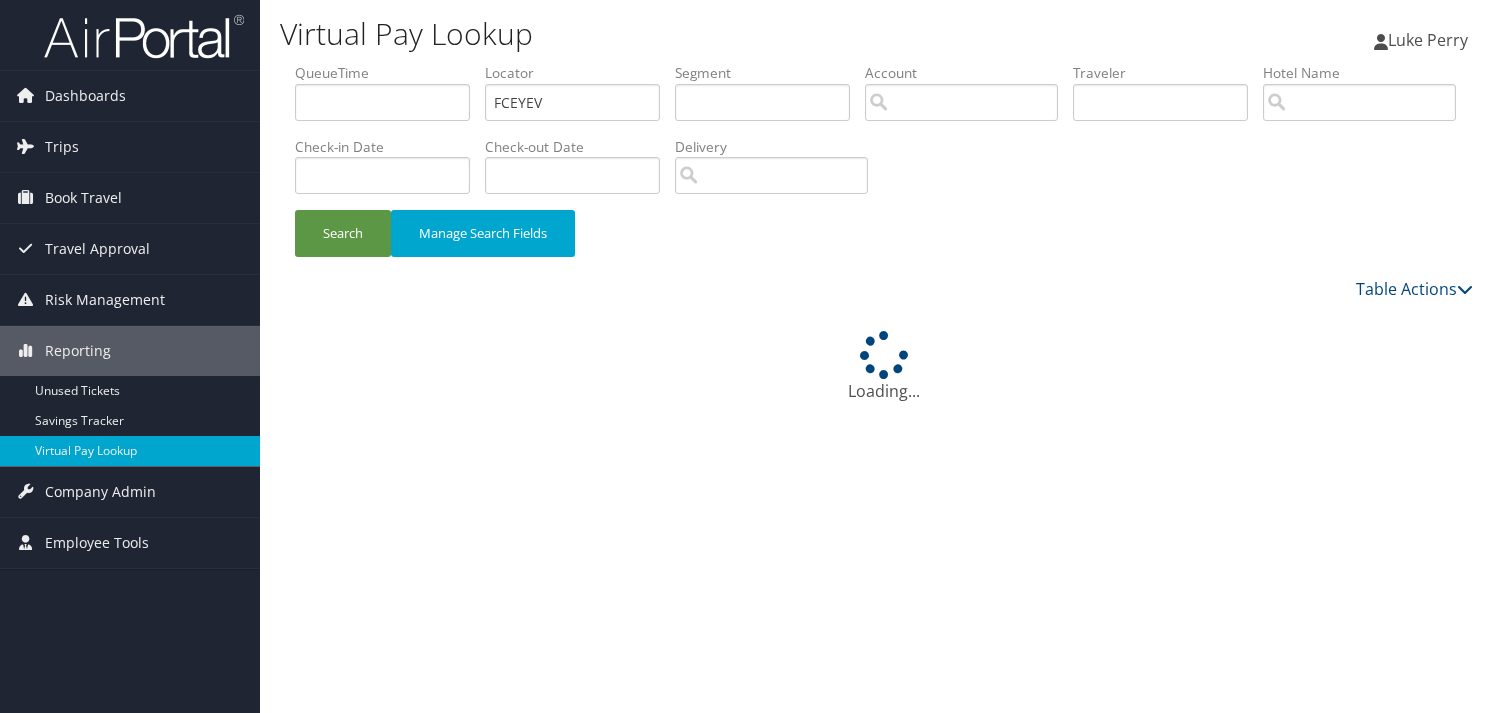 scroll, scrollTop: 0, scrollLeft: 0, axis: both 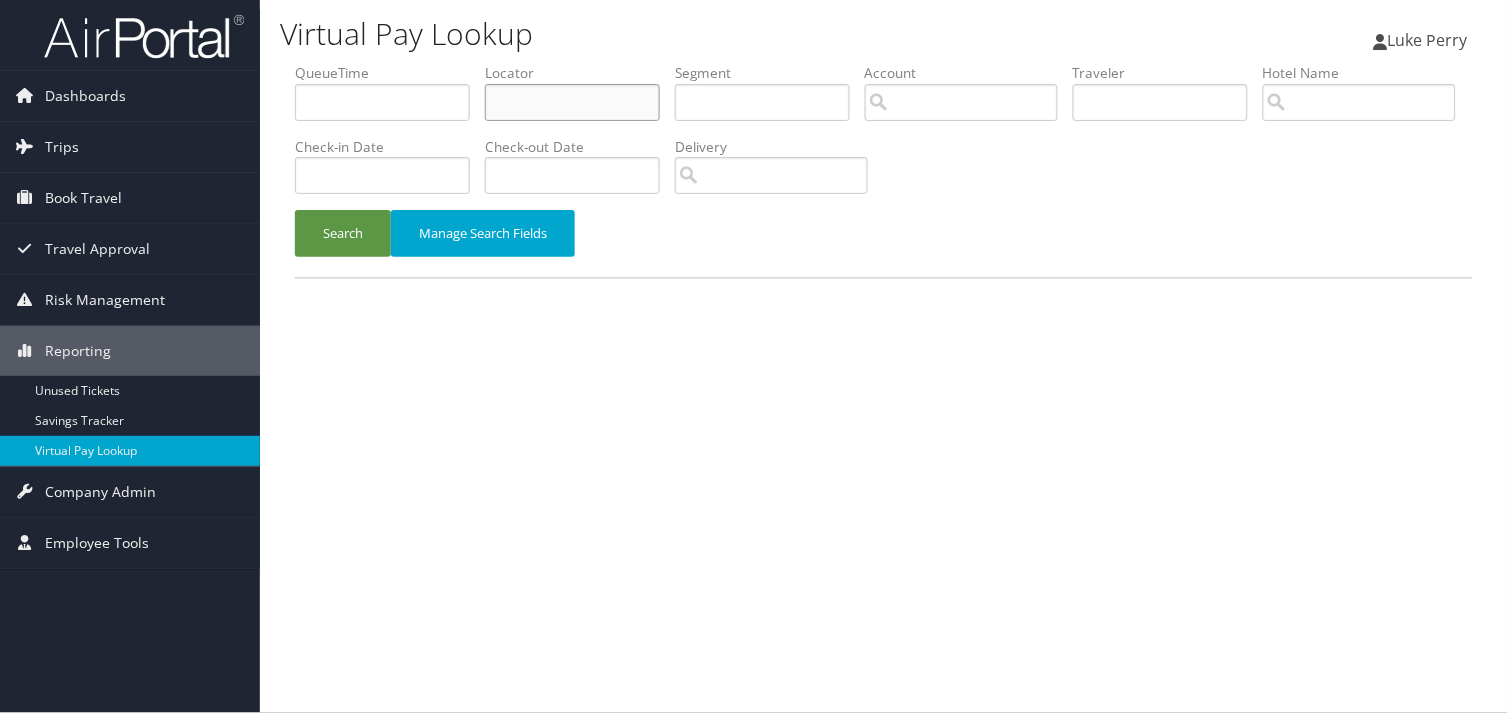 click at bounding box center (572, 102) 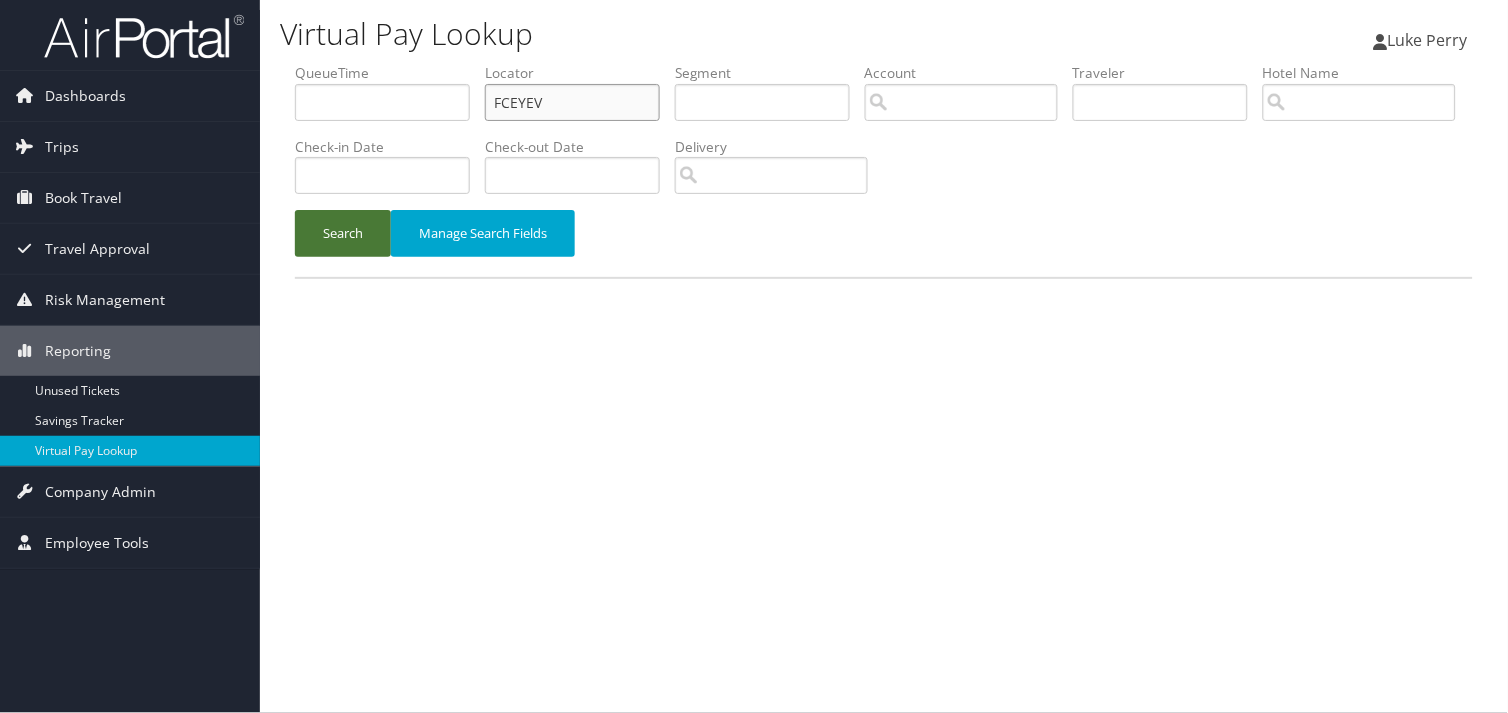 type on "FCEYEV" 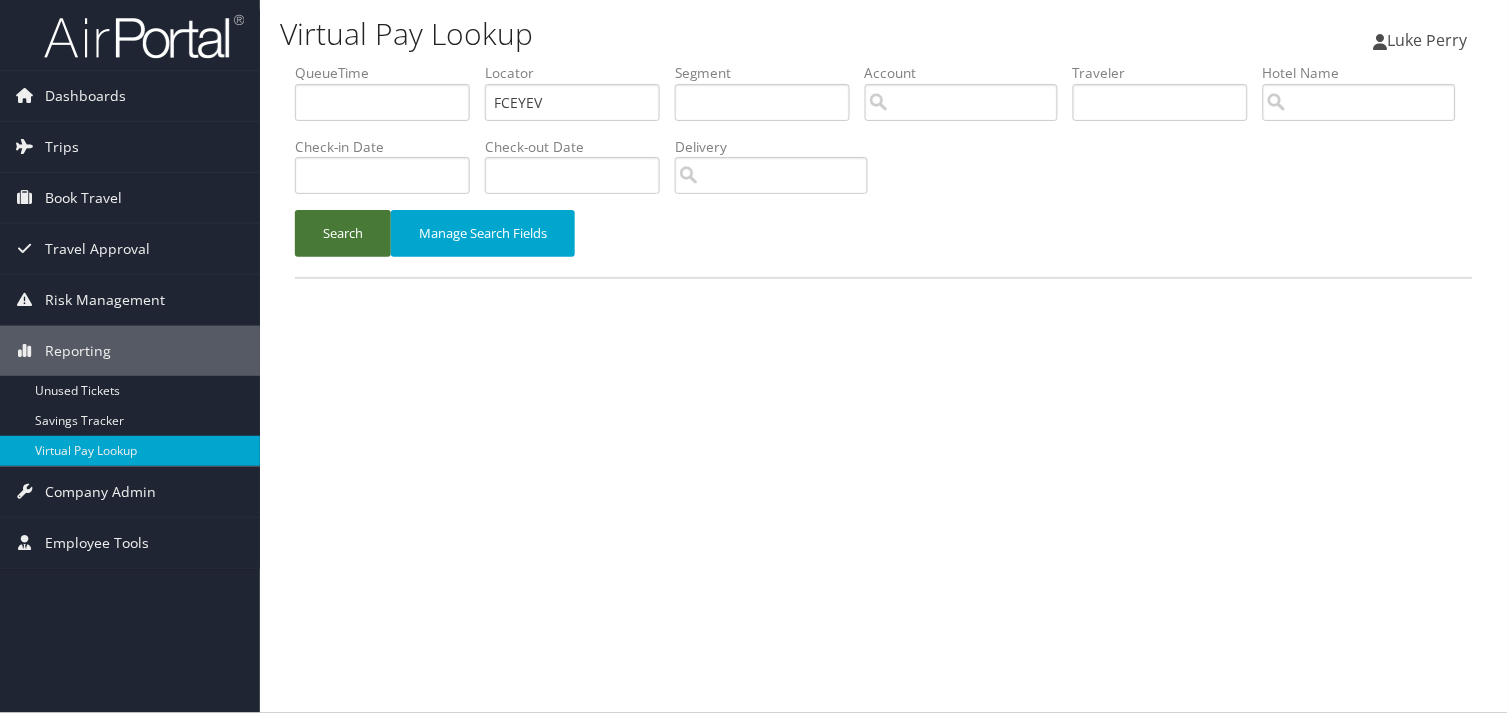 click on "Search" at bounding box center [343, 233] 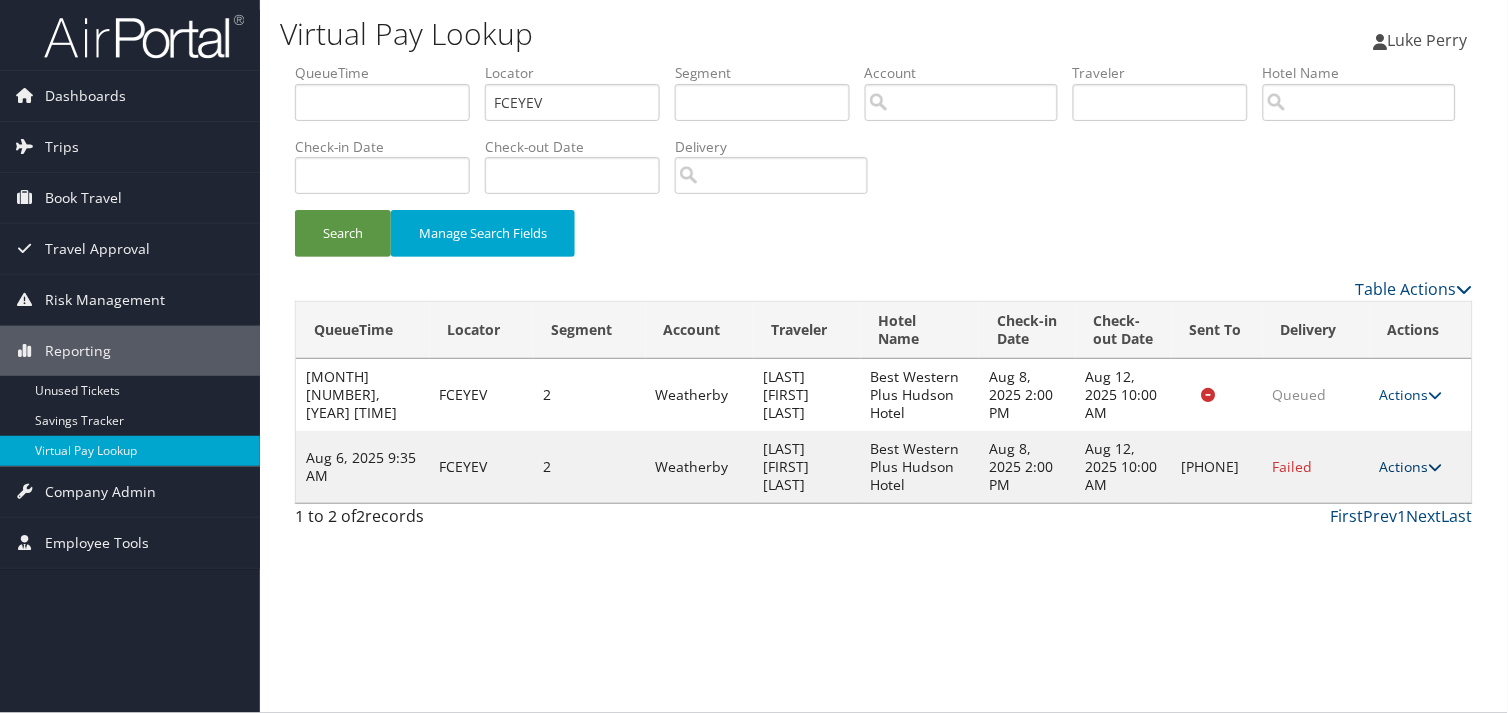 click on "Actions" at bounding box center [1411, 466] 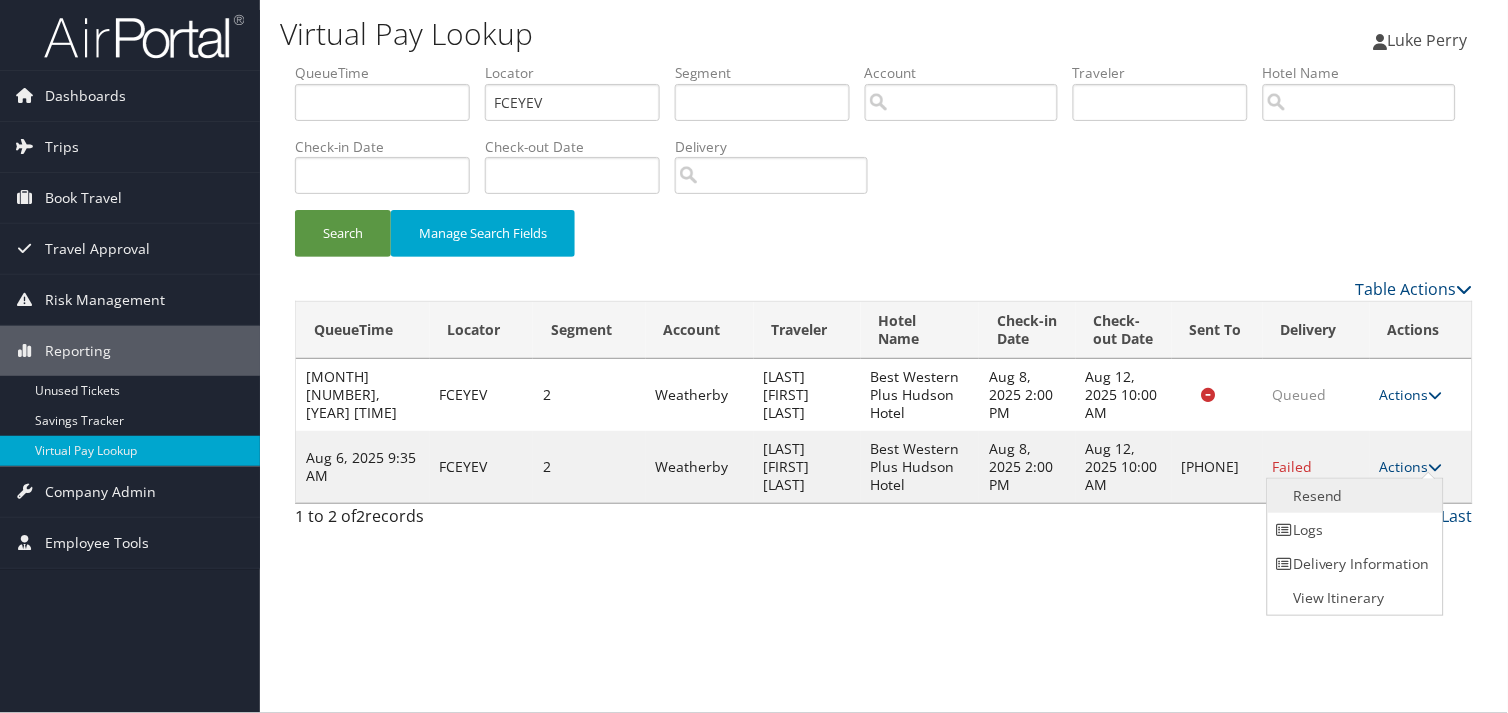 click on "Resend" at bounding box center [1353, 496] 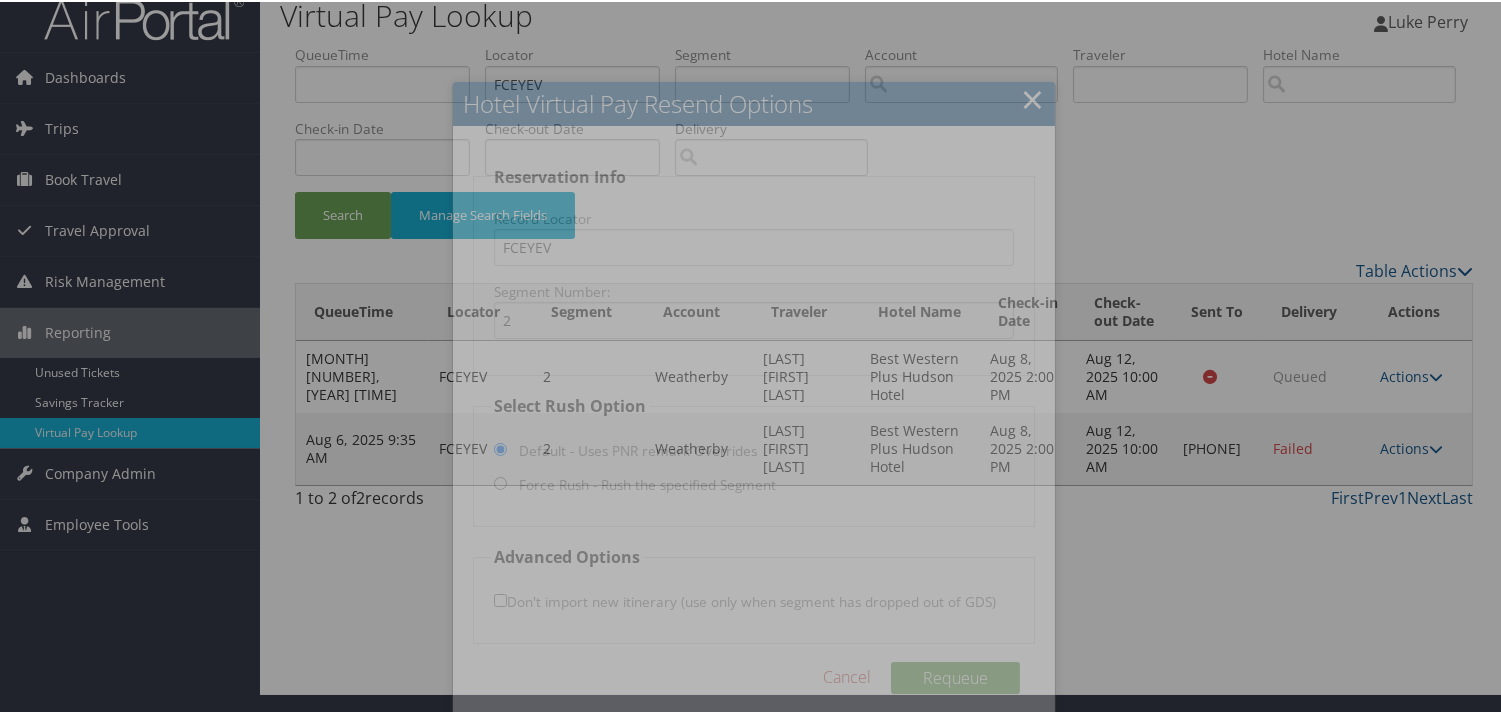 scroll, scrollTop: 38, scrollLeft: 0, axis: vertical 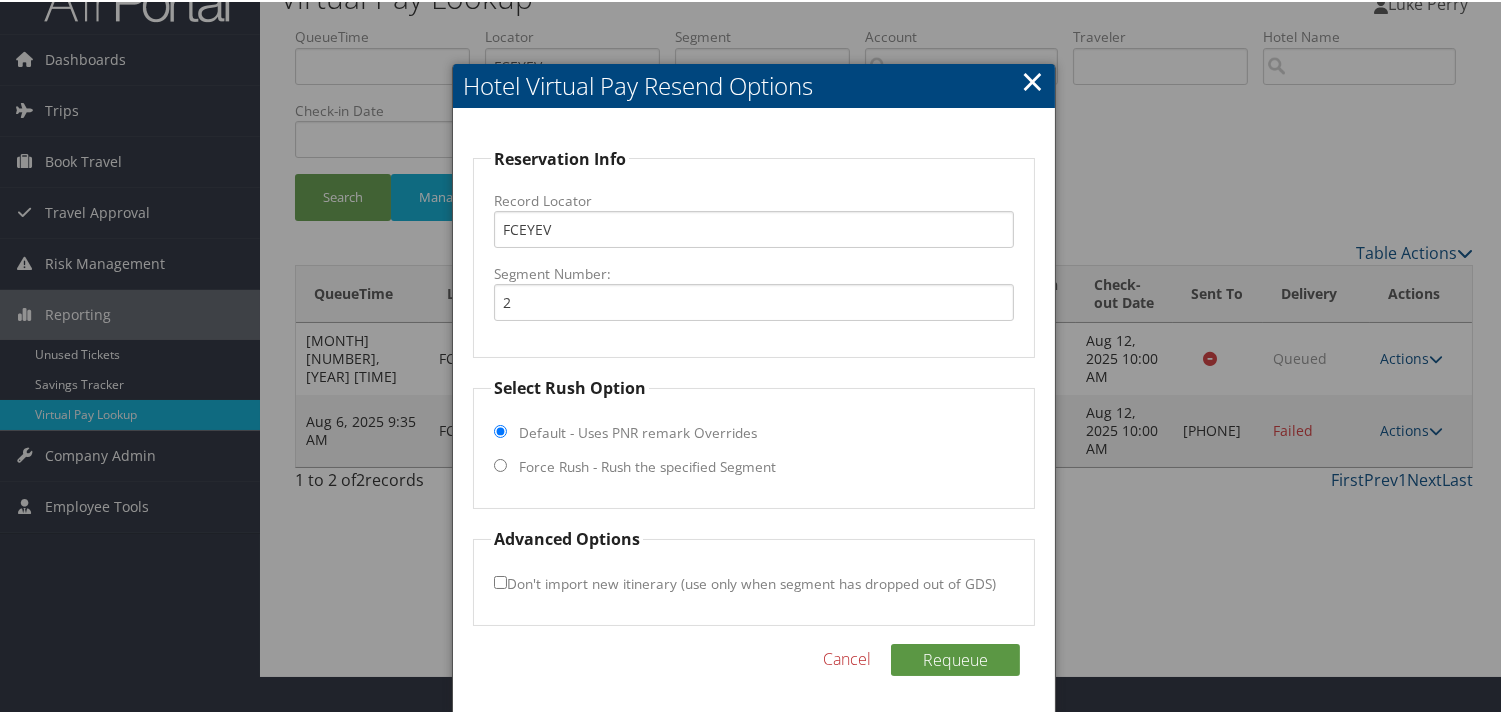 click on "Force Rush - Rush the specified Segment" at bounding box center (647, 465) 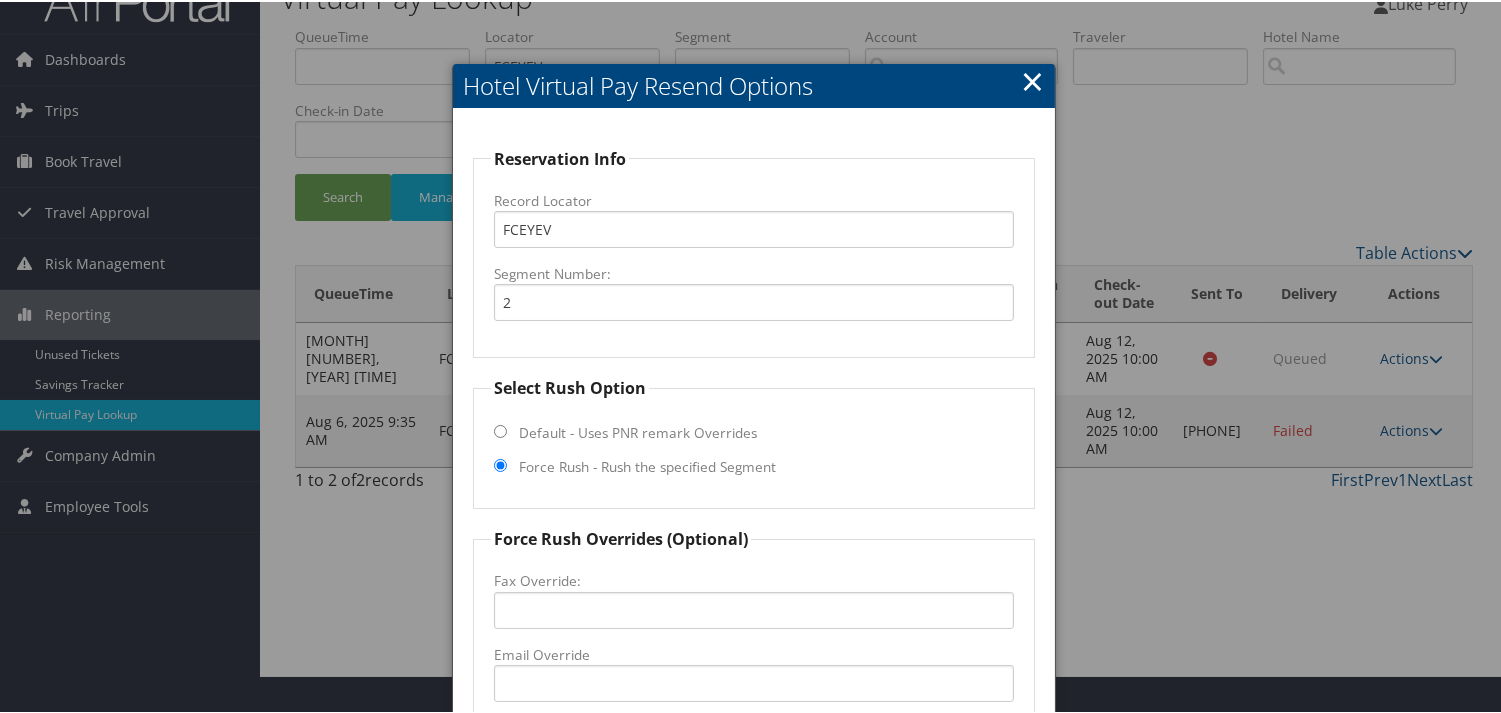 scroll, scrollTop: 268, scrollLeft: 0, axis: vertical 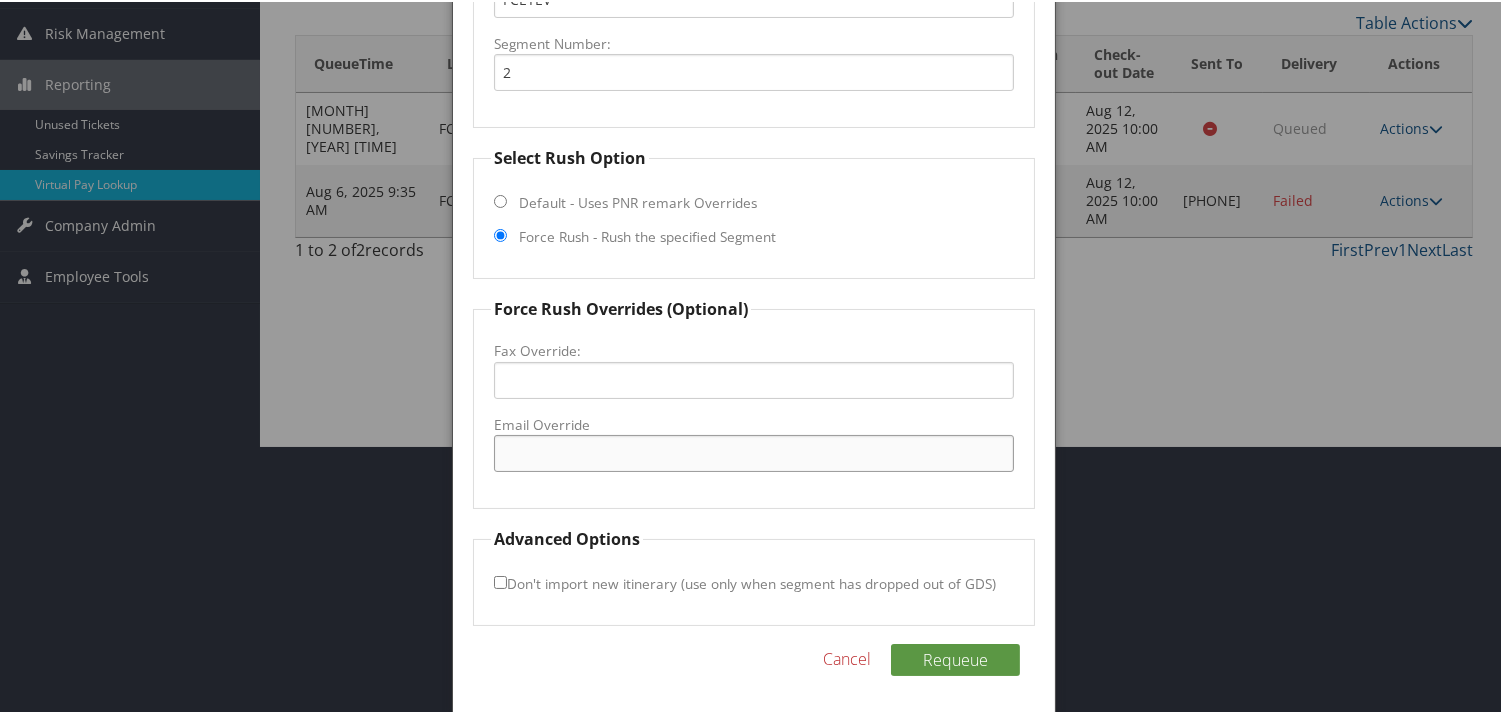 click on "Email Override" at bounding box center (753, 451) 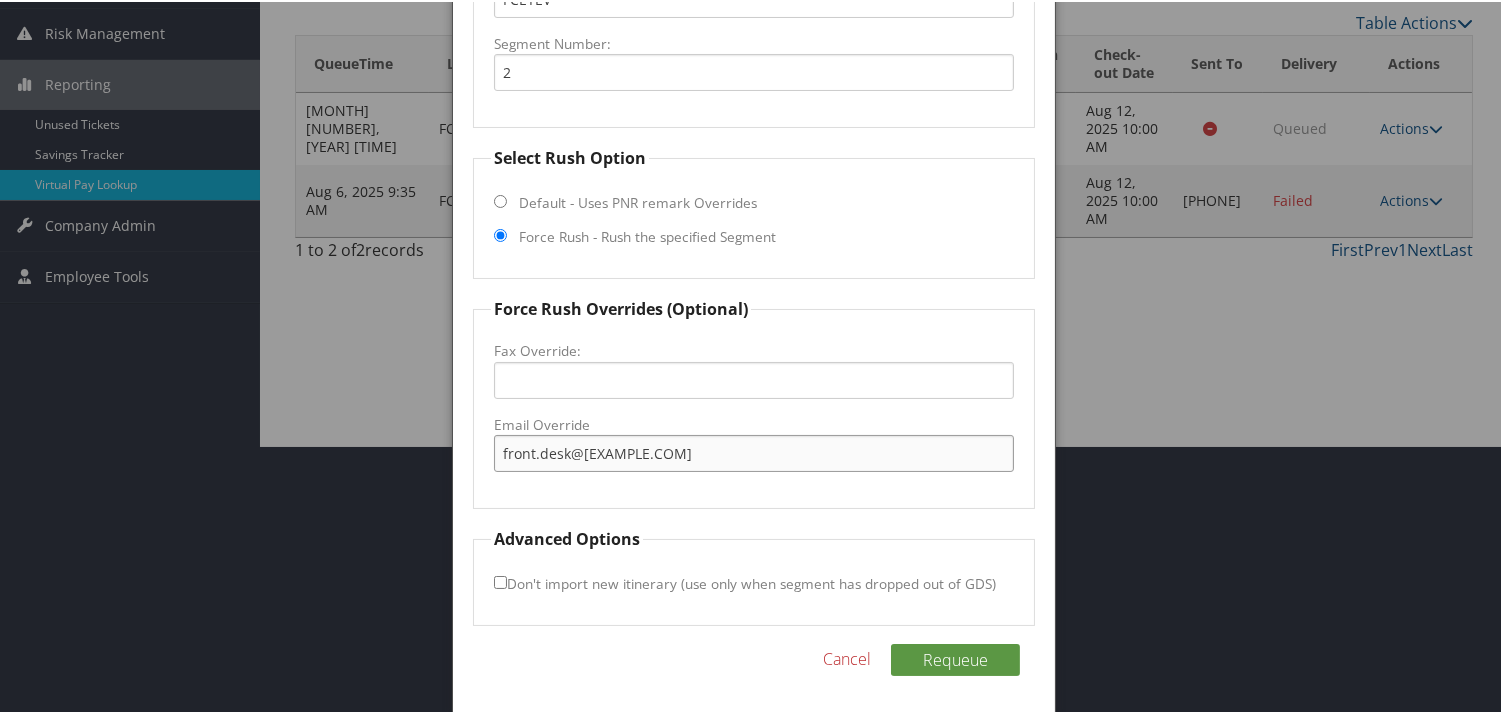 type on "front.desk@bwplushutsonwi.com" 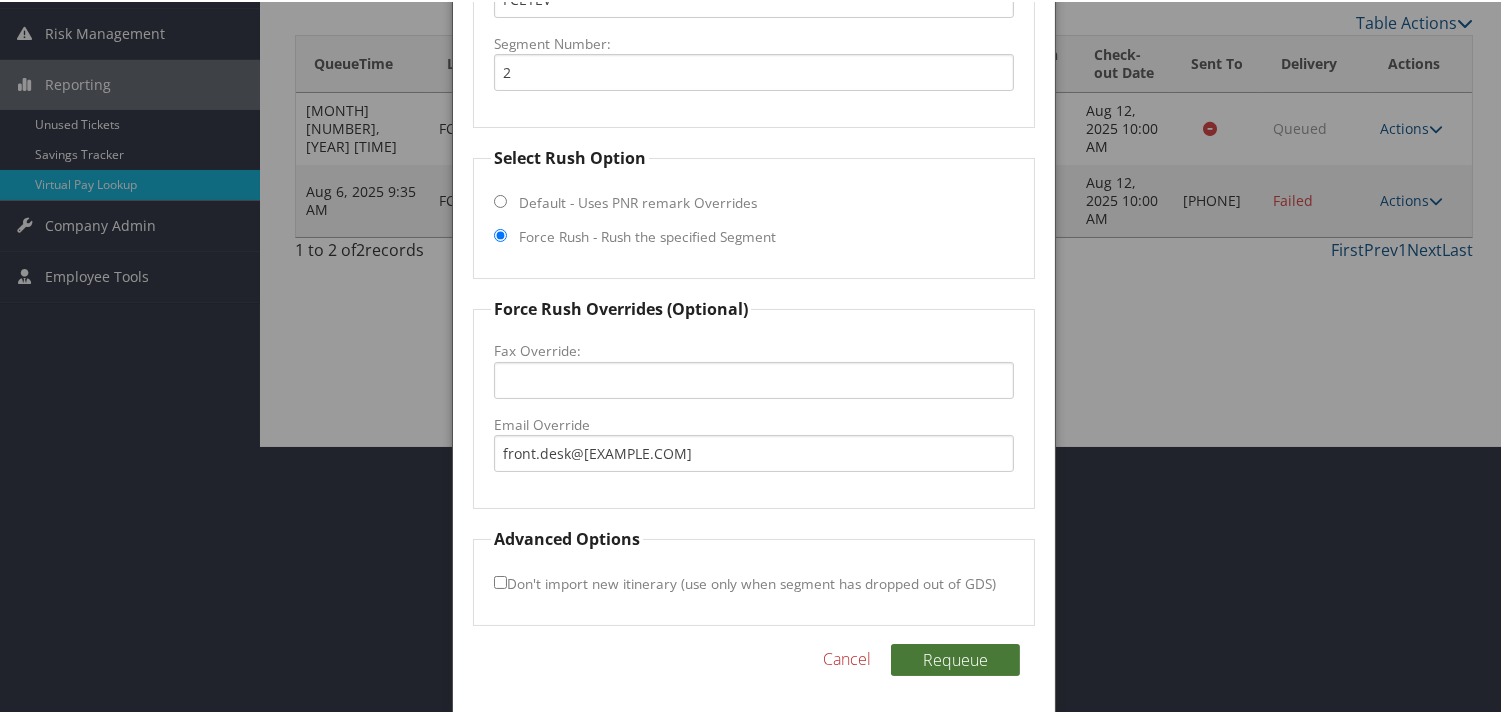 type 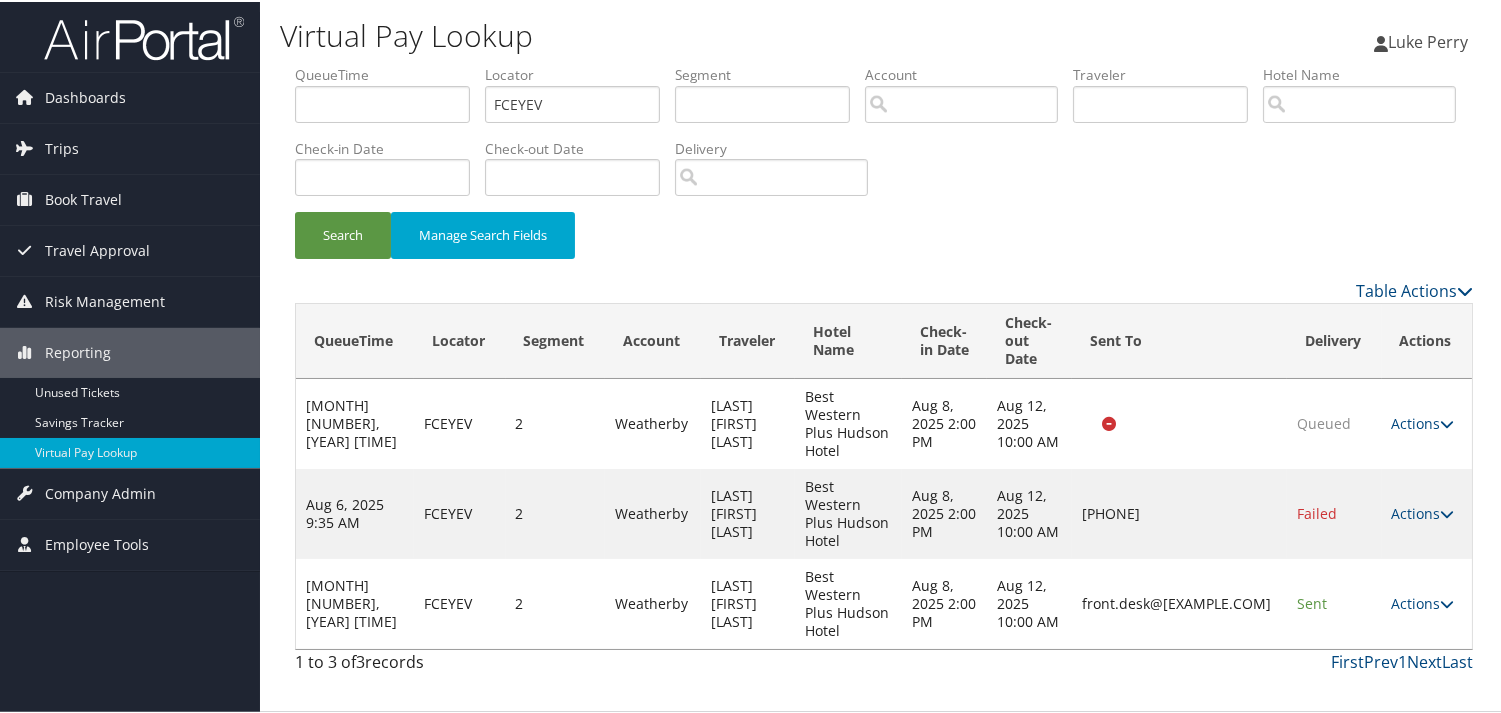 scroll, scrollTop: 22, scrollLeft: 0, axis: vertical 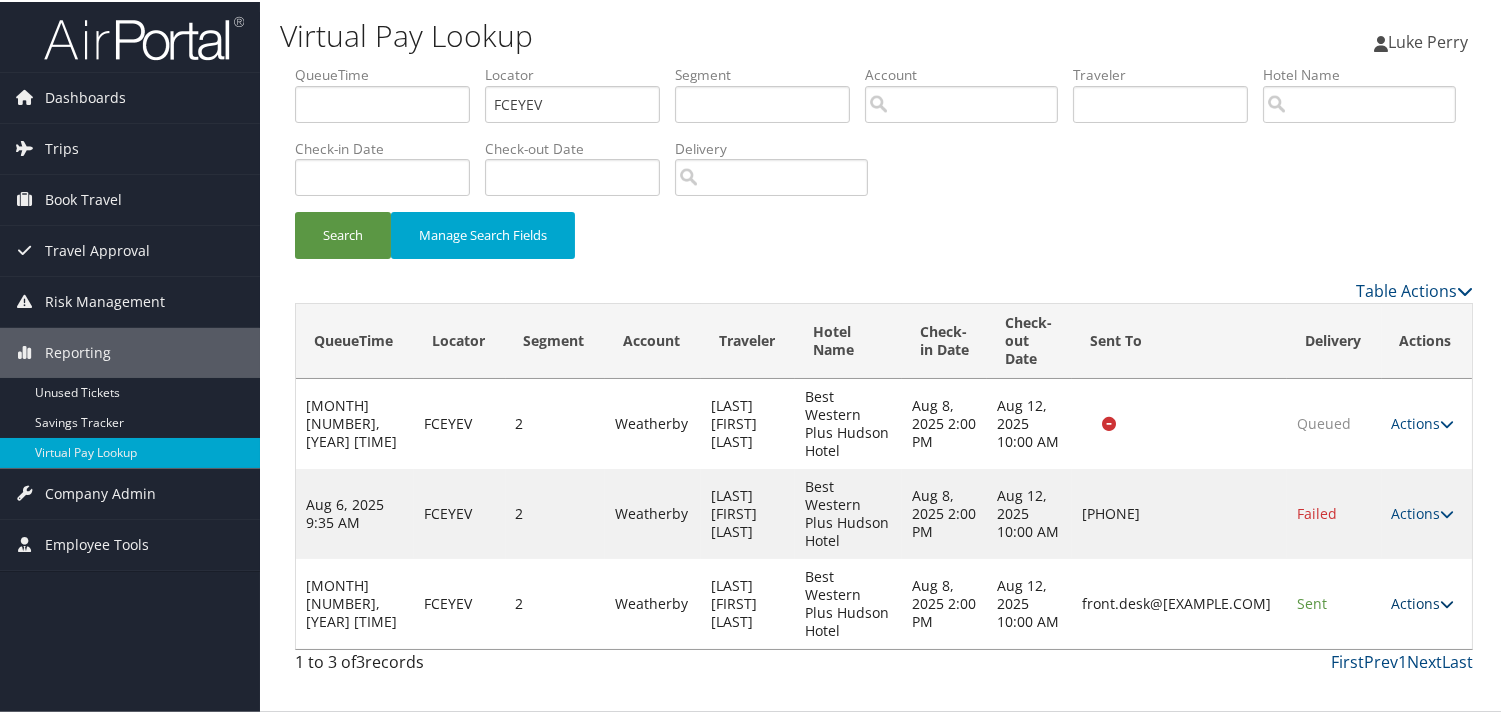 click on "Actions" at bounding box center [1423, 601] 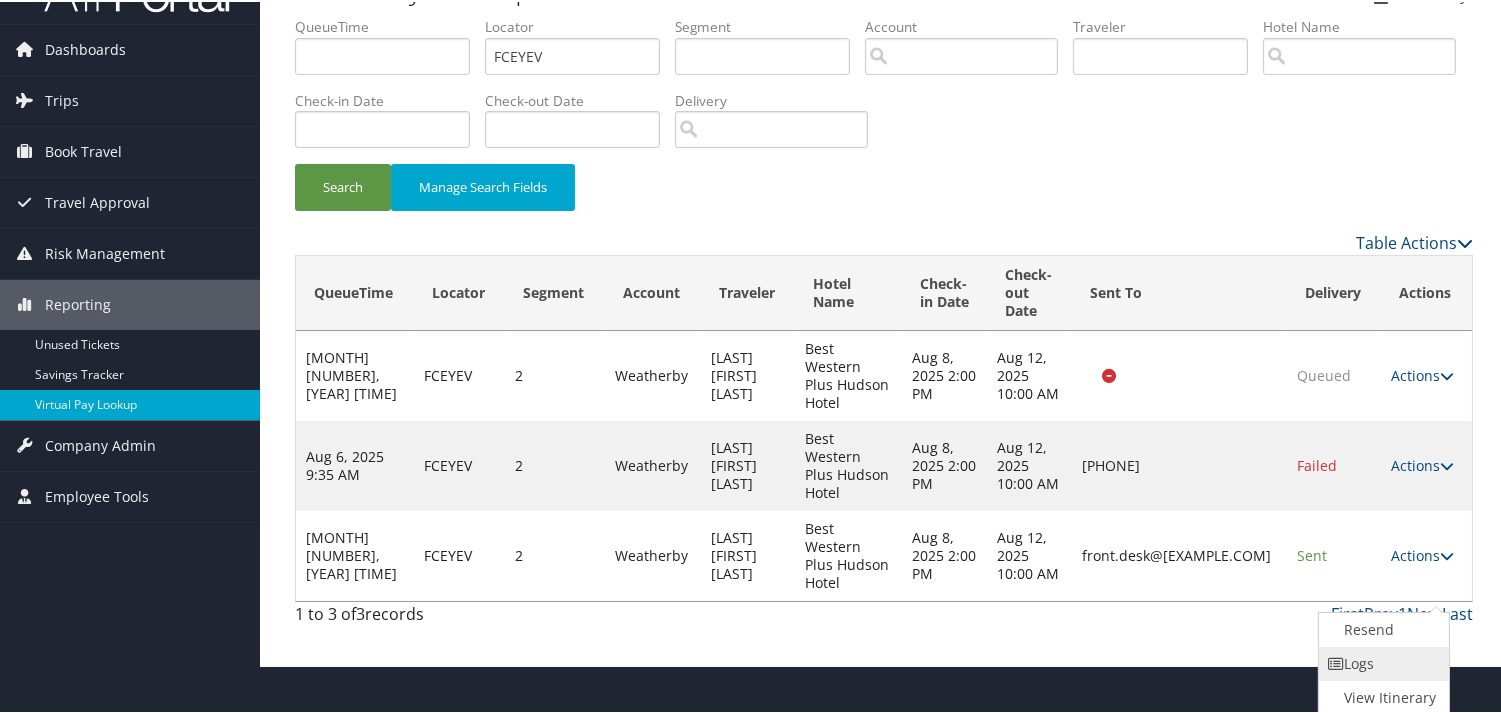 click on "Logs" at bounding box center [1382, 662] 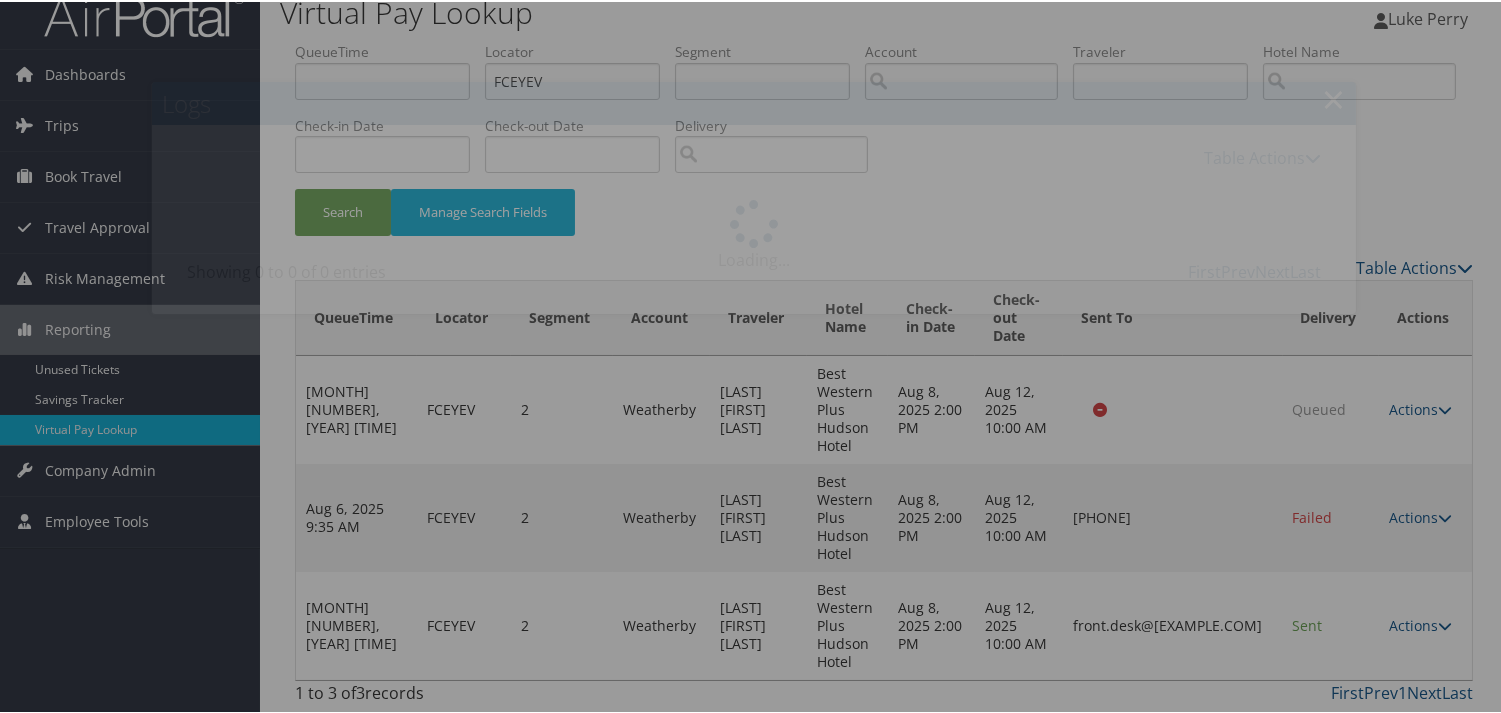 scroll, scrollTop: 22, scrollLeft: 0, axis: vertical 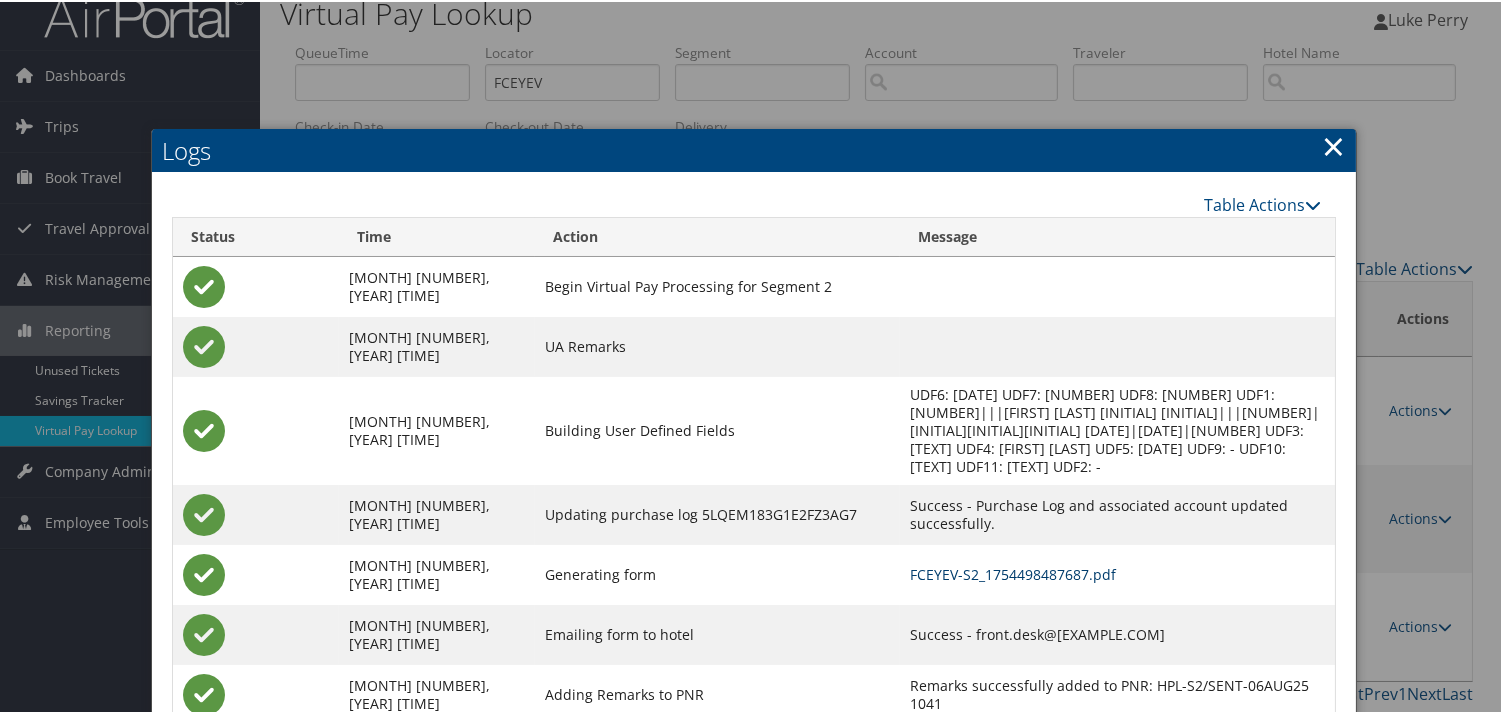 click on "FCEYEV-S2_1754498487687.pdf" at bounding box center [1013, 572] 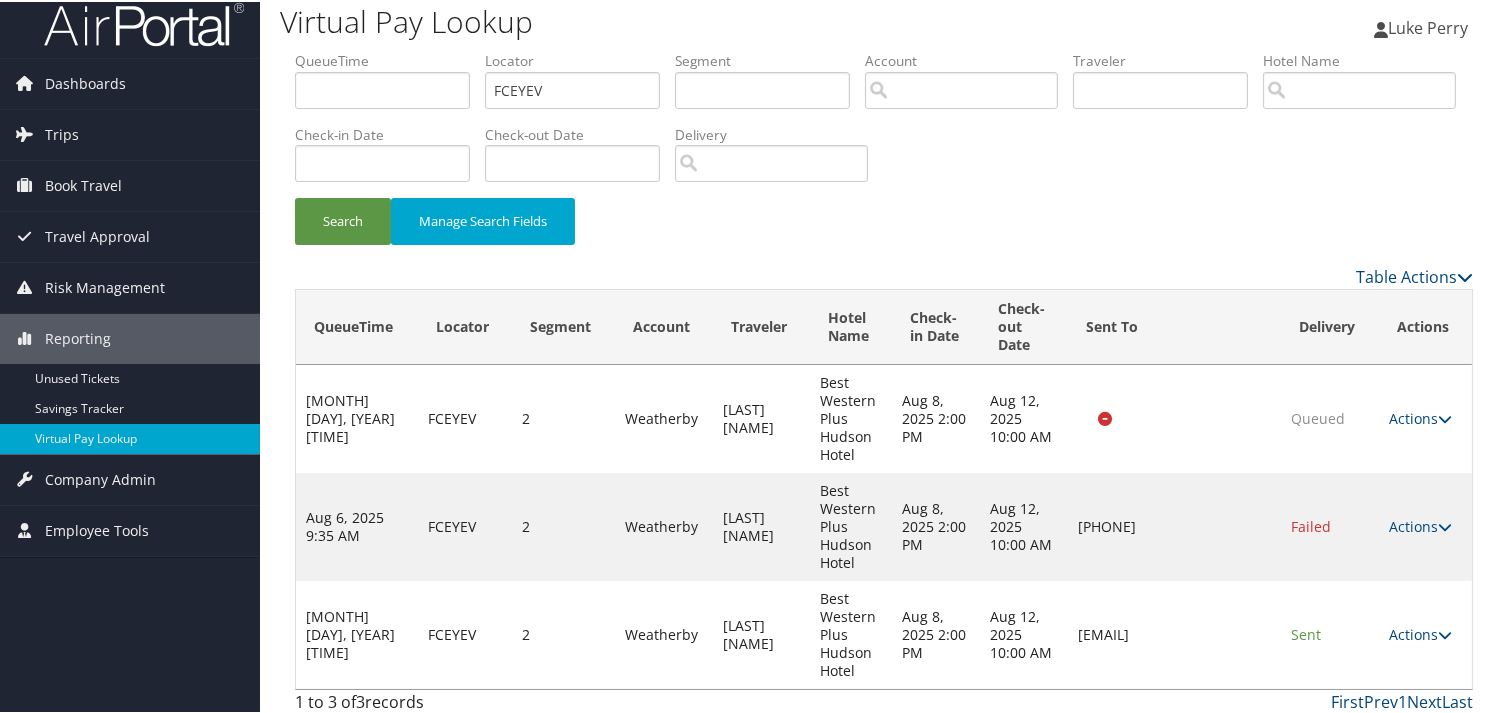 scroll, scrollTop: 22, scrollLeft: 0, axis: vertical 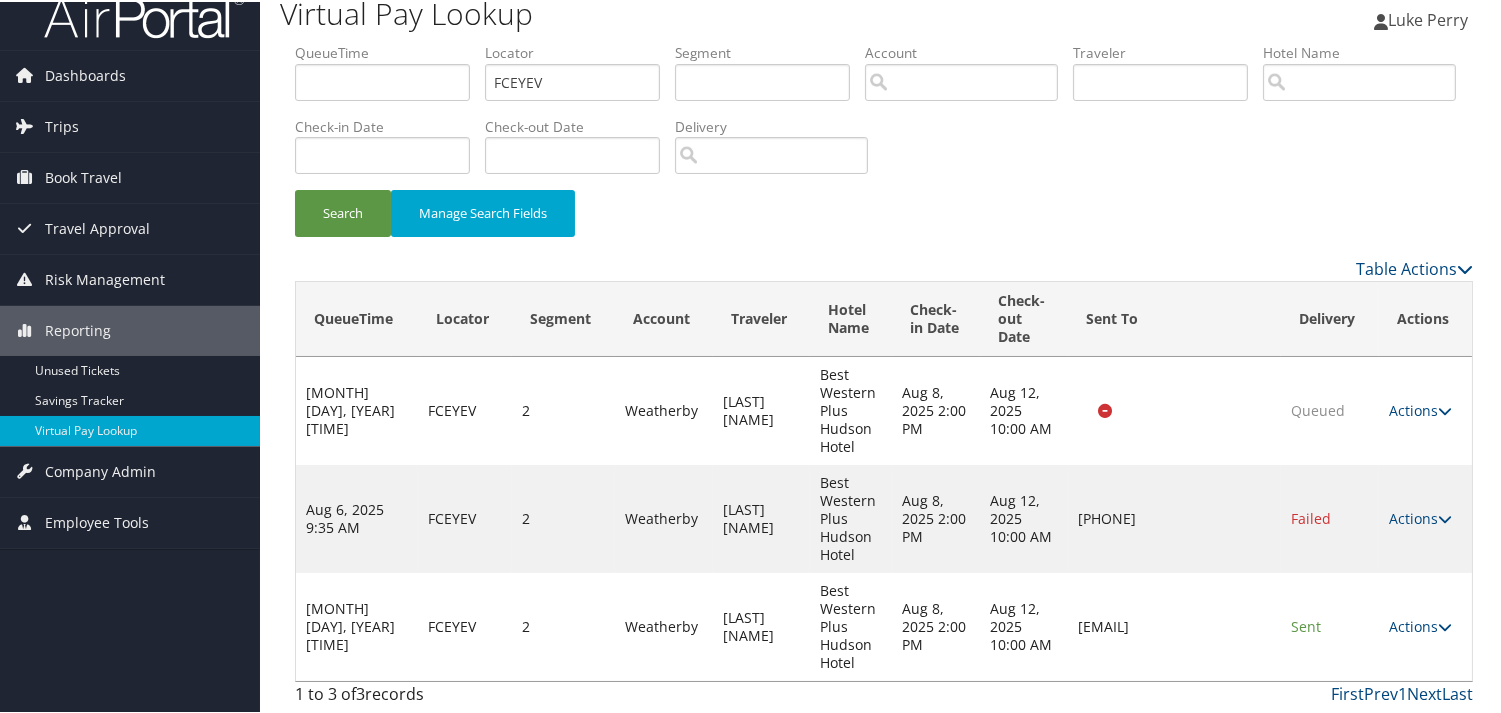 drag, startPoint x: 1277, startPoint y: 628, endPoint x: 1047, endPoint y: 635, distance: 230.10649 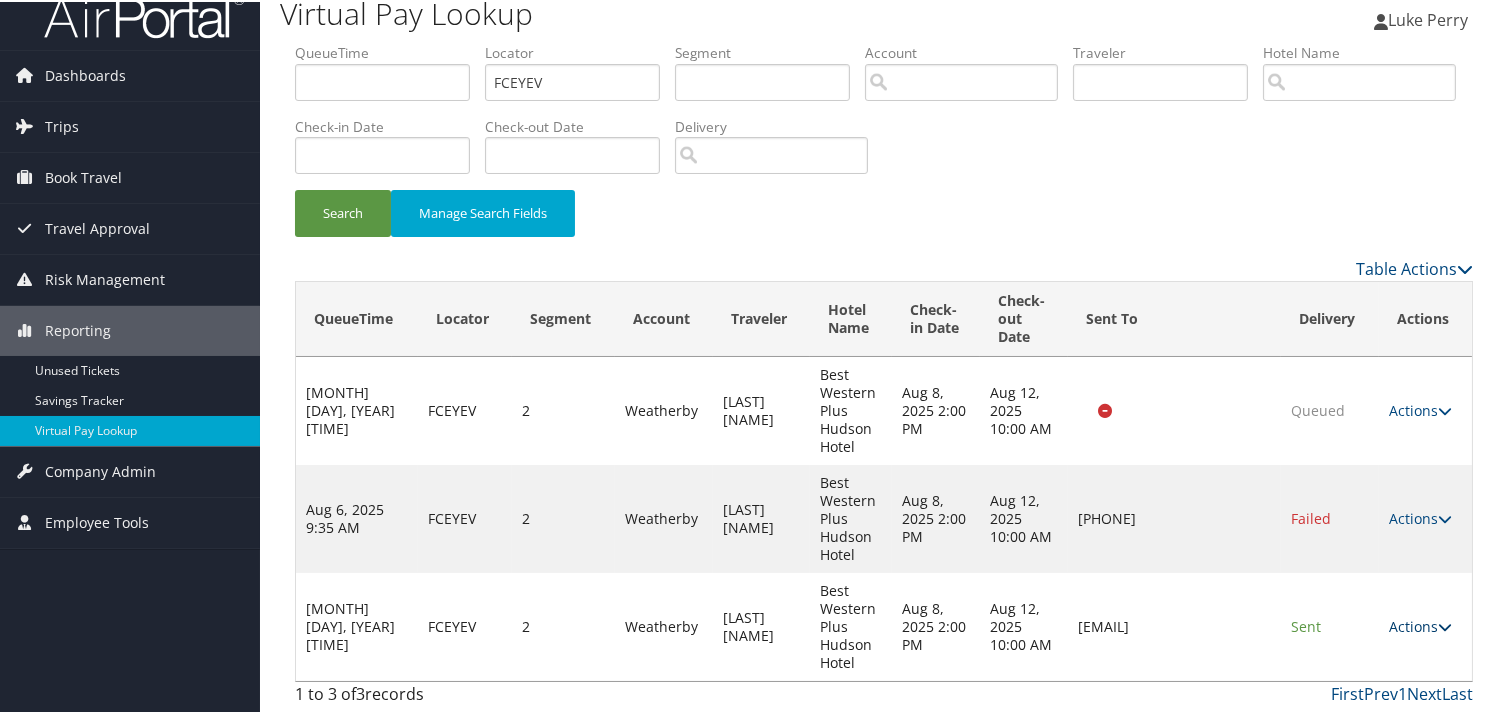 click on "Actions" at bounding box center (1420, 624) 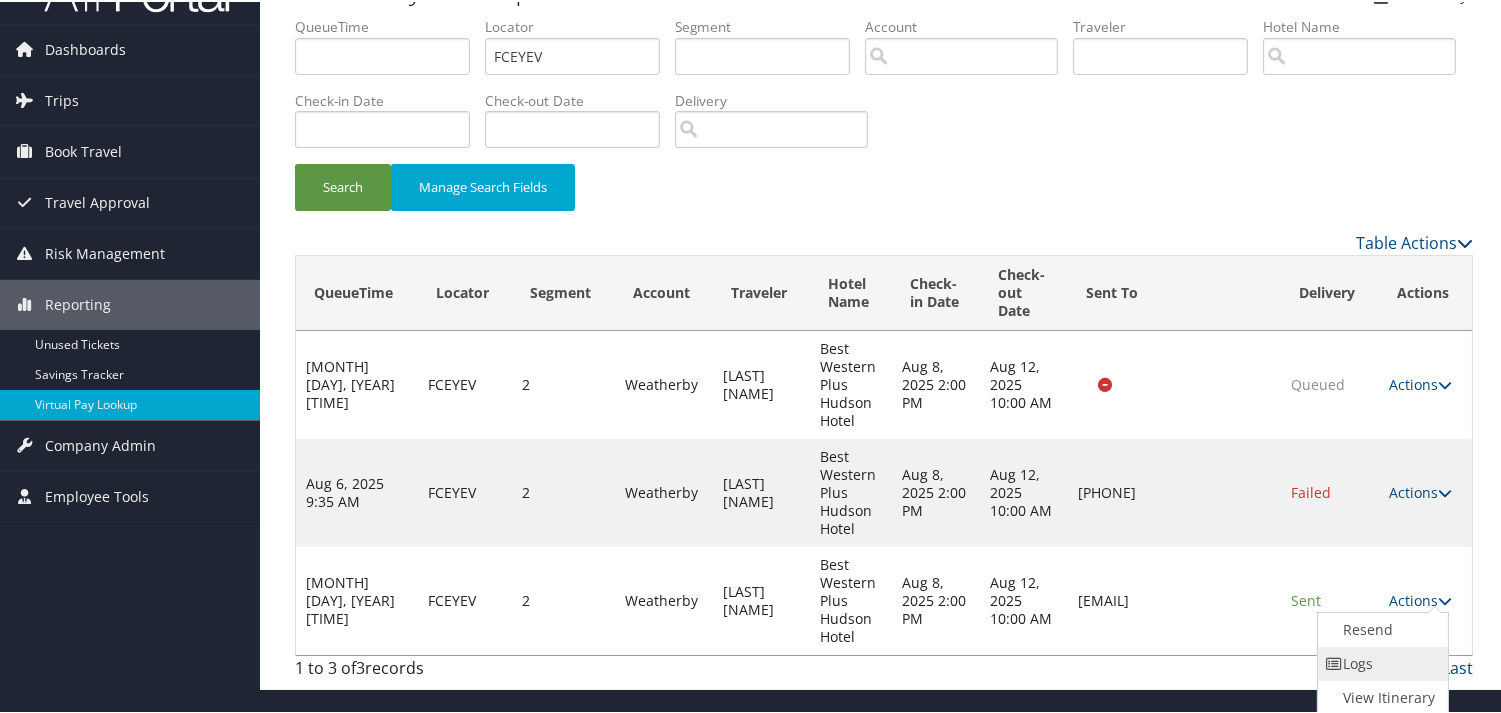 click on "Logs" at bounding box center (1381, 662) 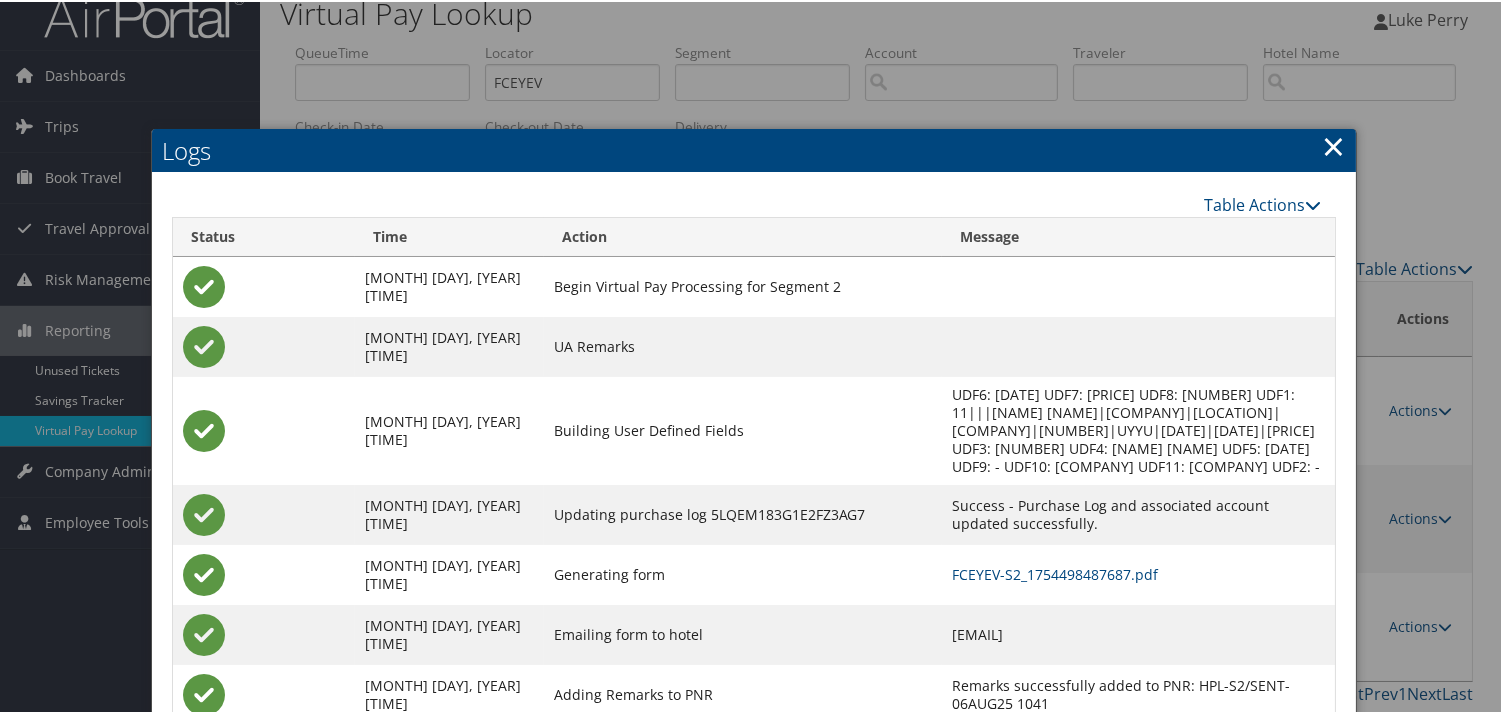 scroll, scrollTop: 88, scrollLeft: 0, axis: vertical 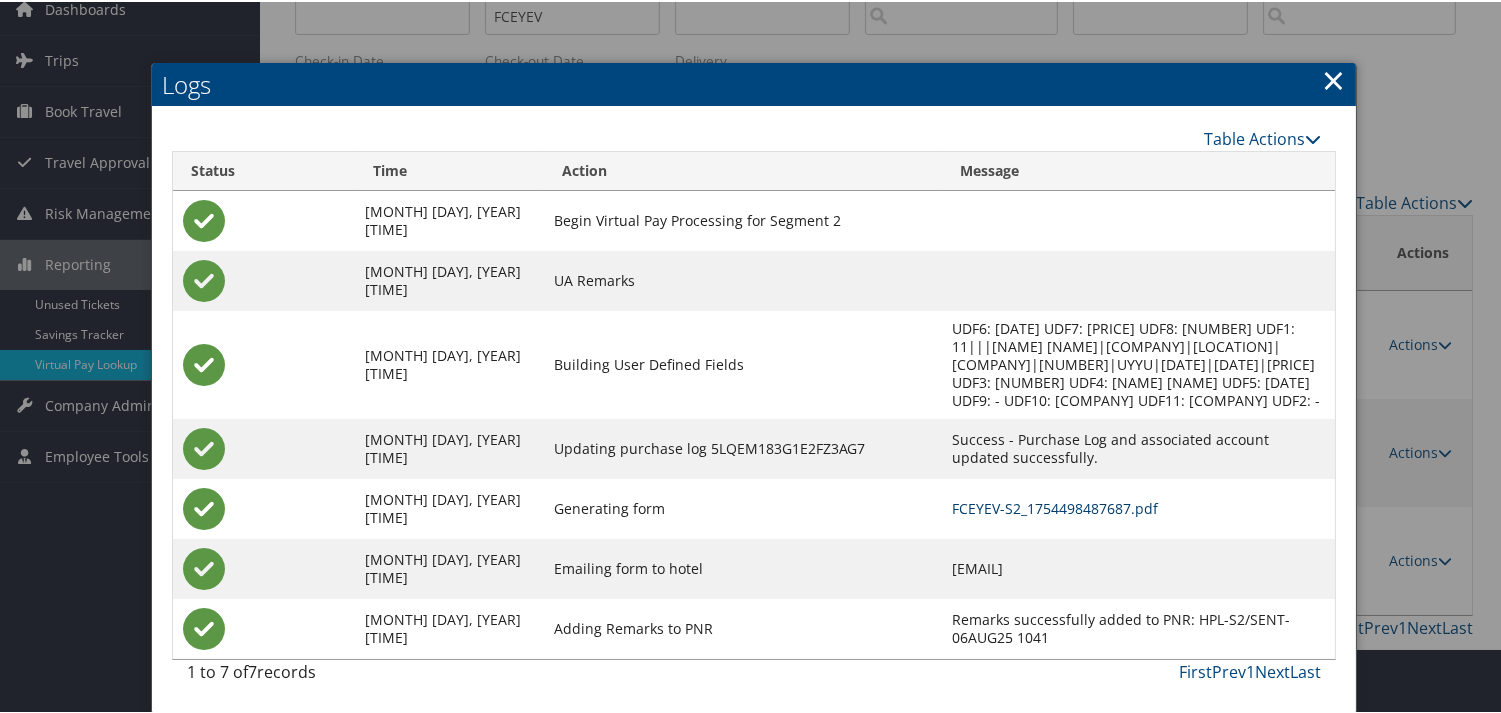 click on "FCEYEV-S2_1754498487687.pdf" at bounding box center (1055, 506) 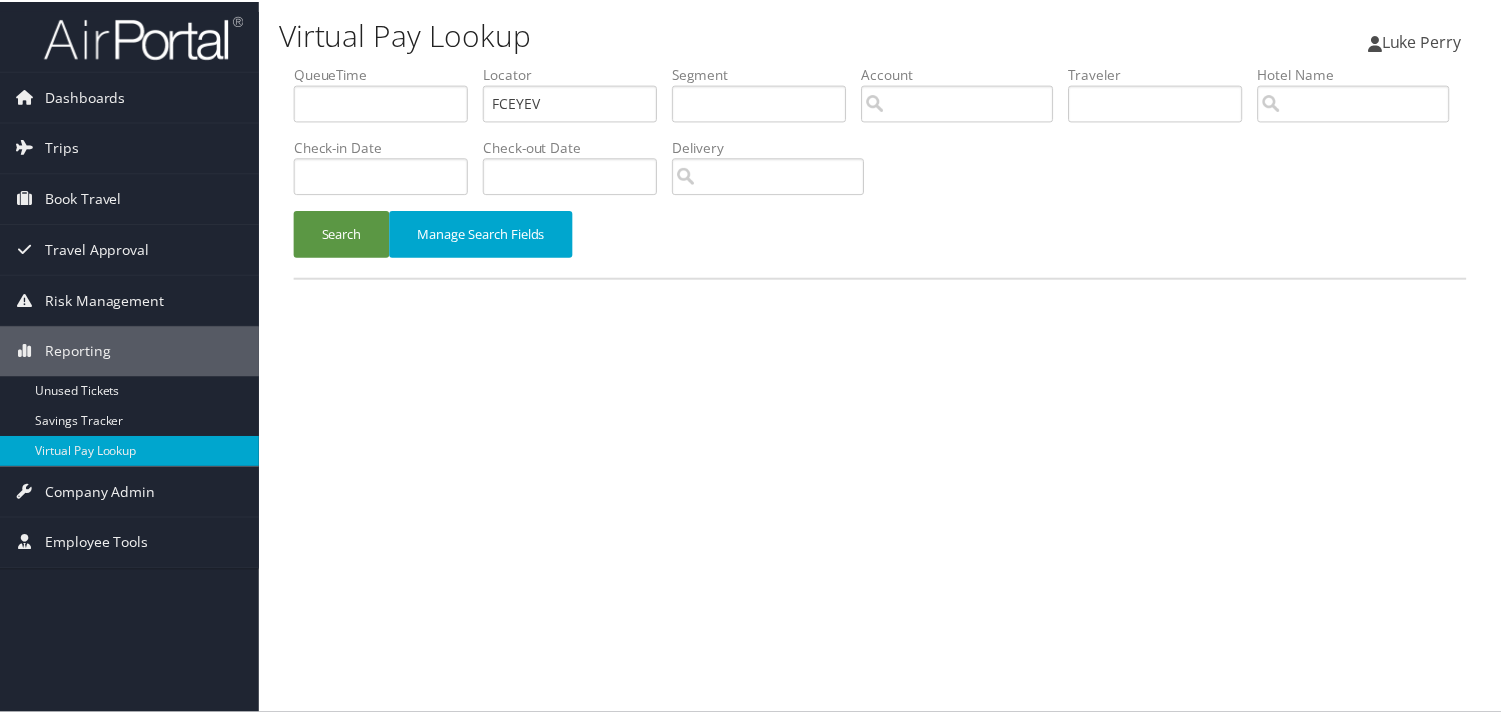 scroll, scrollTop: 0, scrollLeft: 0, axis: both 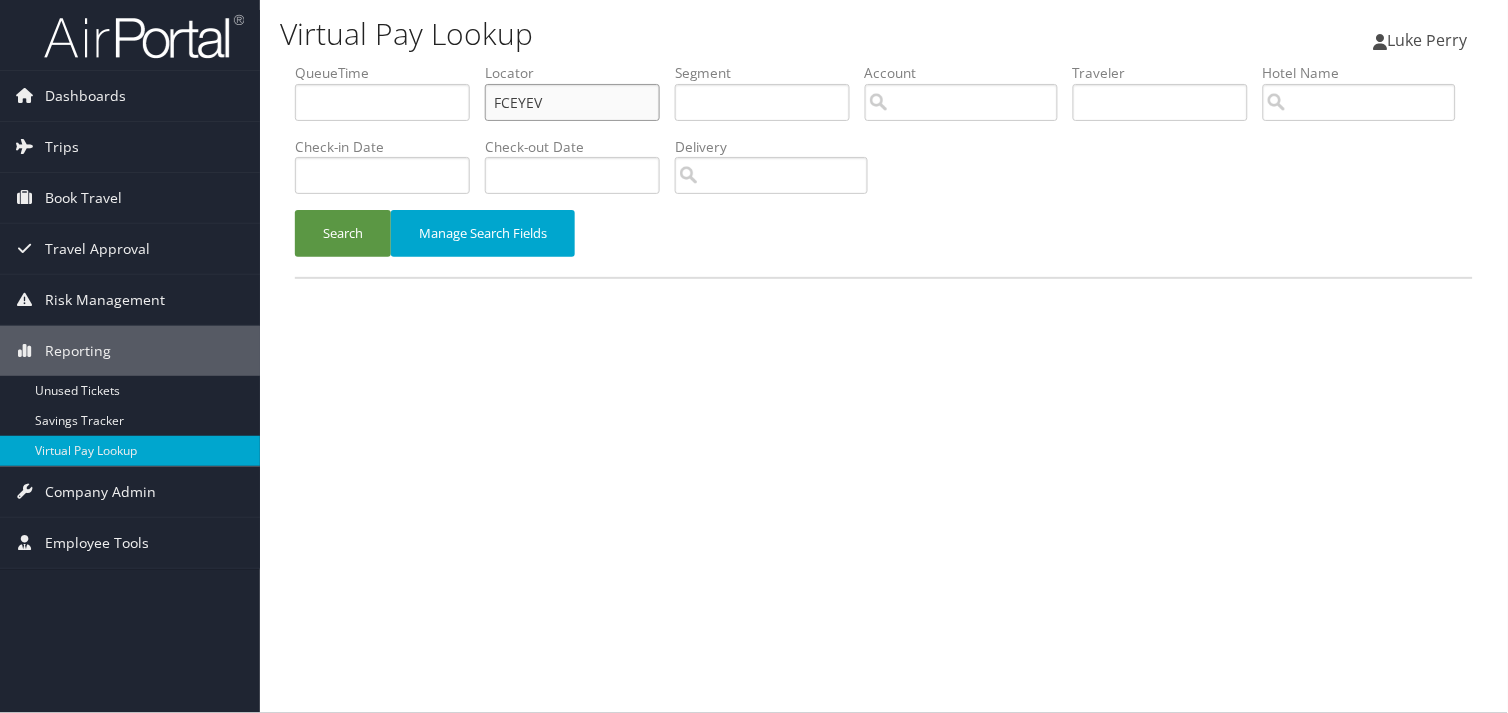 drag, startPoint x: 553, startPoint y: 100, endPoint x: 294, endPoint y: 128, distance: 260.50912 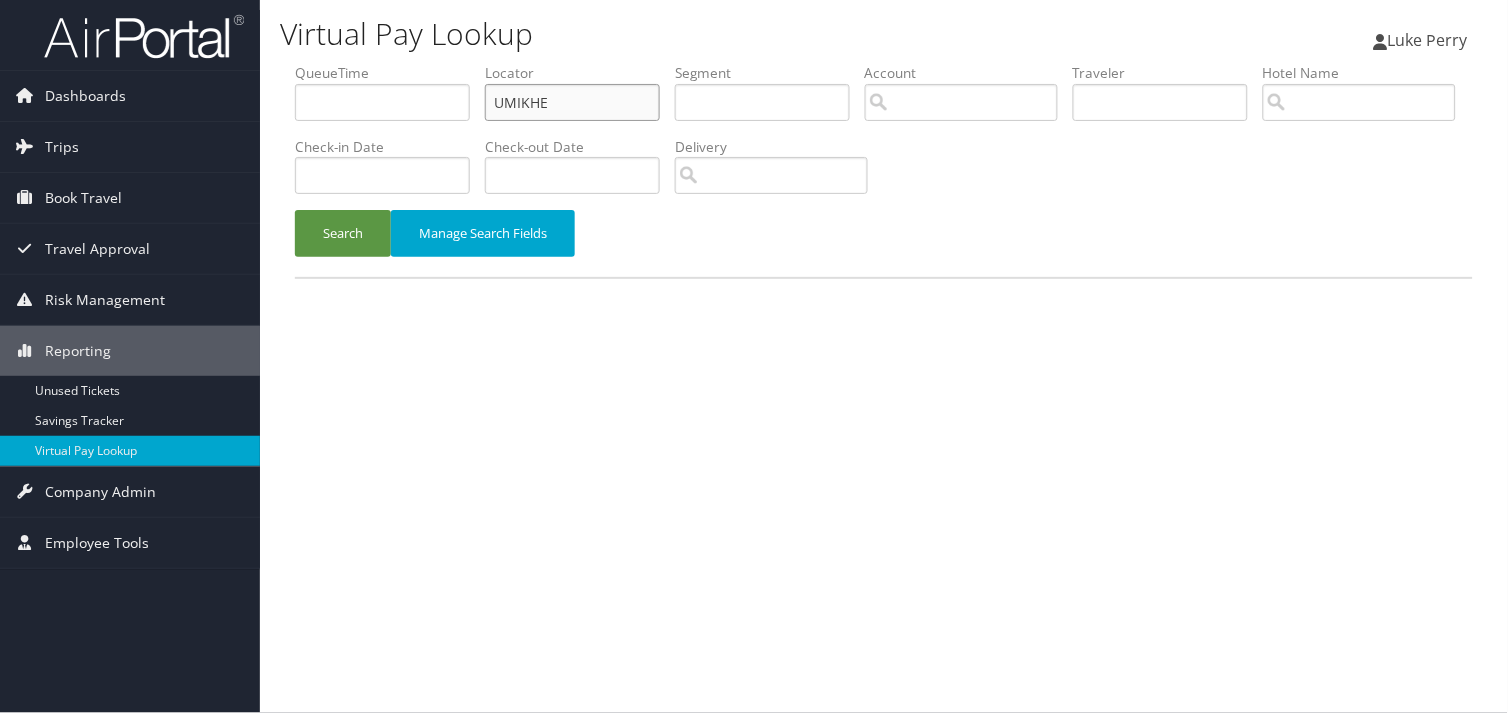 click on "UMIKHE" at bounding box center (572, 102) 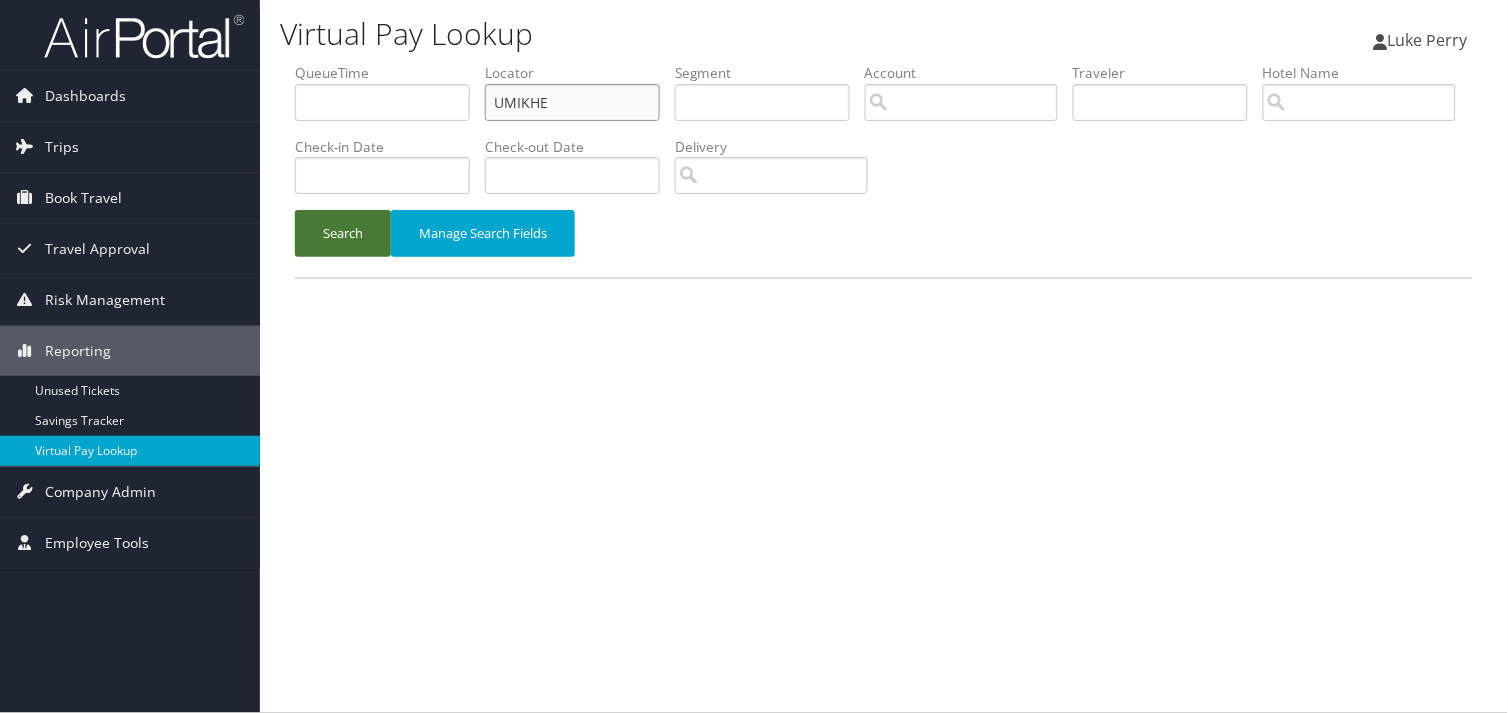 type on "UMIKHE" 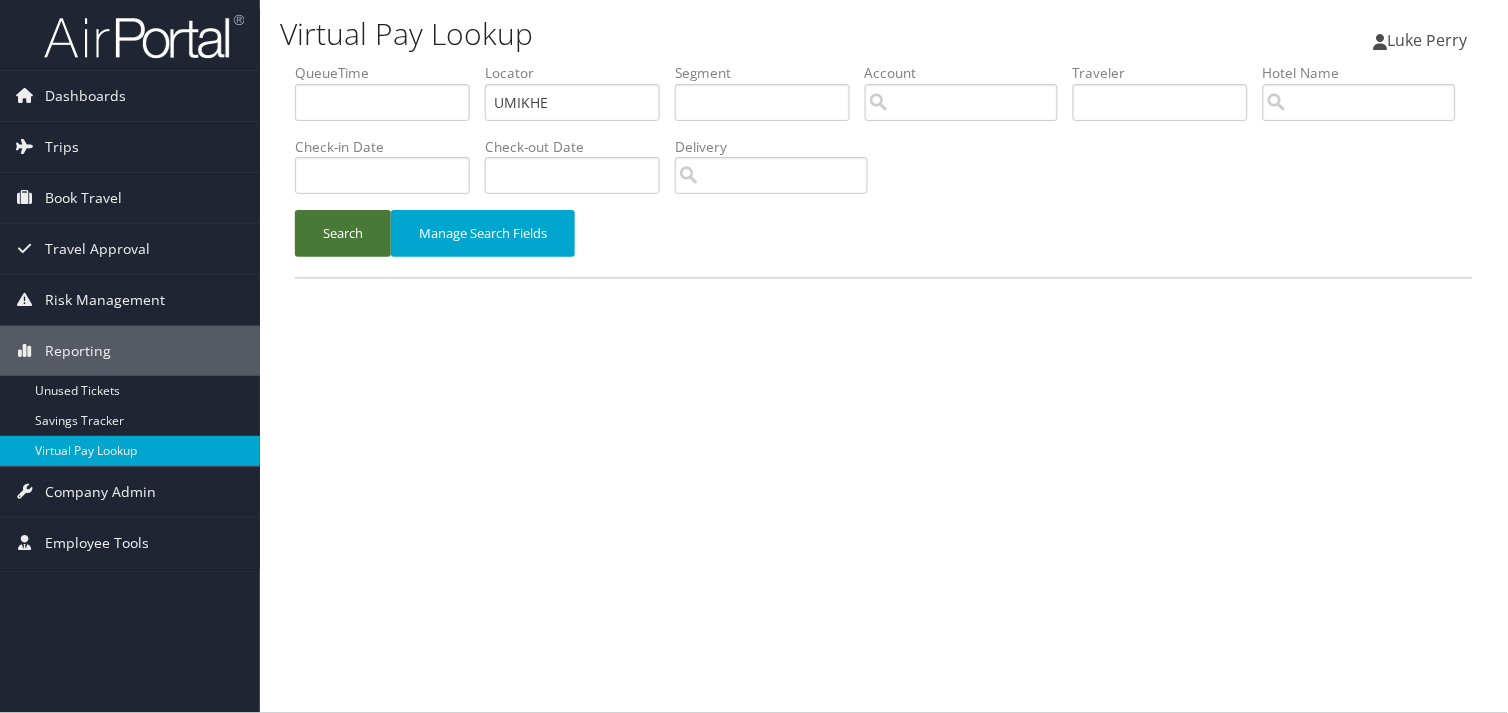 click on "Search" at bounding box center (343, 233) 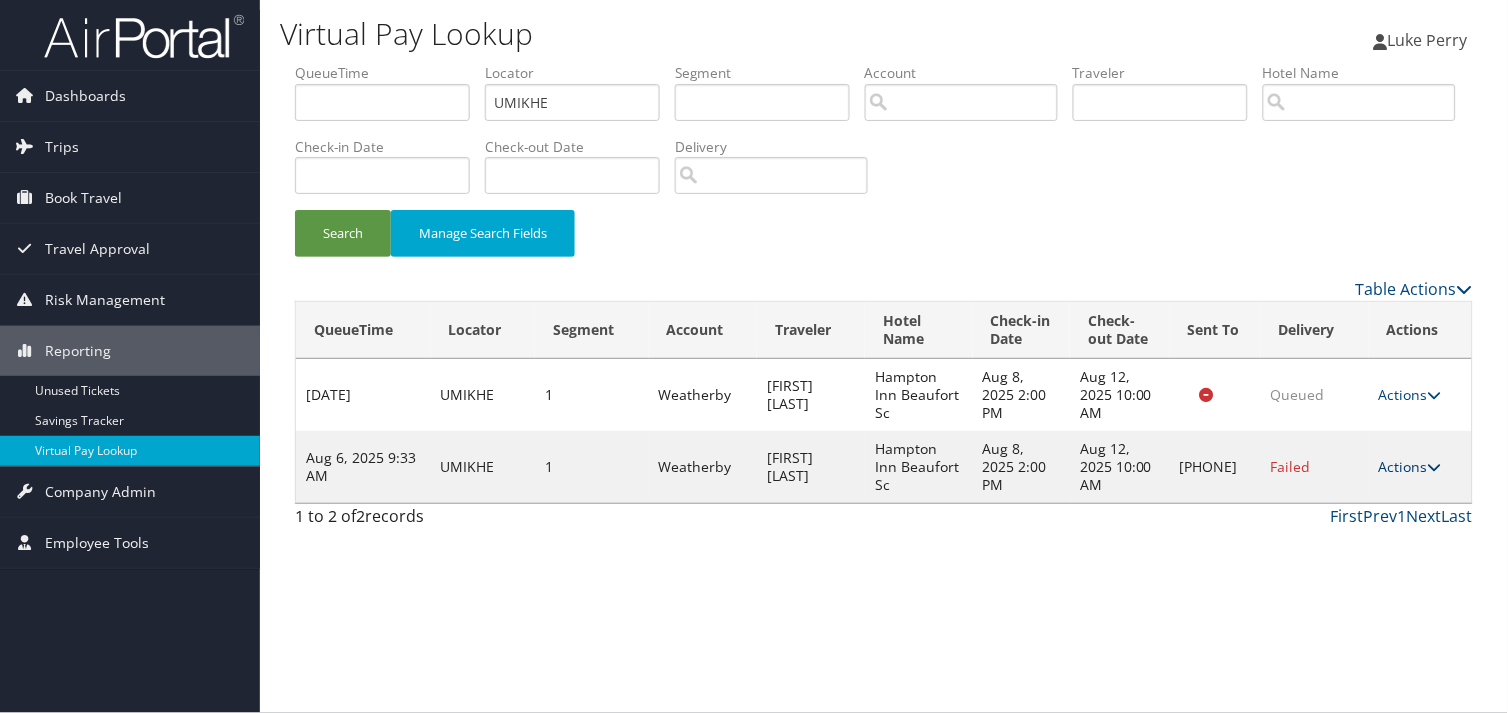 click on "Actions" at bounding box center (1410, 466) 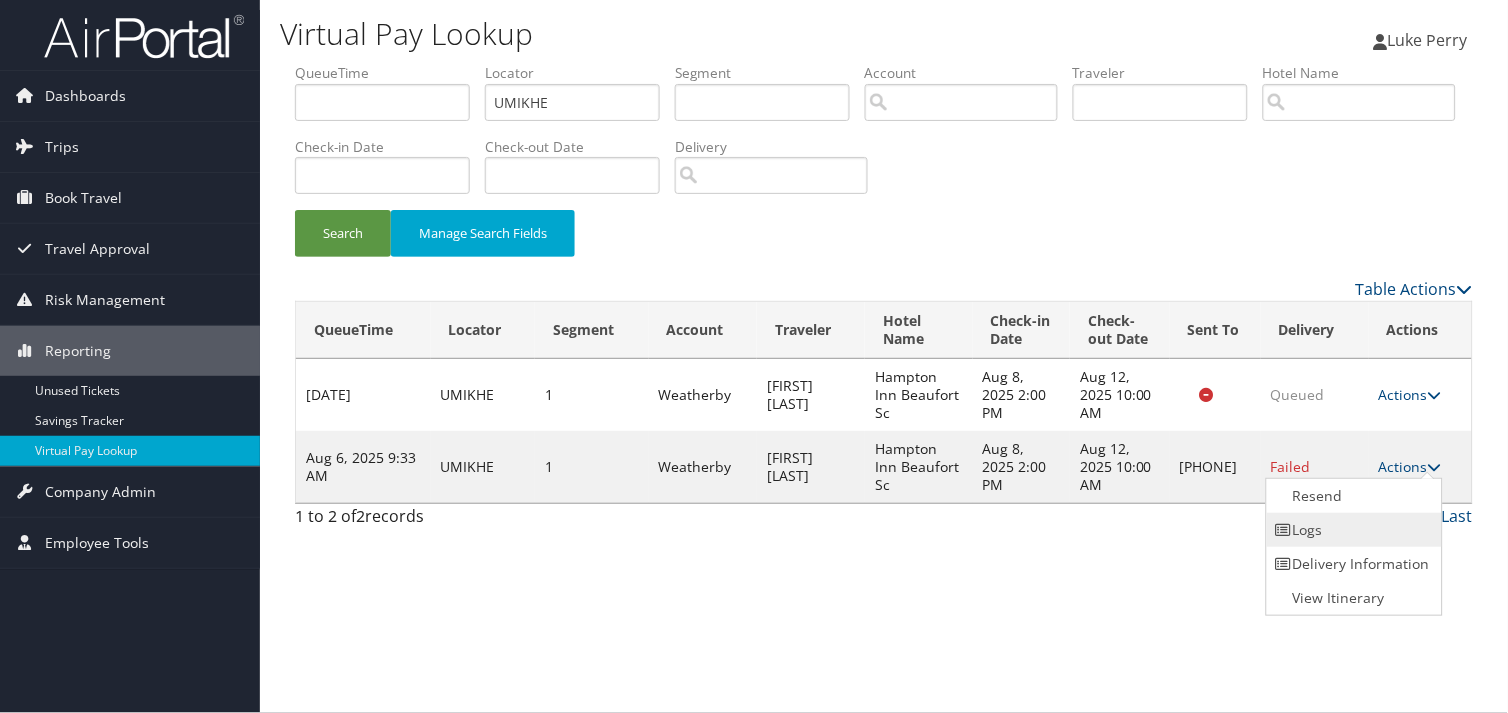 click on "Logs" at bounding box center [1352, 530] 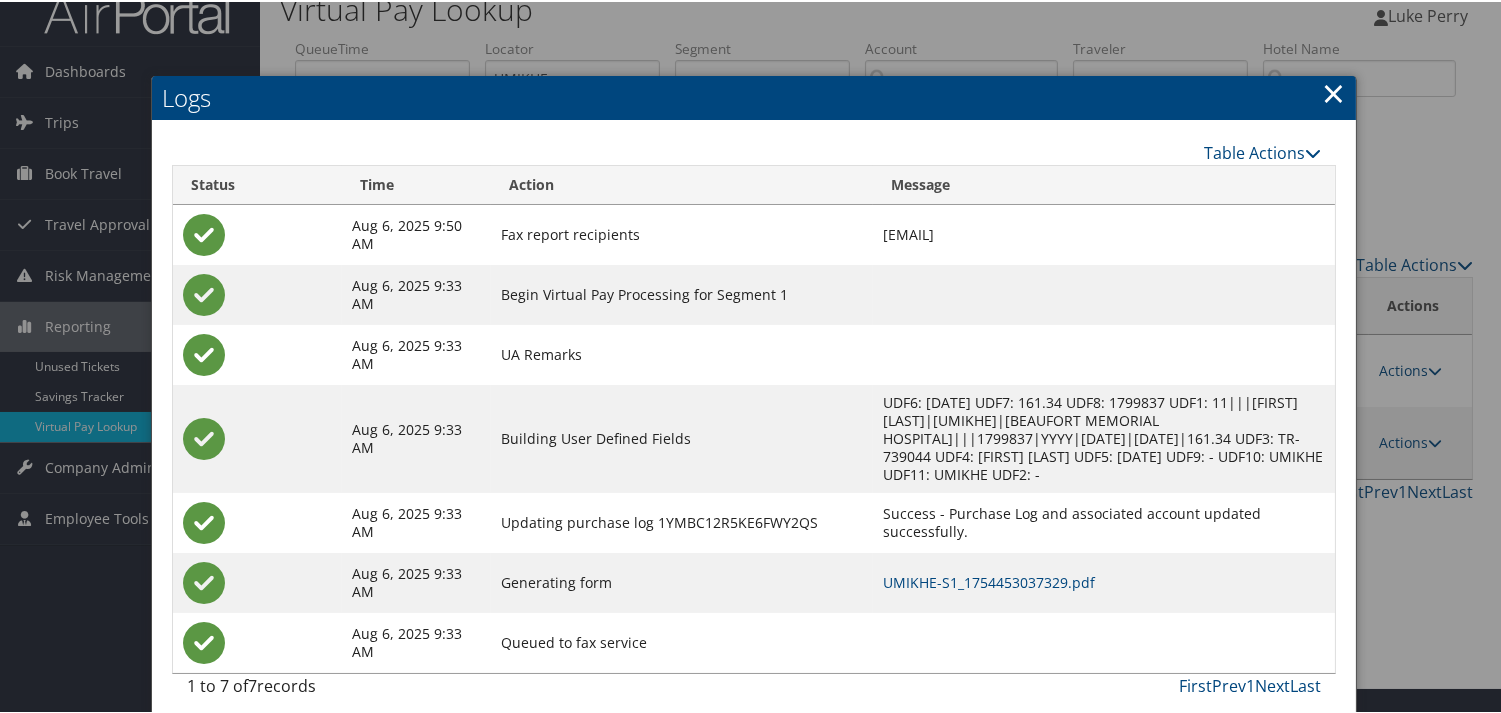 scroll, scrollTop: 40, scrollLeft: 0, axis: vertical 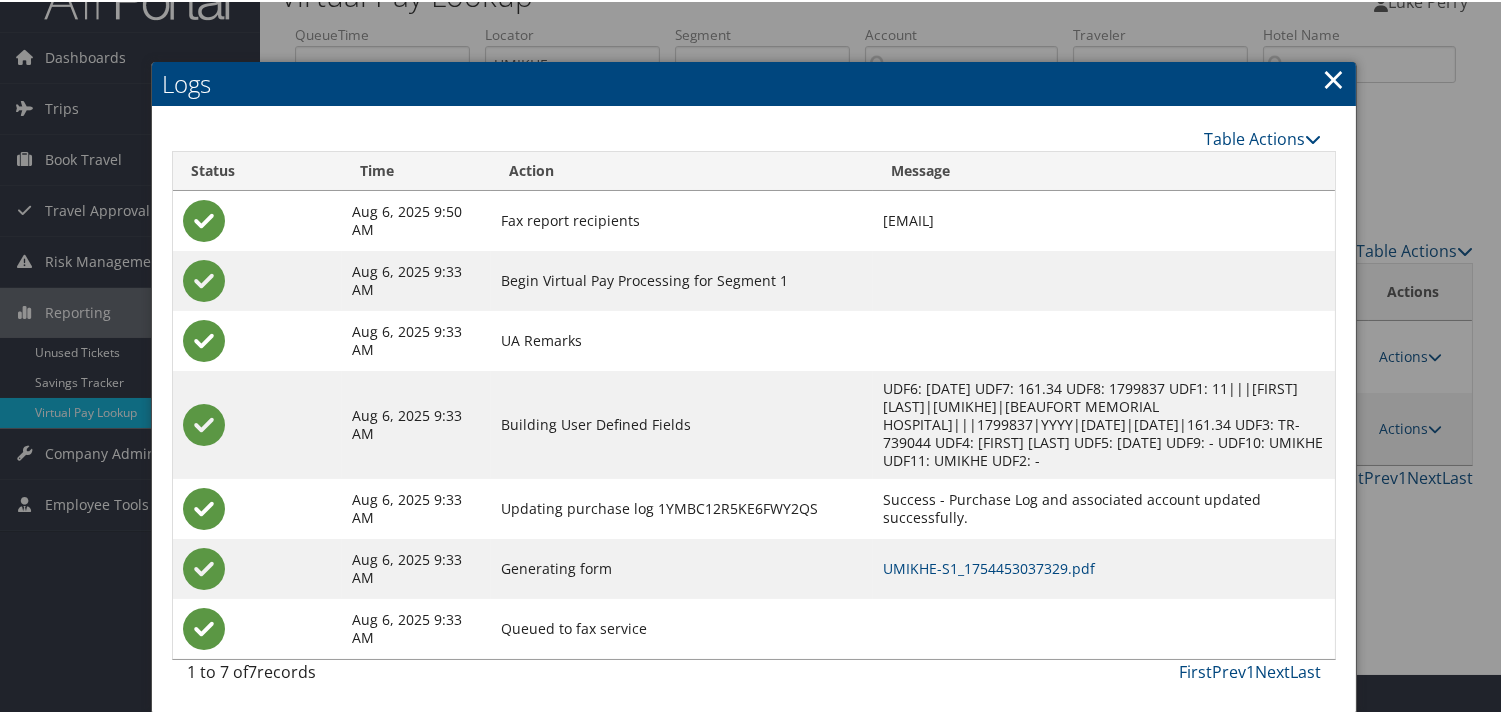 click on "UMIKHE-S1_1754453037329.pdf" at bounding box center (1104, 567) 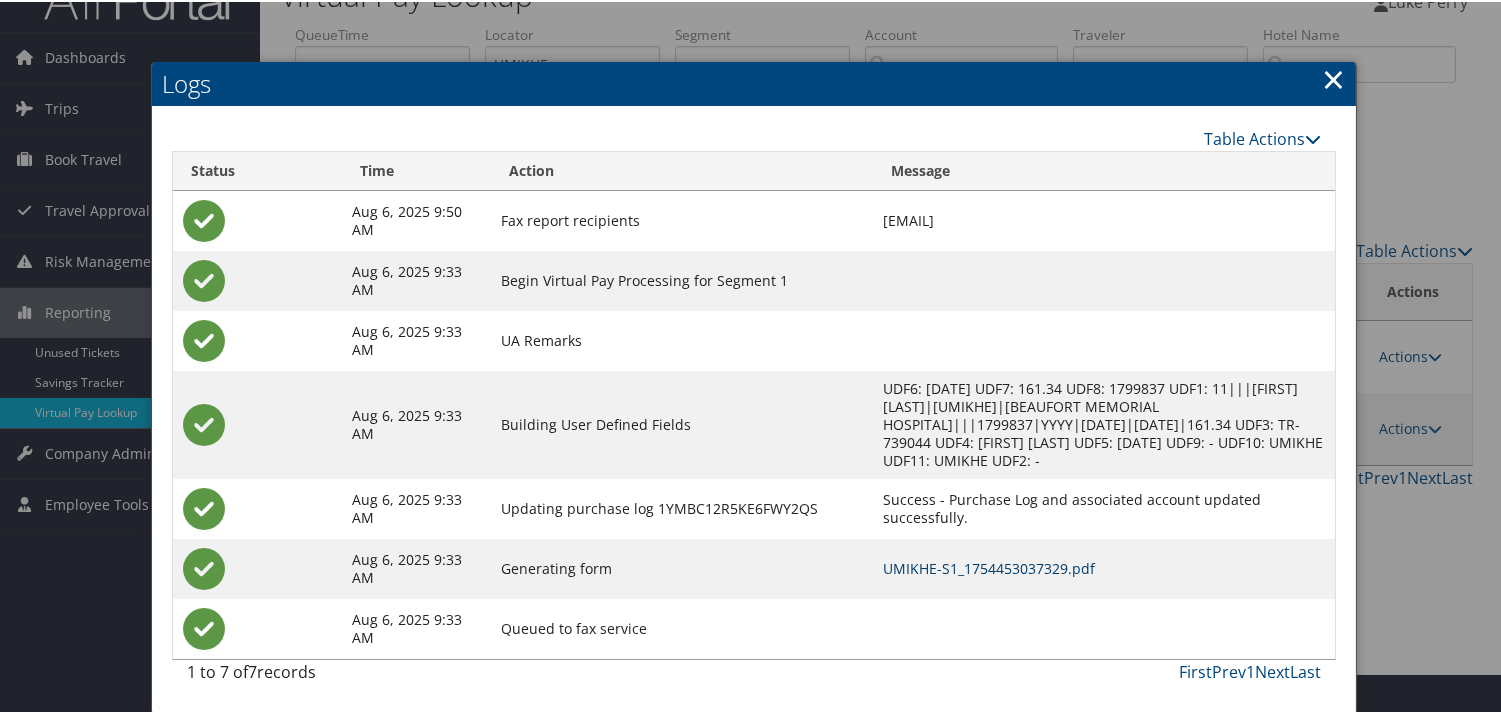 click on "UMIKHE-S1_1754453037329.pdf" at bounding box center (989, 566) 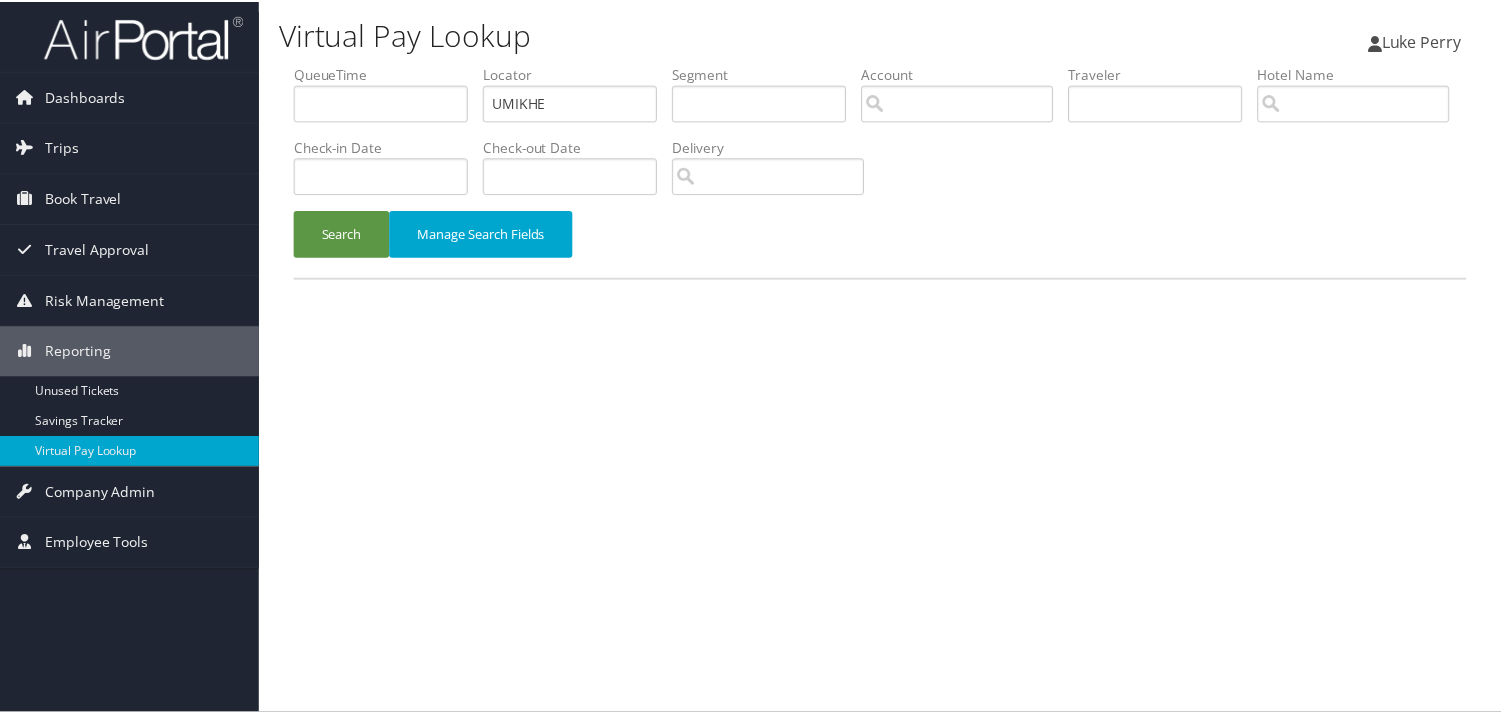 scroll, scrollTop: 0, scrollLeft: 0, axis: both 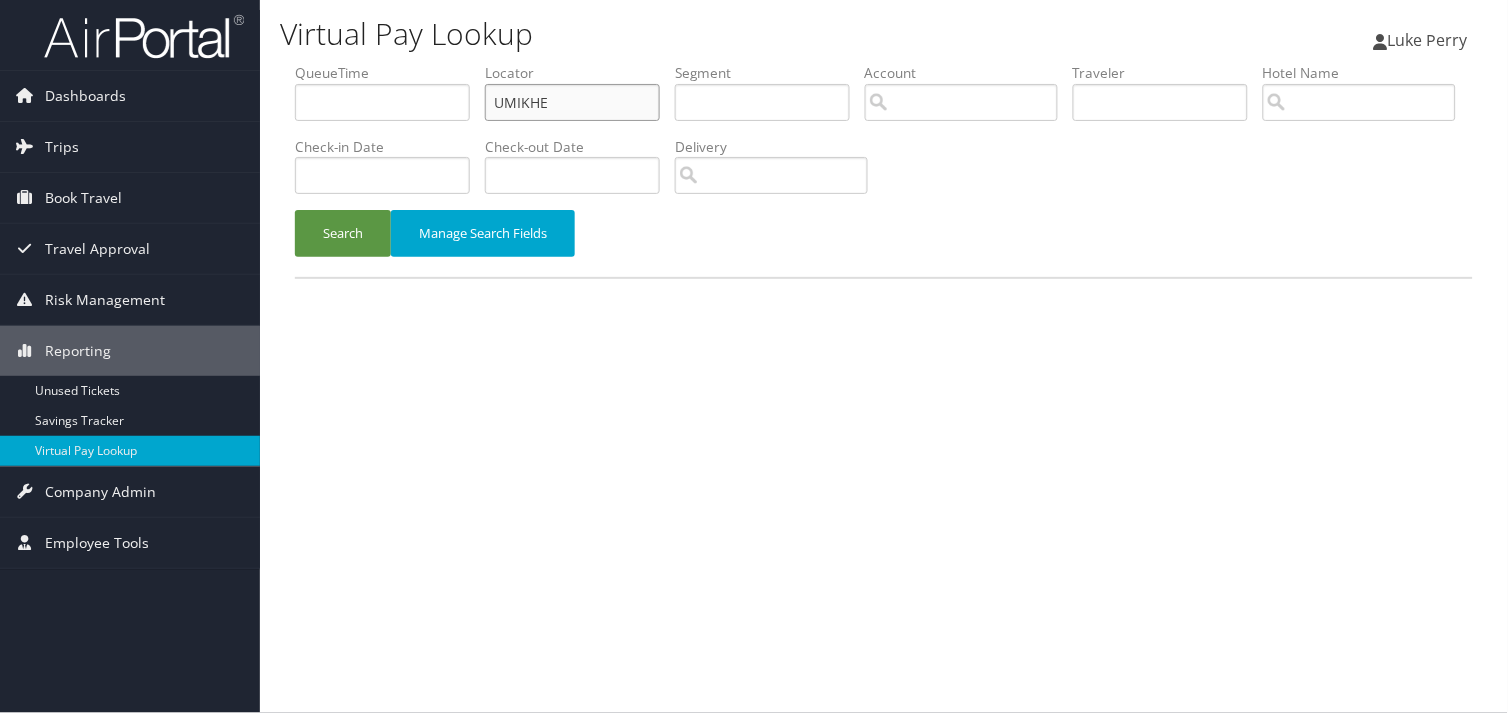 drag, startPoint x: 502, startPoint y: 104, endPoint x: 268, endPoint y: 111, distance: 234.10468 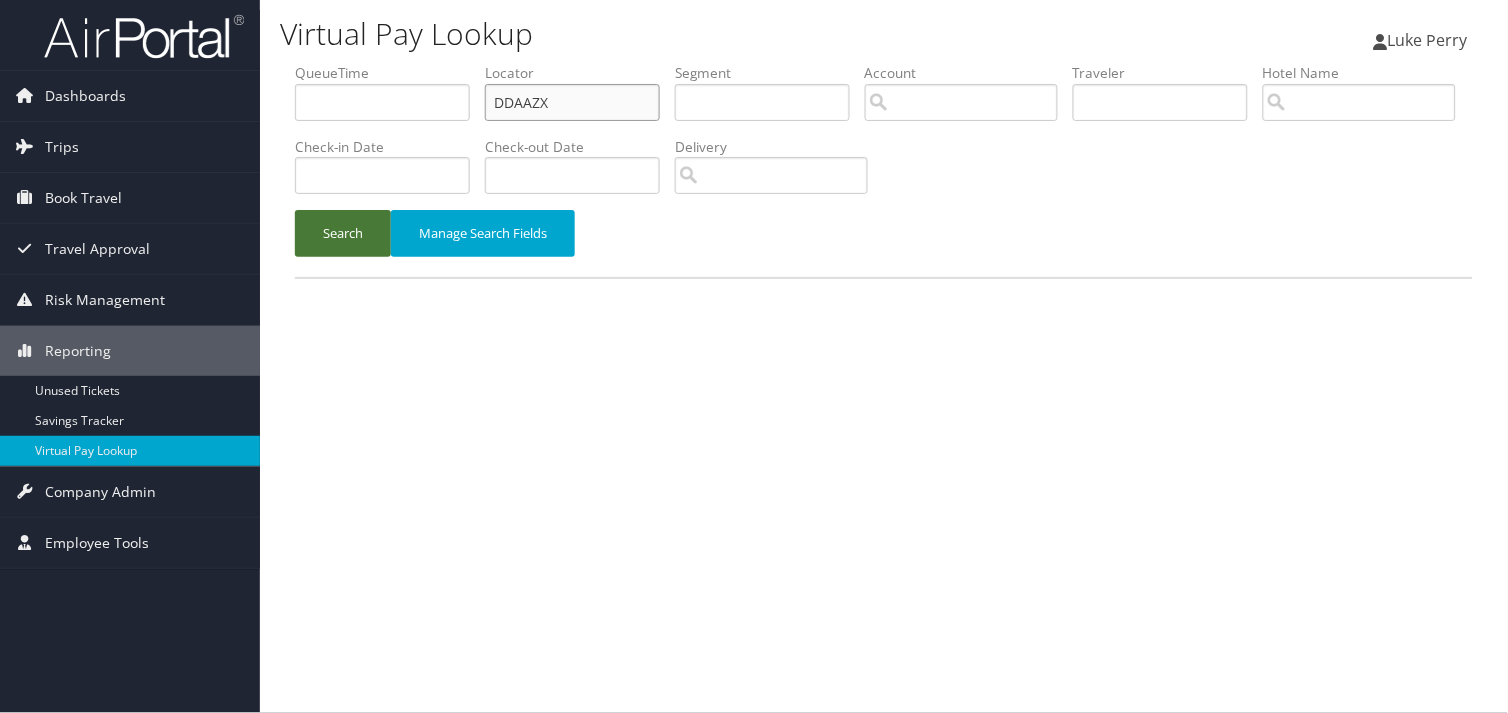 type on "DDAAZX" 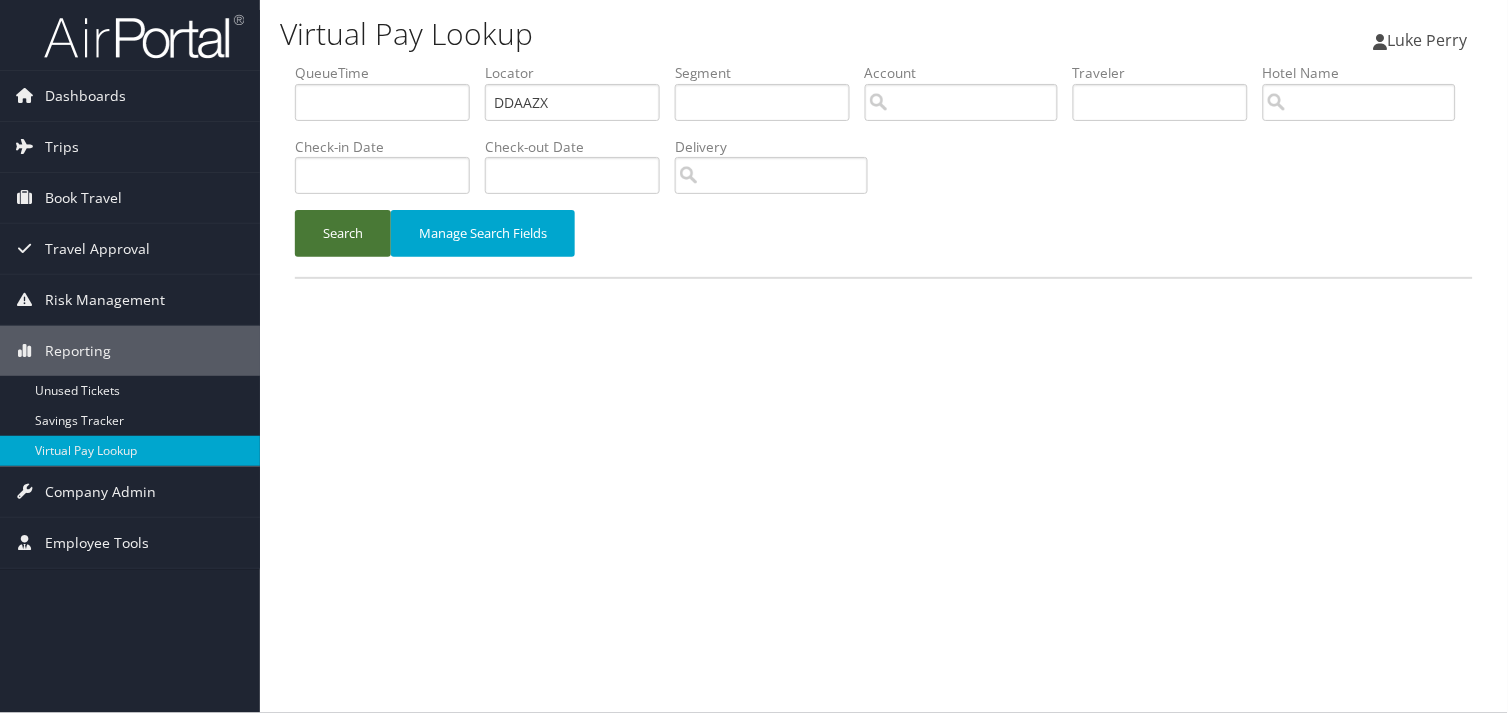 click on "Search" at bounding box center [343, 233] 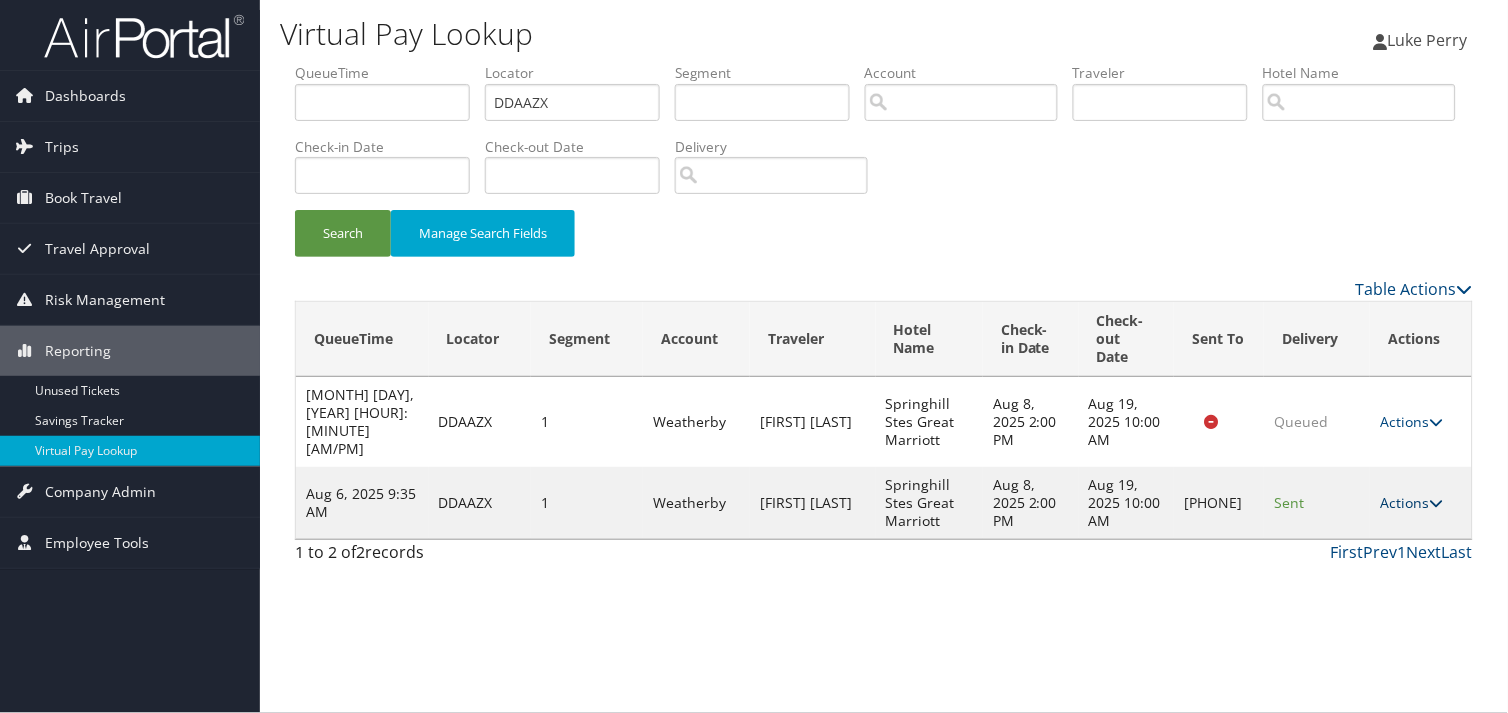 click on "Actions" at bounding box center (1411, 502) 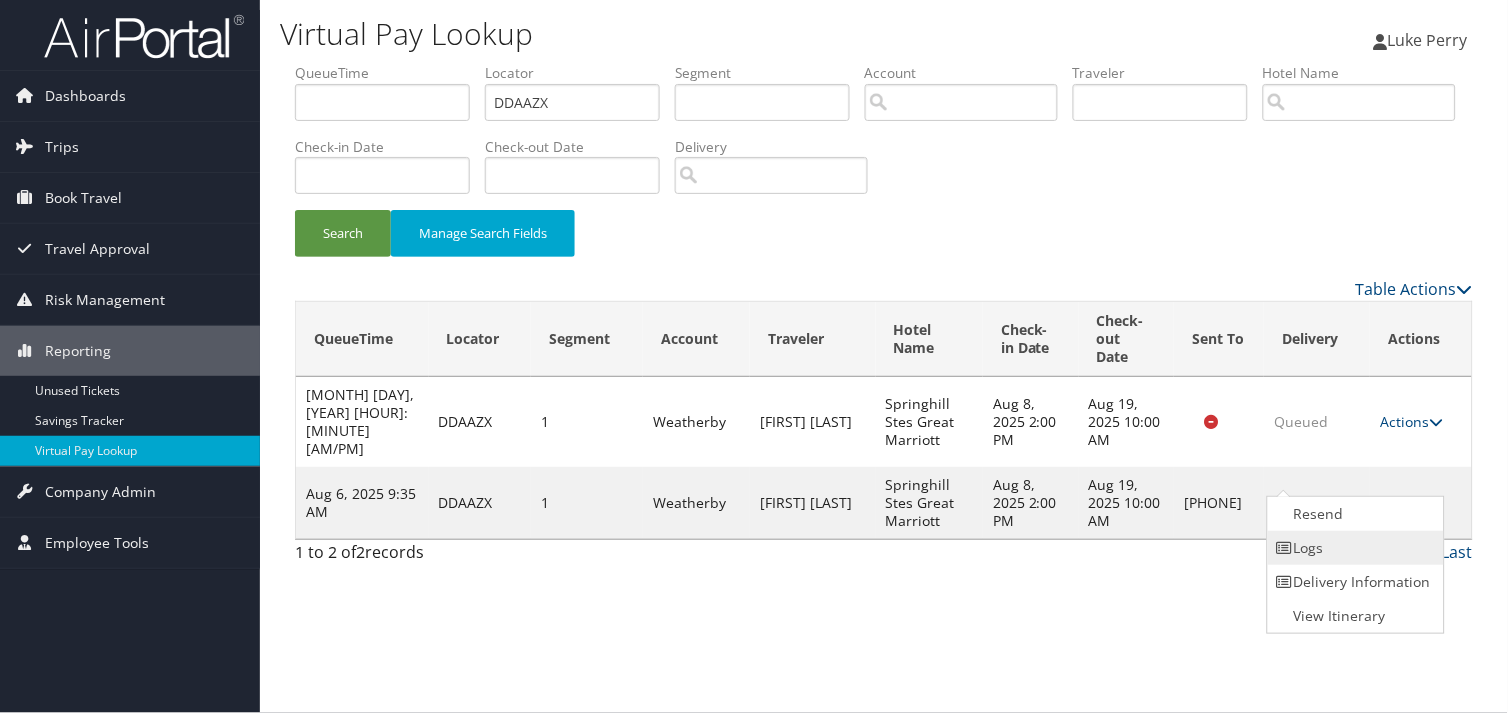 click on "Logs" at bounding box center (1353, 548) 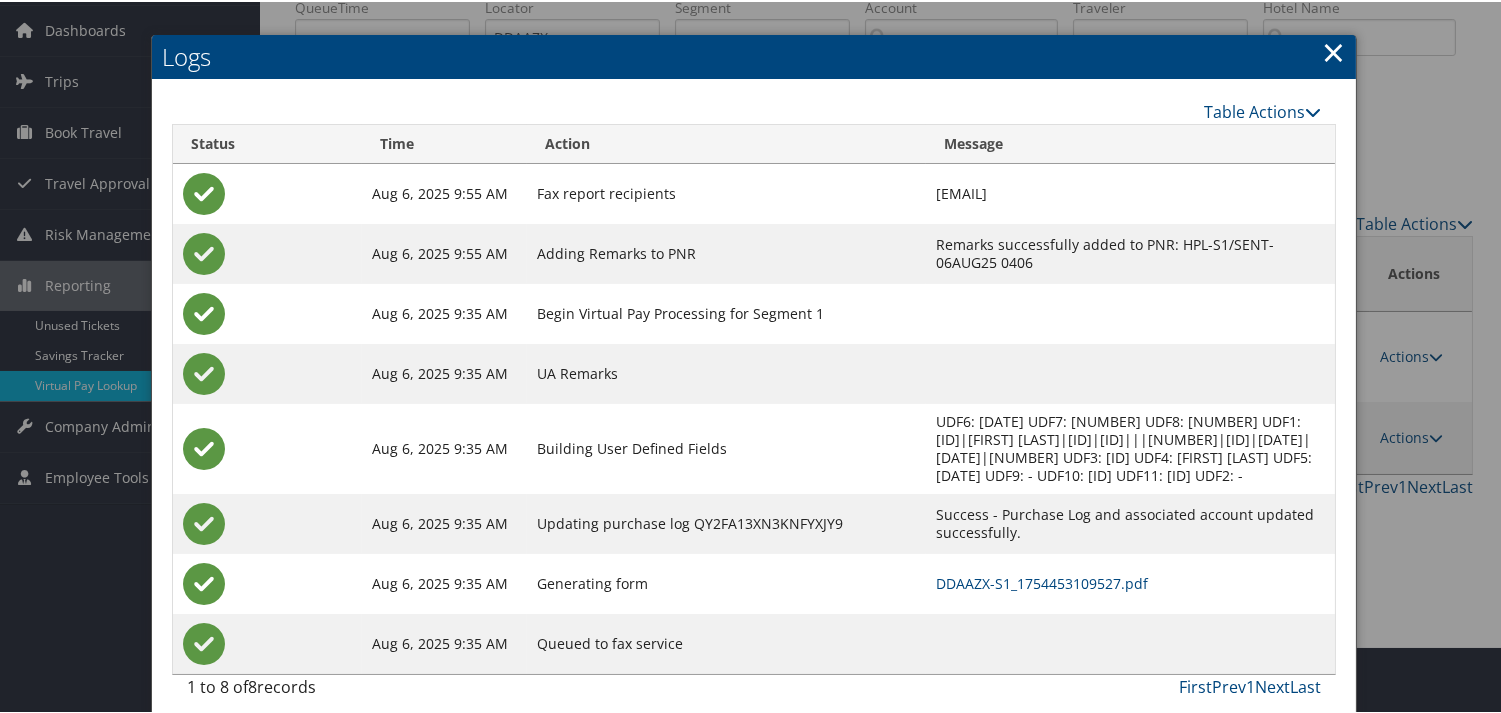 scroll, scrollTop: 100, scrollLeft: 0, axis: vertical 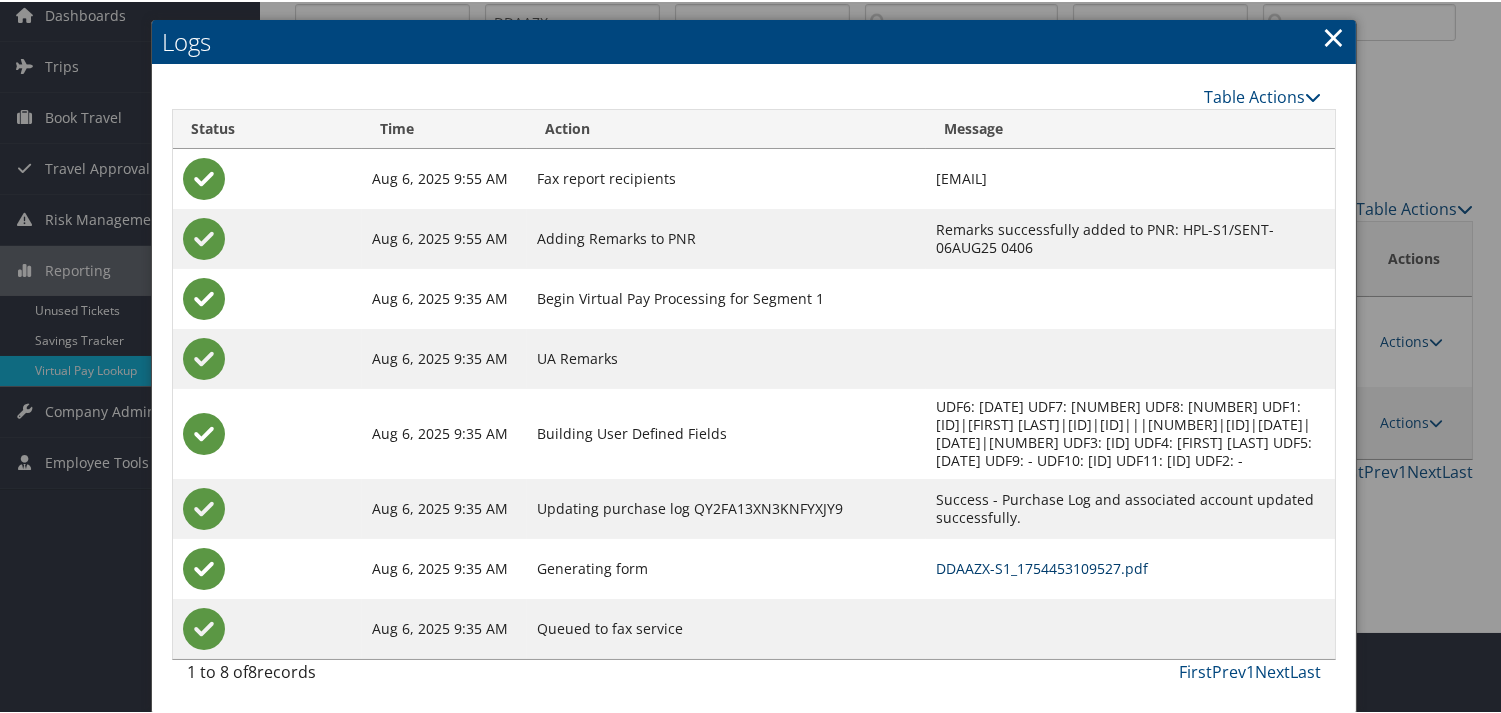 click on "DDAAZX-S1_1754453109527.pdf" at bounding box center (1042, 566) 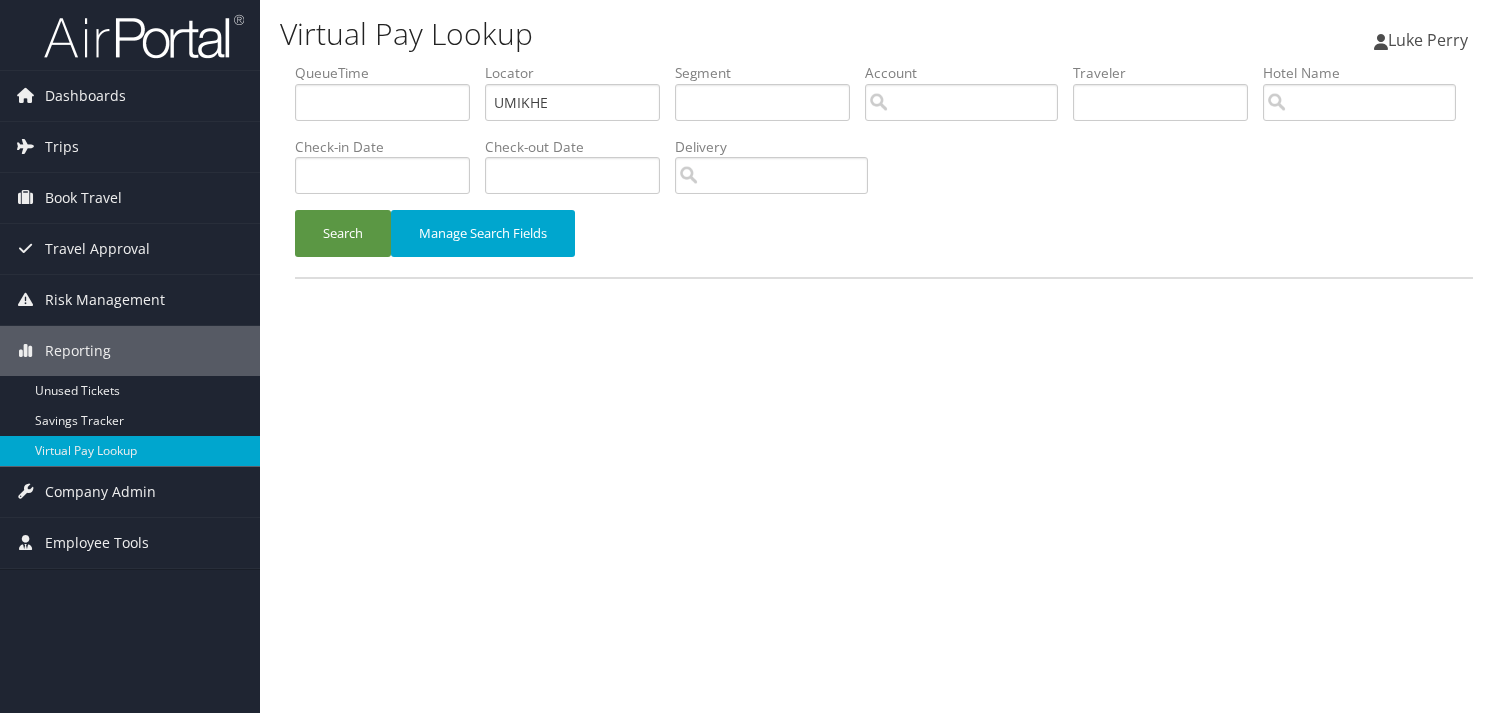 click on "Search" at bounding box center [343, 233] 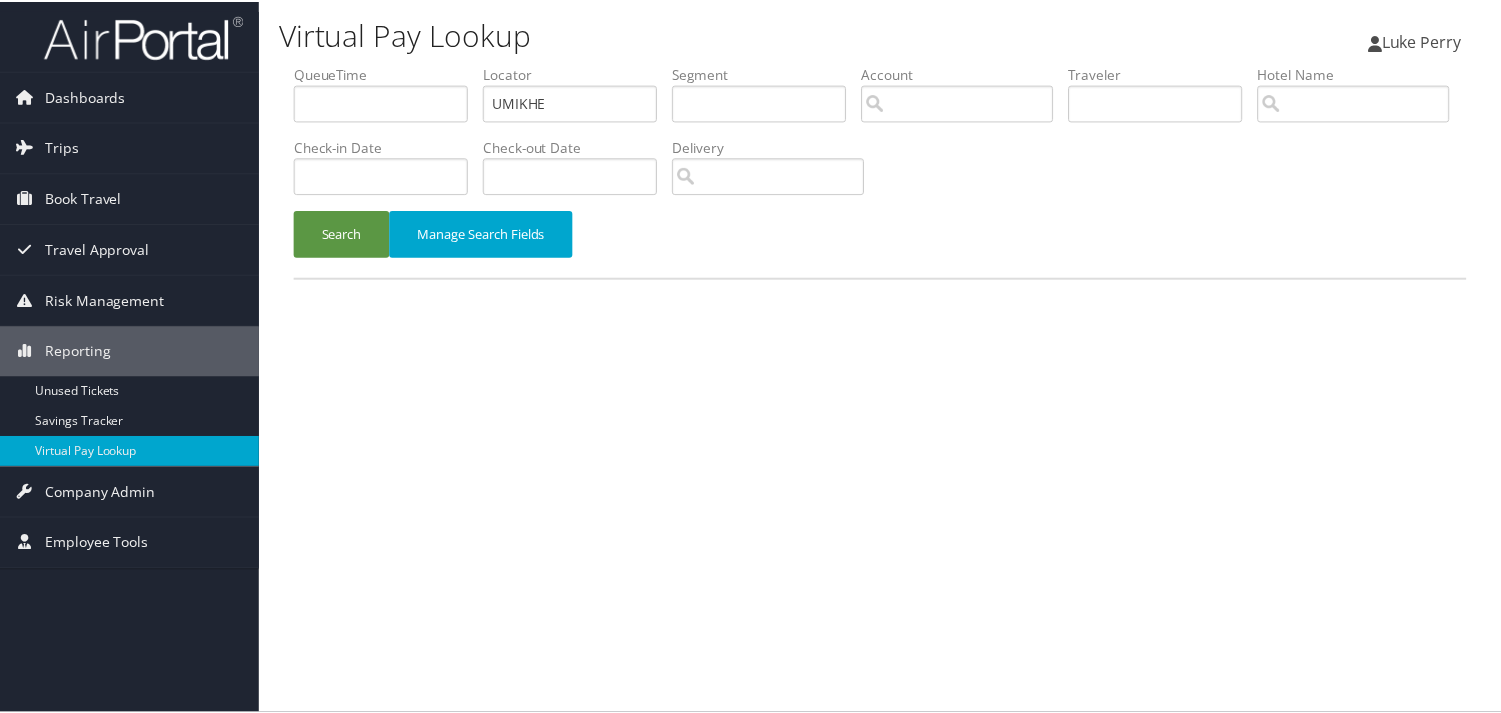 scroll, scrollTop: 0, scrollLeft: 0, axis: both 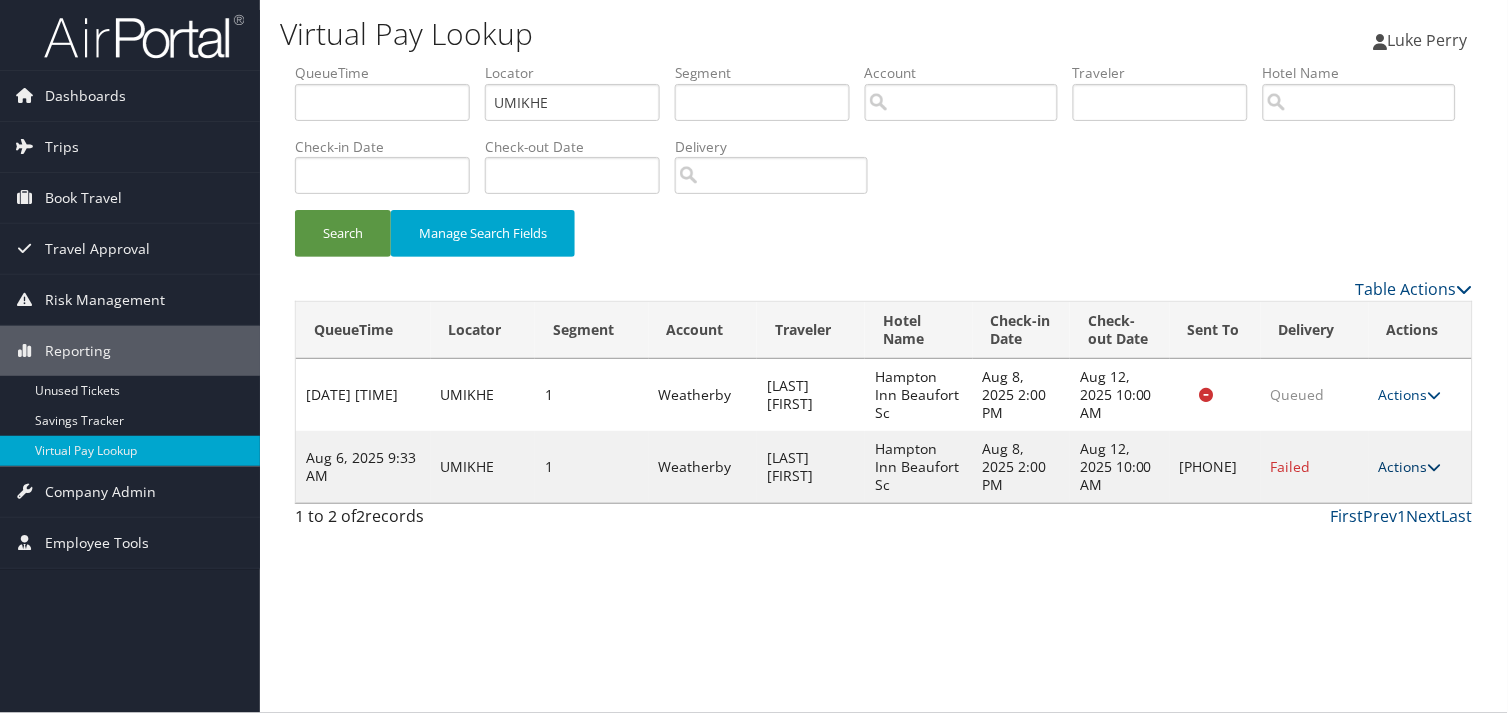 click on "Actions" at bounding box center [1410, 466] 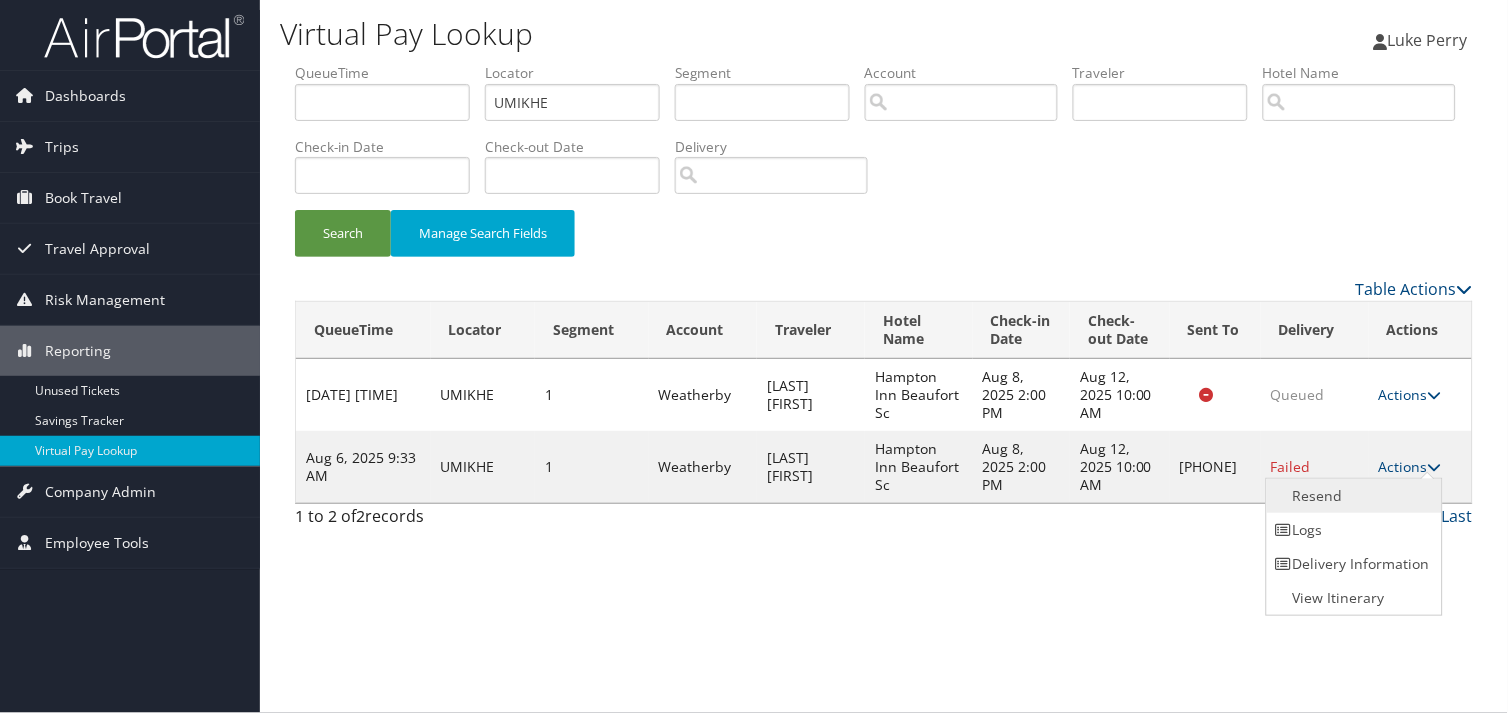 click on "Resend" at bounding box center (1352, 496) 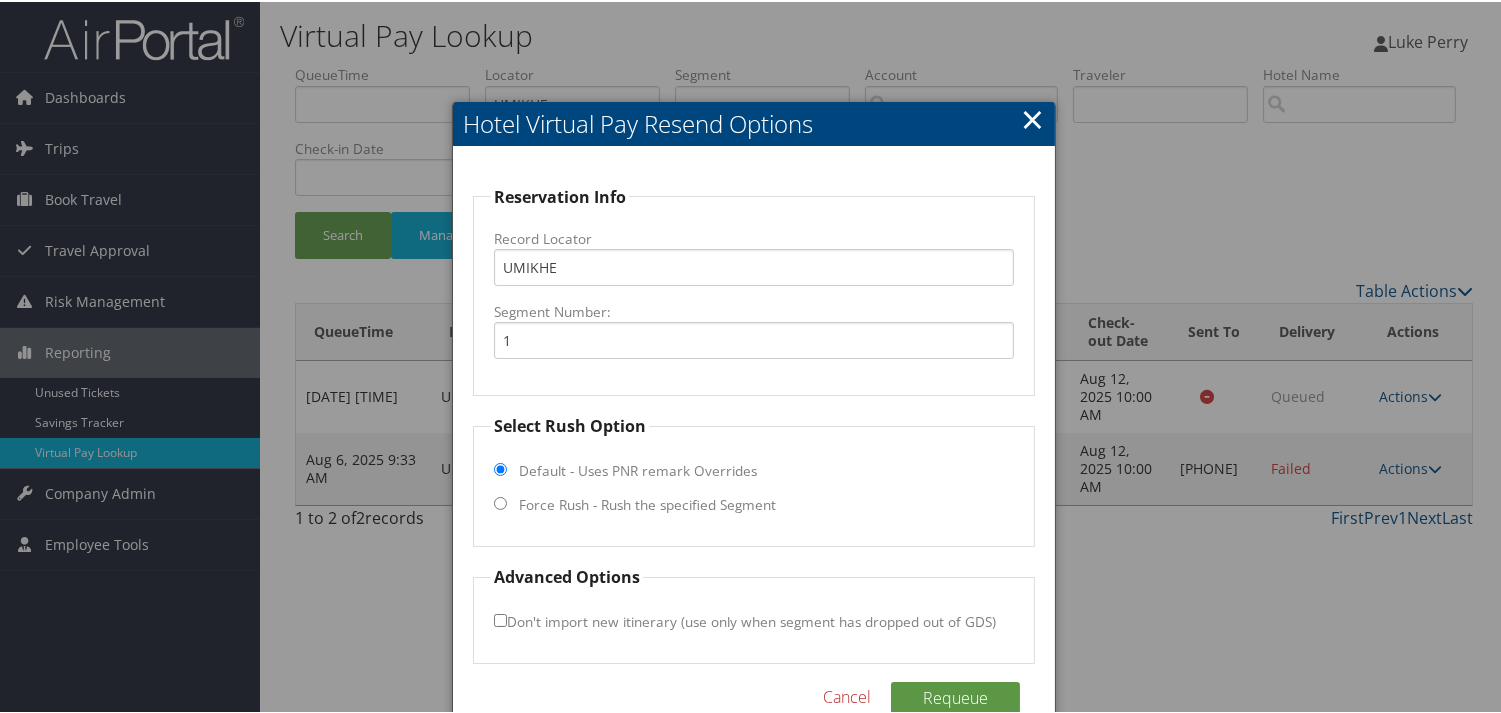 drag, startPoint x: 1084, startPoint y: 562, endPoint x: 1411, endPoint y: 561, distance: 327.00153 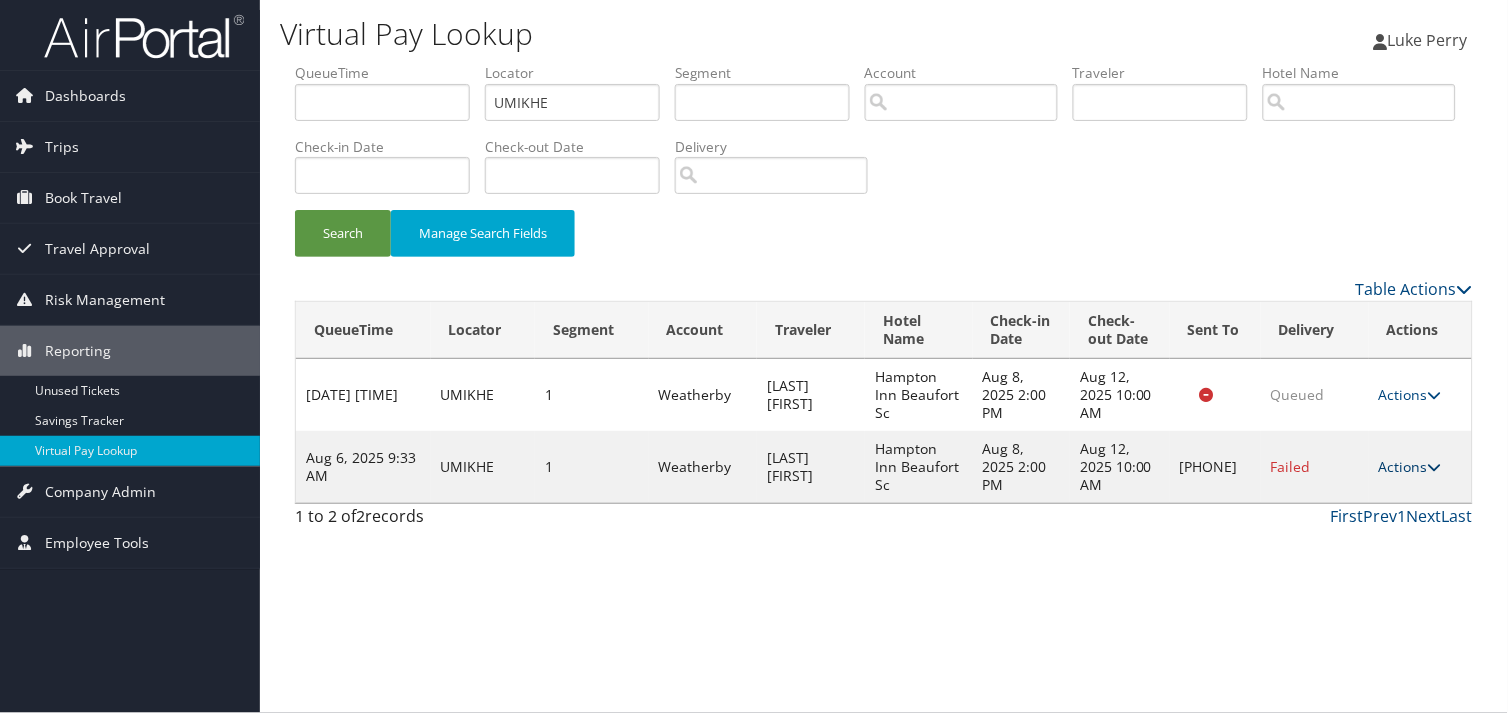 click on "Actions" at bounding box center (1410, 466) 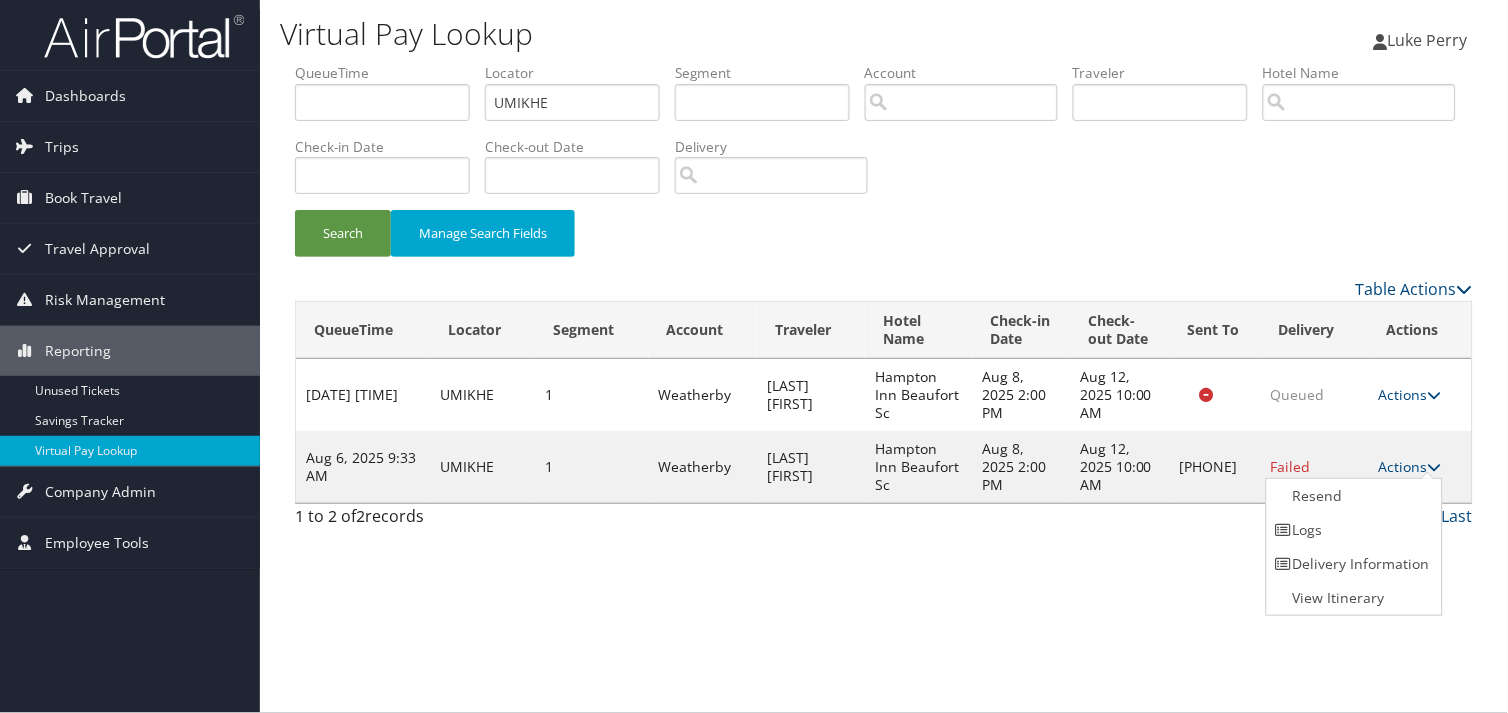 drag, startPoint x: 1342, startPoint y: 522, endPoint x: 853, endPoint y: 335, distance: 523.5361 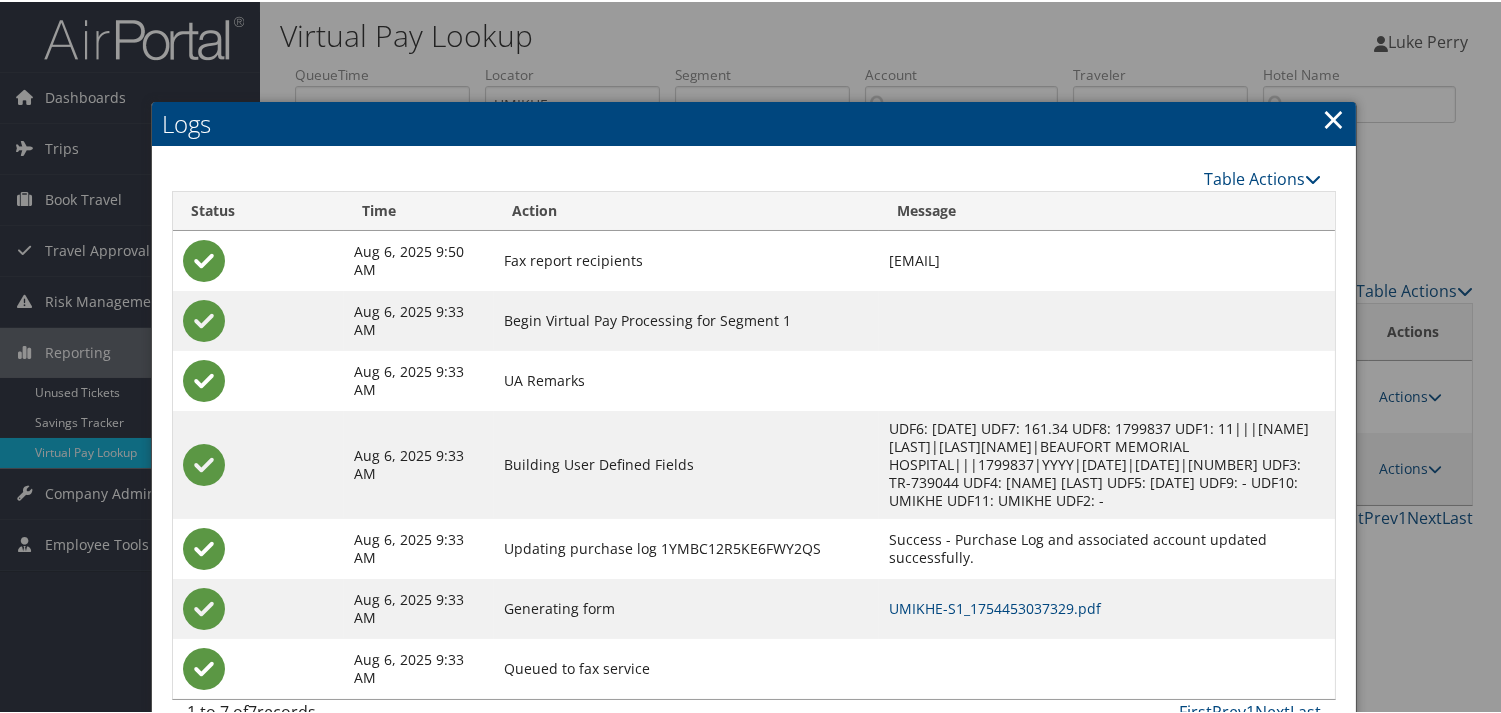 scroll, scrollTop: 40, scrollLeft: 0, axis: vertical 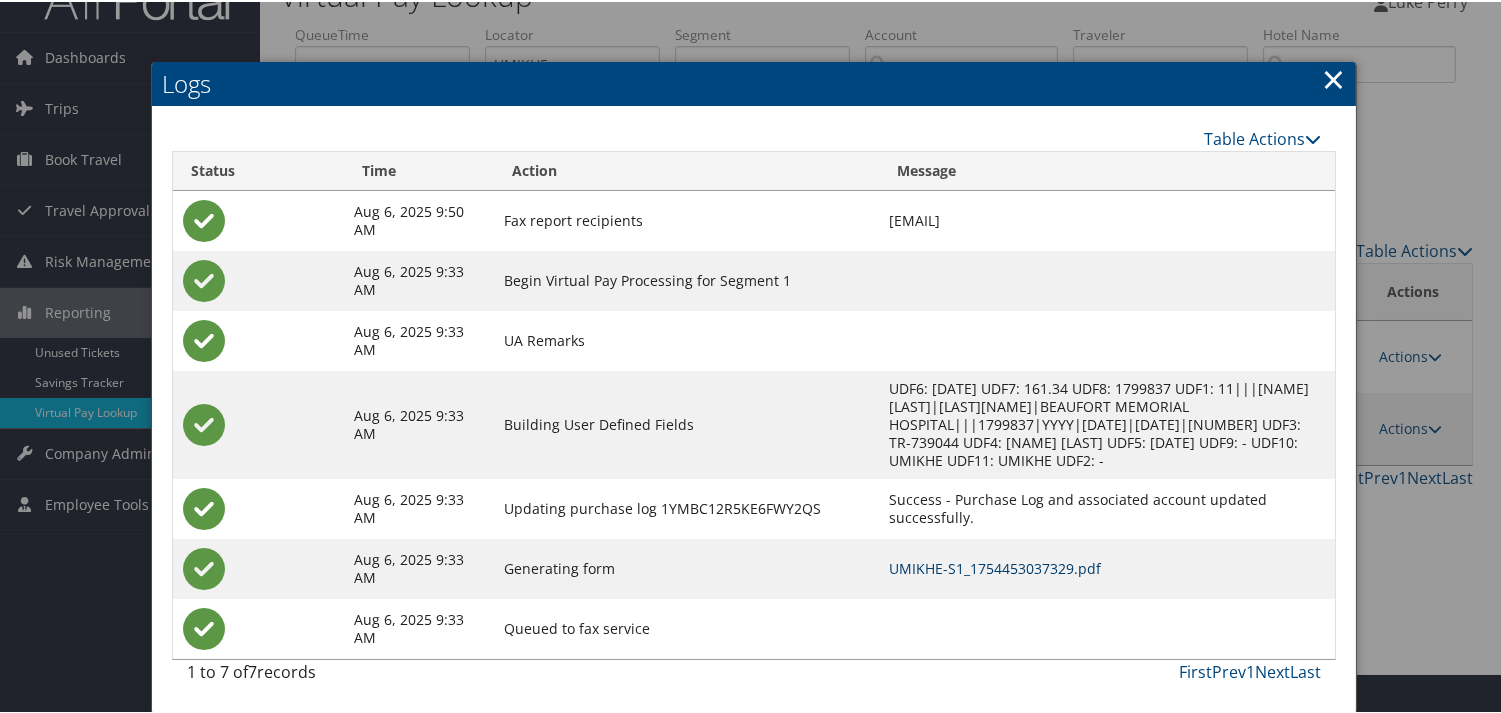 click on "UMIKHE-S1_1754453037329.pdf" at bounding box center [995, 566] 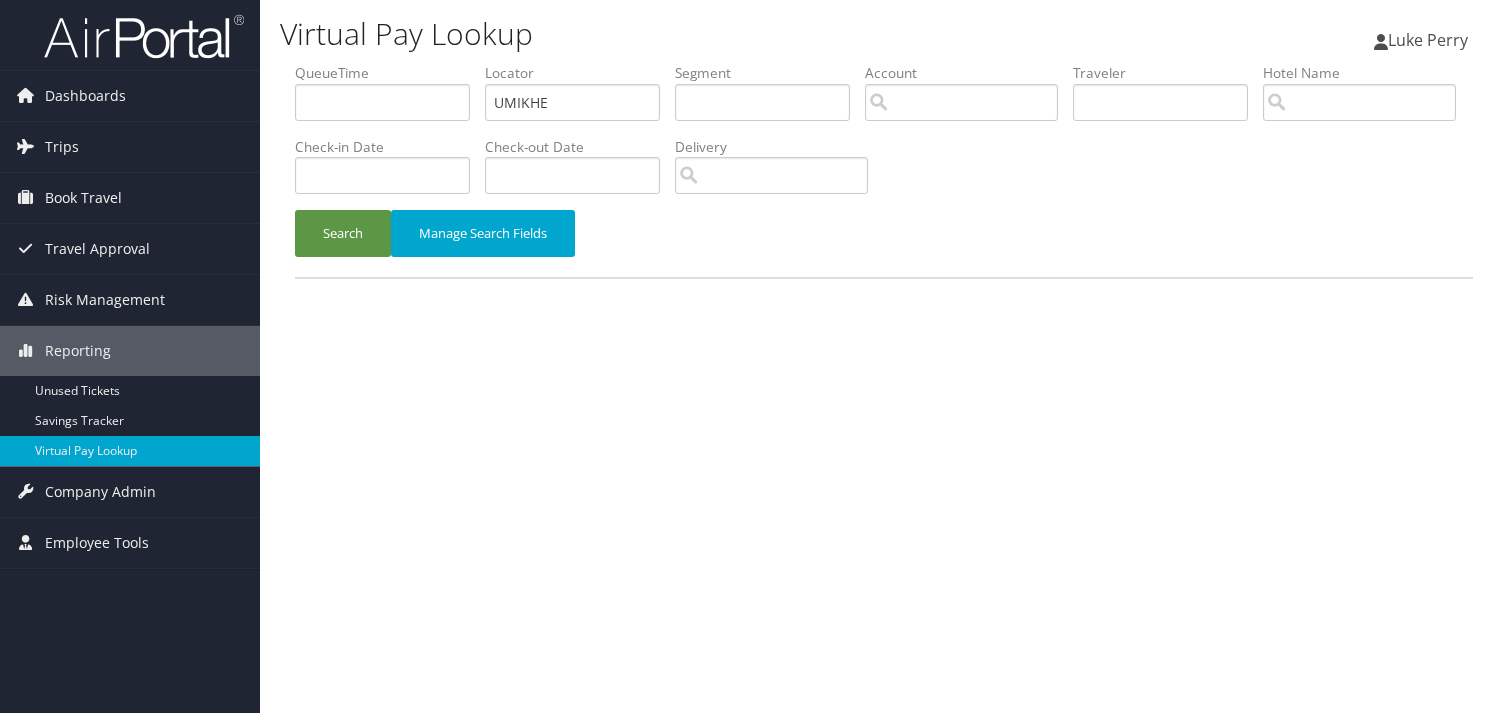 click on "Search" at bounding box center (343, 233) 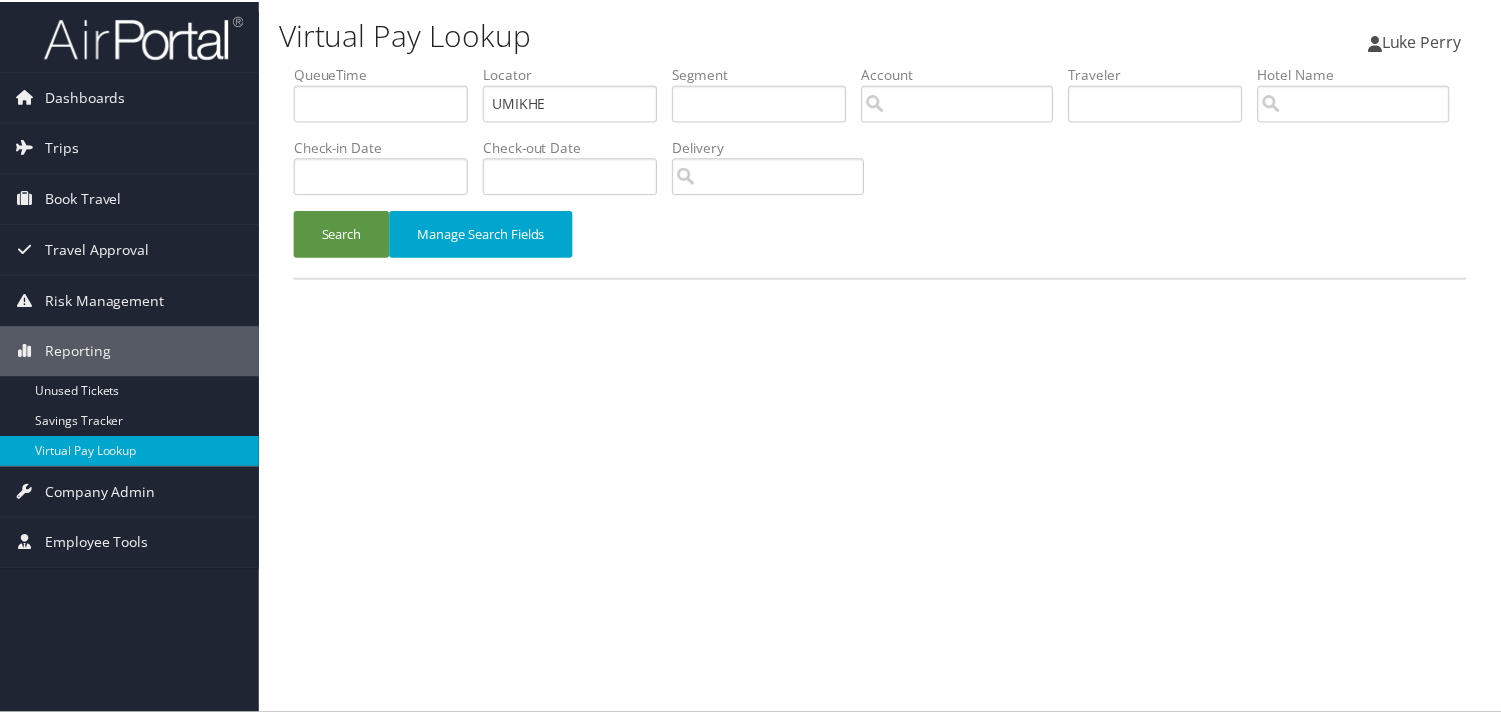 scroll, scrollTop: 0, scrollLeft: 0, axis: both 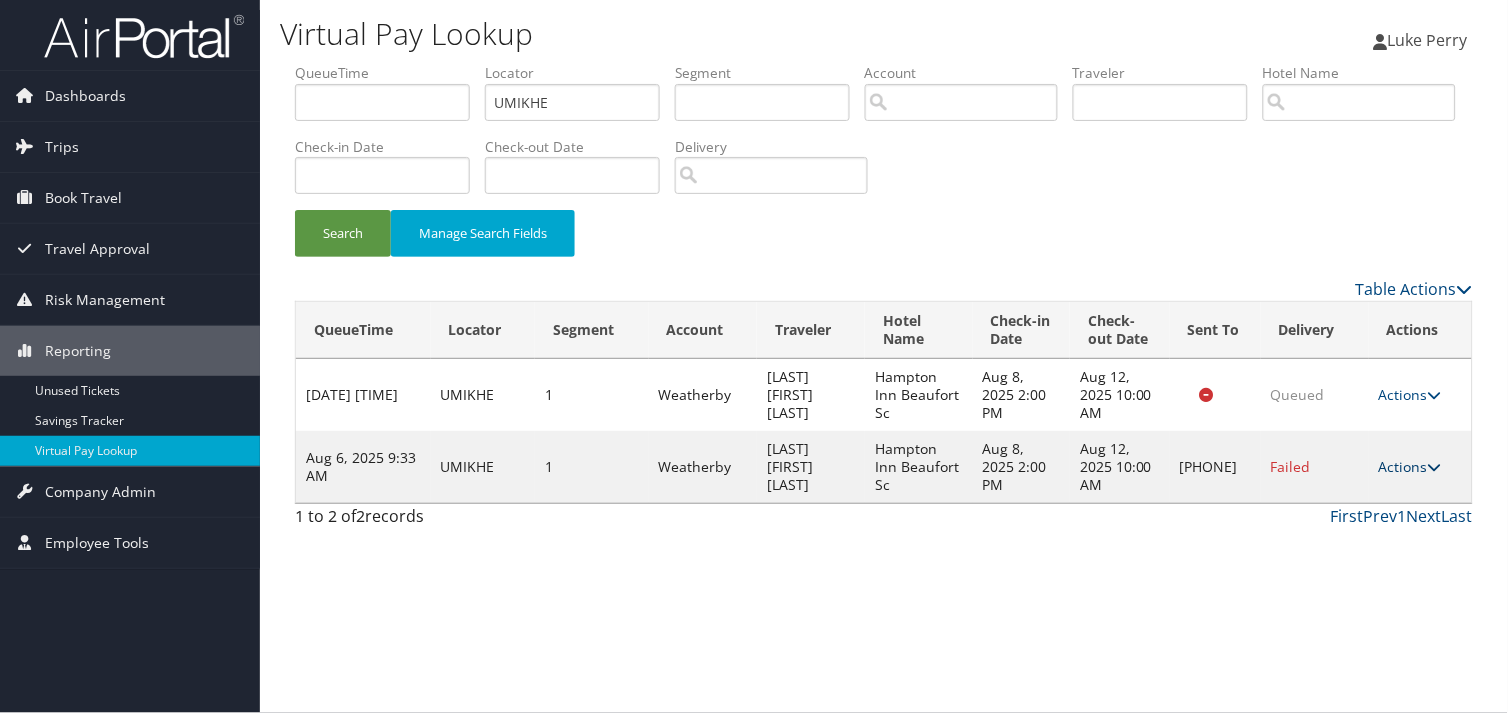 click on "Actions" at bounding box center (1410, 466) 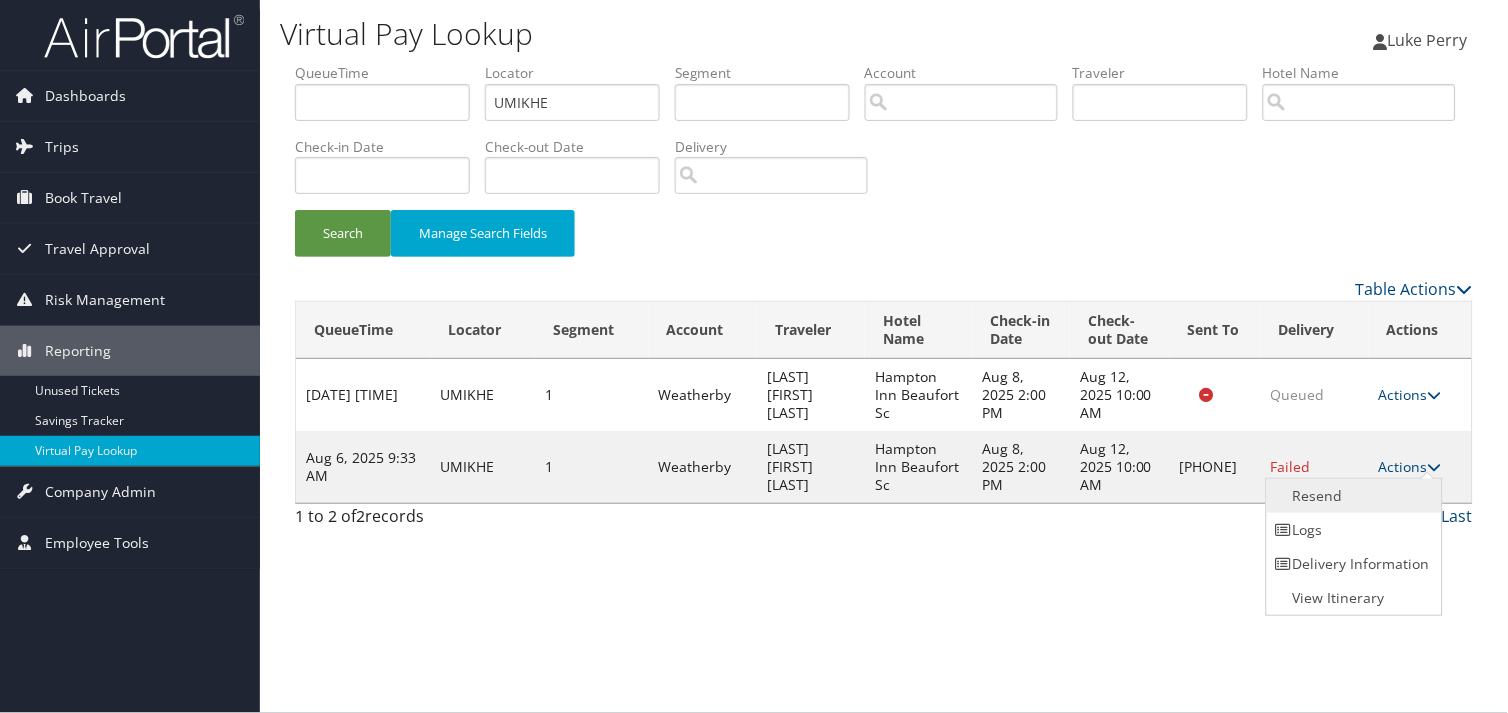 click on "Resend" at bounding box center (1352, 496) 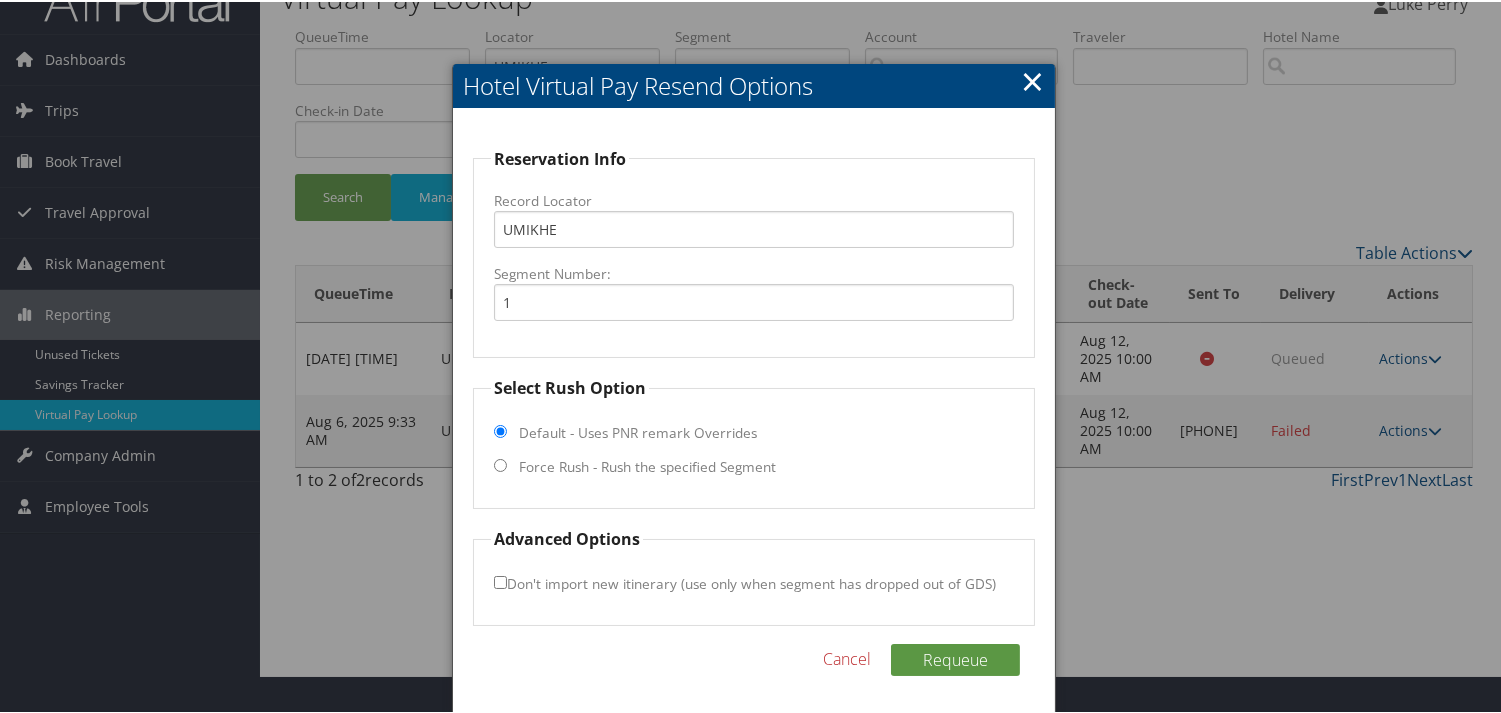click on "Force Rush - Rush the specified Segment" at bounding box center [647, 465] 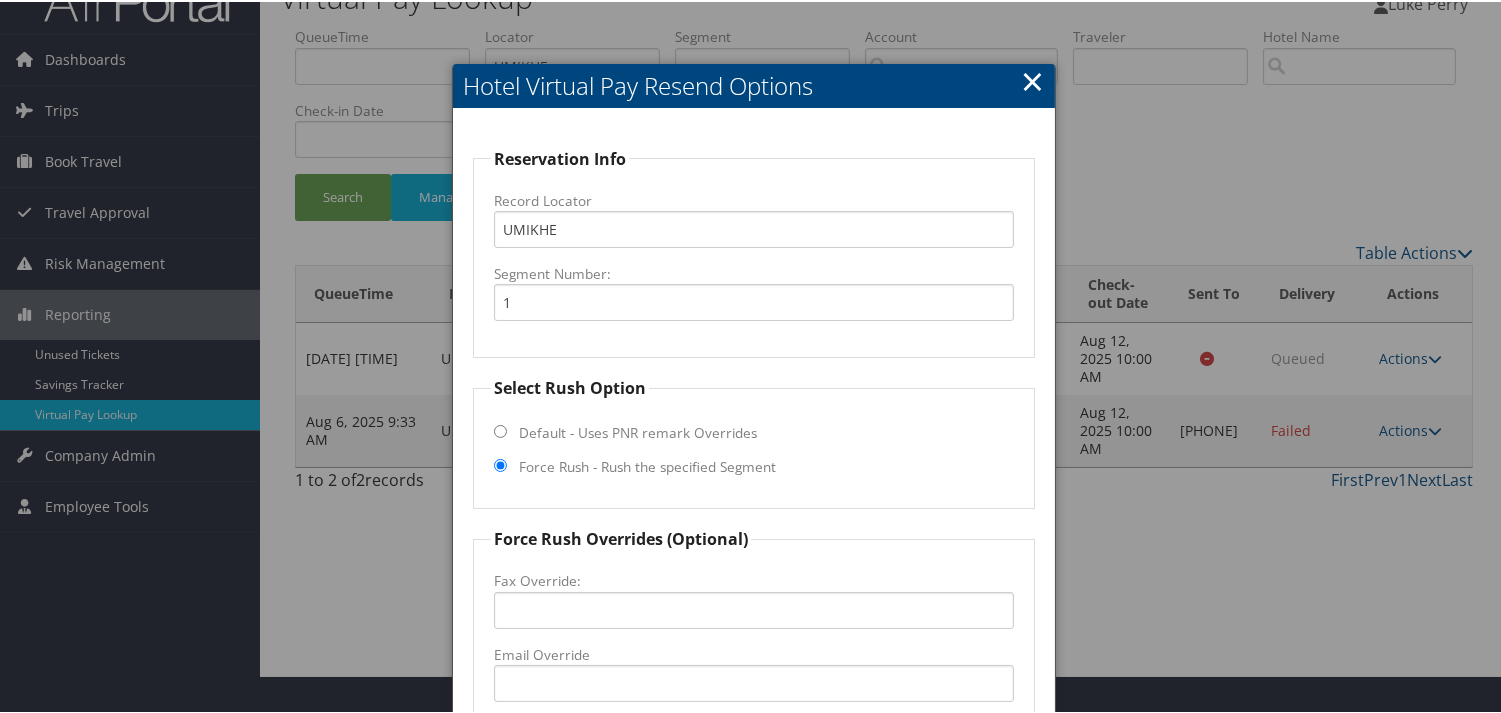 scroll, scrollTop: 268, scrollLeft: 0, axis: vertical 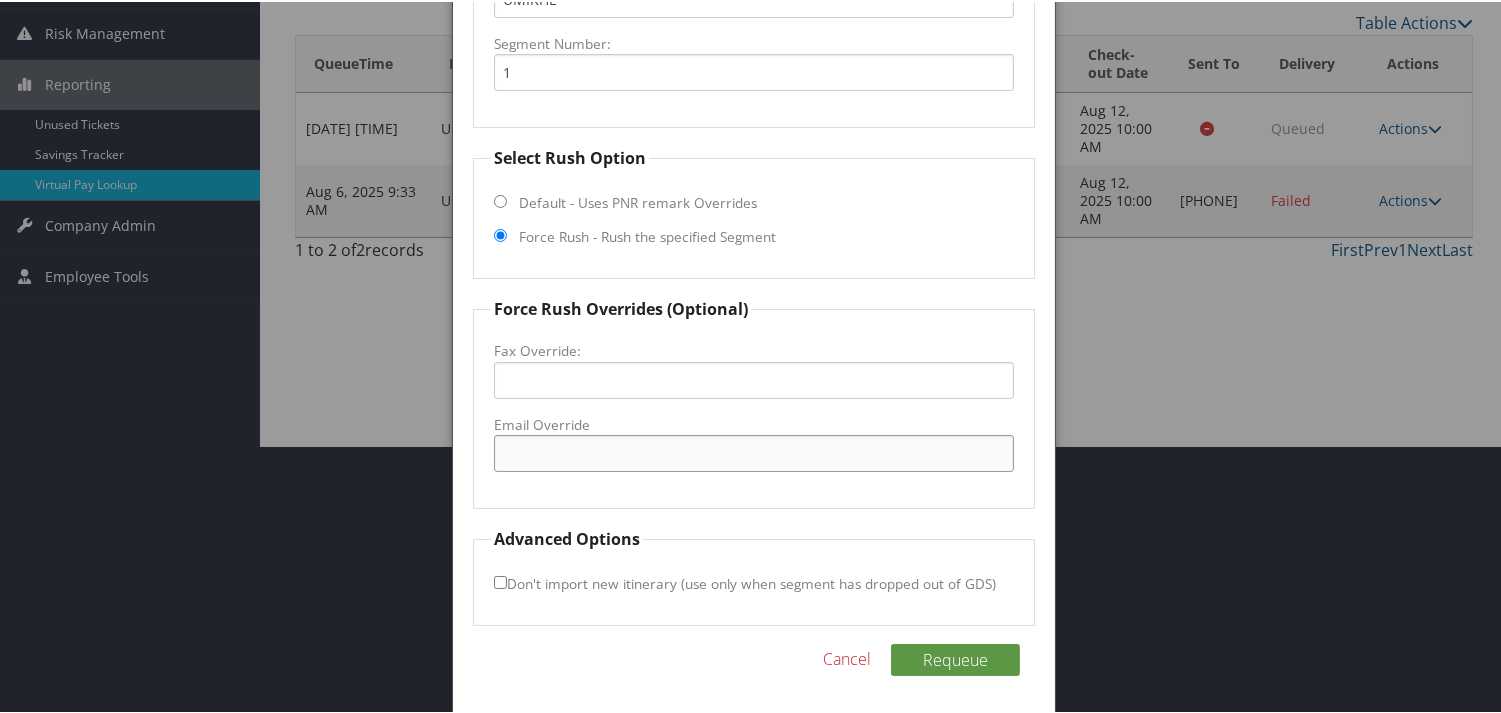 click on "Email Override" at bounding box center (753, 451) 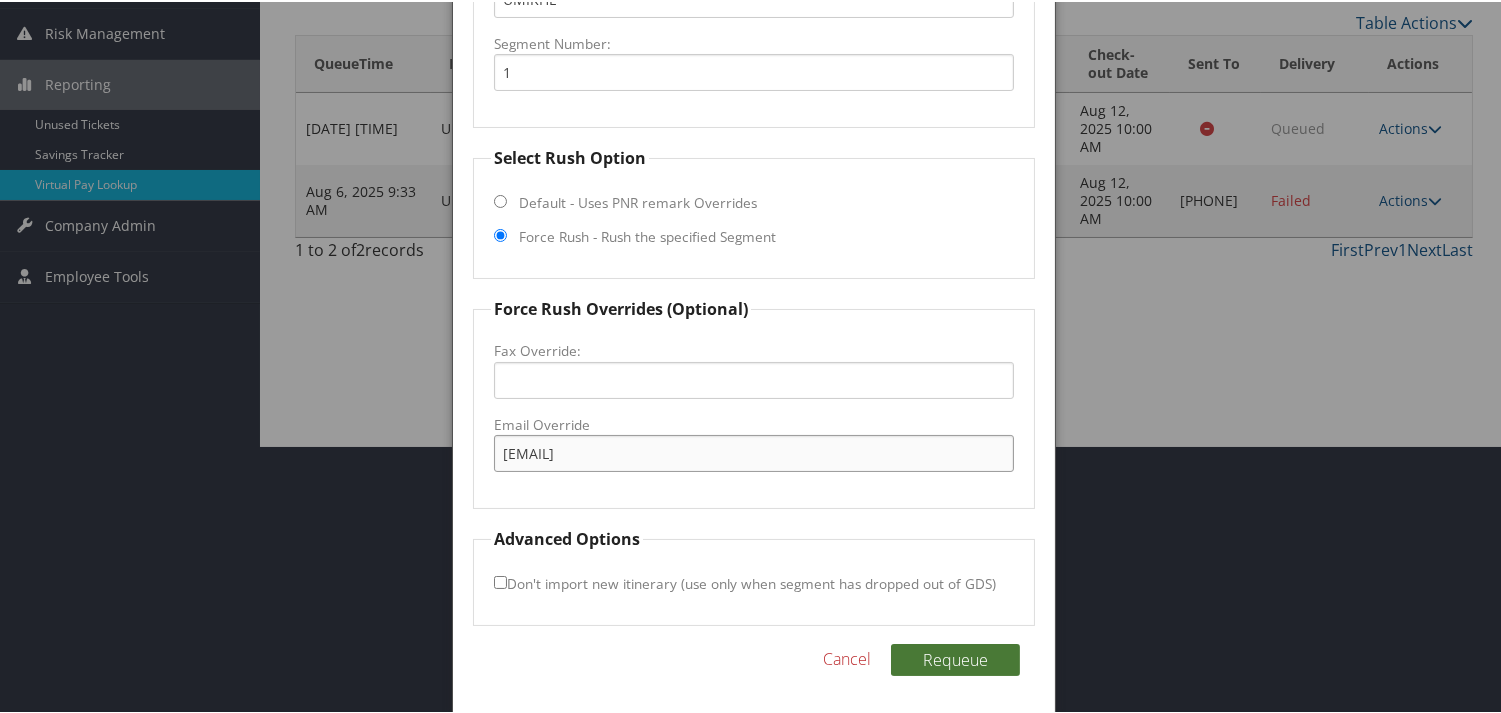 type on "hamptoninnbftsc@gmail.com" 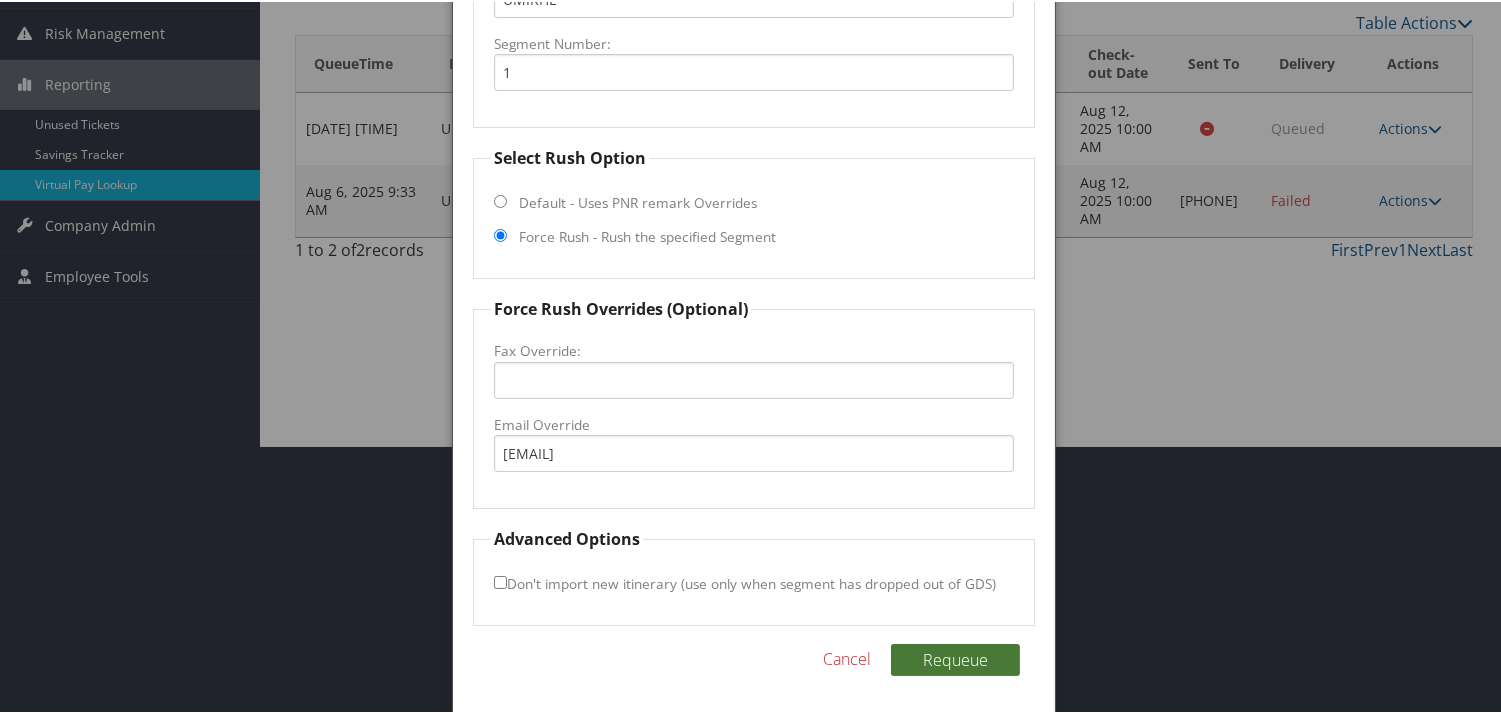 click on "Requeue" at bounding box center (955, 658) 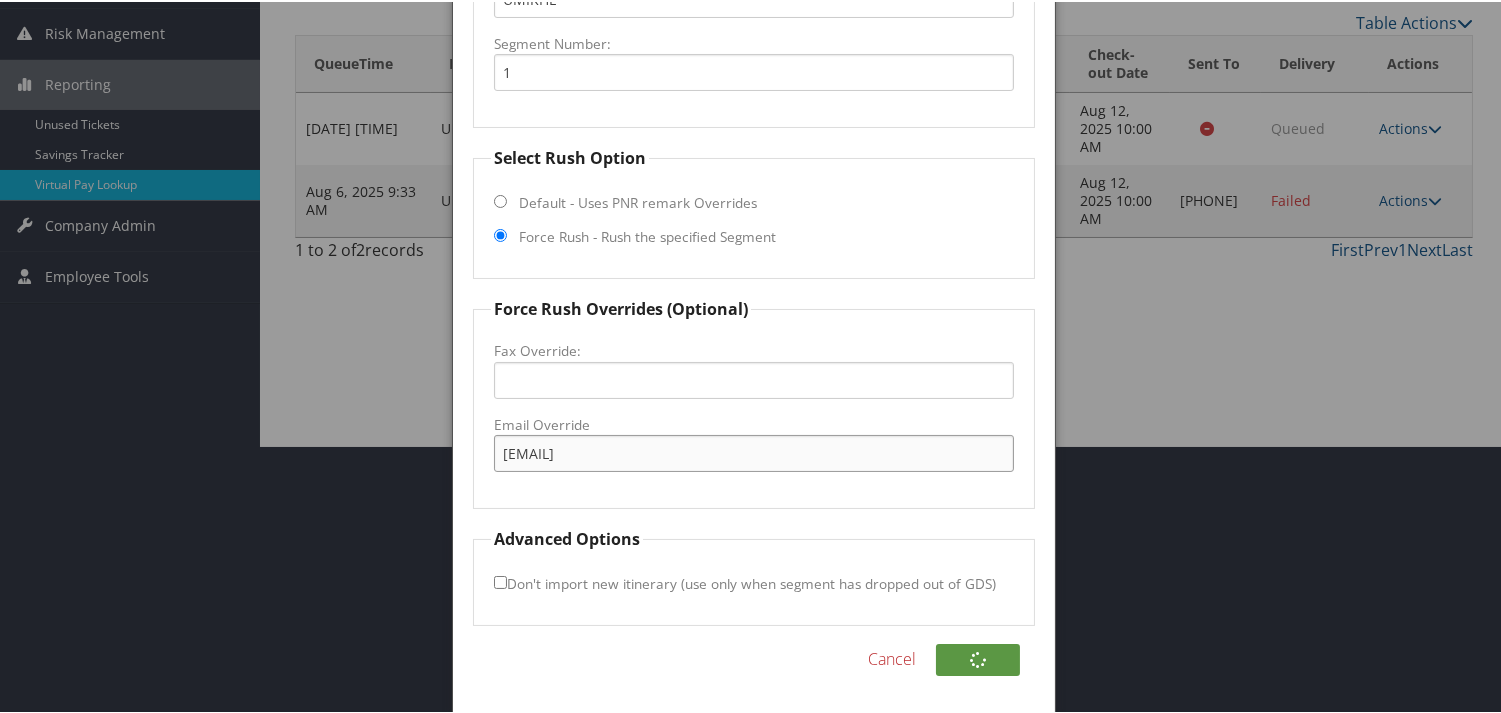drag, startPoint x: 718, startPoint y: 446, endPoint x: 177, endPoint y: 473, distance: 541.67334 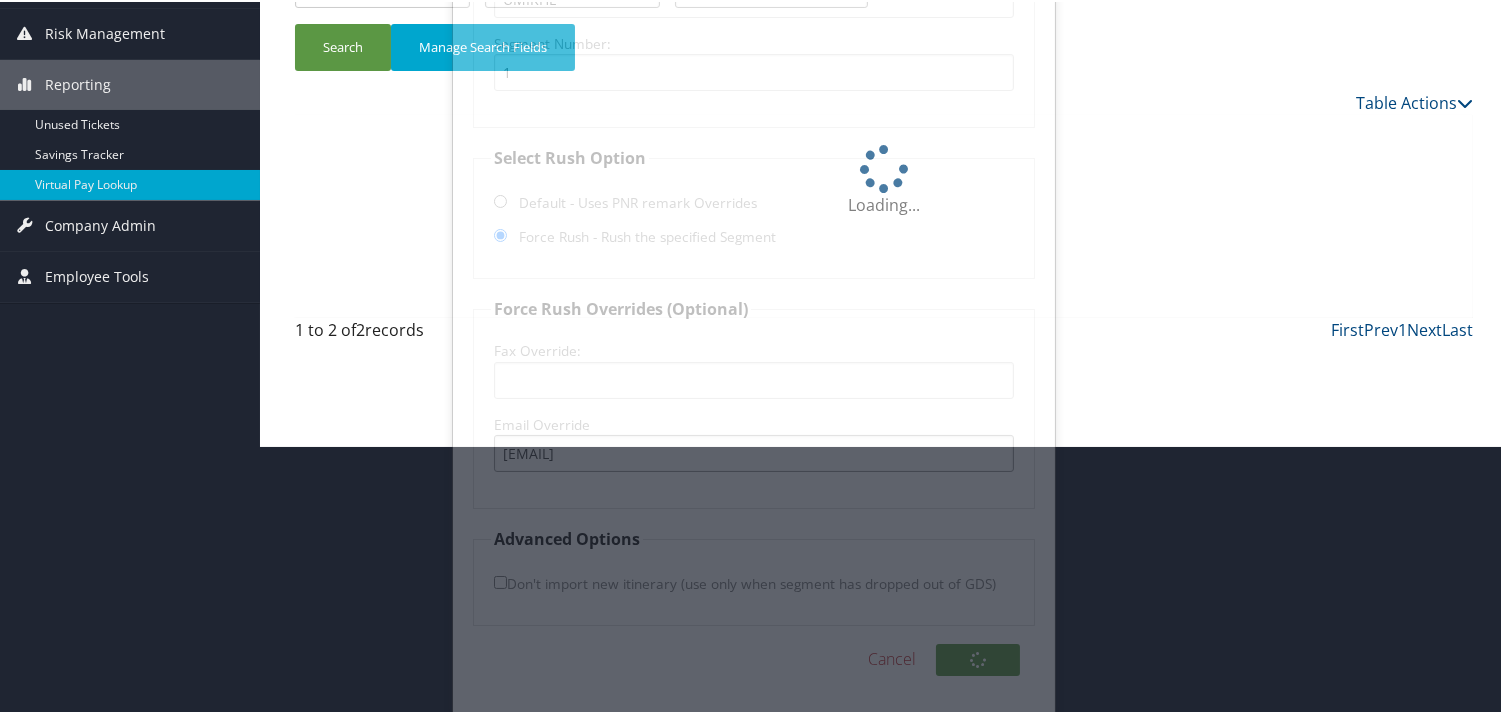 scroll, scrollTop: 48, scrollLeft: 0, axis: vertical 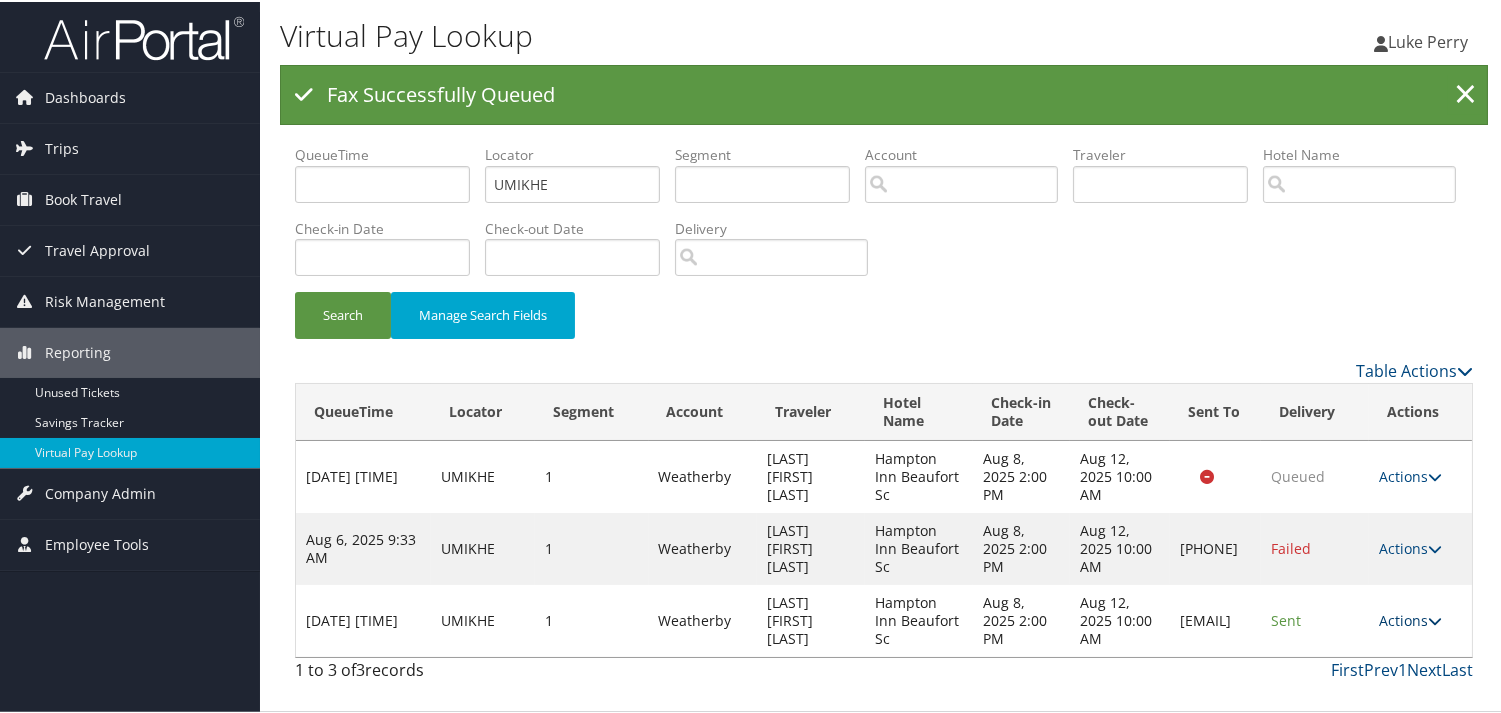 click on "Actions" at bounding box center (1410, 618) 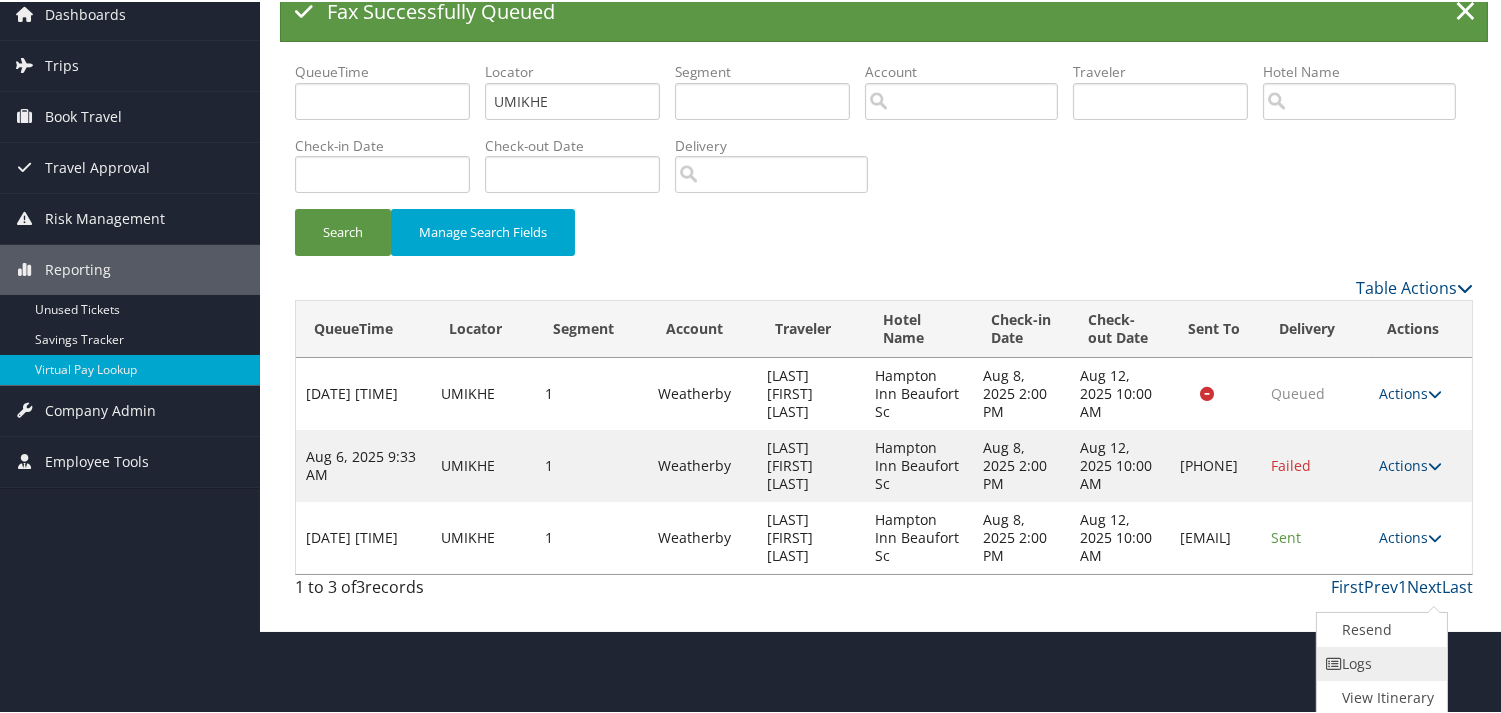 click on "Logs" at bounding box center [1380, 662] 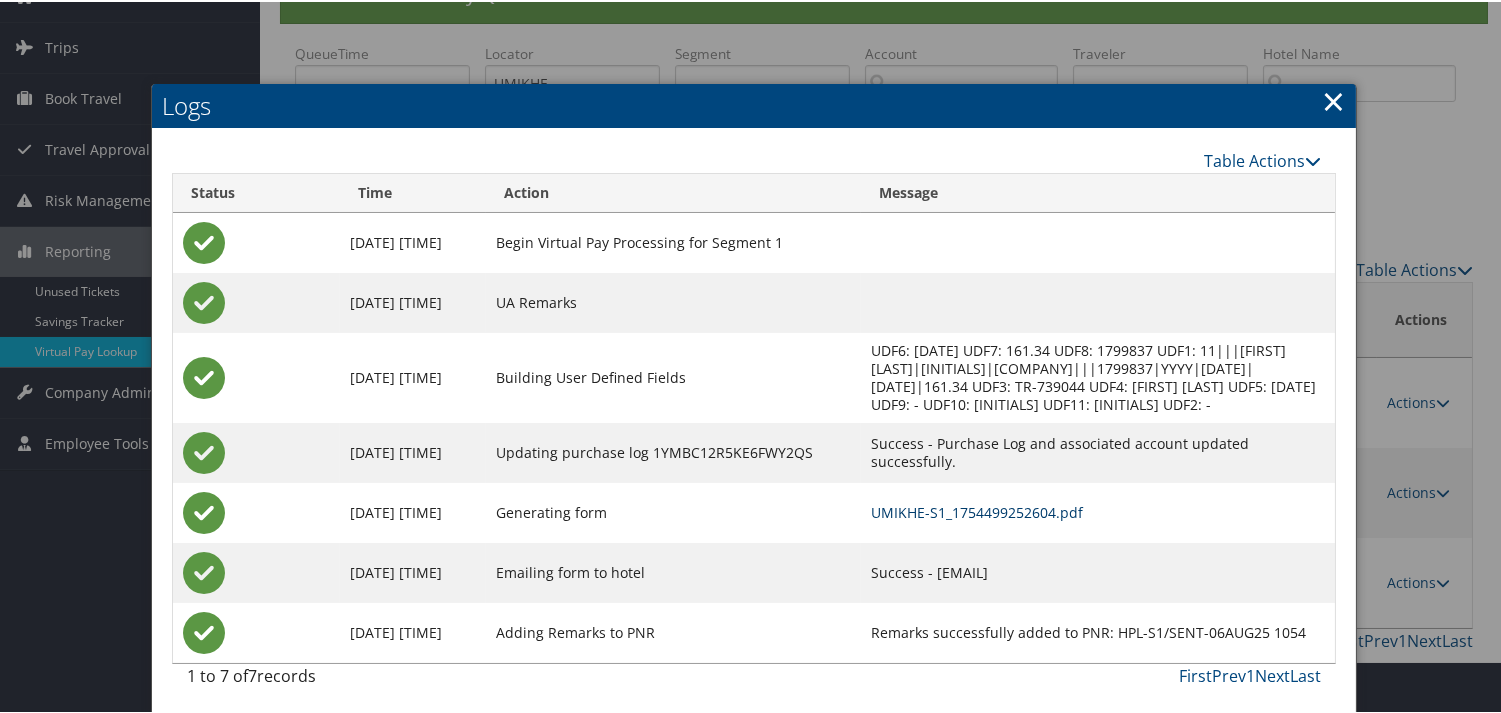 scroll, scrollTop: 123, scrollLeft: 0, axis: vertical 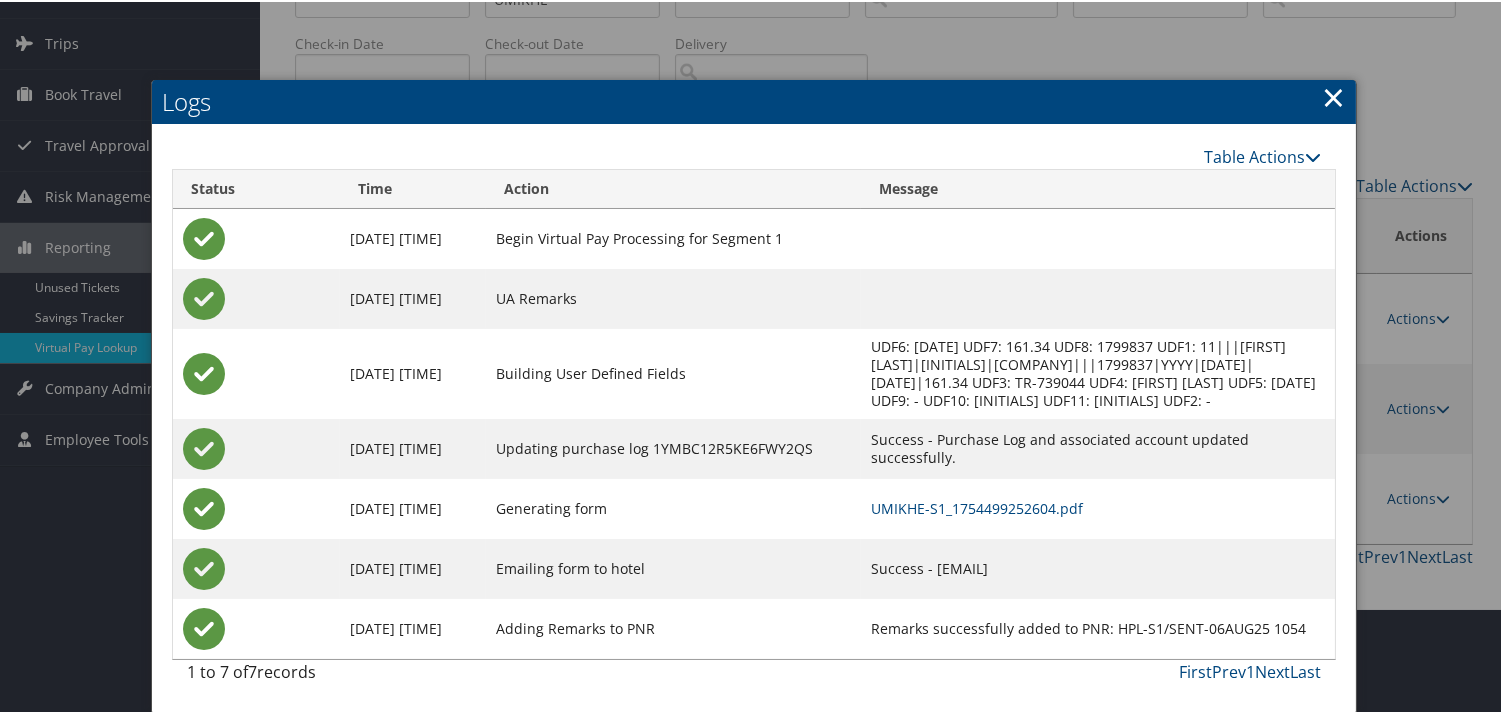 drag, startPoint x: 1114, startPoint y: 565, endPoint x: 927, endPoint y: 566, distance: 187.00267 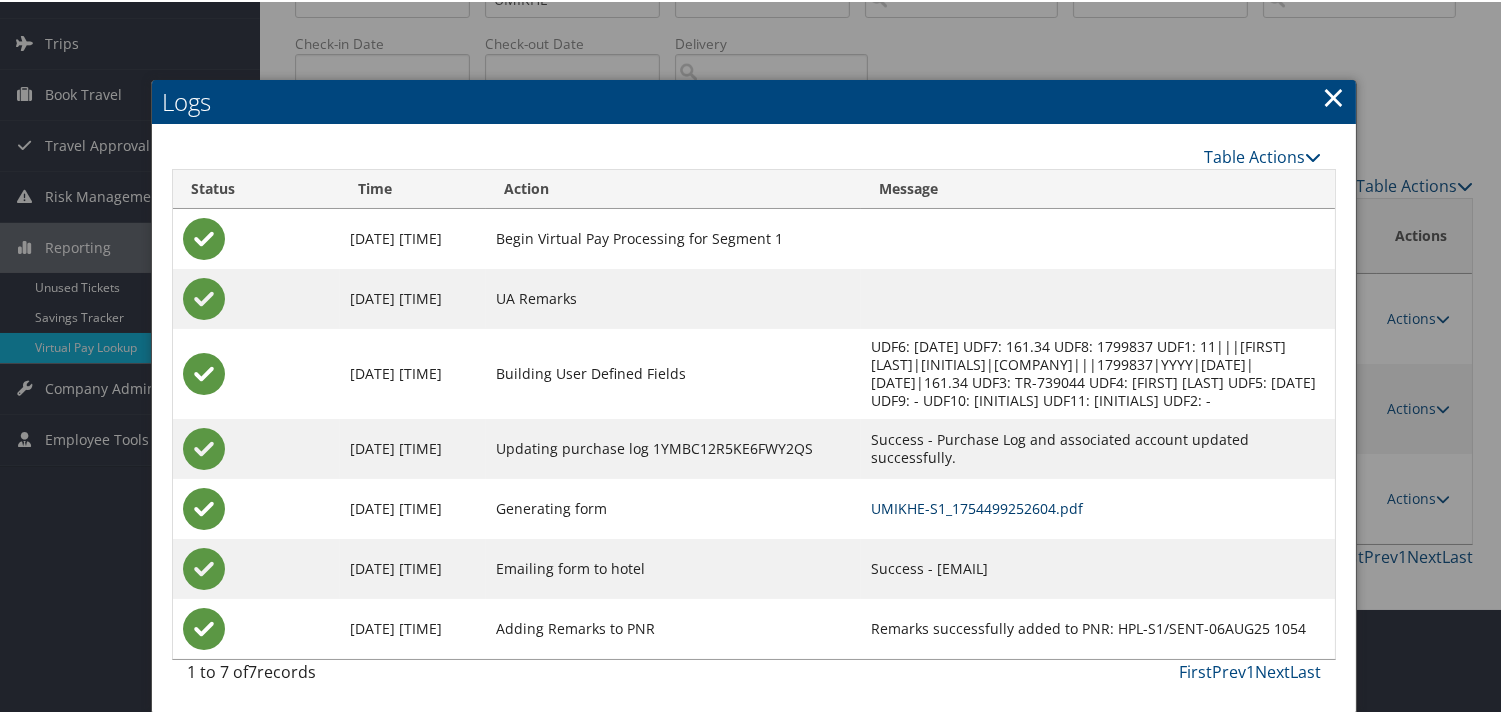 drag, startPoint x: 927, startPoint y: 566, endPoint x: 875, endPoint y: 507, distance: 78.64477 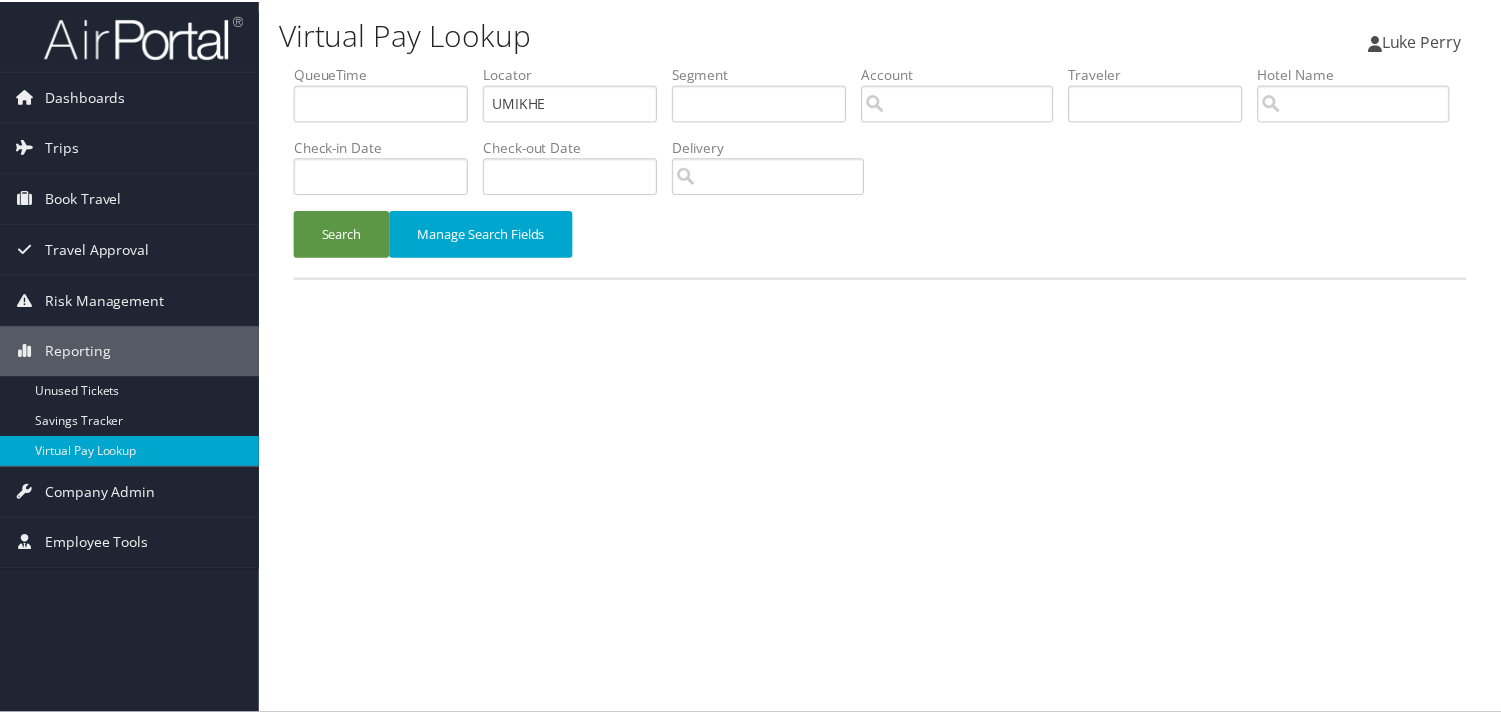 scroll, scrollTop: 0, scrollLeft: 0, axis: both 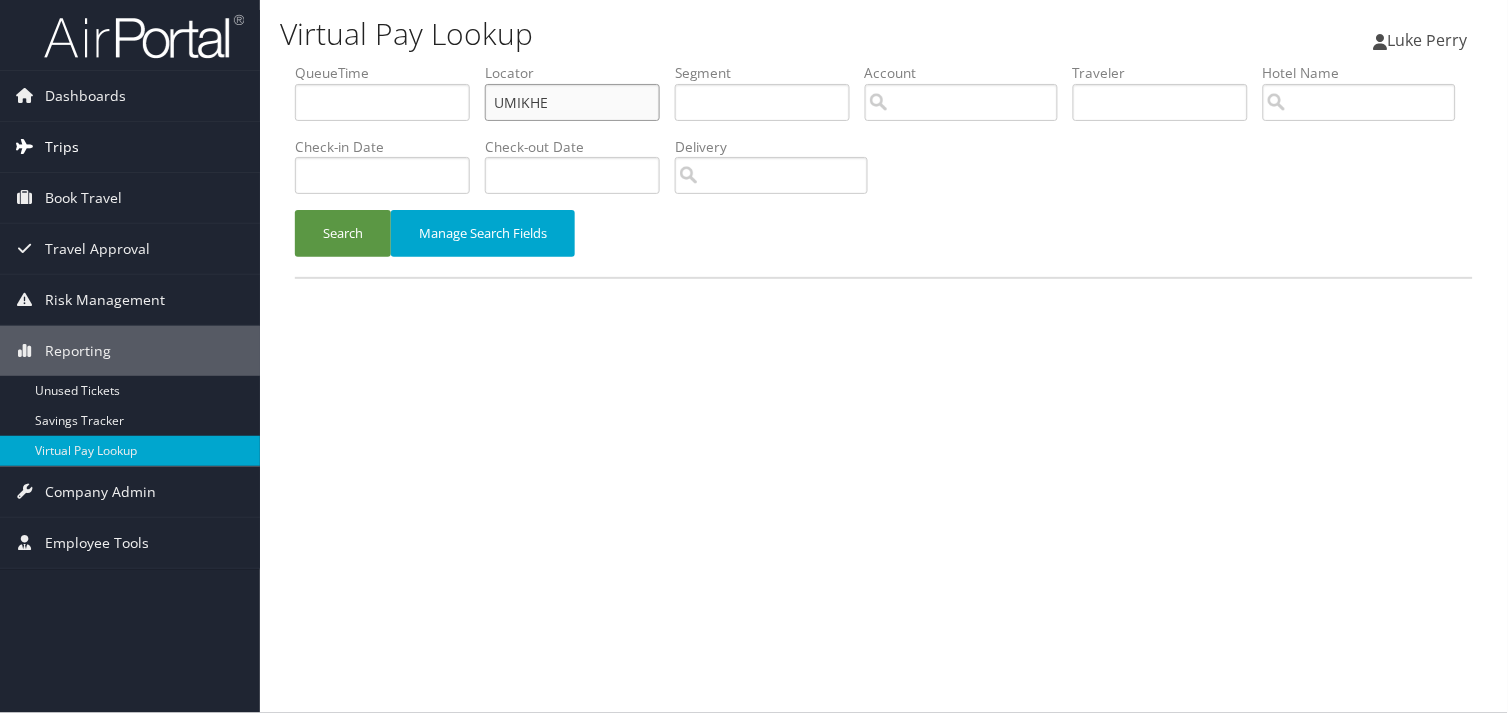 drag, startPoint x: 557, startPoint y: 100, endPoint x: 205, endPoint y: 134, distance: 353.63824 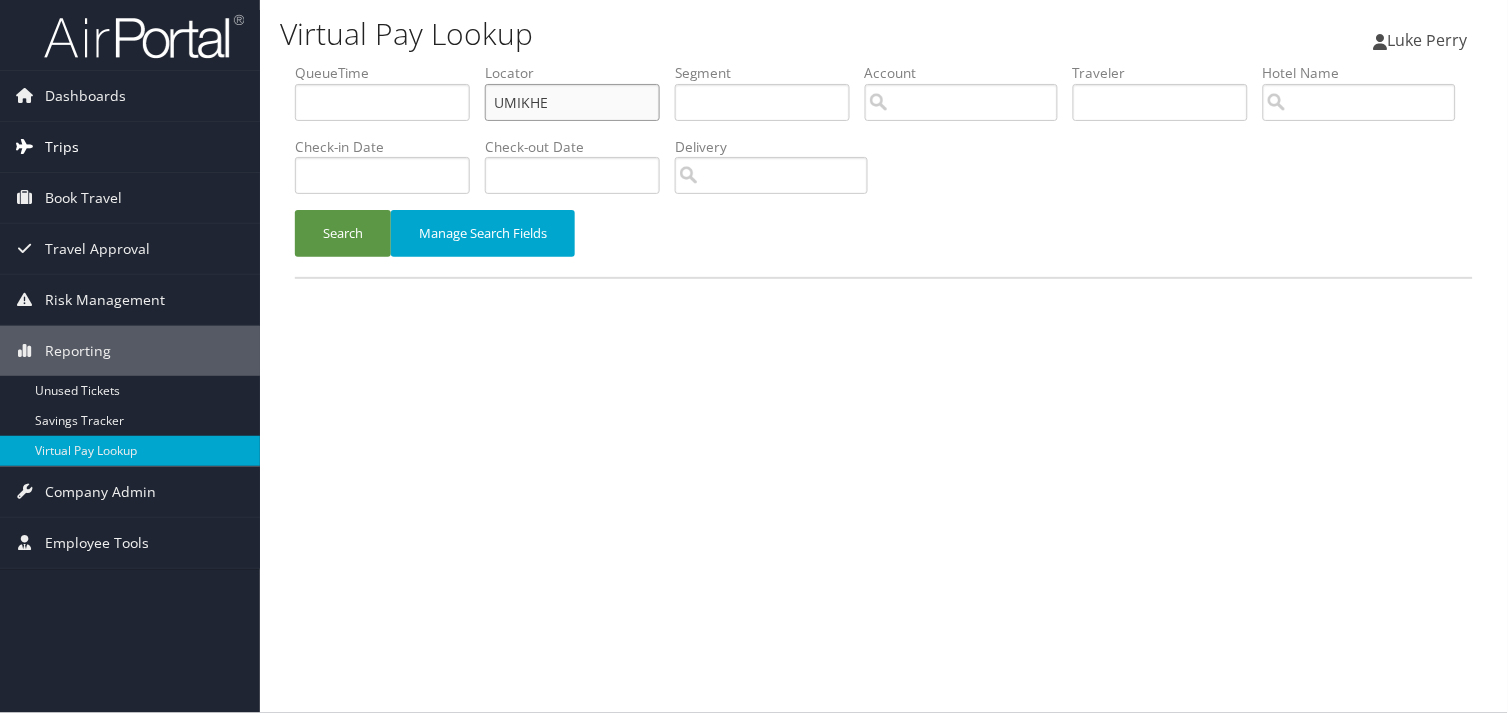 paste on "LNKVWR" 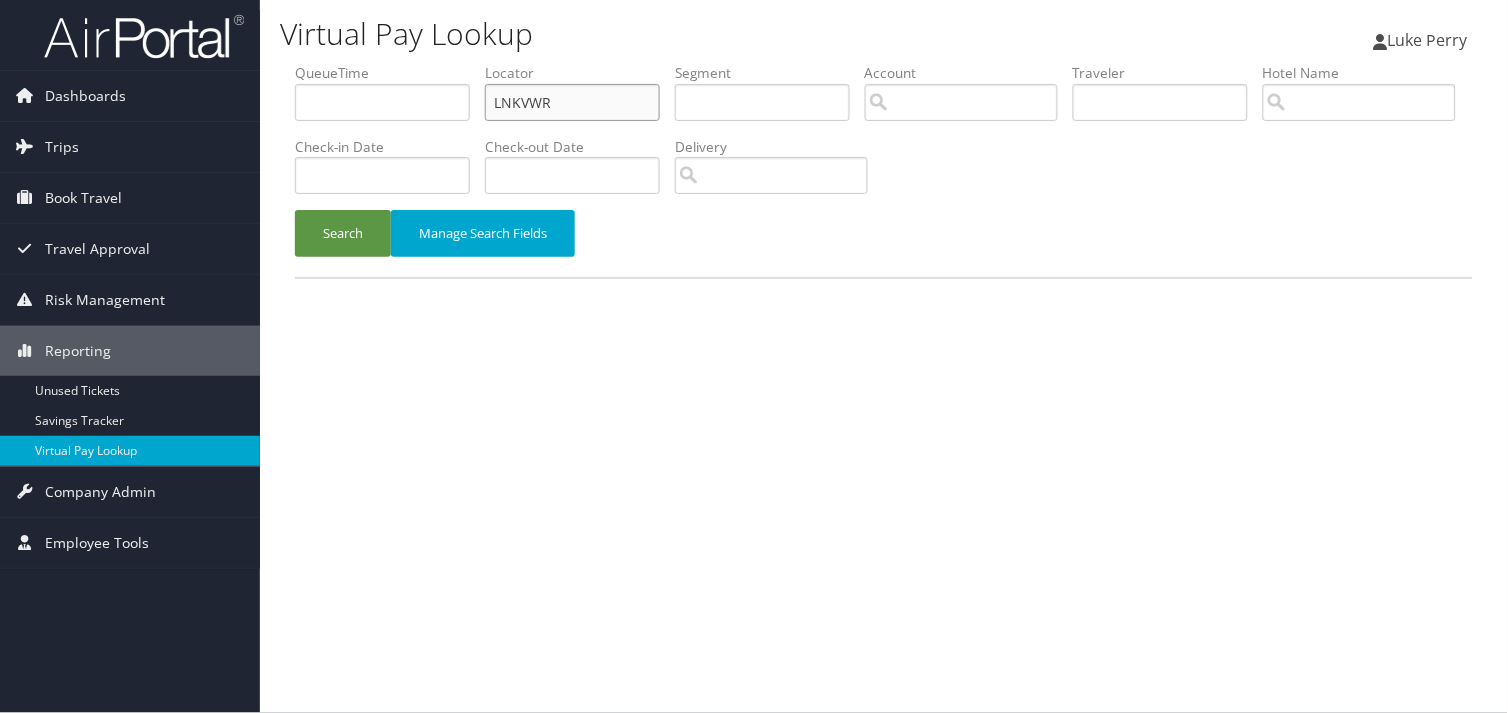 click on "LNKVWR" at bounding box center [572, 102] 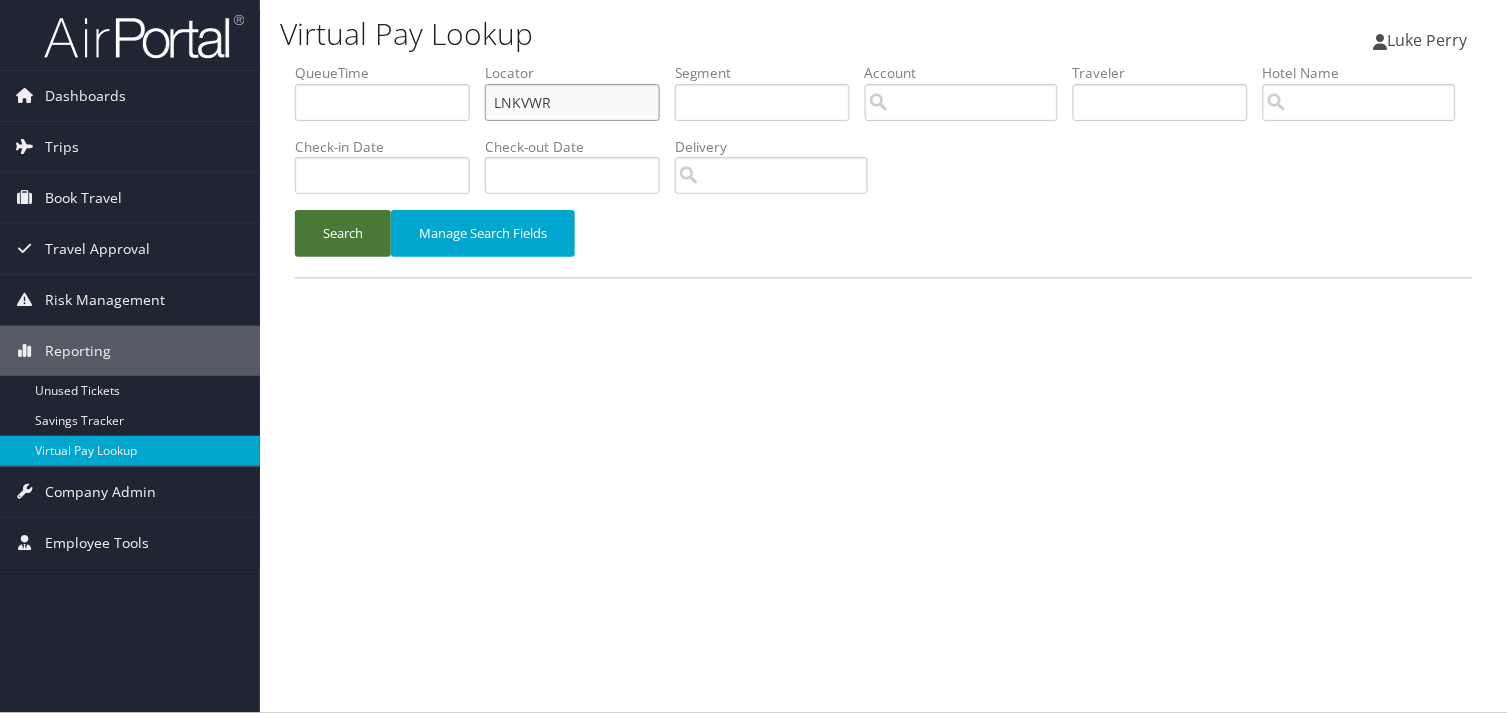 type on "LNKVWR" 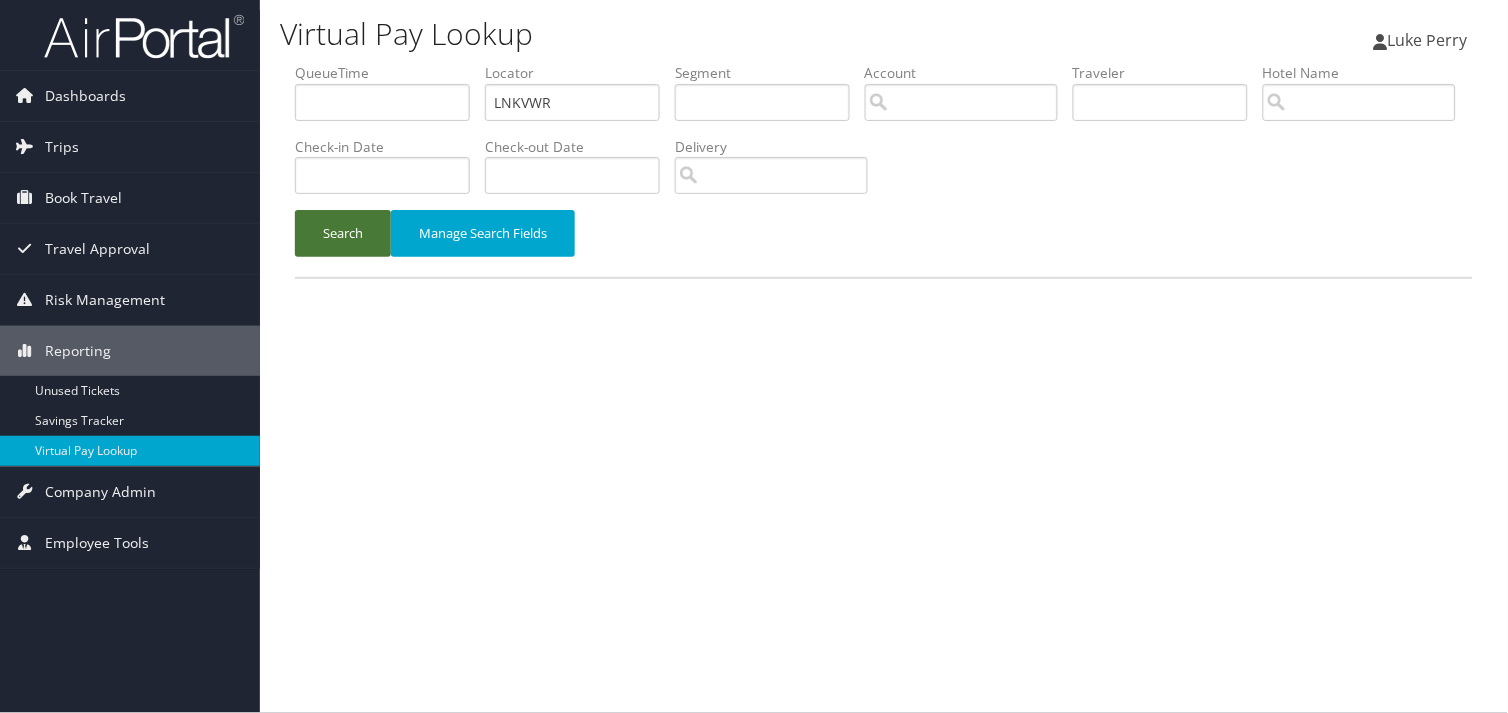 click on "Search" at bounding box center (343, 233) 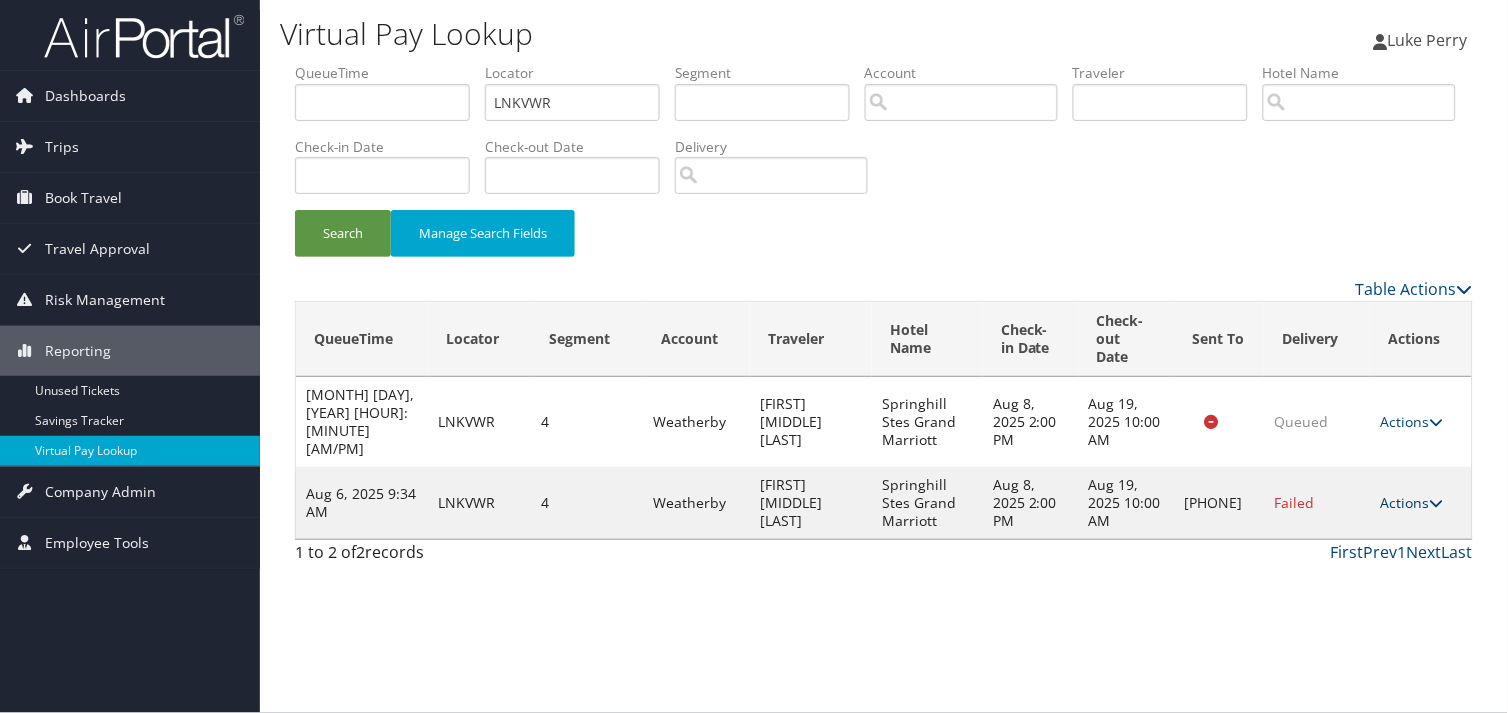click on "Actions" at bounding box center [1411, 502] 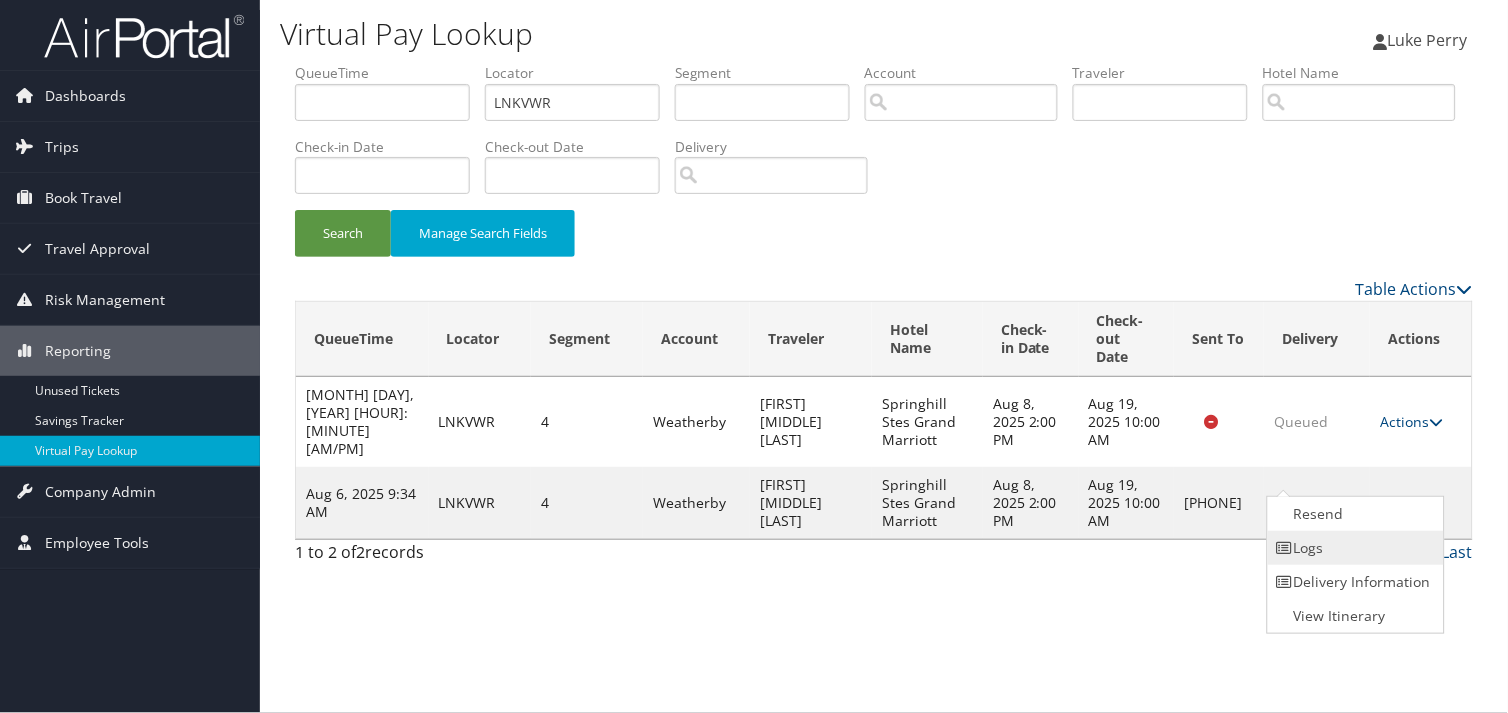 click on "Logs" at bounding box center (1353, 548) 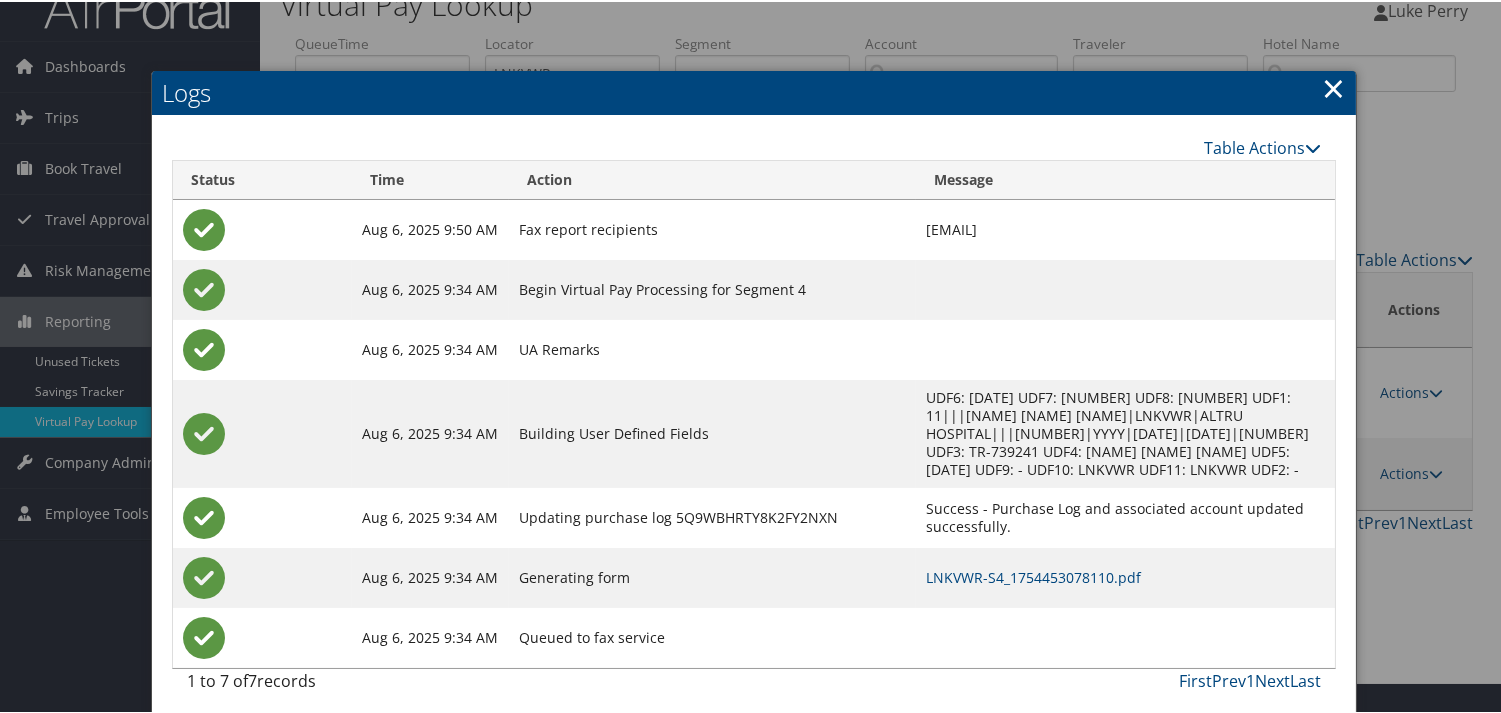 scroll, scrollTop: 40, scrollLeft: 0, axis: vertical 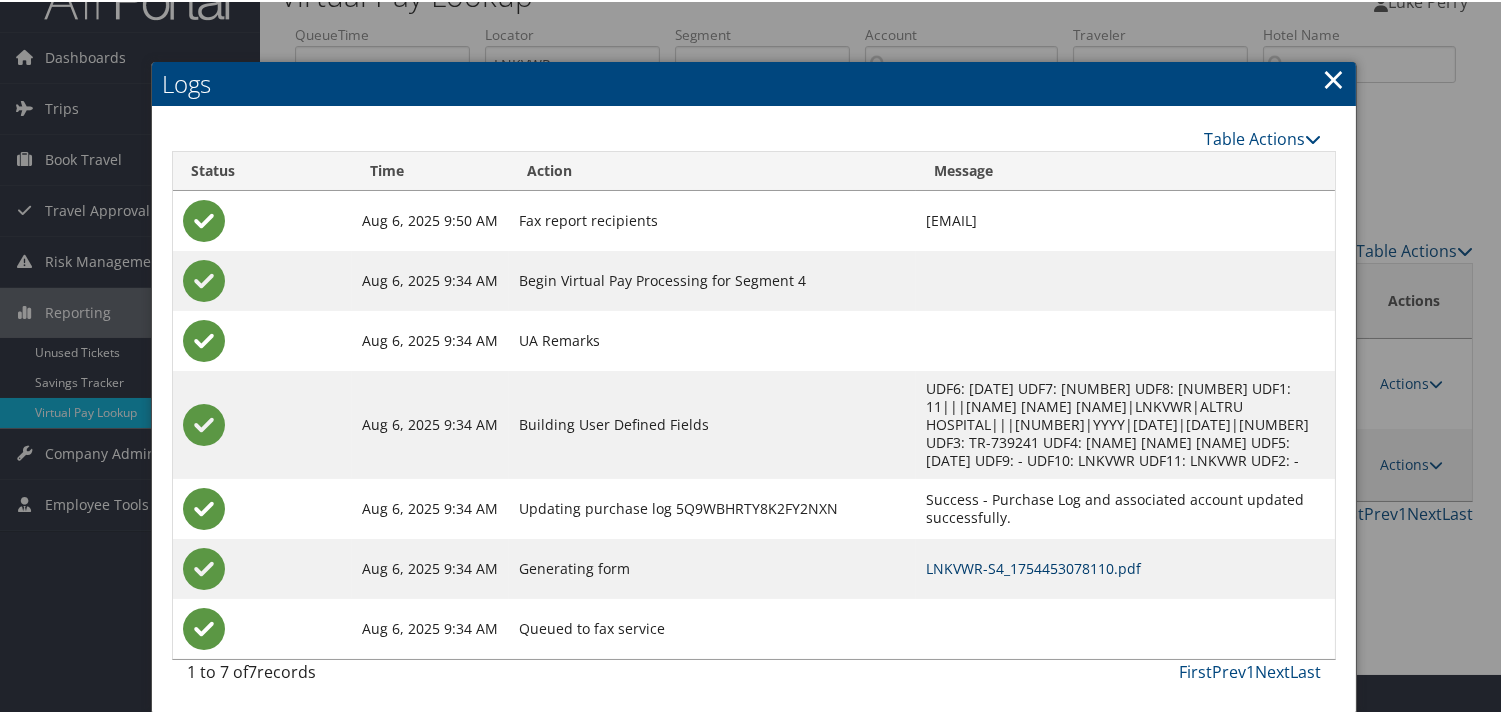 click on "LNKVWR-S4_1754453078110.pdf" at bounding box center (1033, 566) 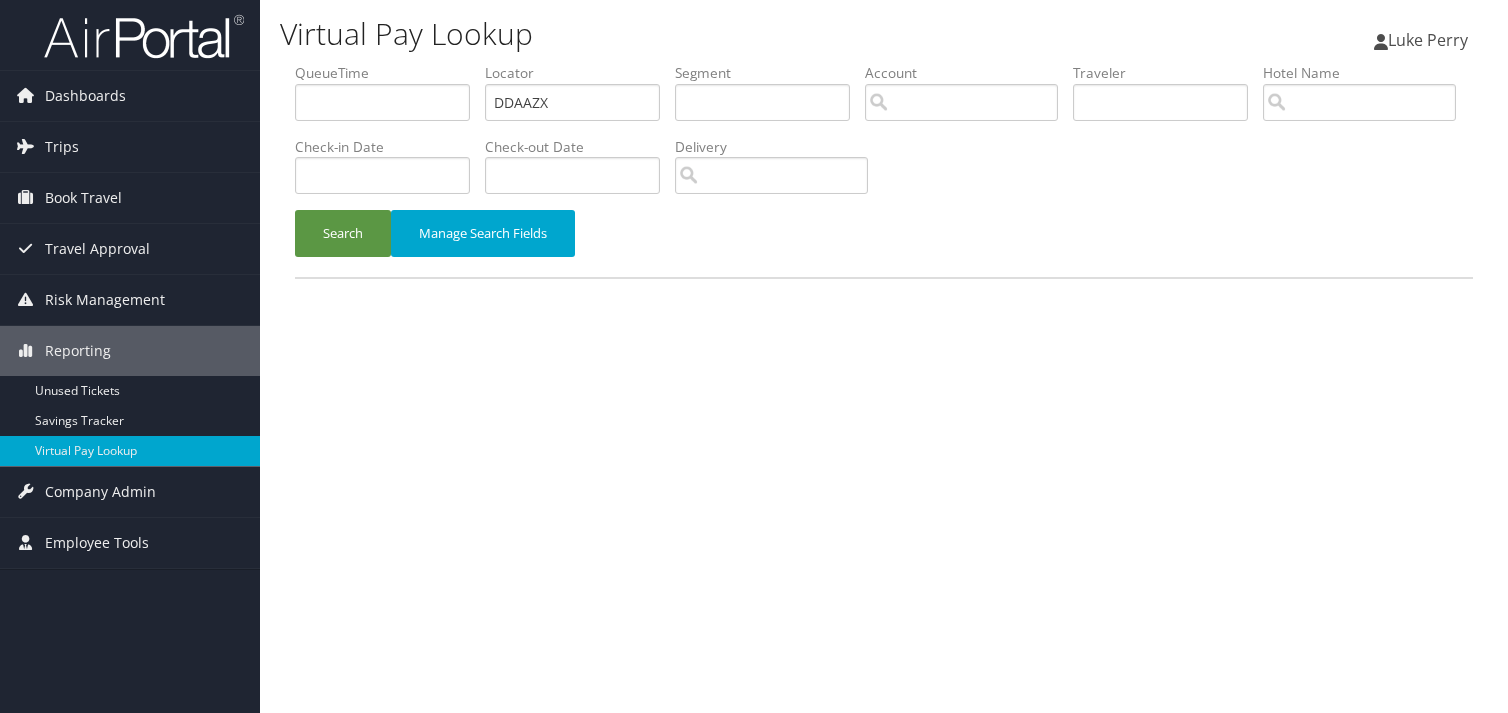 scroll, scrollTop: 0, scrollLeft: 0, axis: both 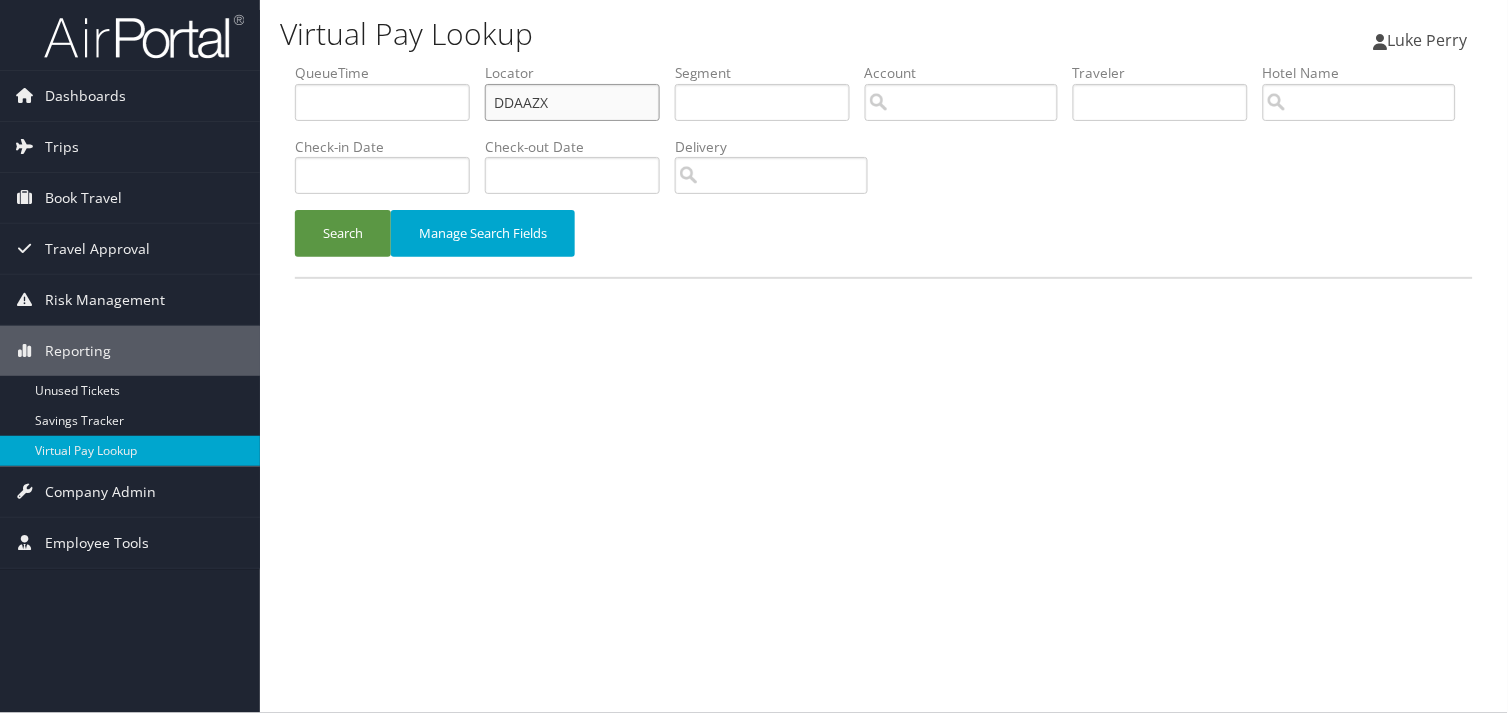 drag, startPoint x: 523, startPoint y: 105, endPoint x: 356, endPoint y: 141, distance: 170.83618 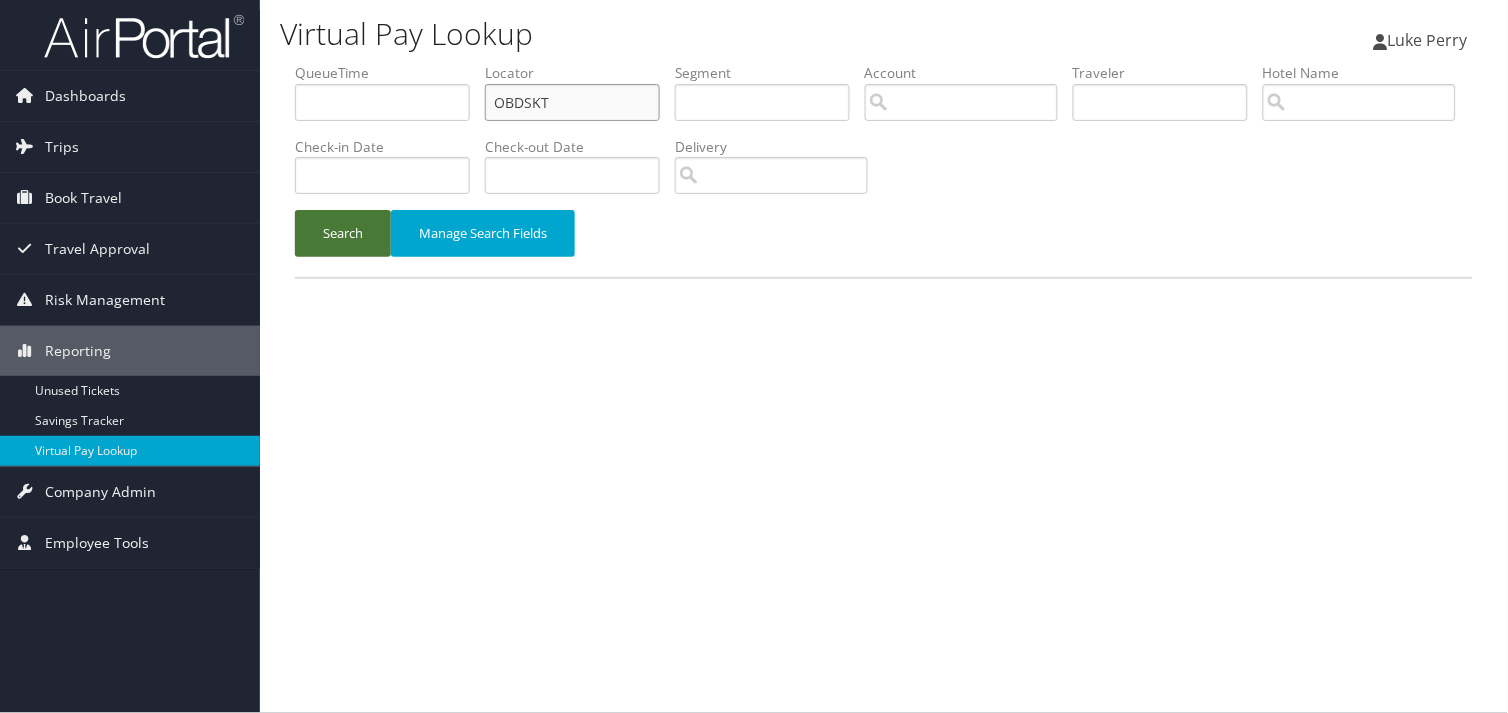 type on "OBDSKT" 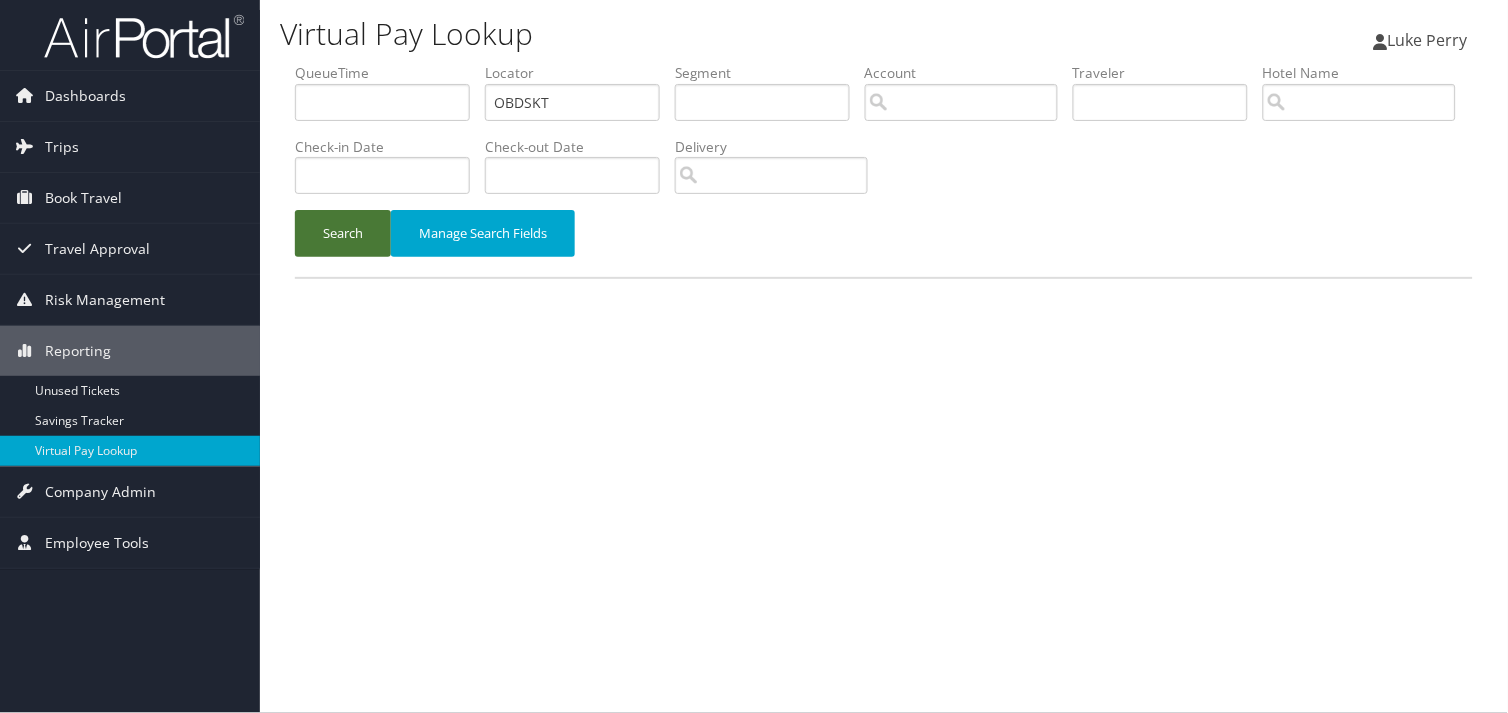 click on "Search" at bounding box center (343, 233) 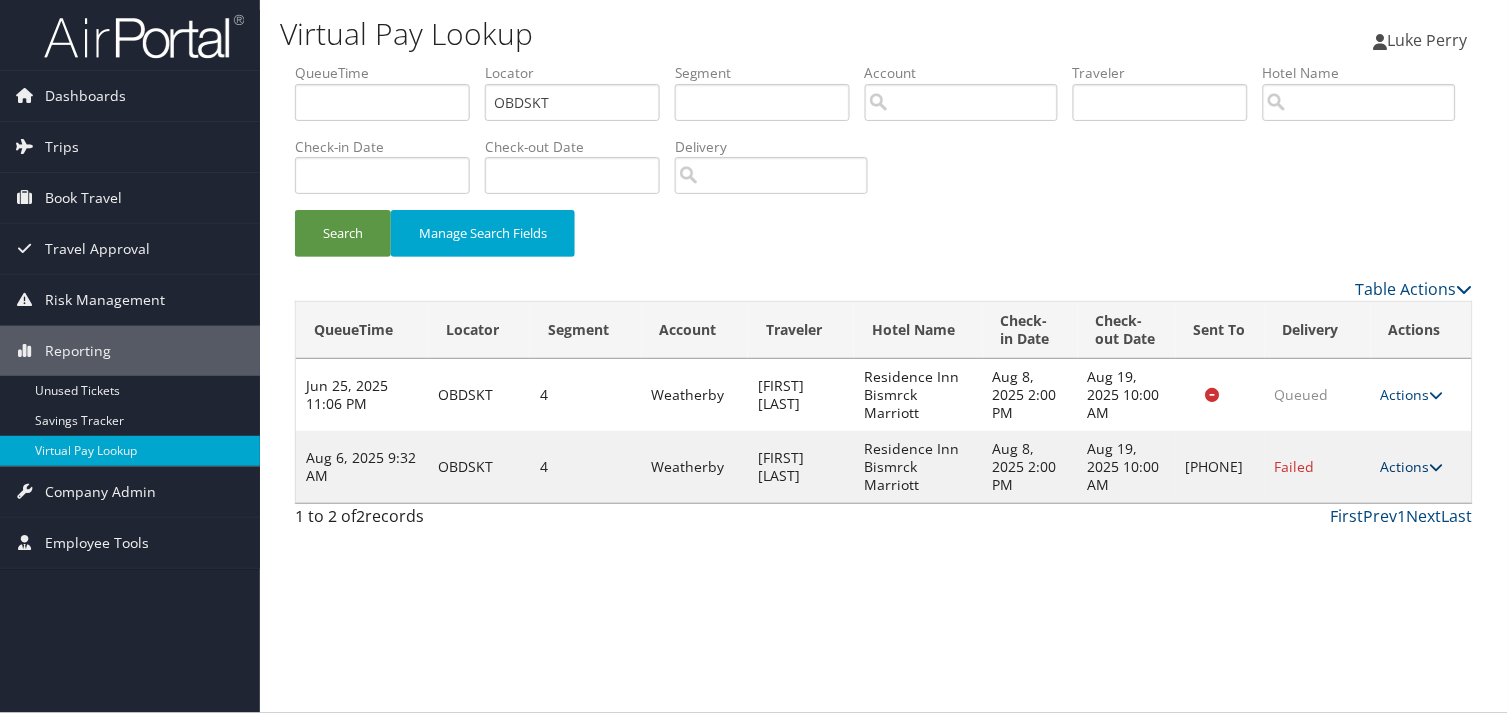 click on "Actions" at bounding box center [1412, 466] 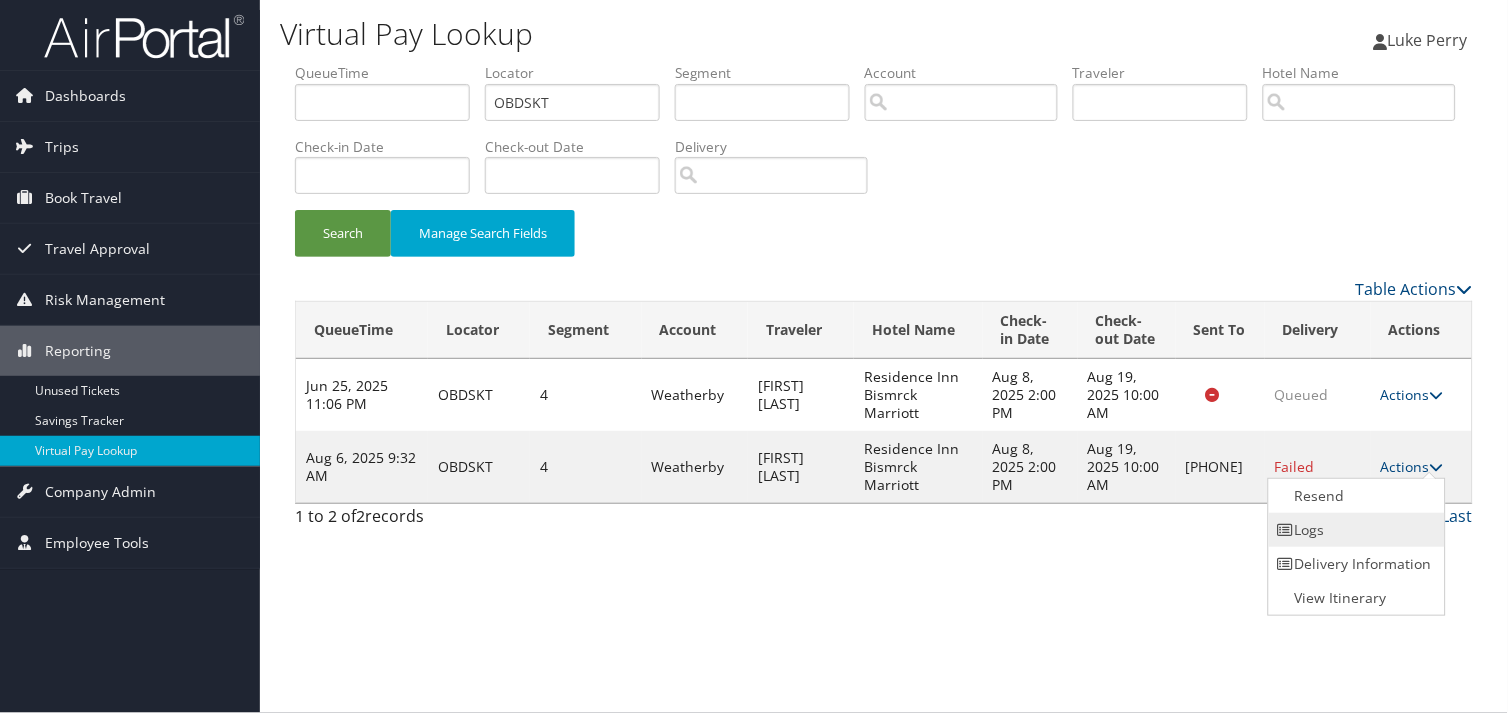 click on "Logs" at bounding box center (1354, 530) 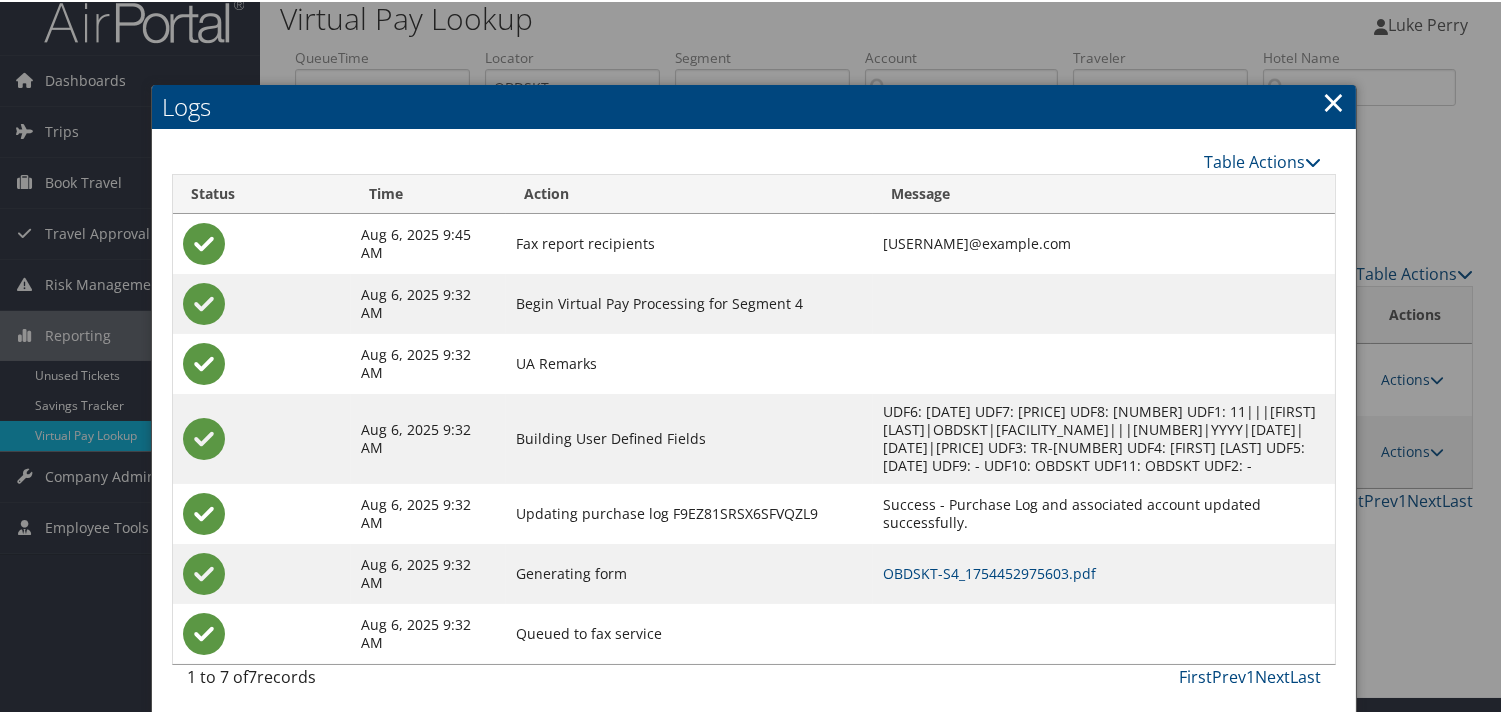 scroll, scrollTop: 22, scrollLeft: 0, axis: vertical 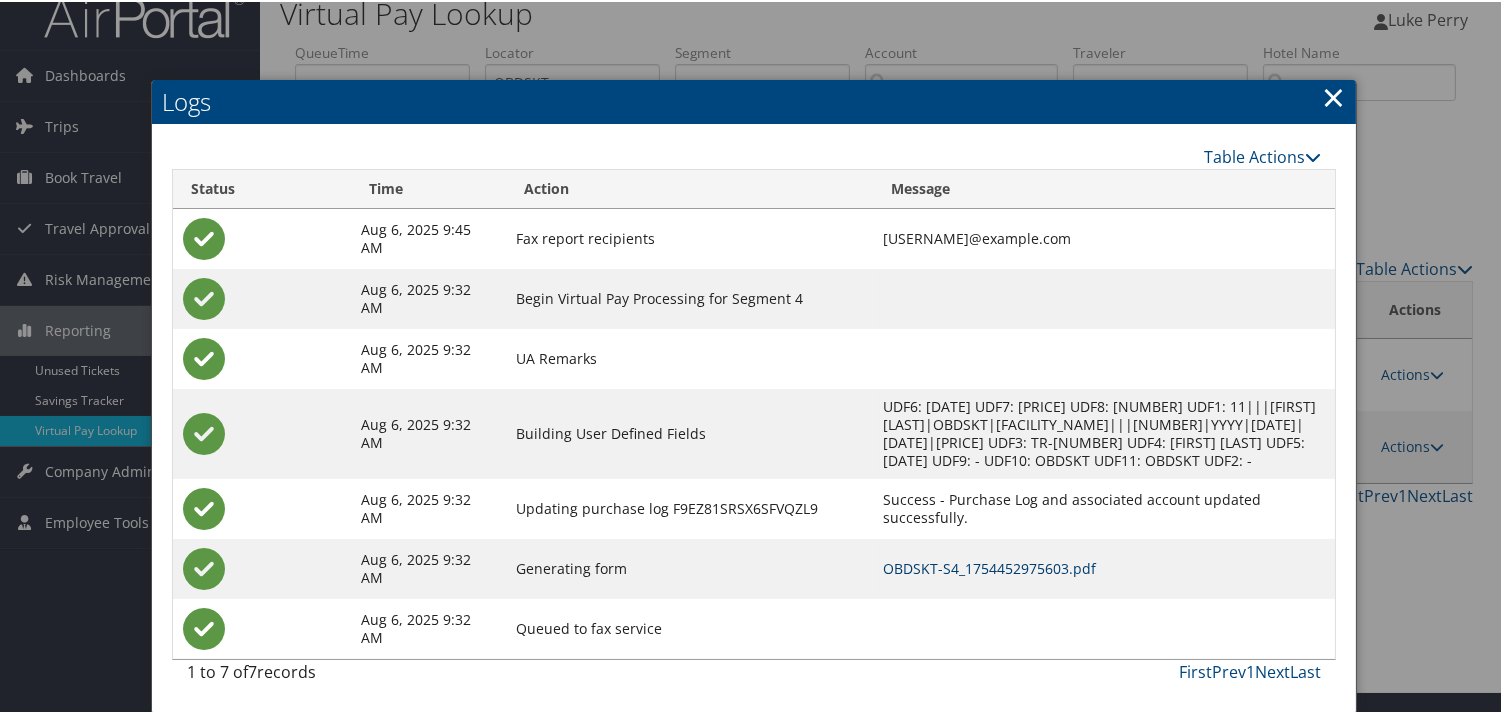 click on "OBDSKT-S4_1754452975603.pdf" at bounding box center [989, 566] 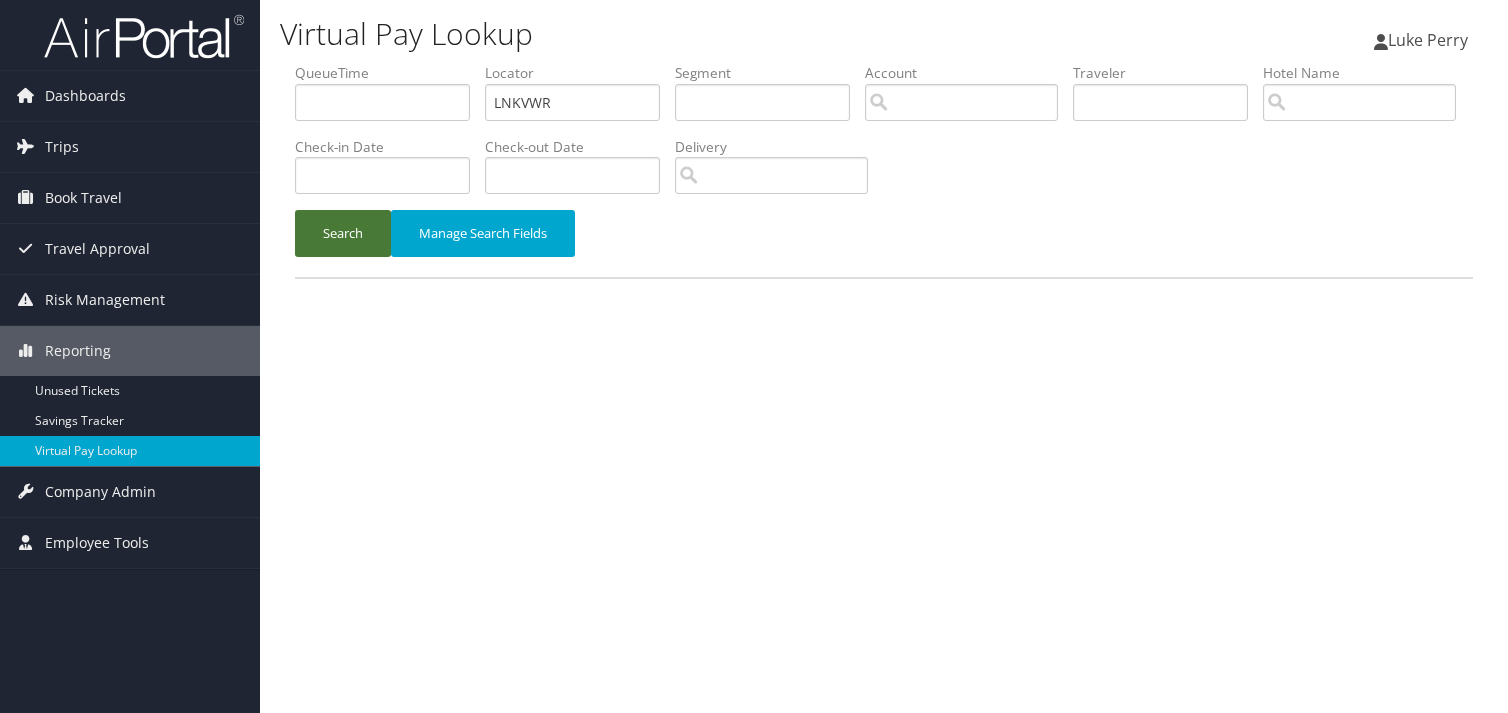 scroll, scrollTop: 0, scrollLeft: 0, axis: both 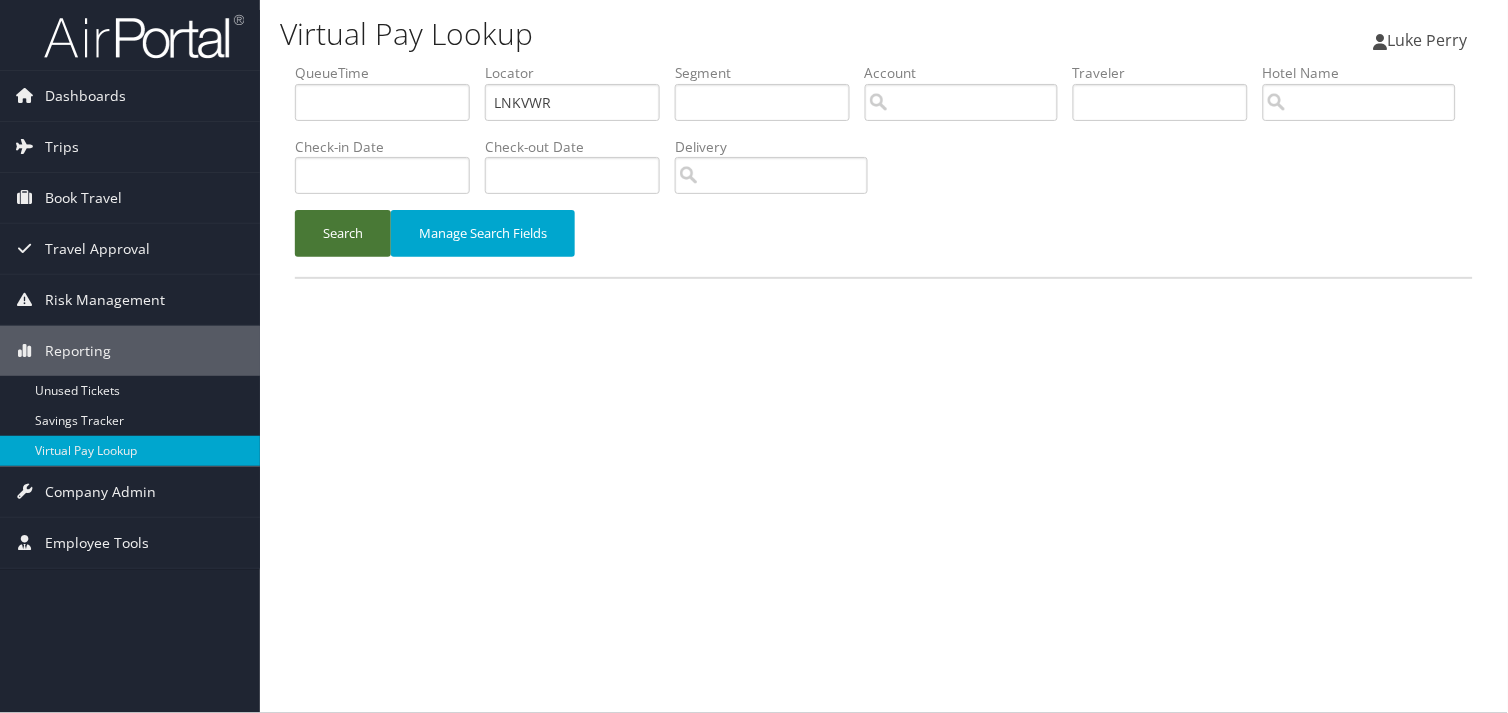 click on "Search" at bounding box center [343, 233] 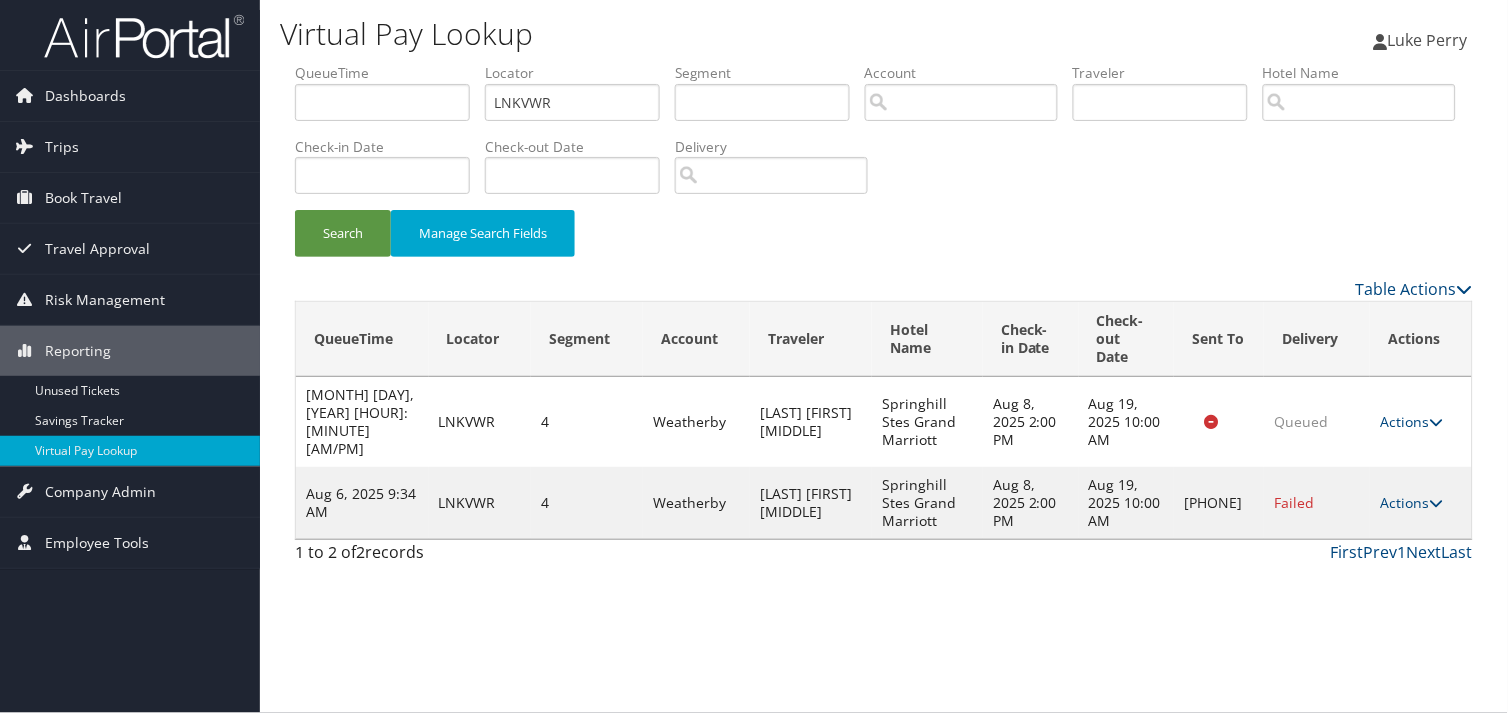 click on "Actions   Resend  Logs  Delivery Information  View Itinerary" at bounding box center [1421, 503] 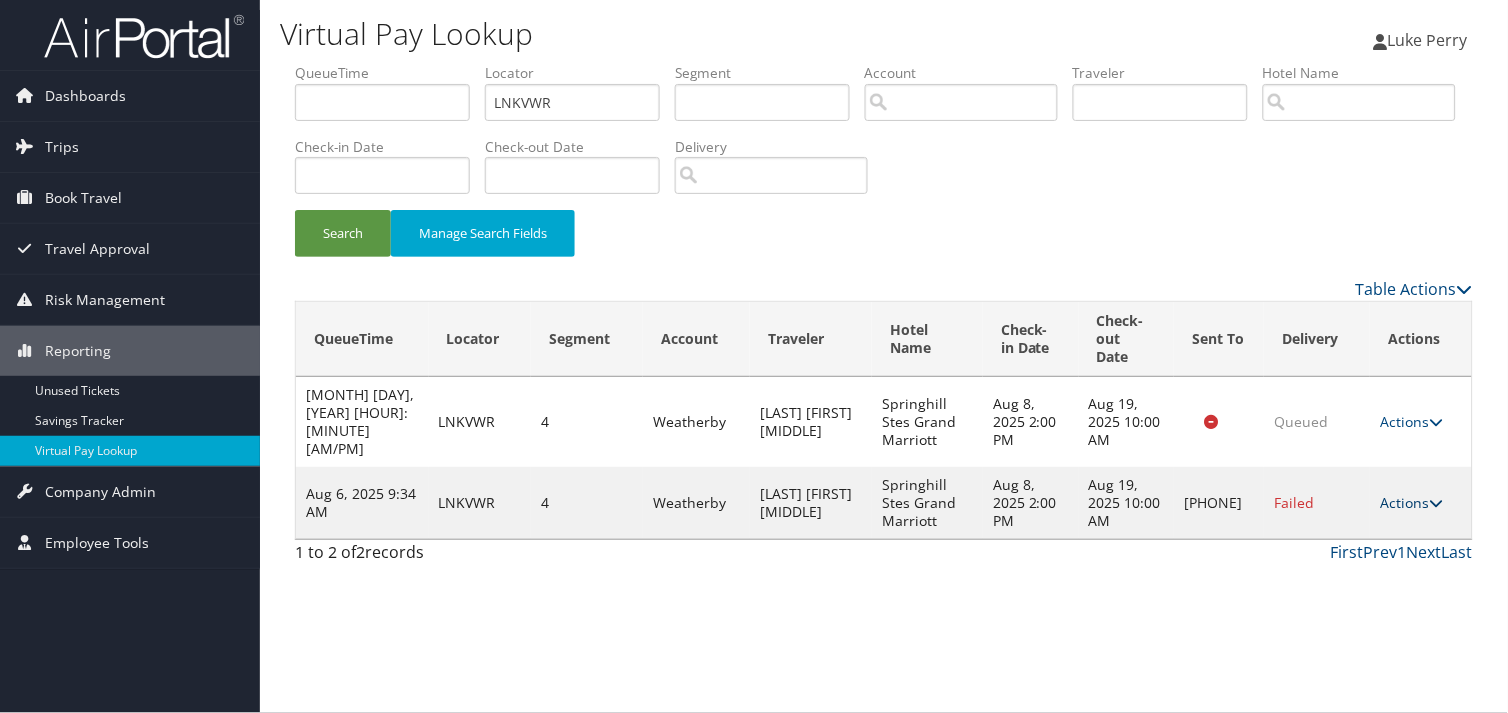 click on "Actions" at bounding box center (1411, 502) 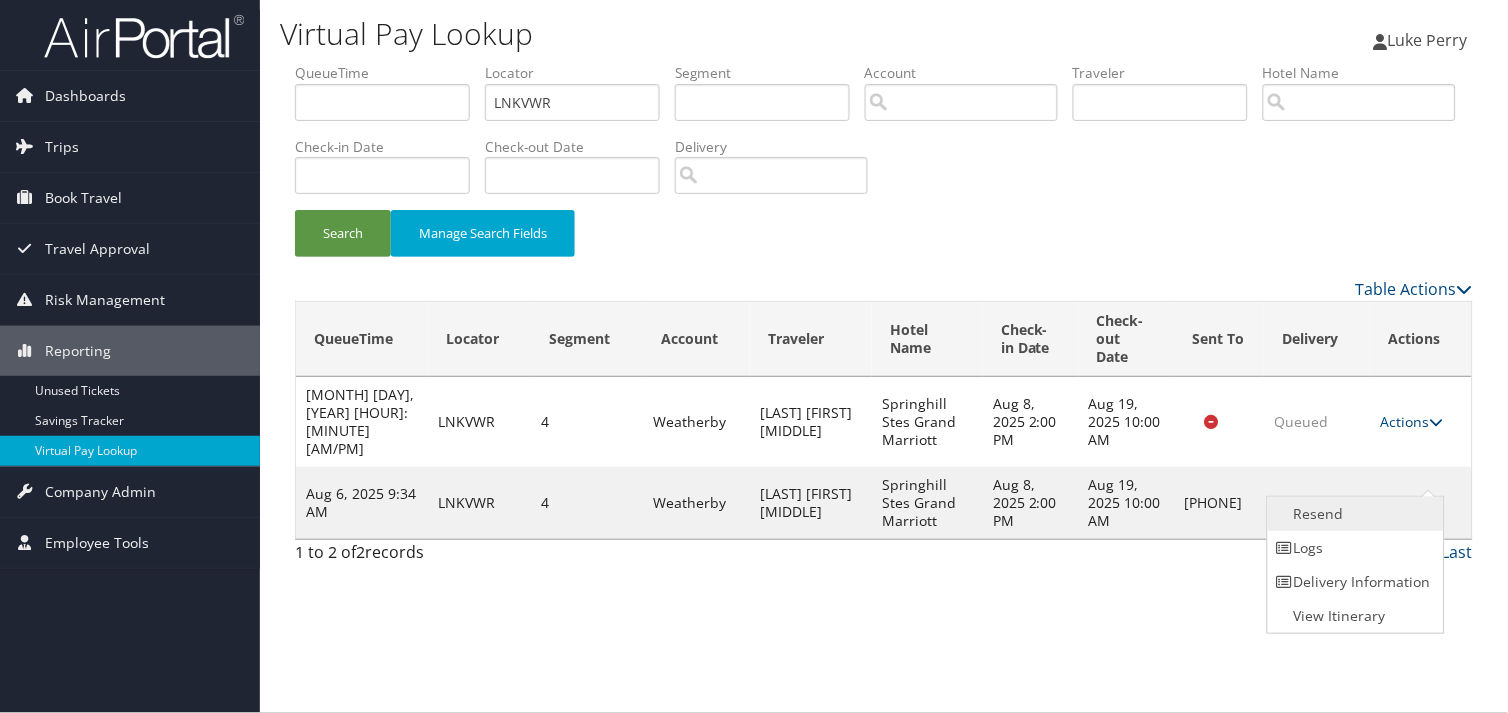 click on "Resend" at bounding box center [1353, 514] 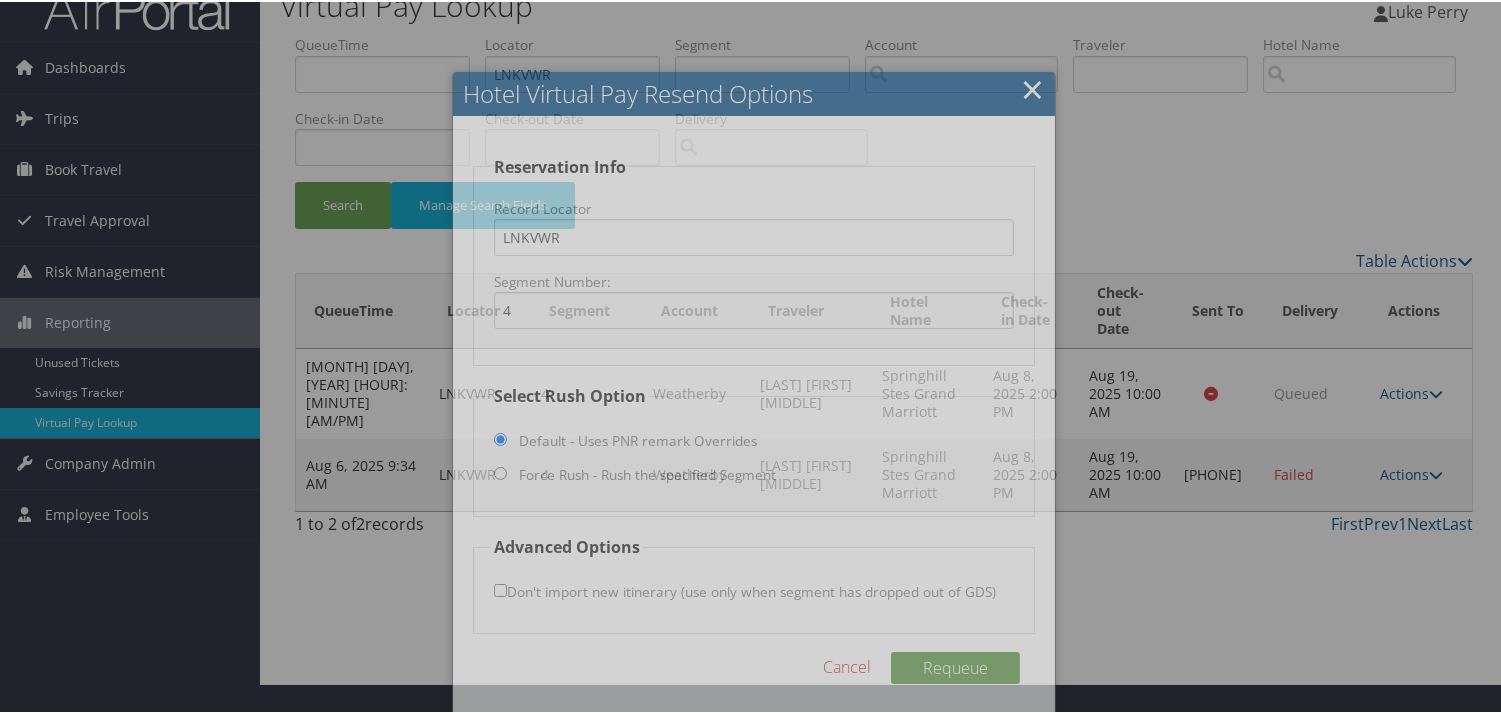 scroll, scrollTop: 38, scrollLeft: 0, axis: vertical 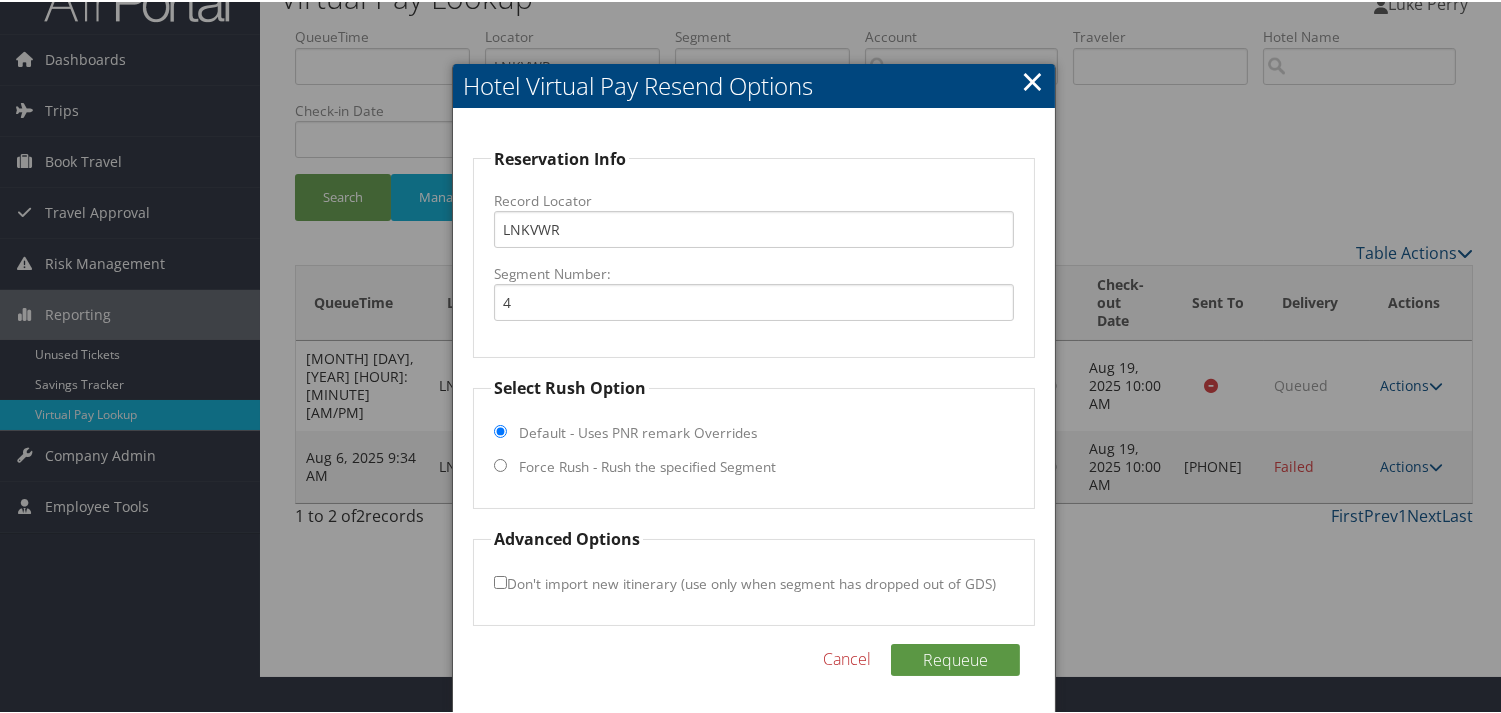 click on "Cancel" at bounding box center (847, 657) 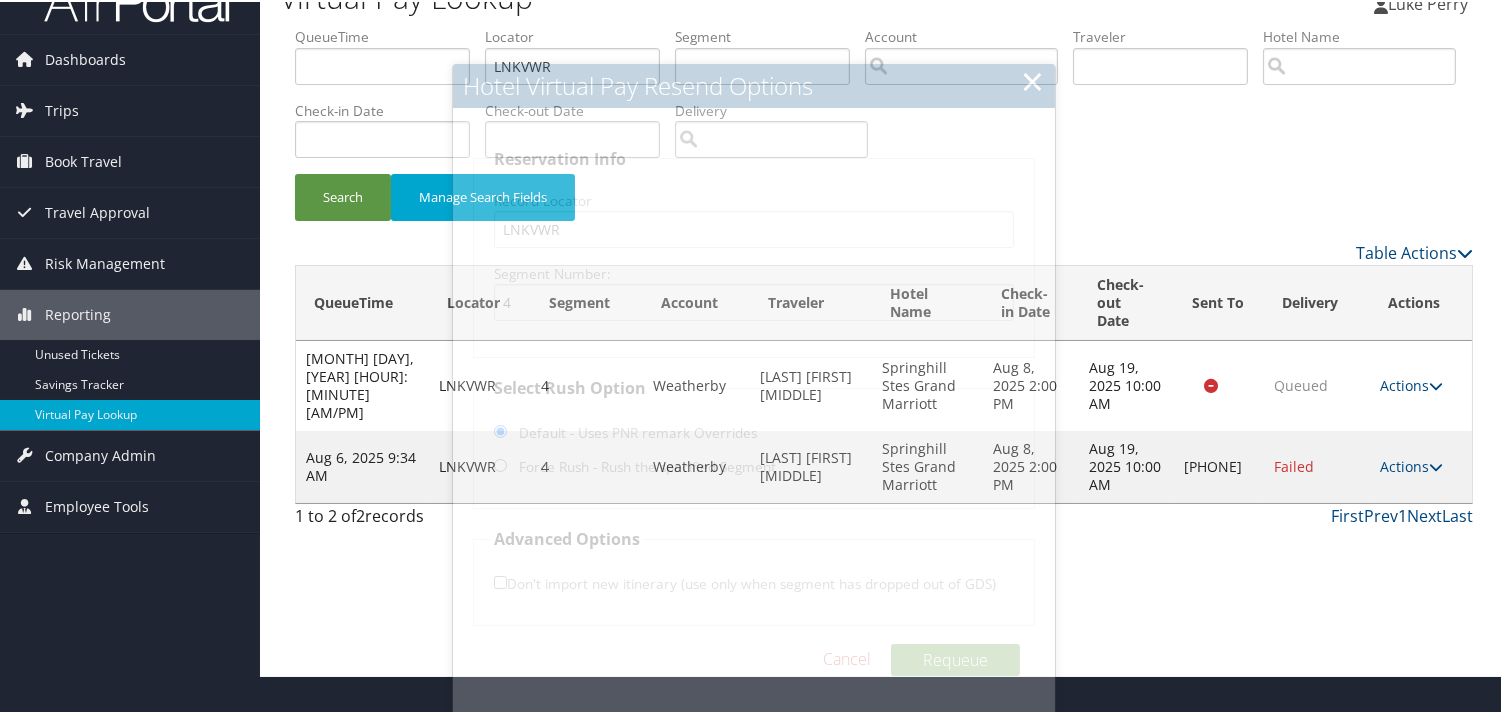 scroll, scrollTop: 0, scrollLeft: 0, axis: both 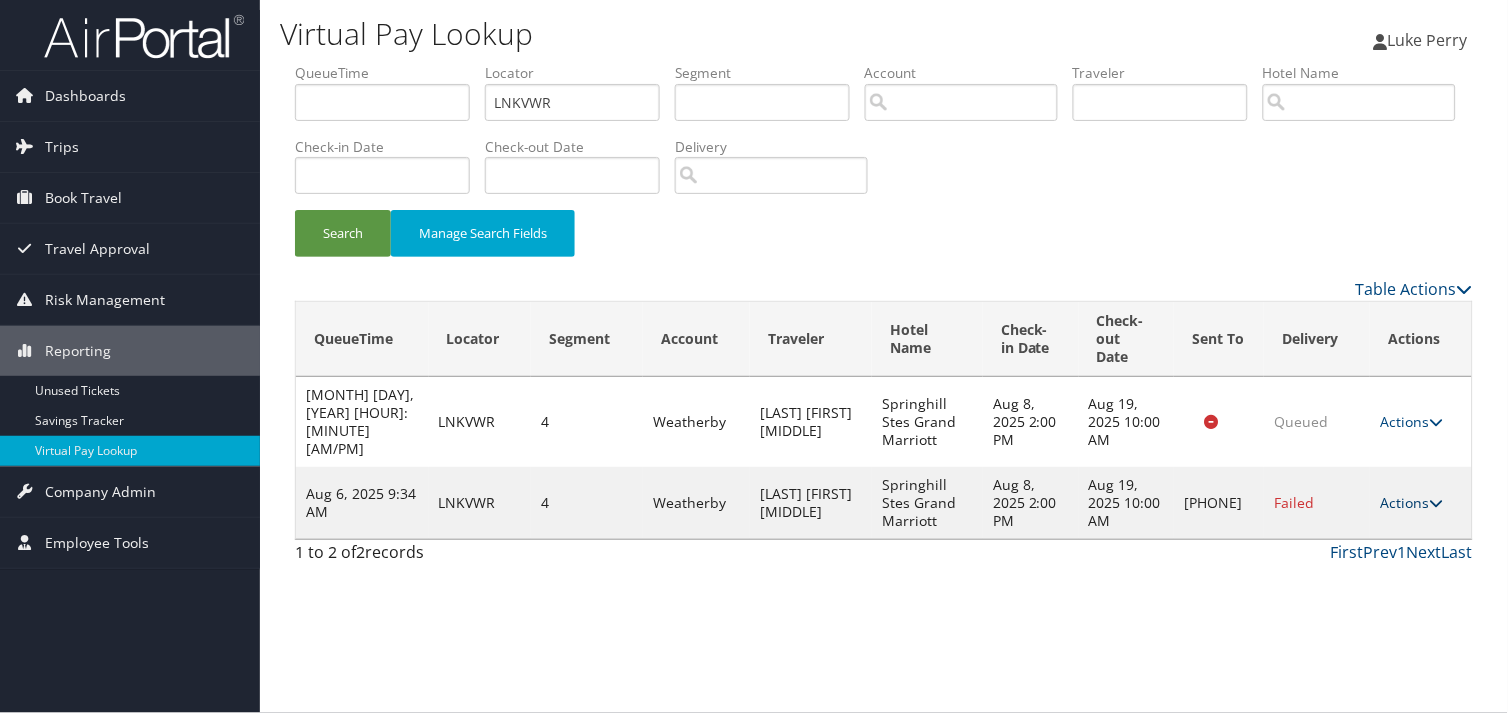 click on "Actions" at bounding box center (1411, 502) 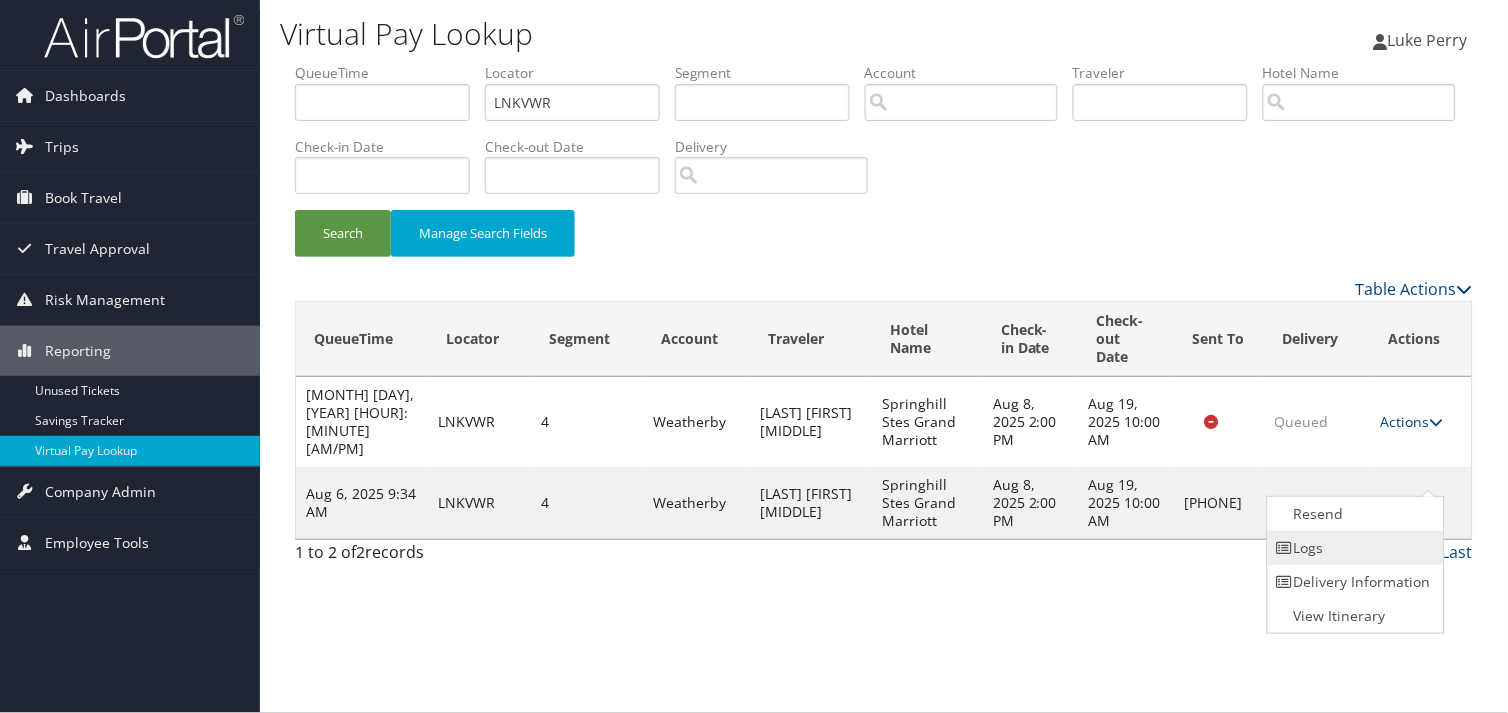 click on "Logs" at bounding box center (1353, 548) 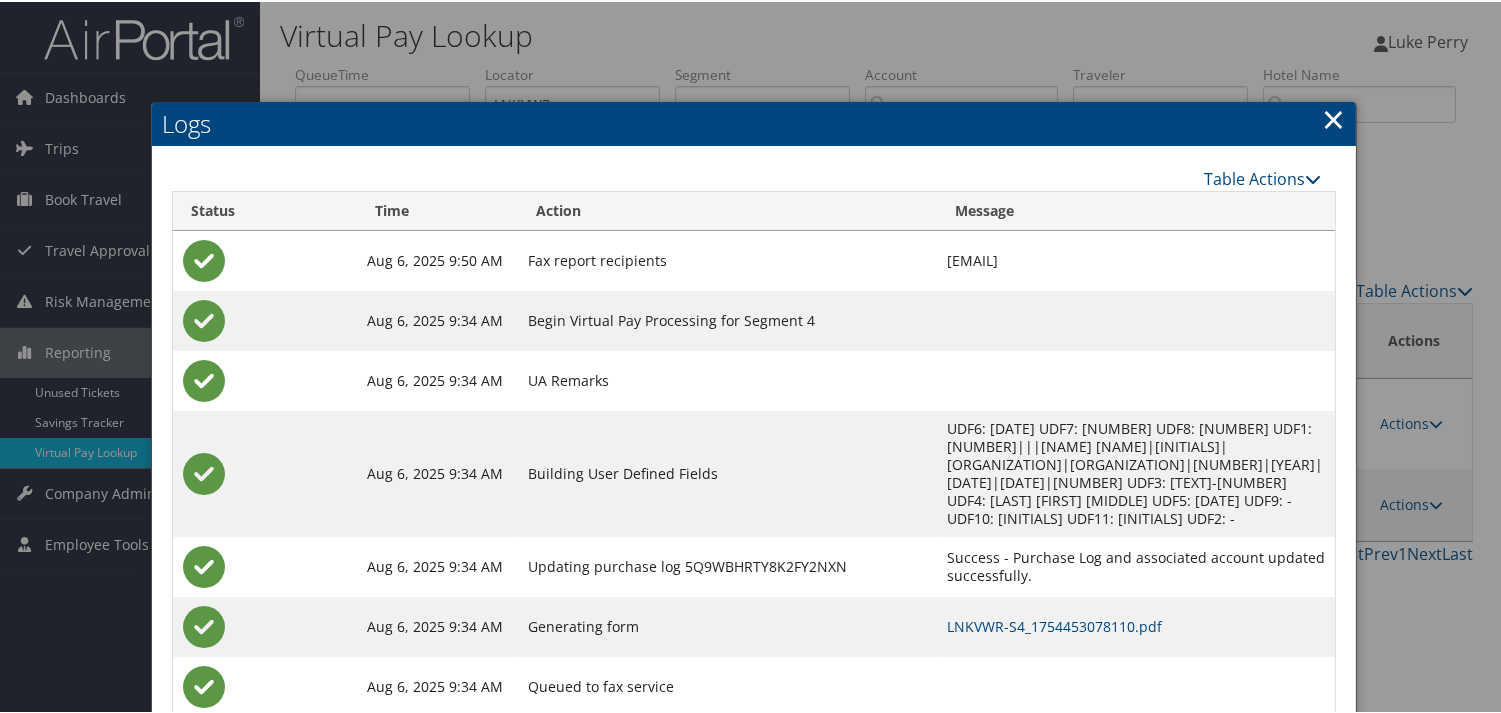scroll, scrollTop: 40, scrollLeft: 0, axis: vertical 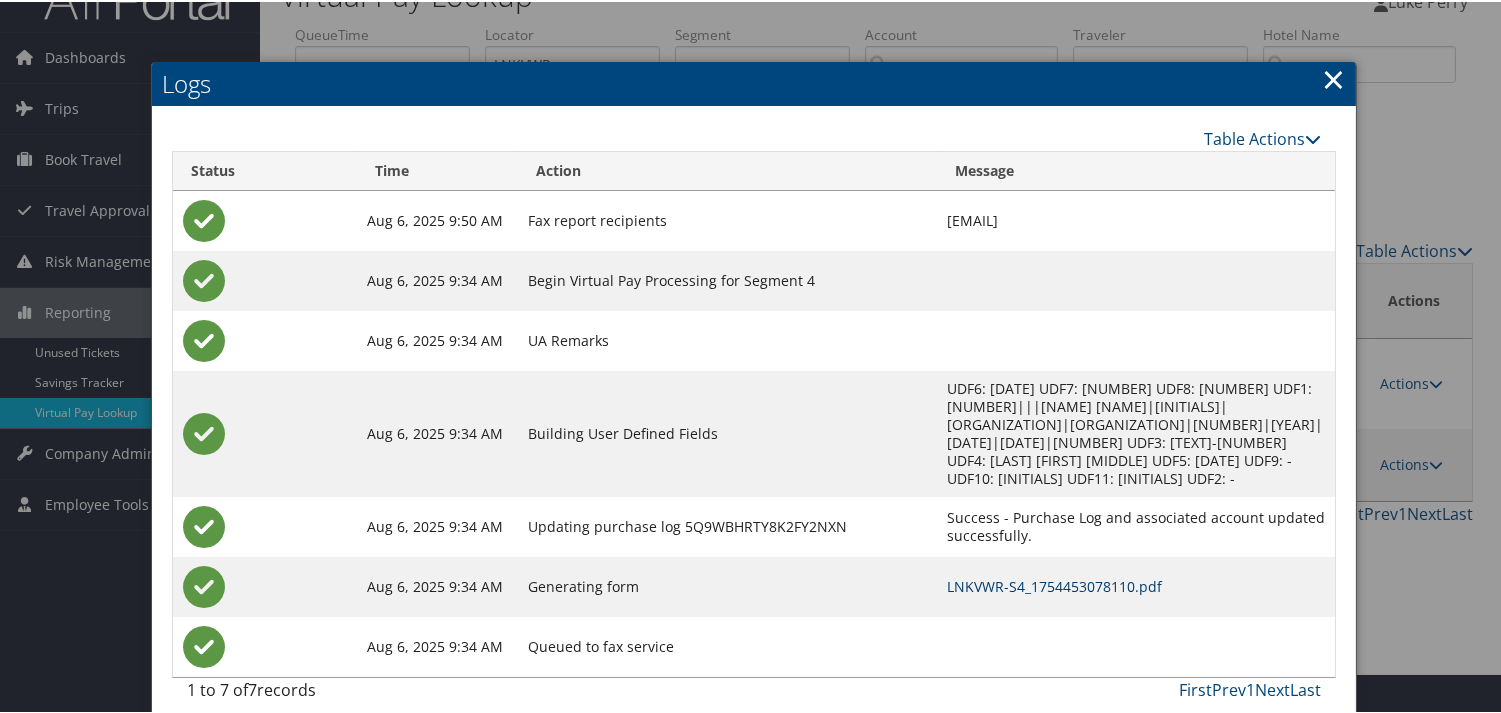 click on "LNKVWR-S4_1754453078110.pdf" at bounding box center [1054, 584] 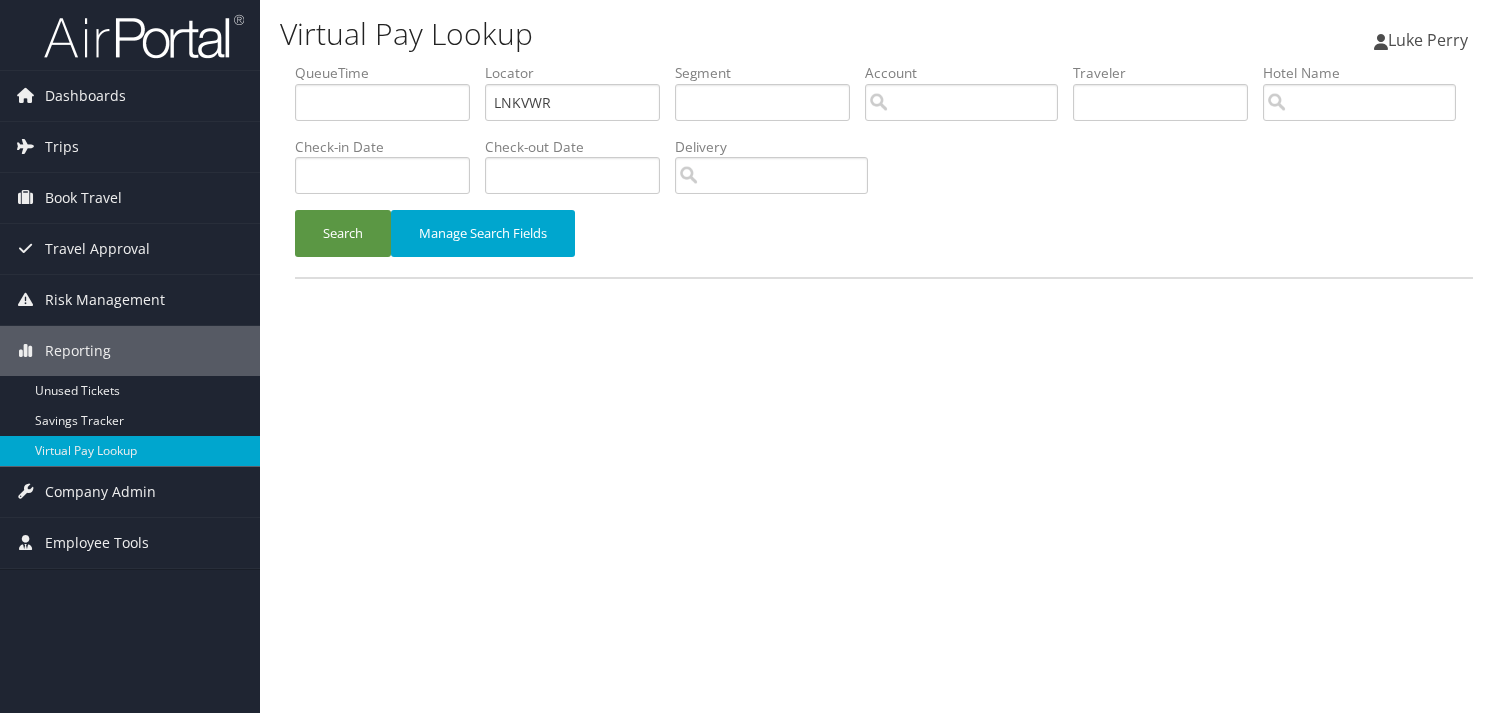 scroll, scrollTop: 0, scrollLeft: 0, axis: both 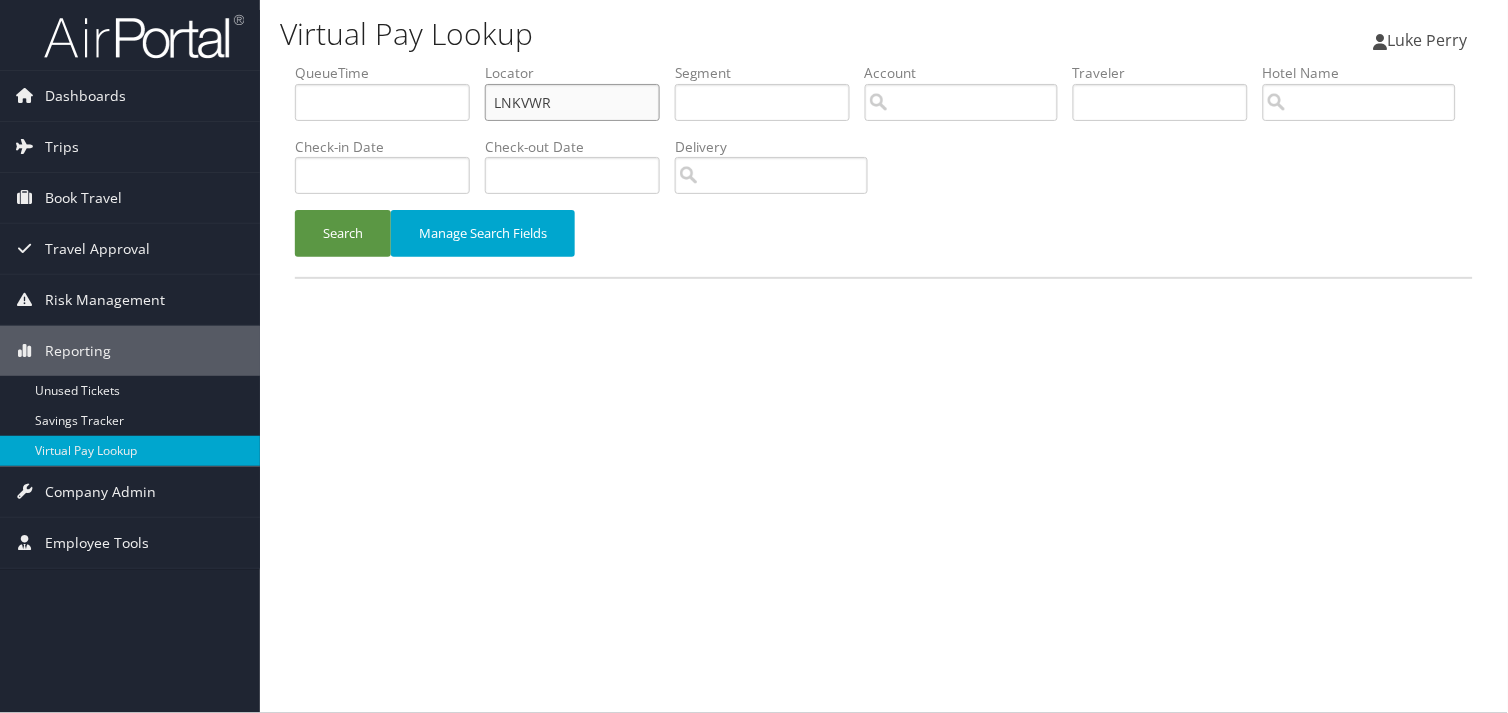 drag, startPoint x: 420, startPoint y: 137, endPoint x: 308, endPoint y: 134, distance: 112.04017 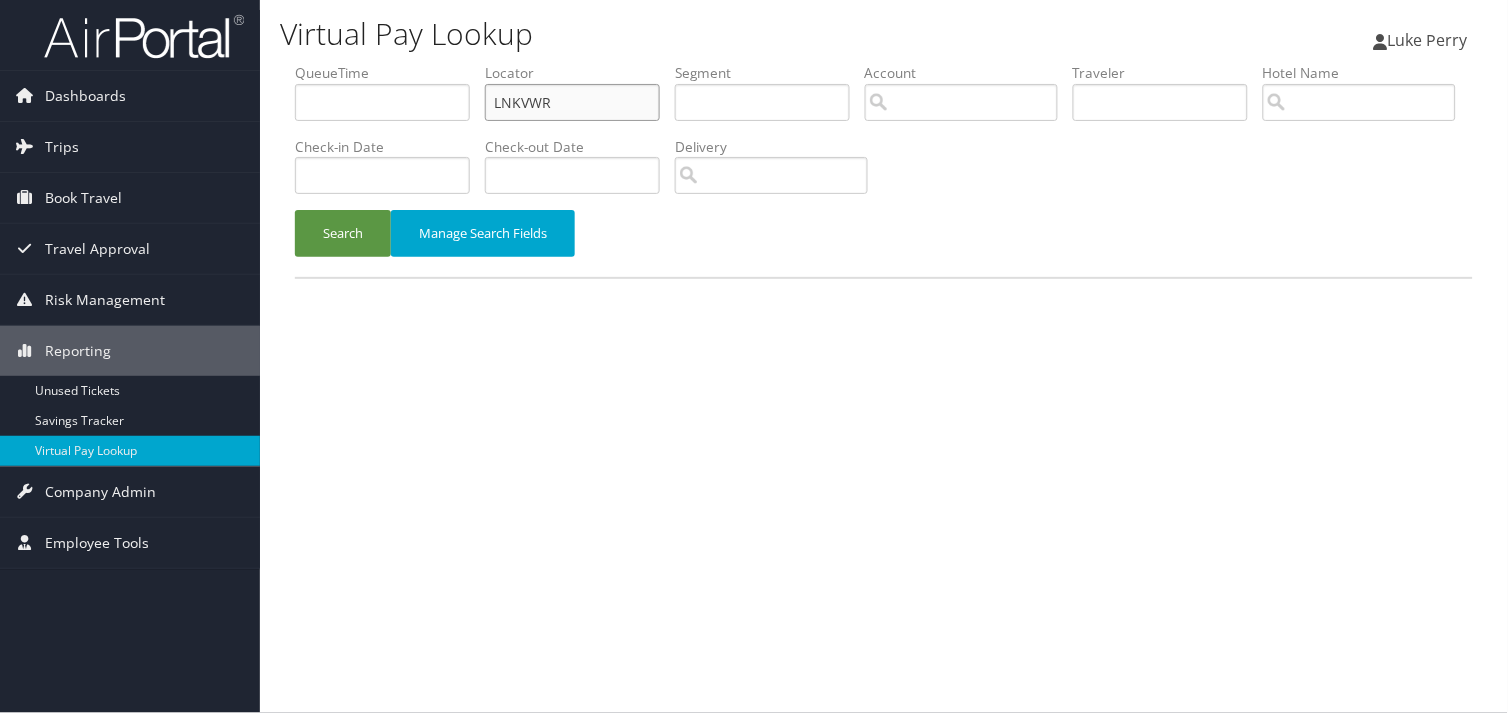 click on "QueueTime Locator LNKVWR Segment Account Traveler Hotel Name Check-in Date Check-out Date Delivery" at bounding box center (884, 63) 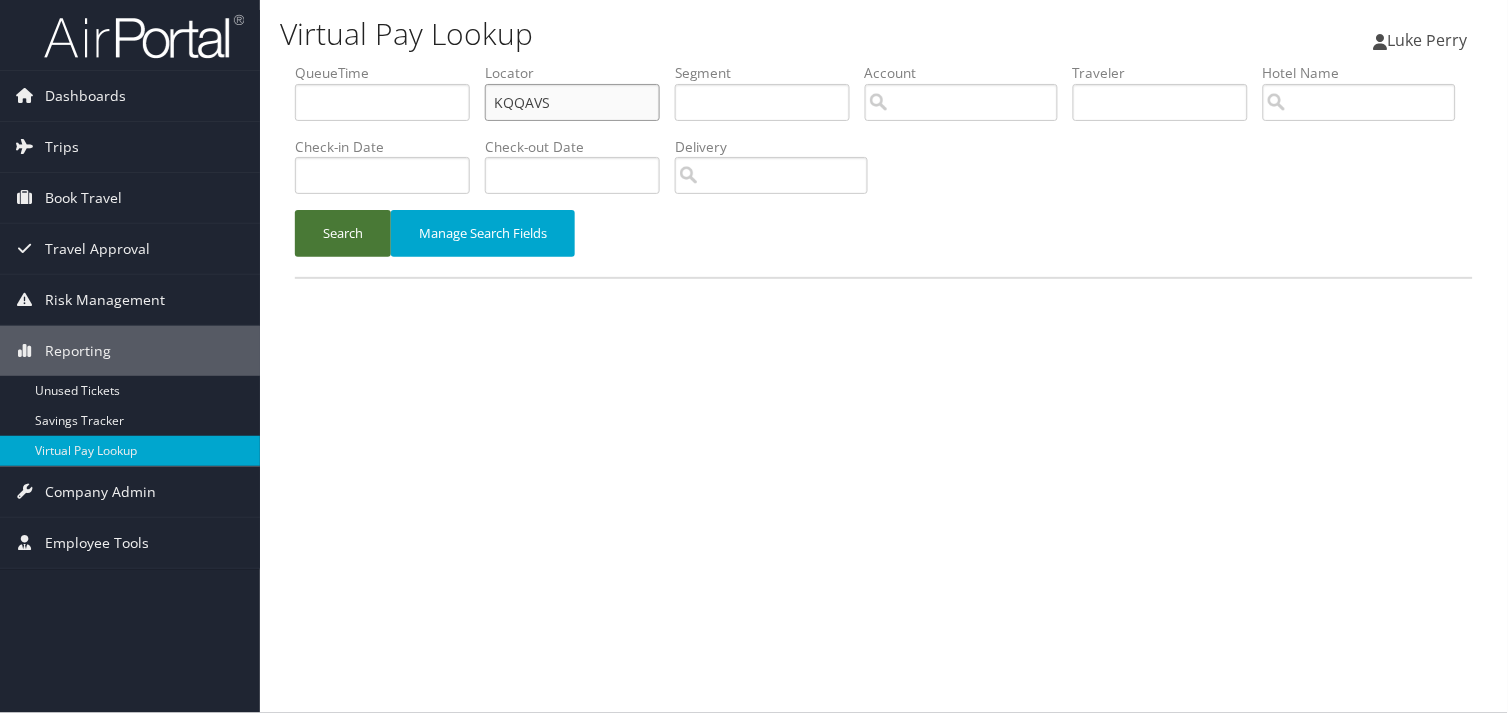 type on "KQQAVS" 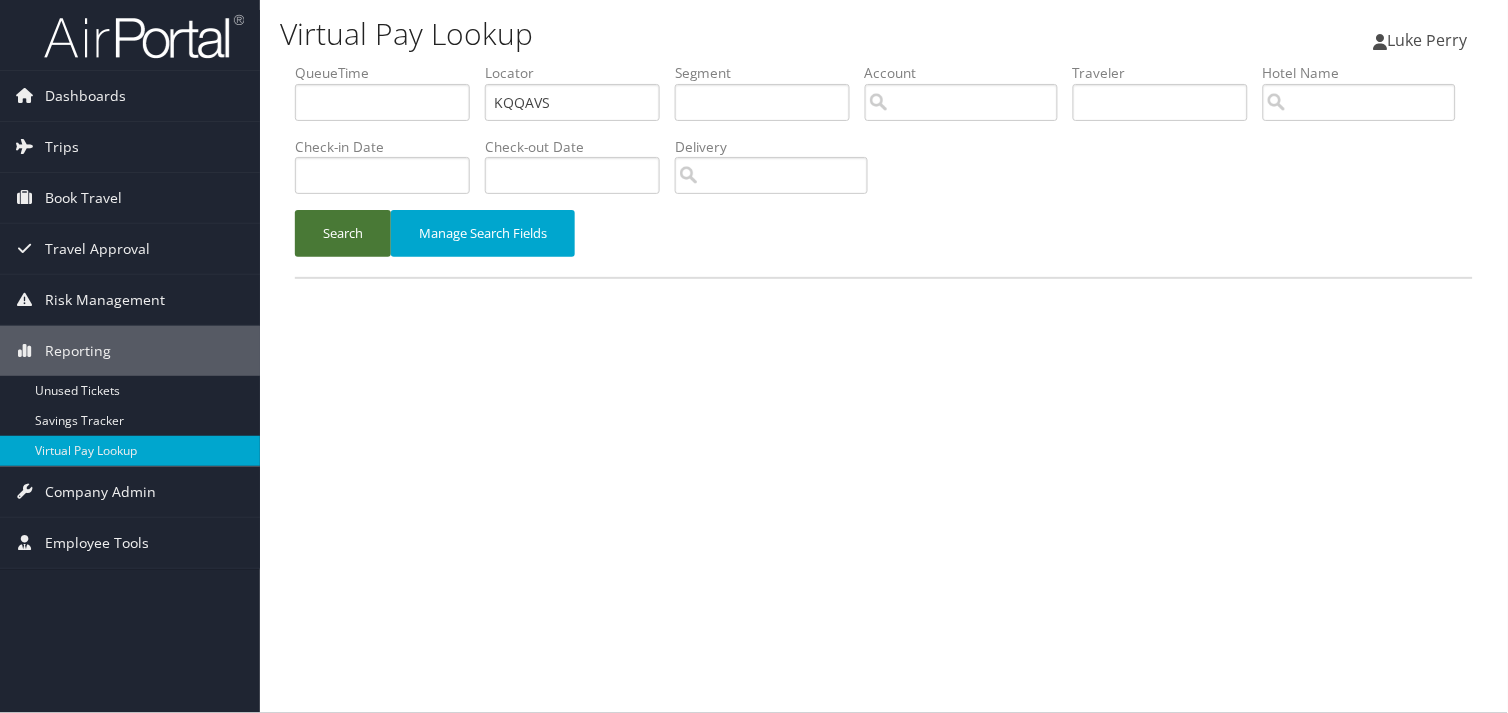 click on "Search" at bounding box center [343, 233] 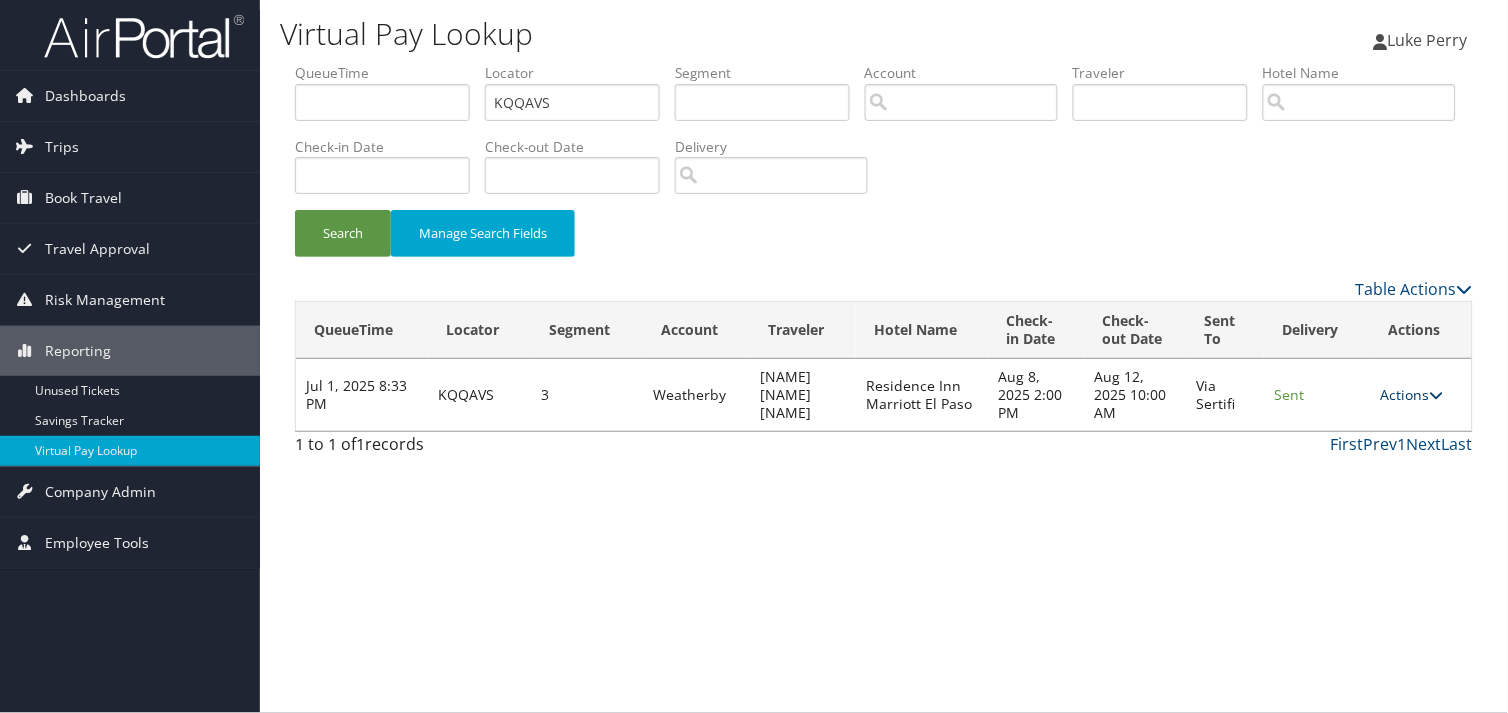 click on "Actions" at bounding box center (1411, 394) 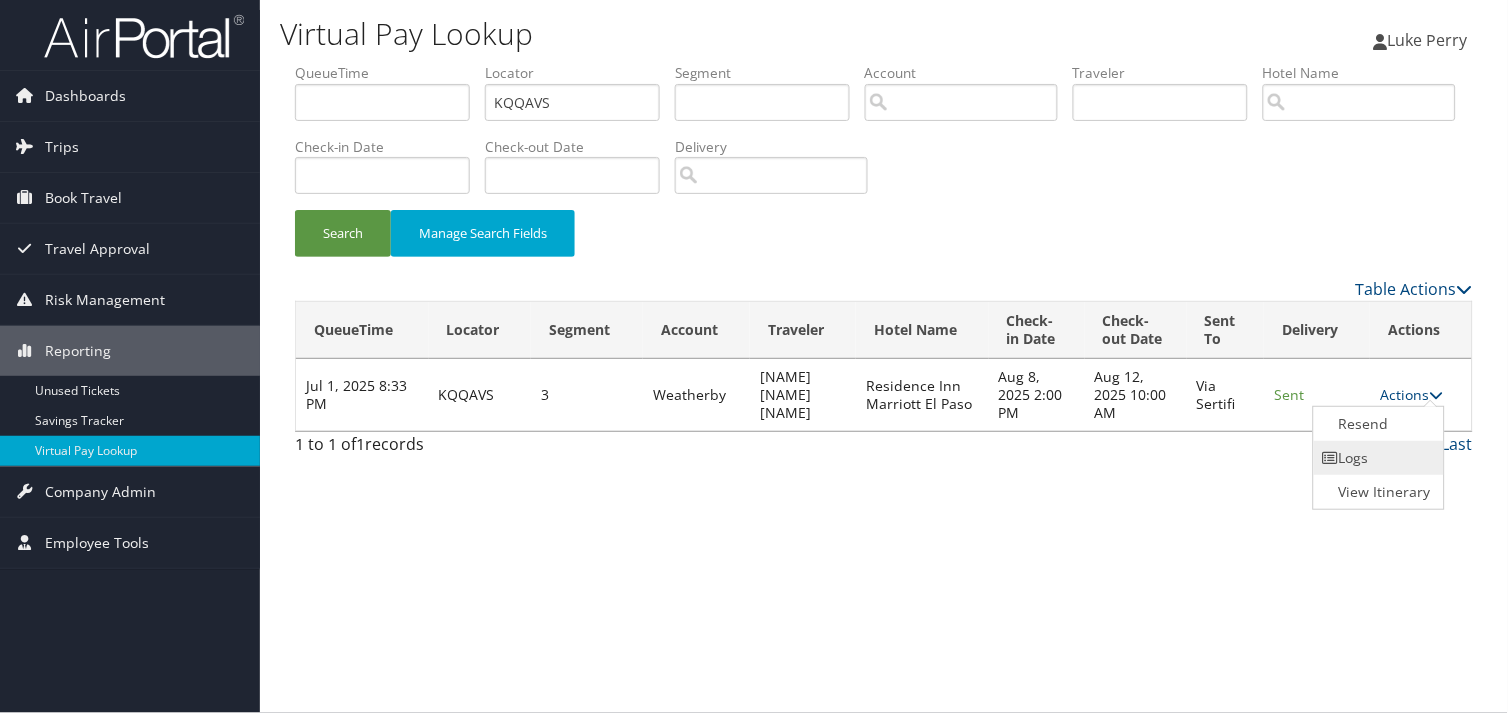 click on "Logs" at bounding box center (1377, 458) 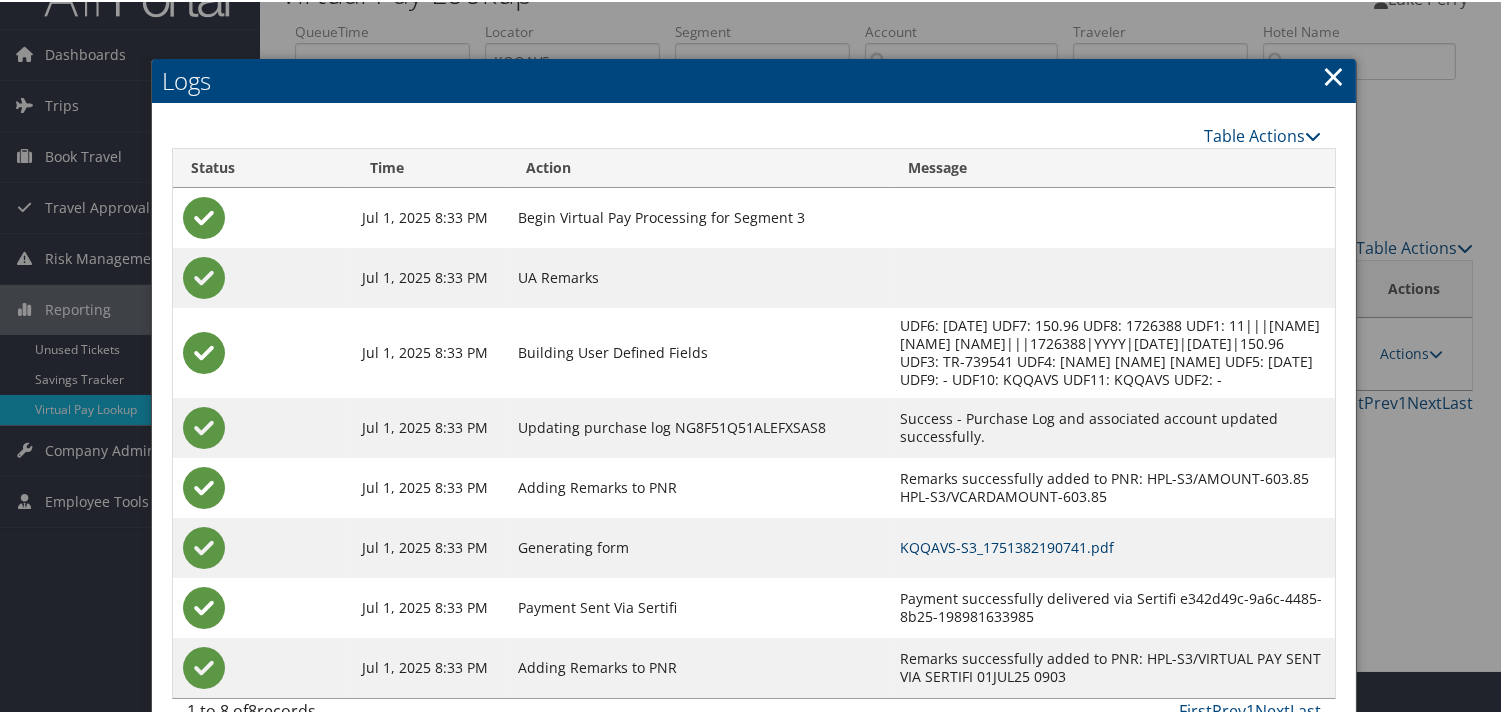 scroll, scrollTop: 82, scrollLeft: 0, axis: vertical 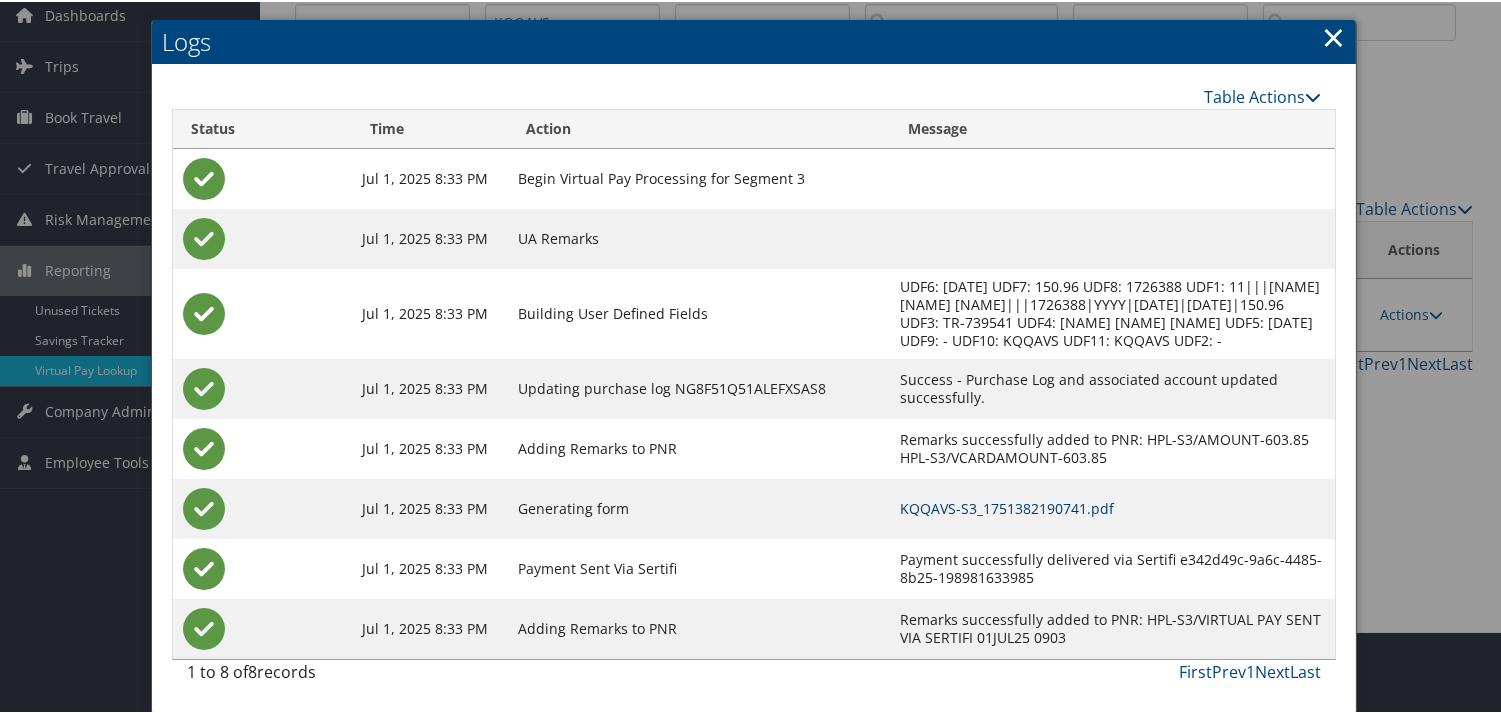 click on "KQQAVS-S3_1751382190741.pdf" at bounding box center (1007, 506) 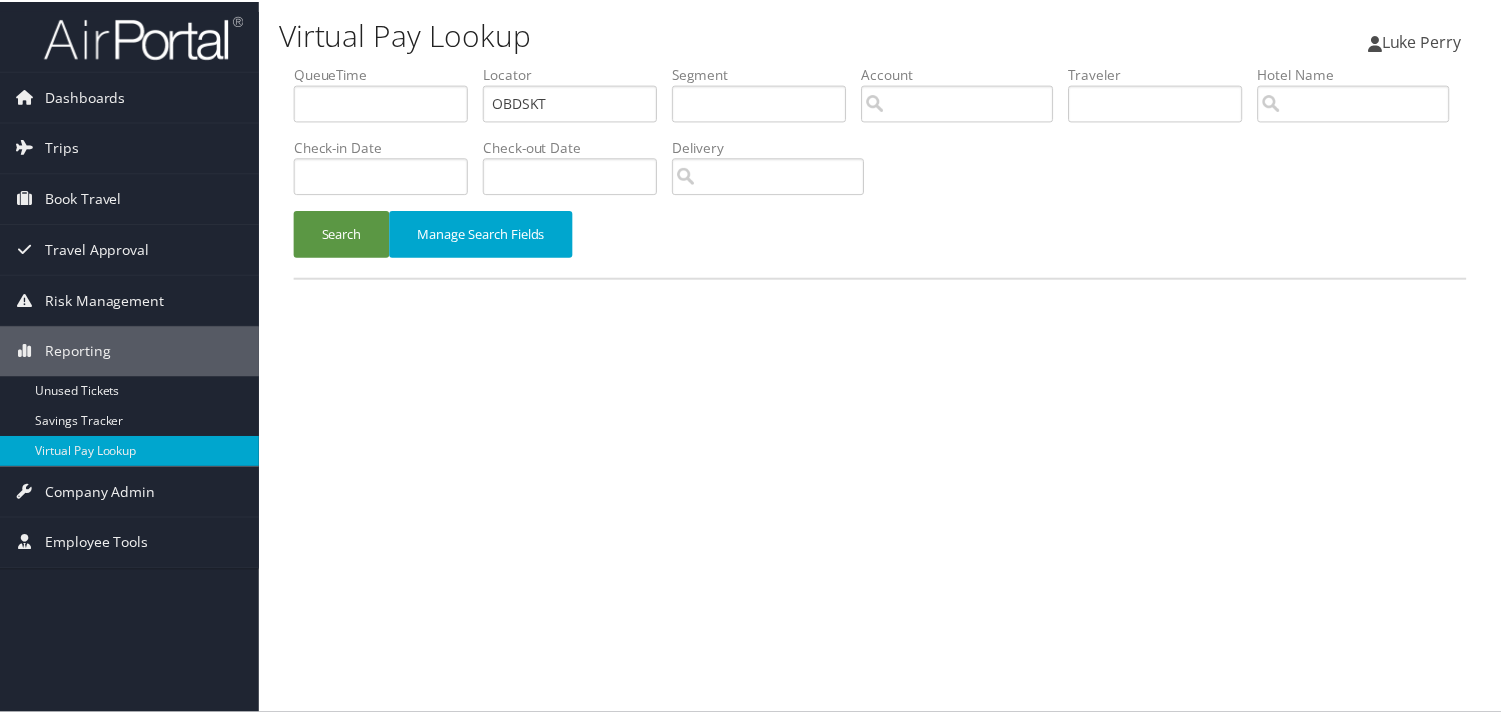 scroll, scrollTop: 0, scrollLeft: 0, axis: both 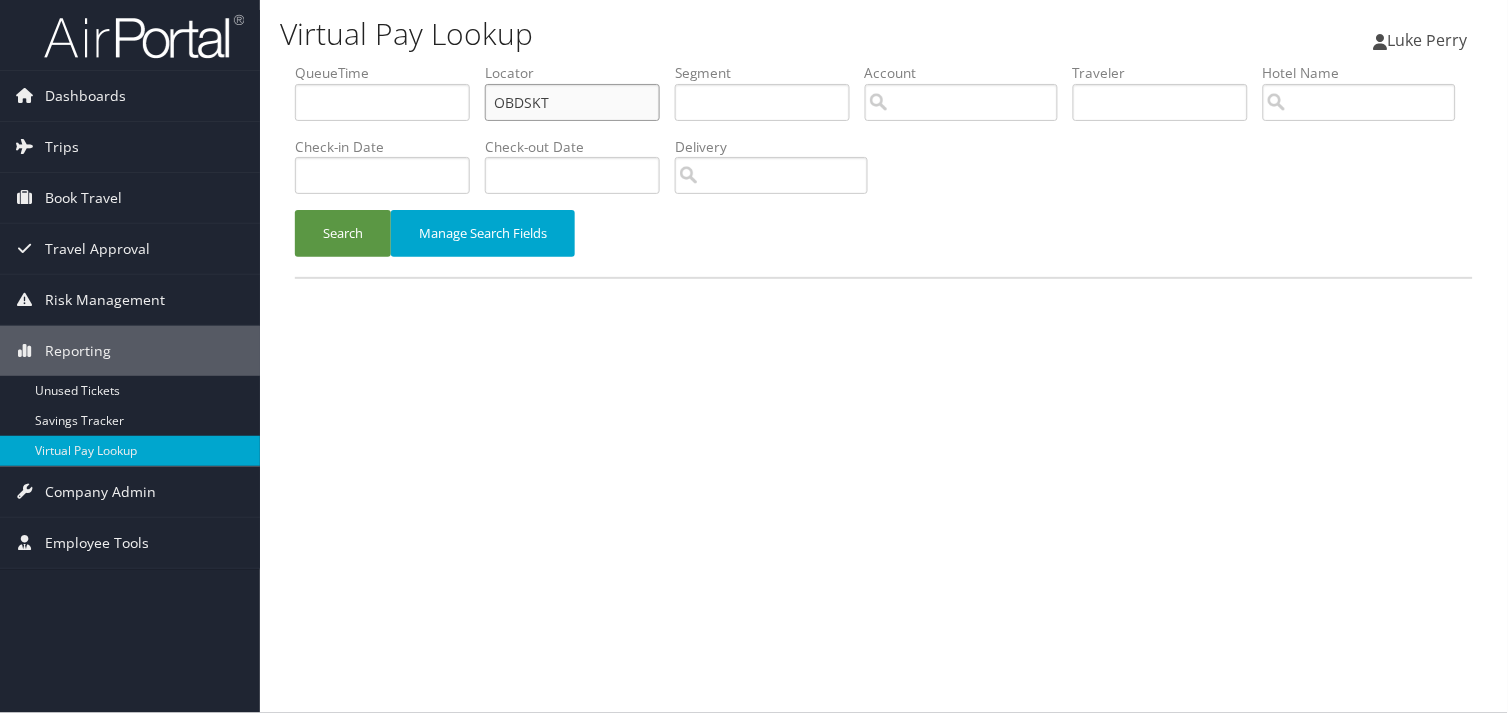 drag, startPoint x: 558, startPoint y: 98, endPoint x: 386, endPoint y: 126, distance: 174.26416 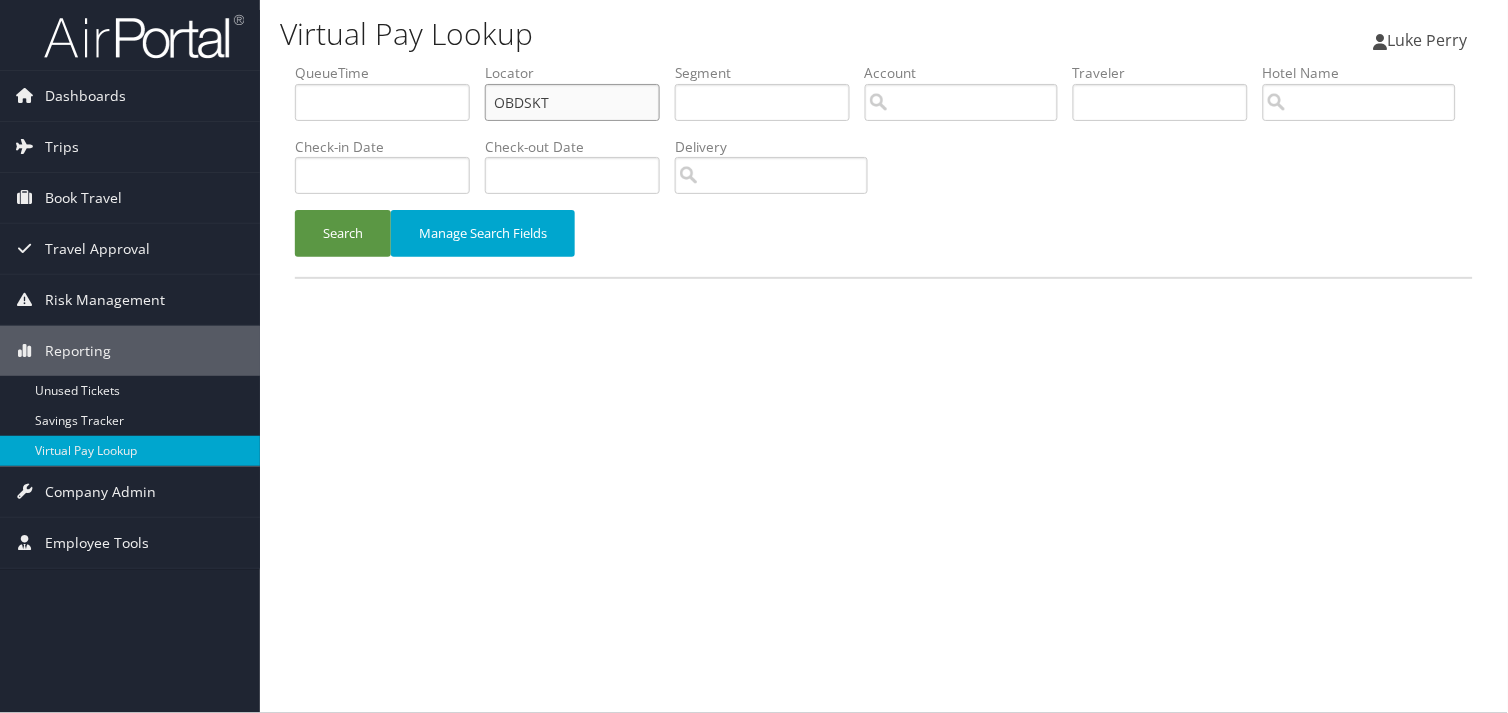 click on "QueueTime Locator OBDSKT Segment Account Traveler Hotel Name Check-in Date Check-out Date Delivery" at bounding box center [884, 63] 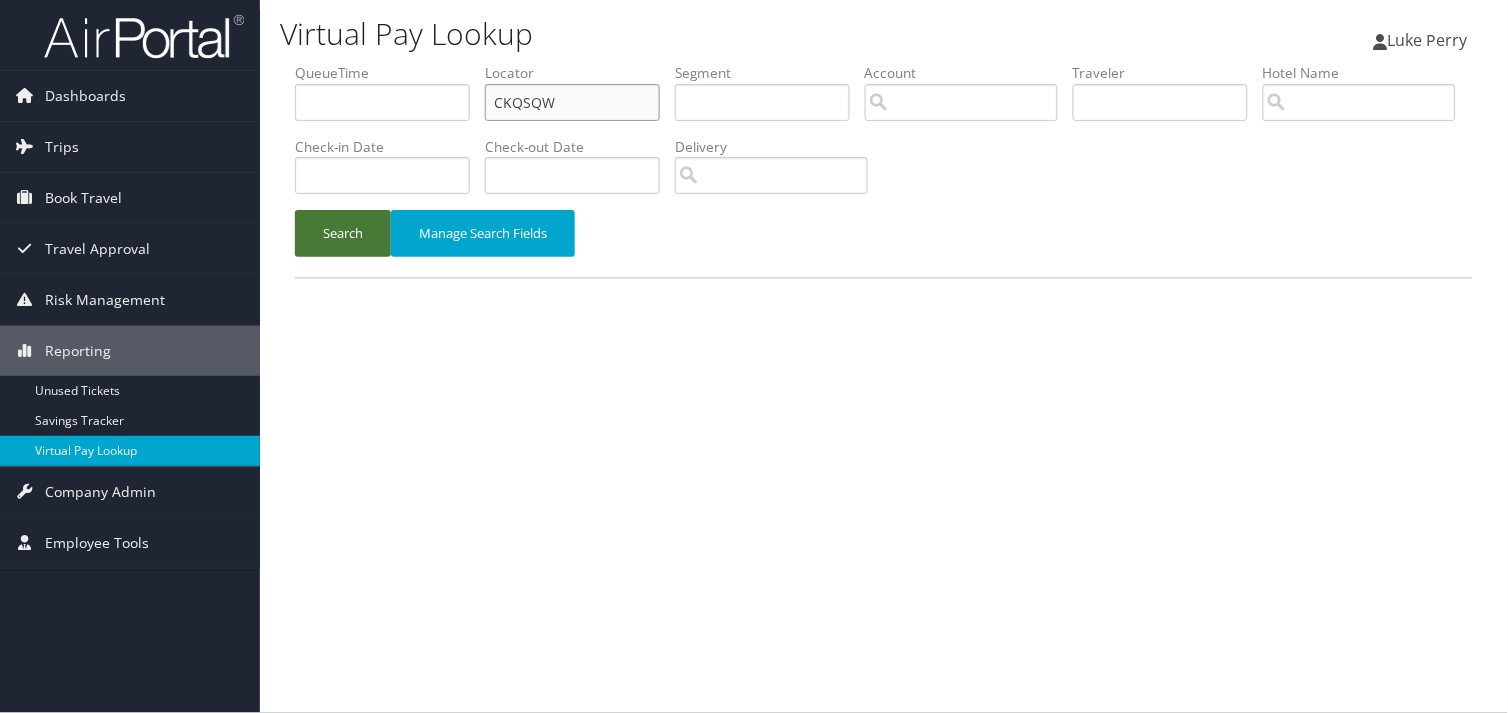 type on "CKQSQW" 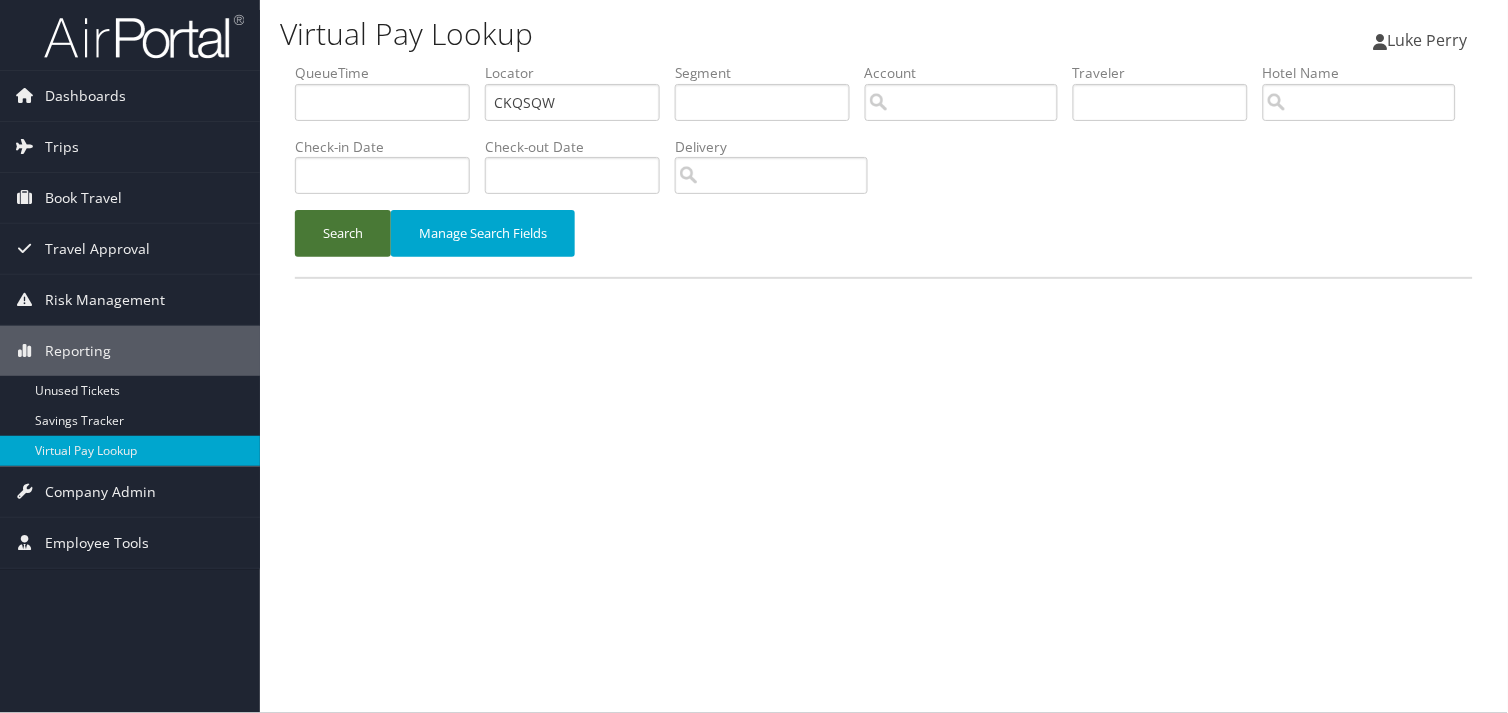 click on "Search" at bounding box center [343, 233] 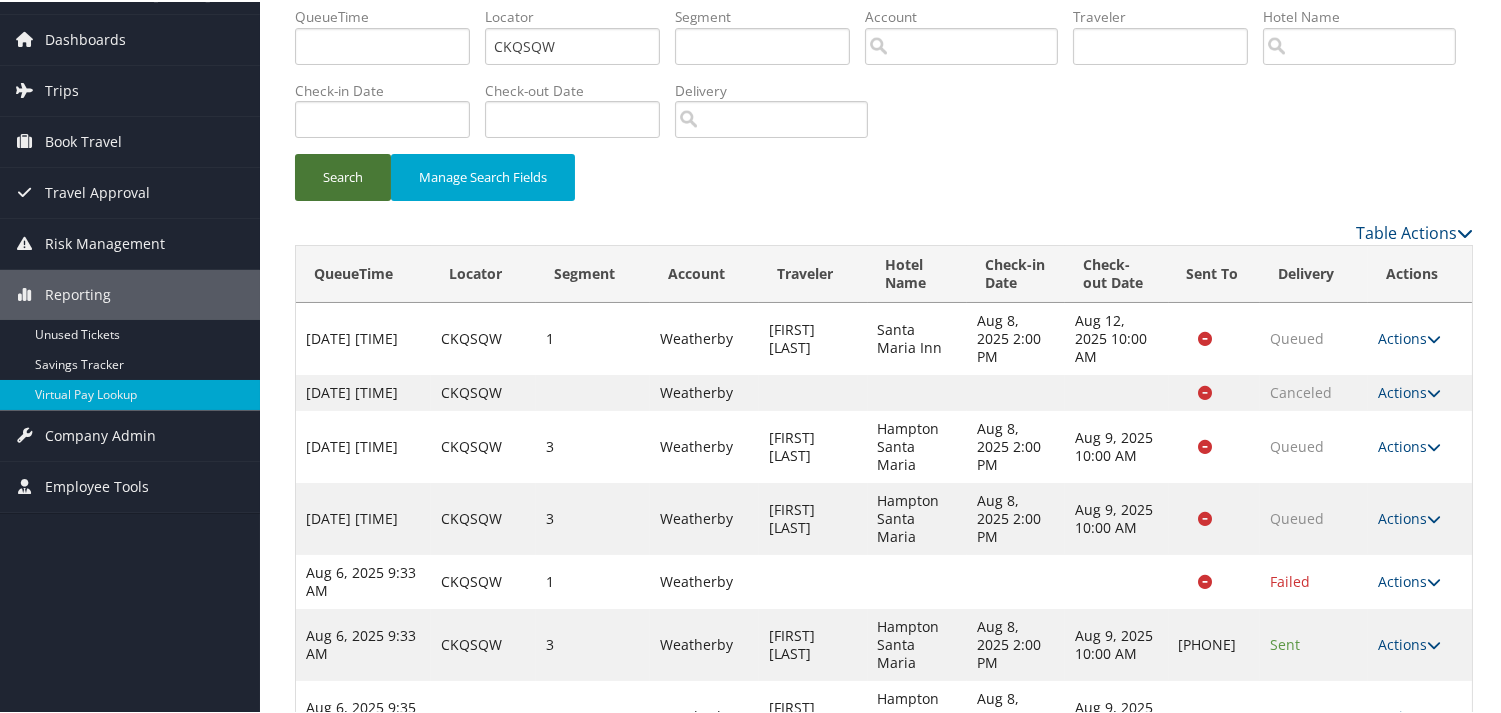 scroll, scrollTop: 112, scrollLeft: 0, axis: vertical 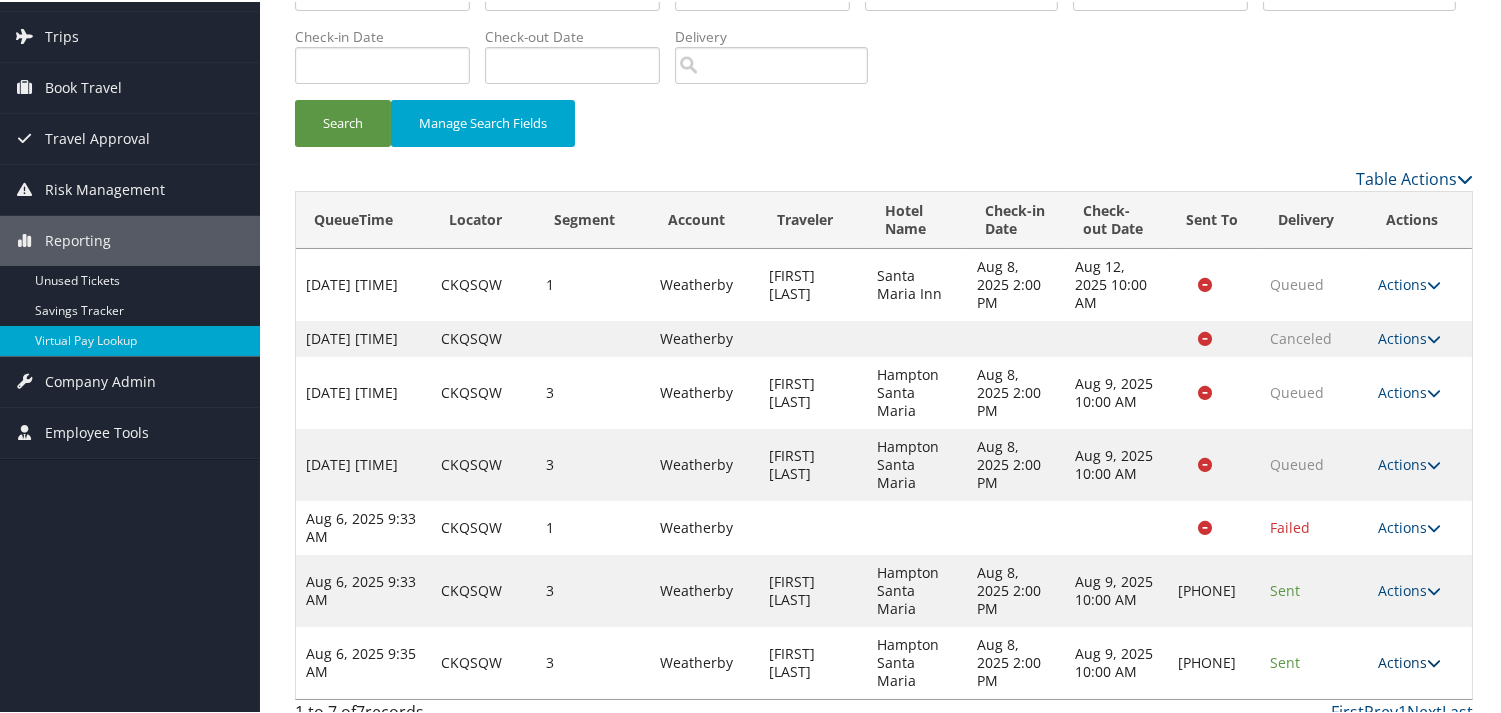 click on "Actions" at bounding box center (1409, 660) 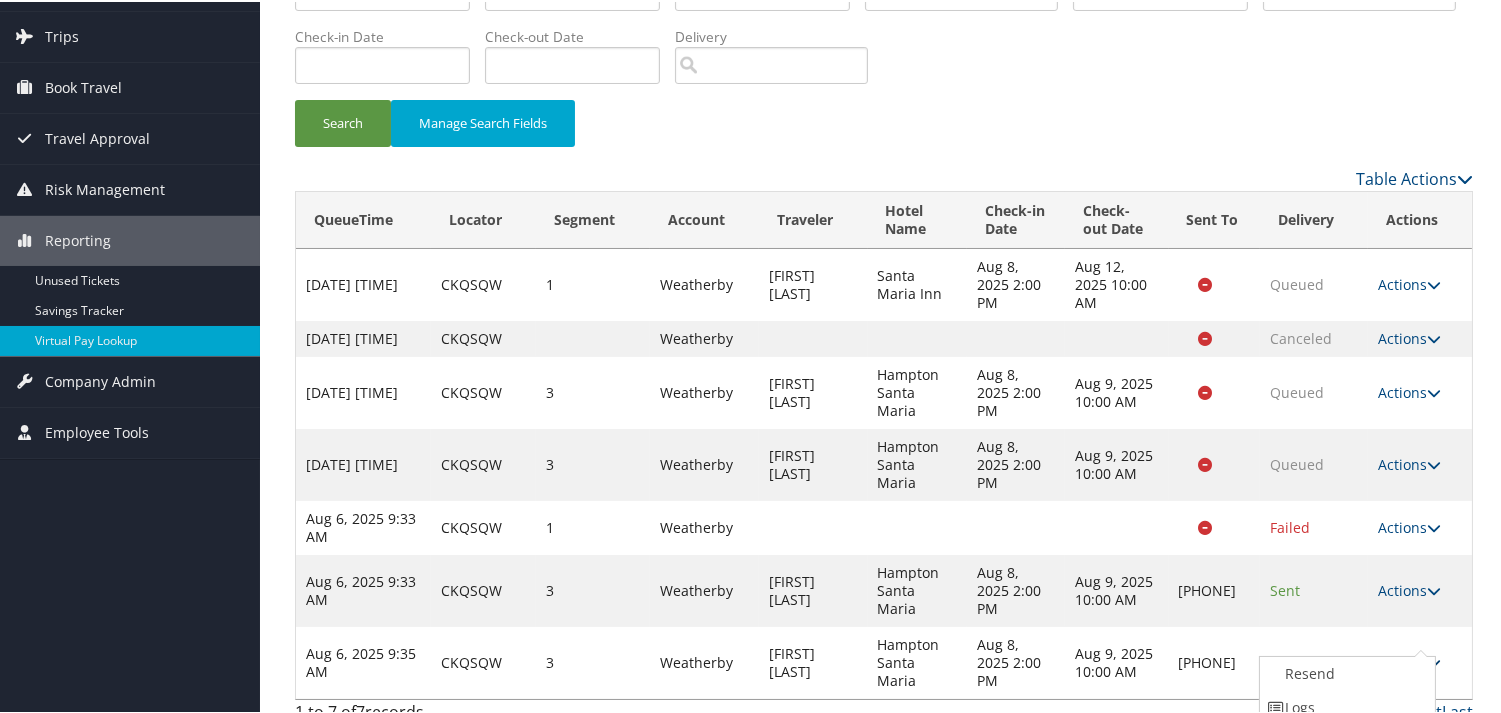 scroll, scrollTop: 191, scrollLeft: 0, axis: vertical 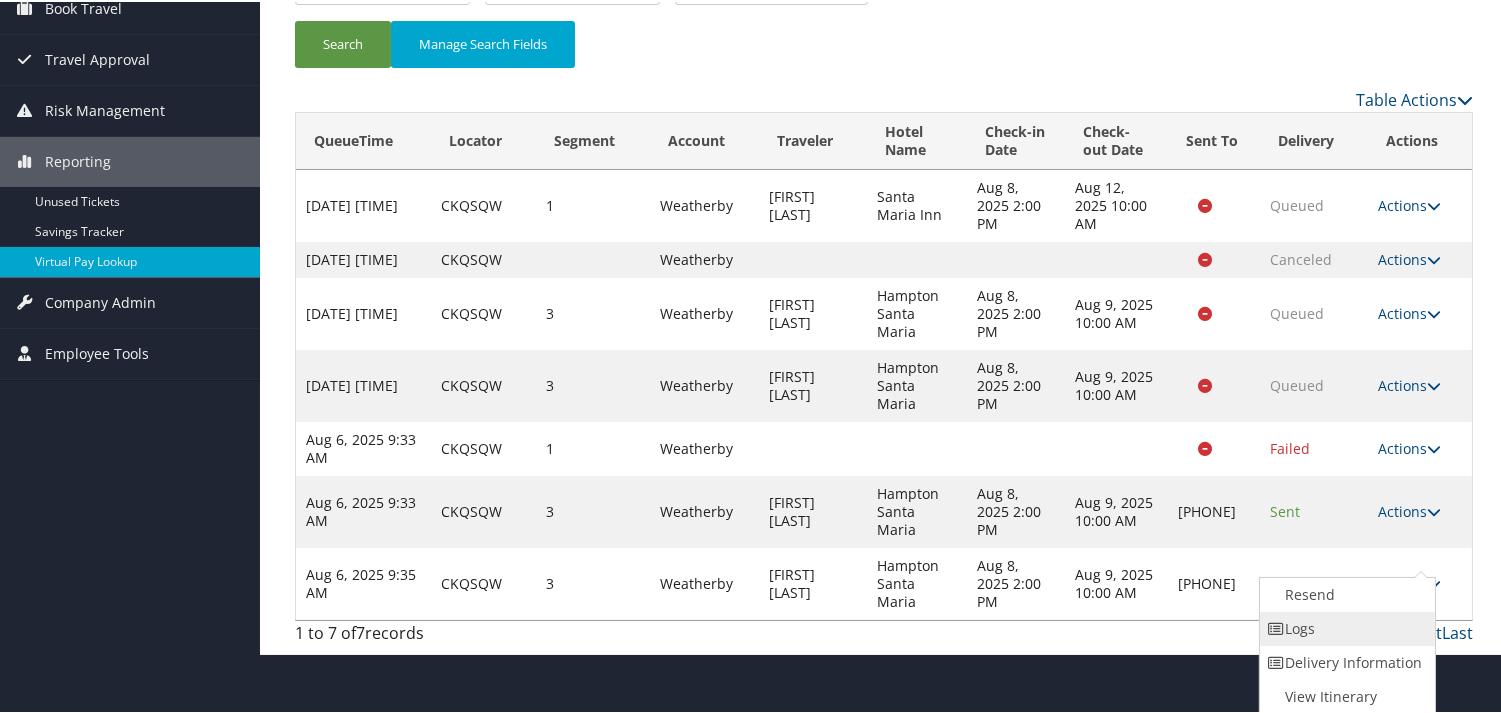 click on "Logs" at bounding box center (1345, 627) 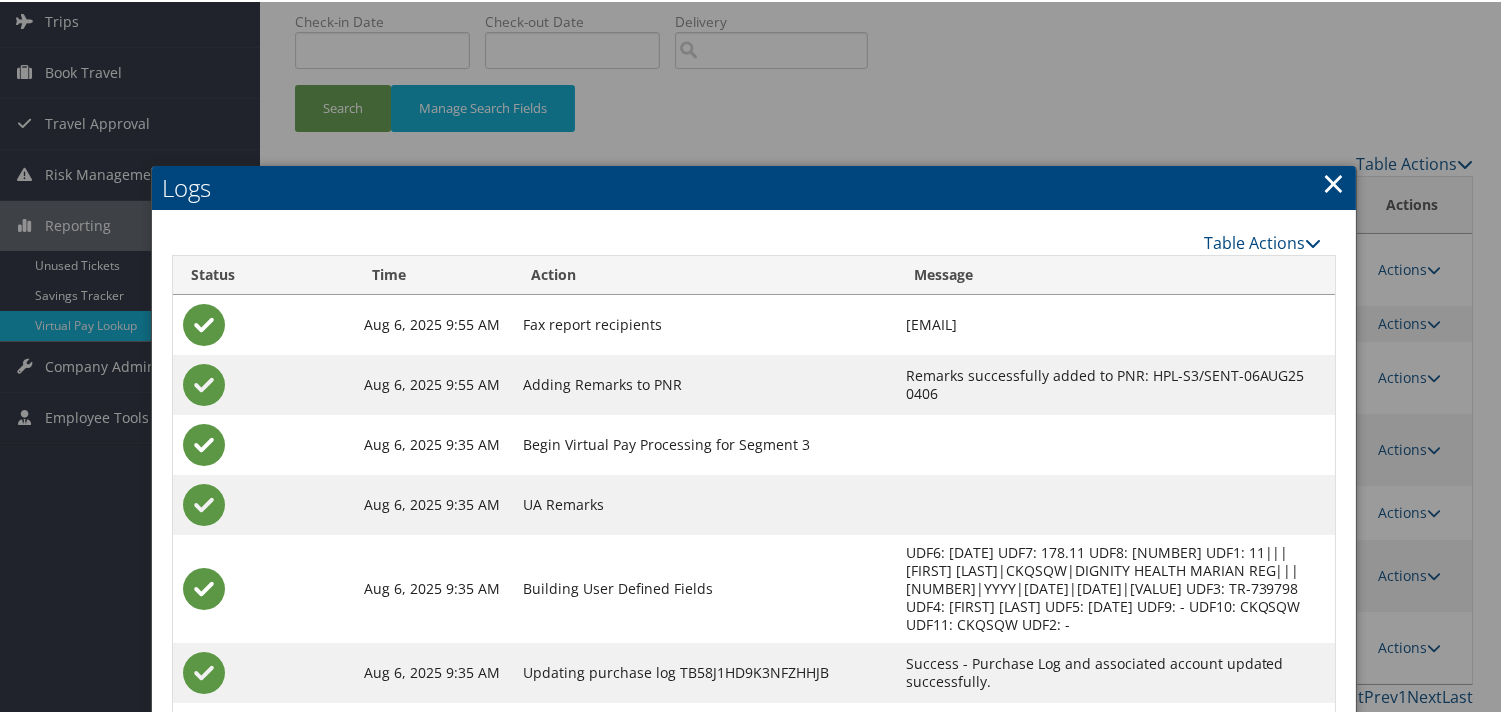 scroll, scrollTop: 291, scrollLeft: 0, axis: vertical 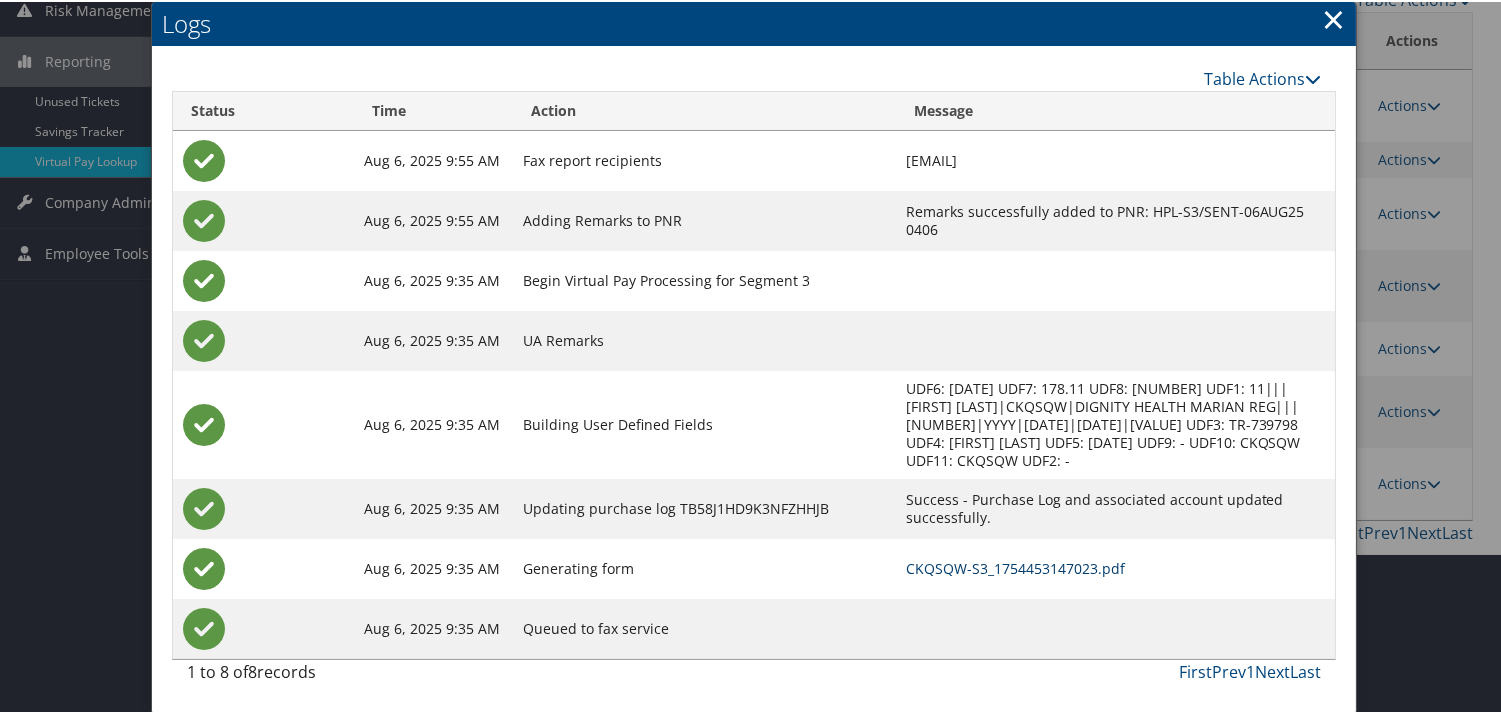 click on "CKQSQW-S3_1754453147023.pdf" at bounding box center (1015, 566) 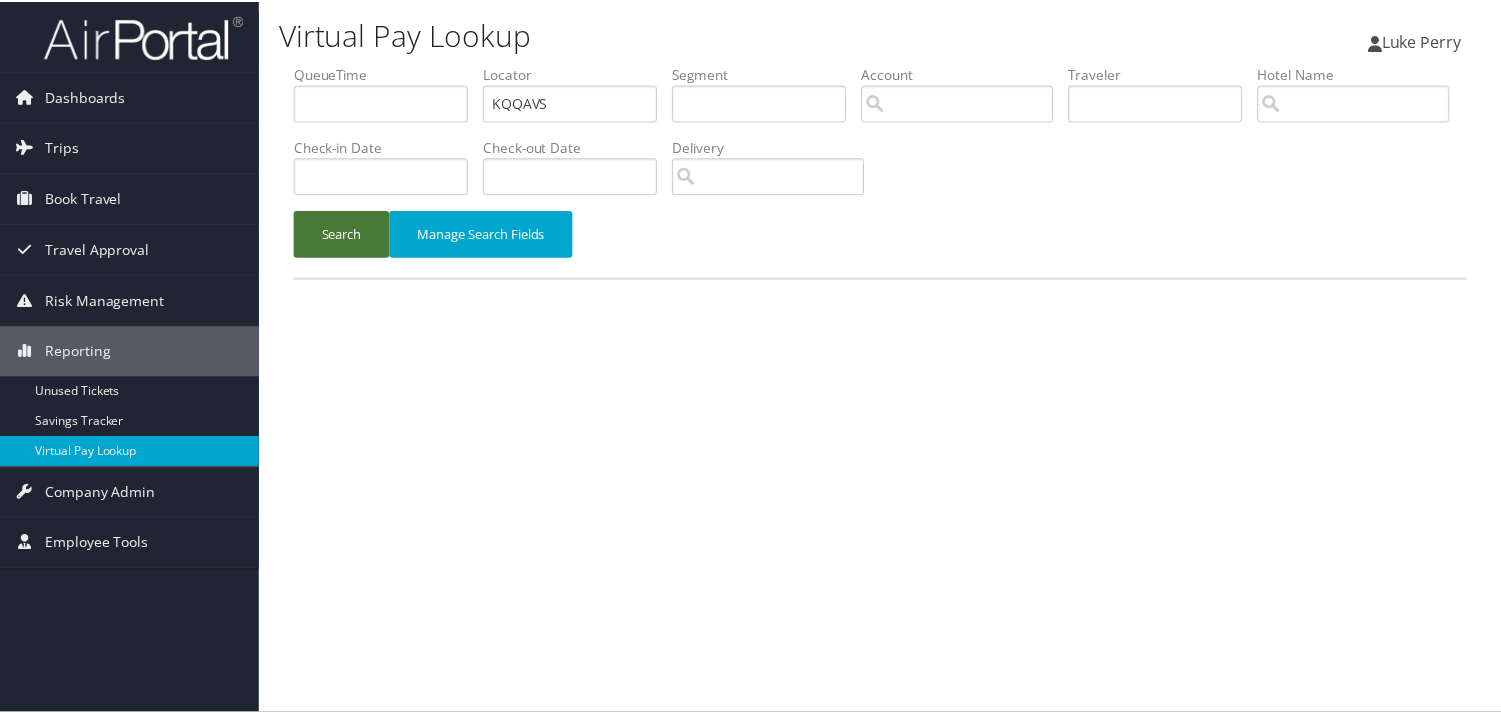 scroll, scrollTop: 0, scrollLeft: 0, axis: both 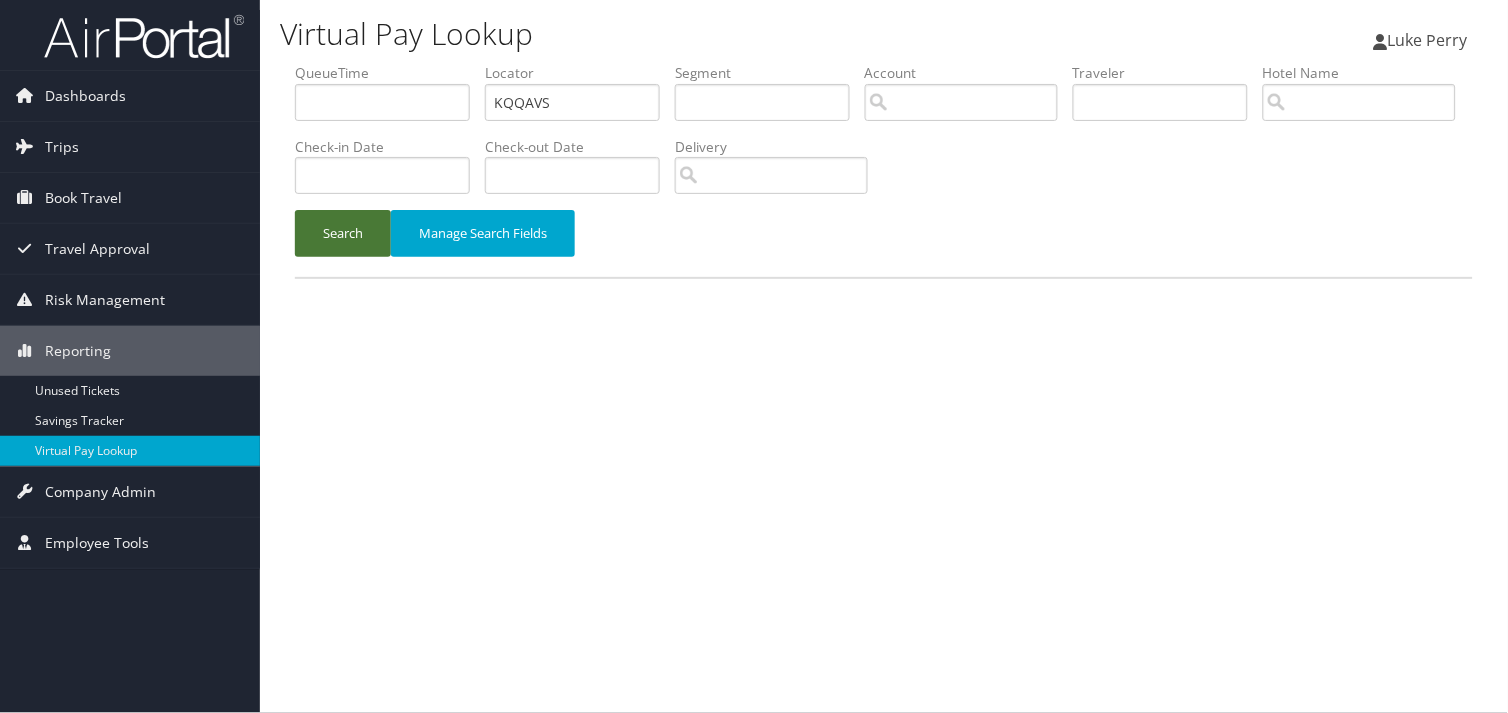 click on "Search" at bounding box center [343, 233] 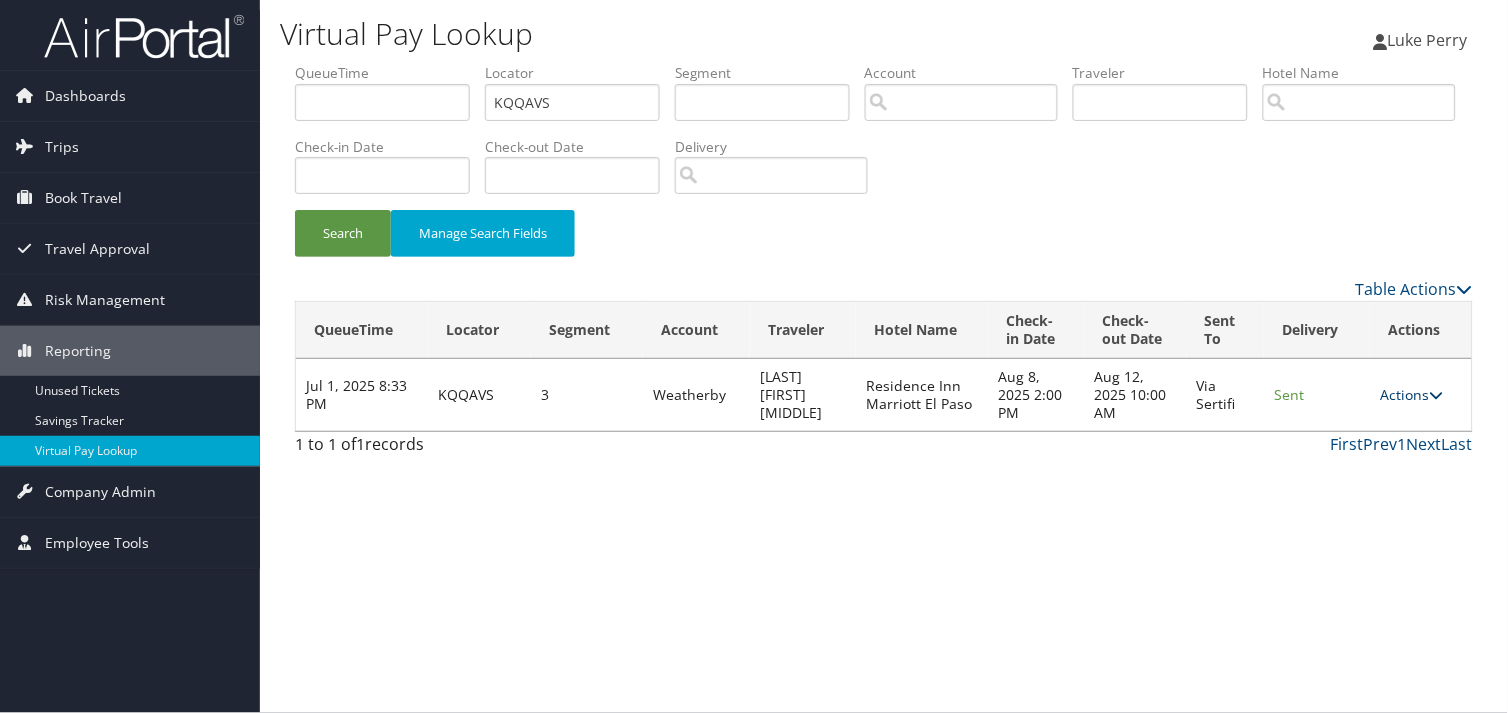 click on "Actions" at bounding box center (1411, 394) 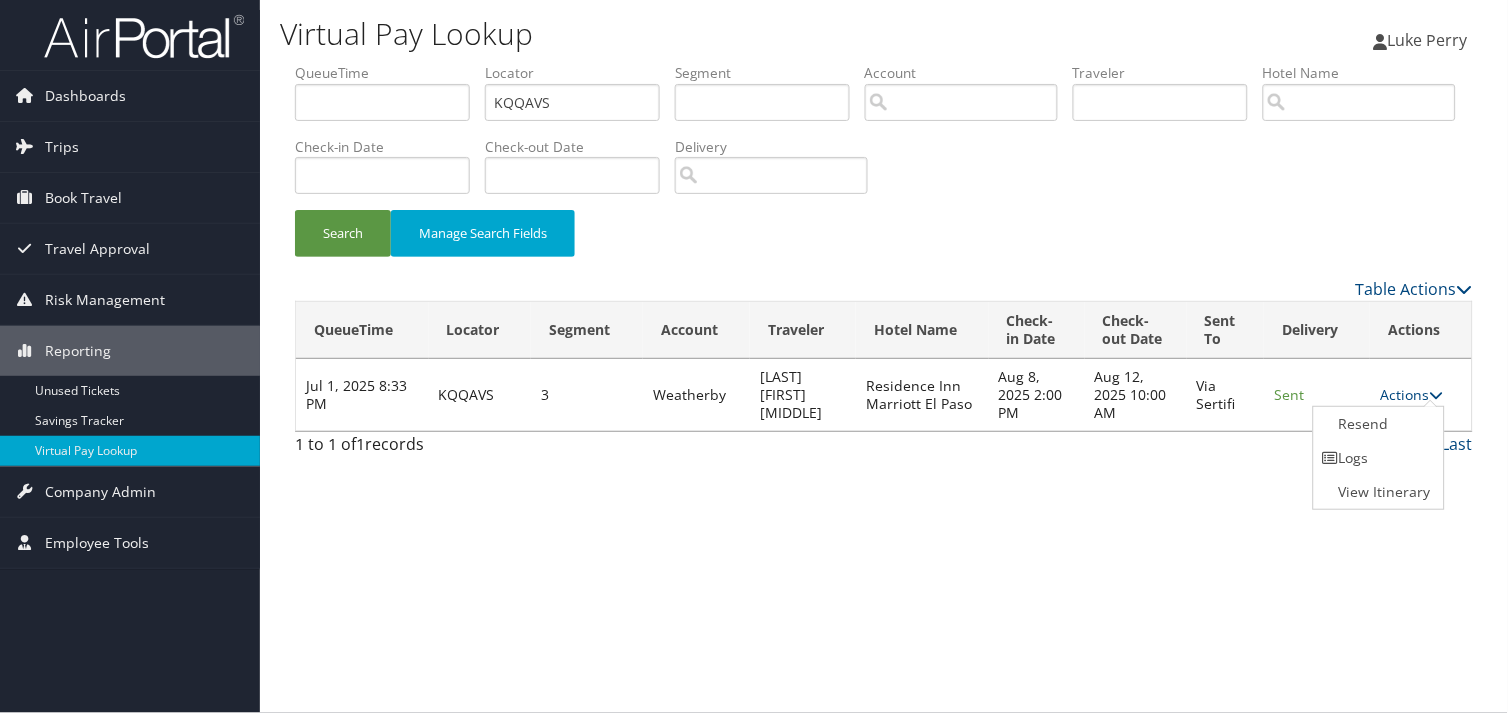 click on "[FIRST] [LAST]
[FIRST] [LAST]
My Settings
Travel Agency Contacts
View Travel Profile
Give Feedback
Sign Out
3" at bounding box center [884, 356] 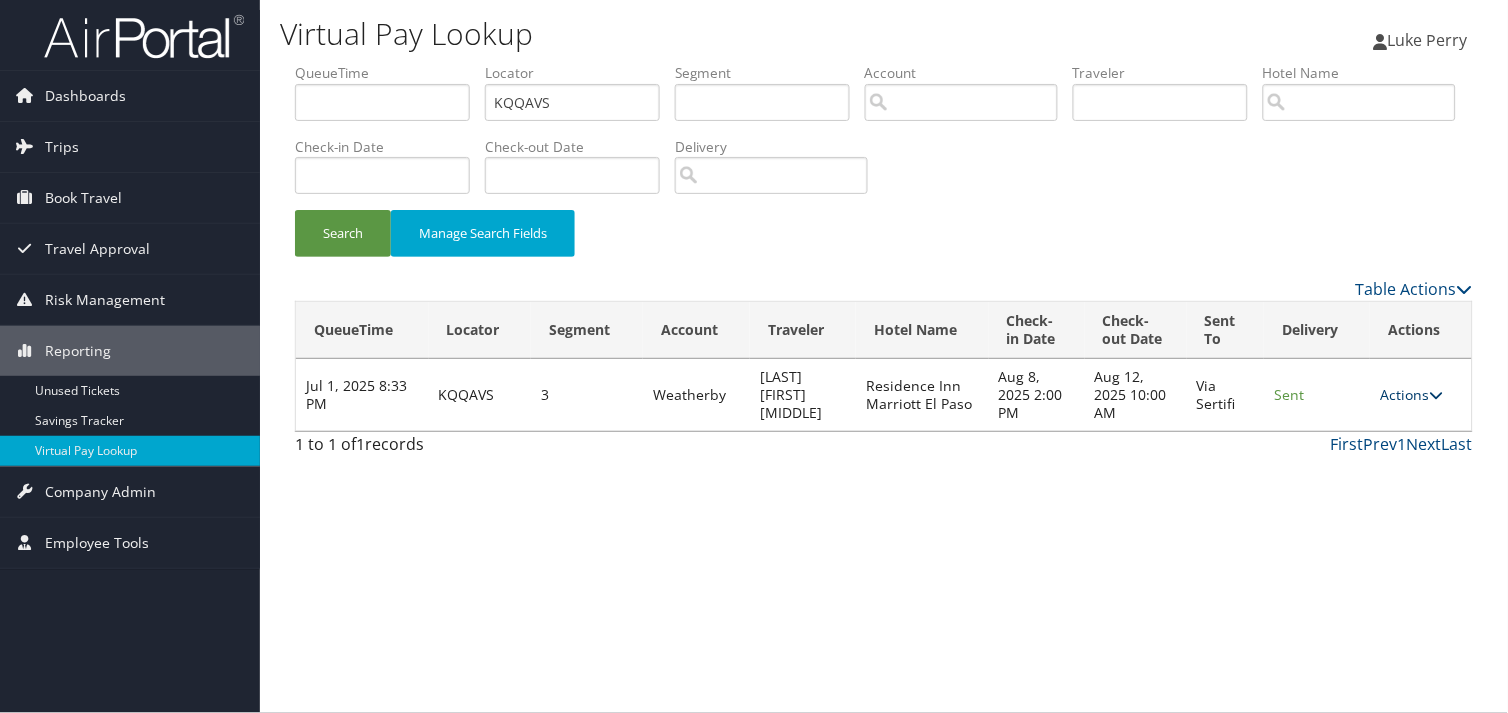 click on "Actions" at bounding box center [1411, 394] 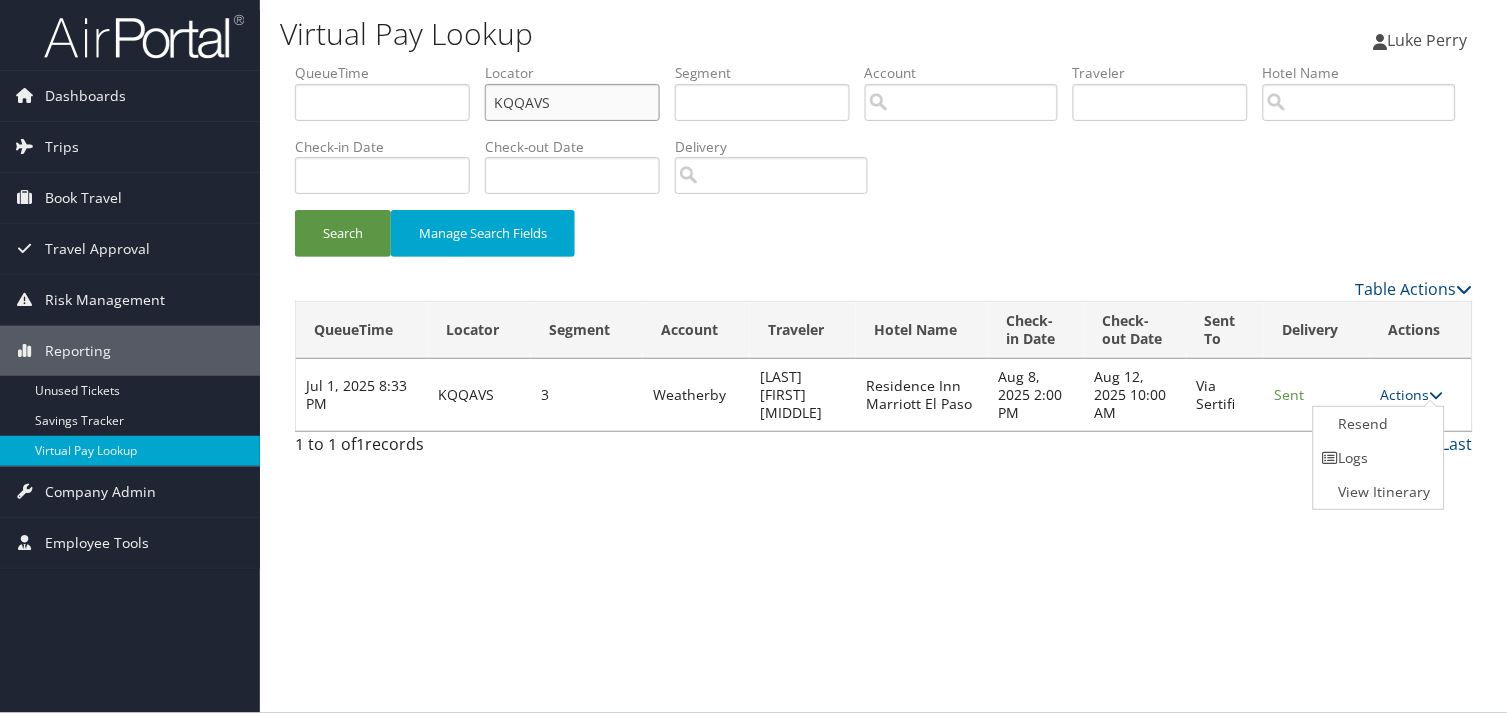drag, startPoint x: 561, startPoint y: 100, endPoint x: 371, endPoint y: 123, distance: 191.38704 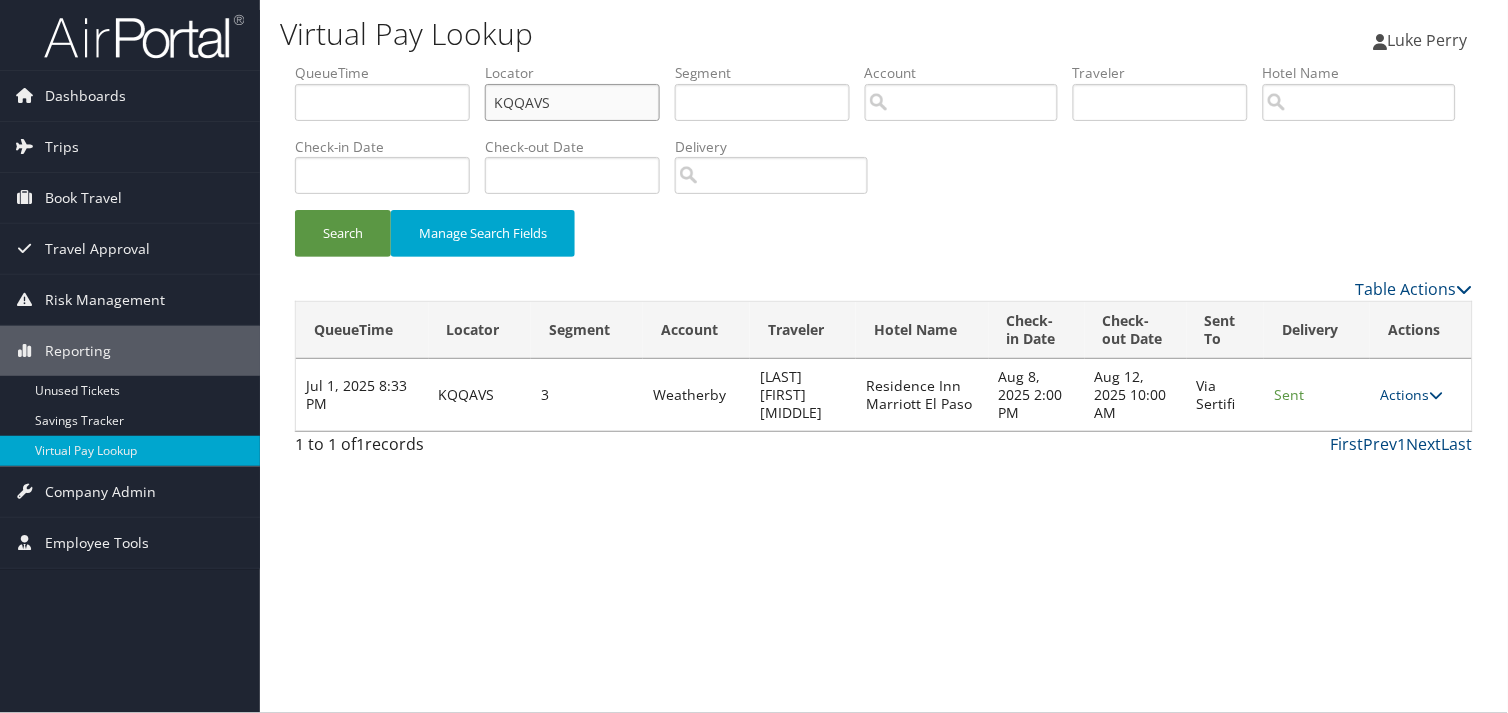paste on "MOORVP" 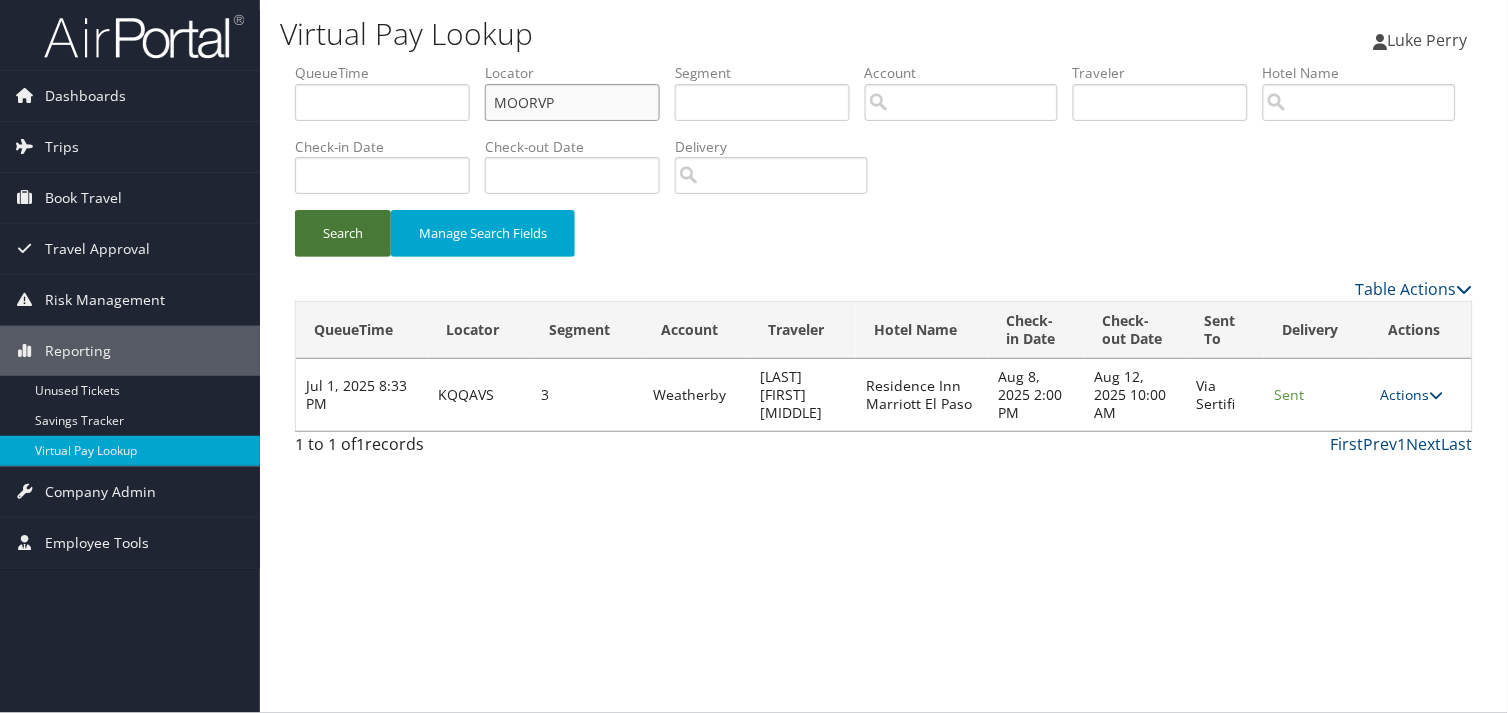 type on "MOORVP" 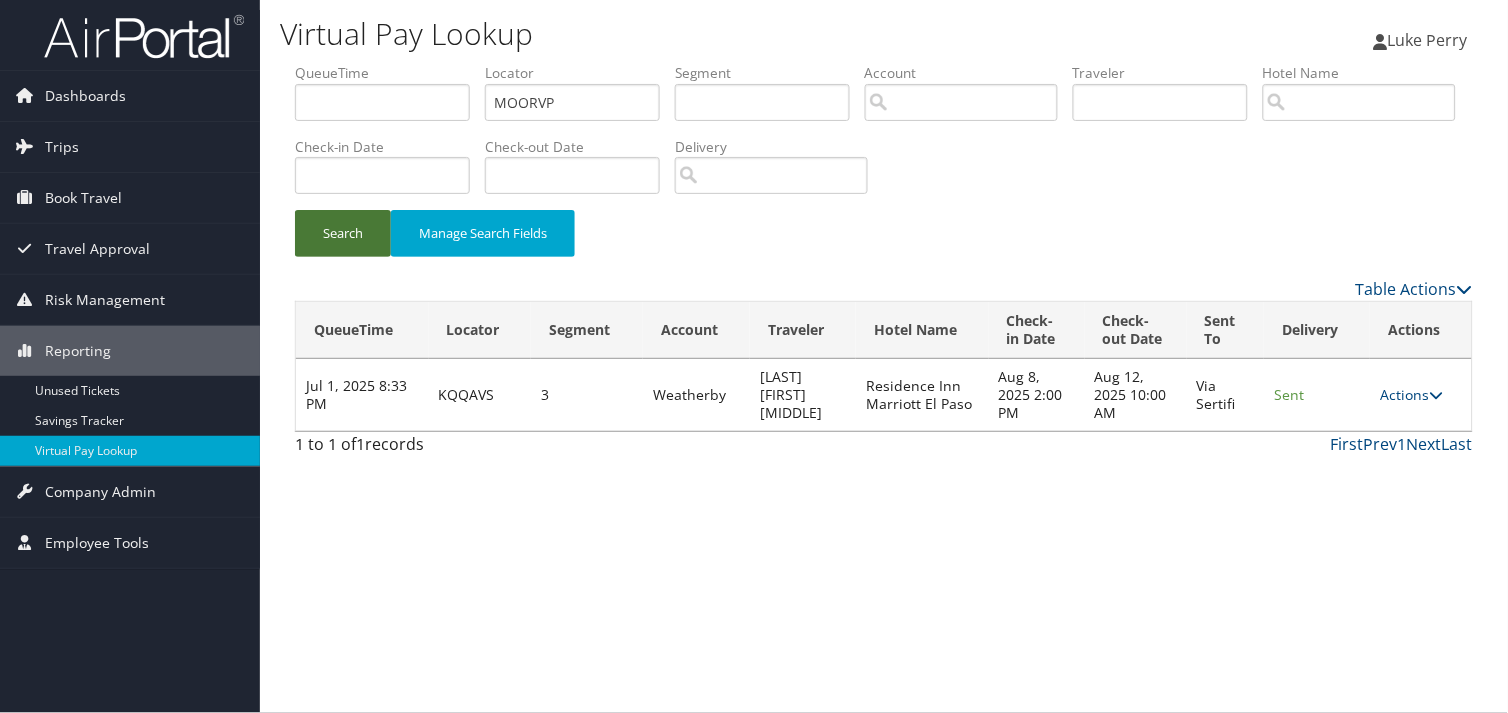 click on "Search" at bounding box center [343, 233] 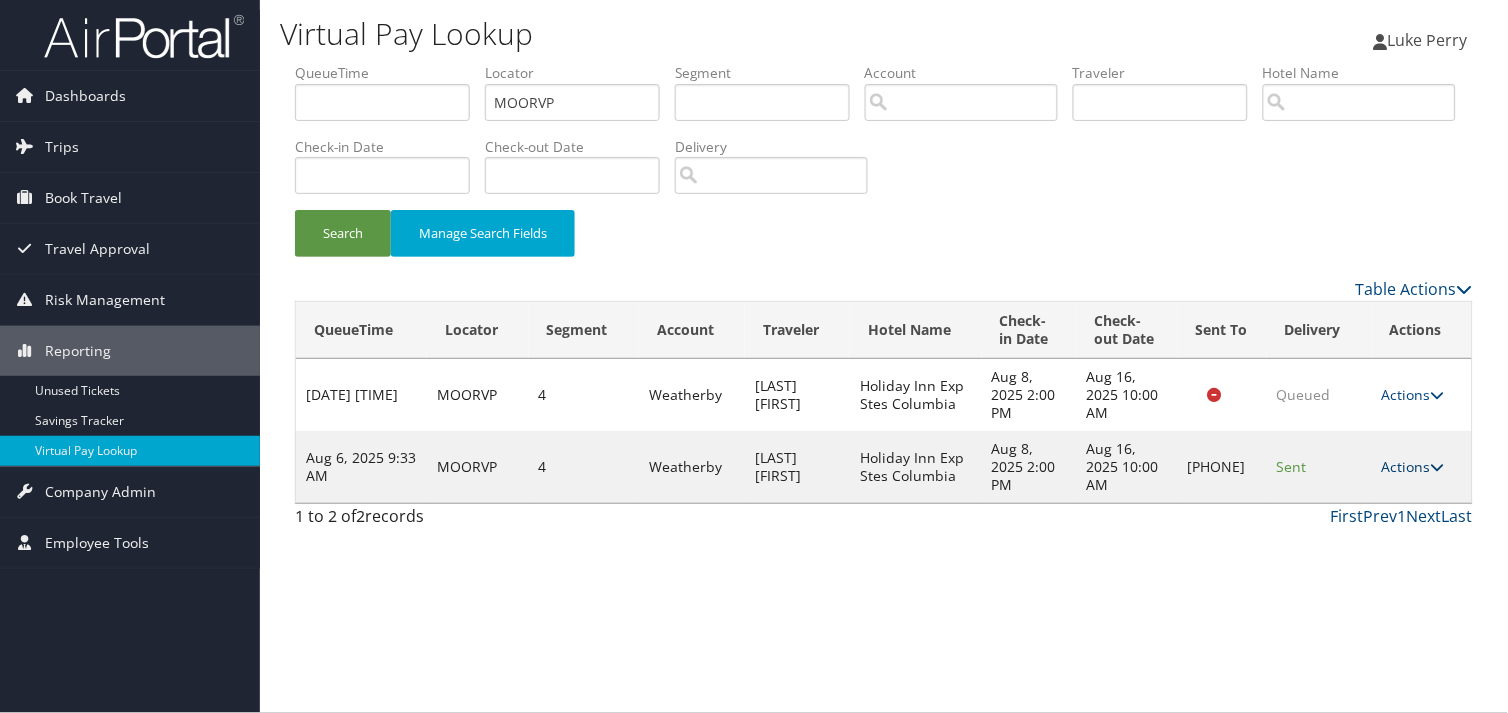 click on "Actions" at bounding box center (1413, 466) 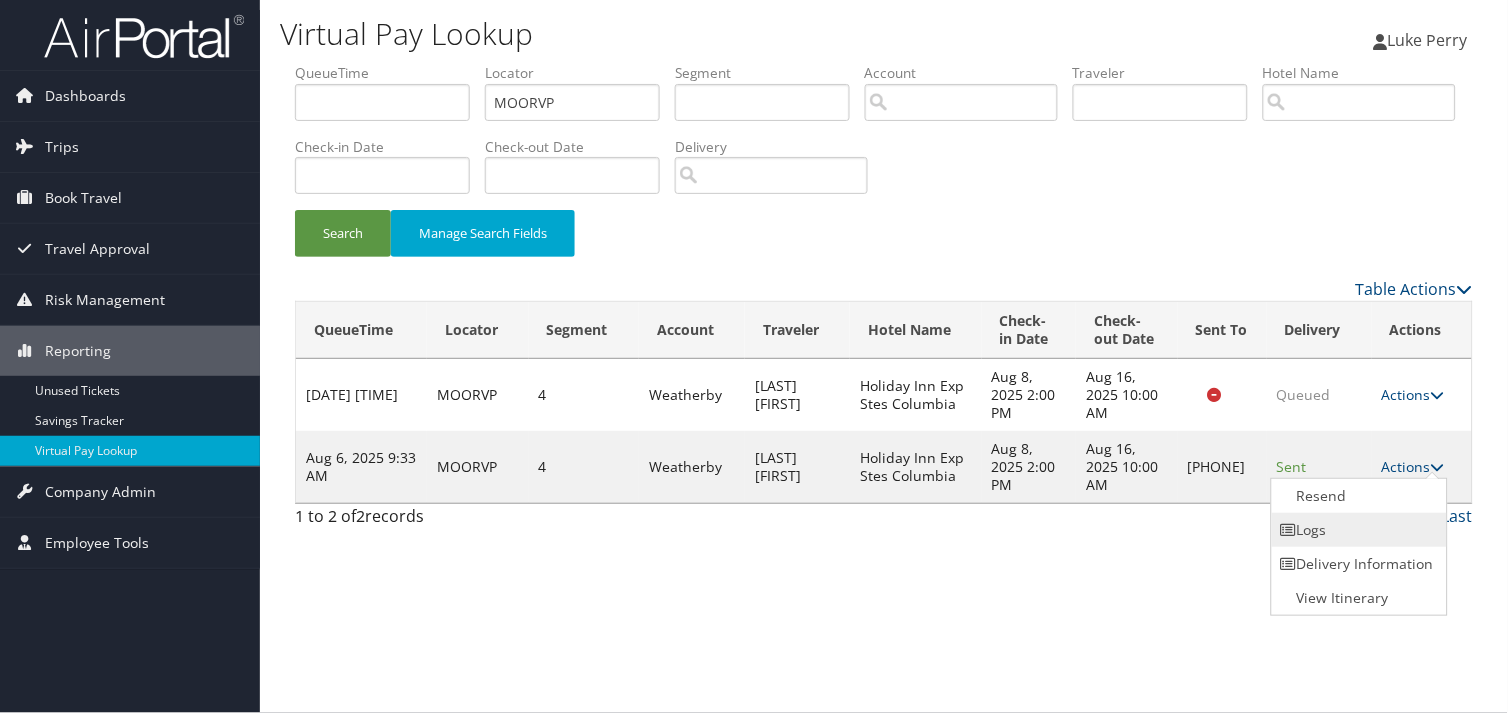 click on "Logs" at bounding box center (1357, 530) 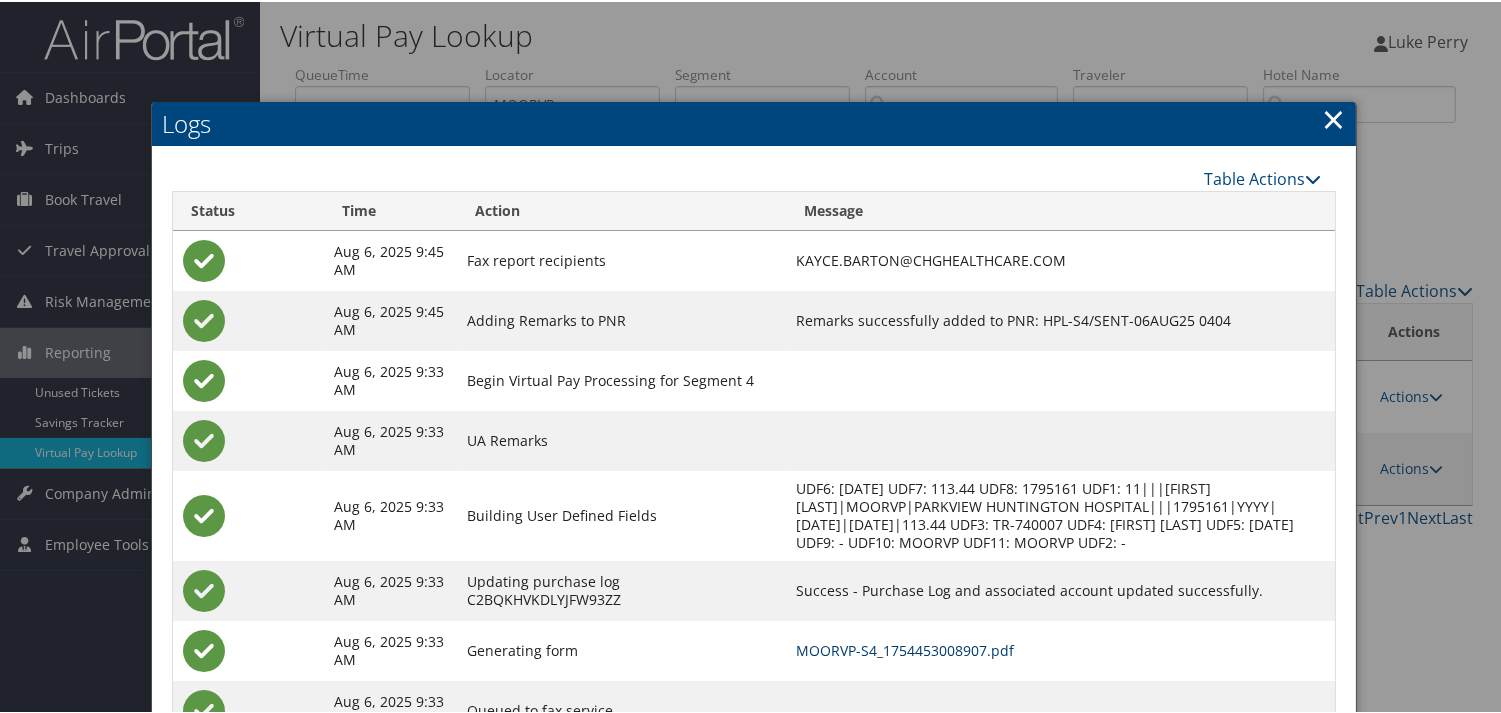 click on "MOORVP-S4_1754453008907.pdf" at bounding box center [905, 648] 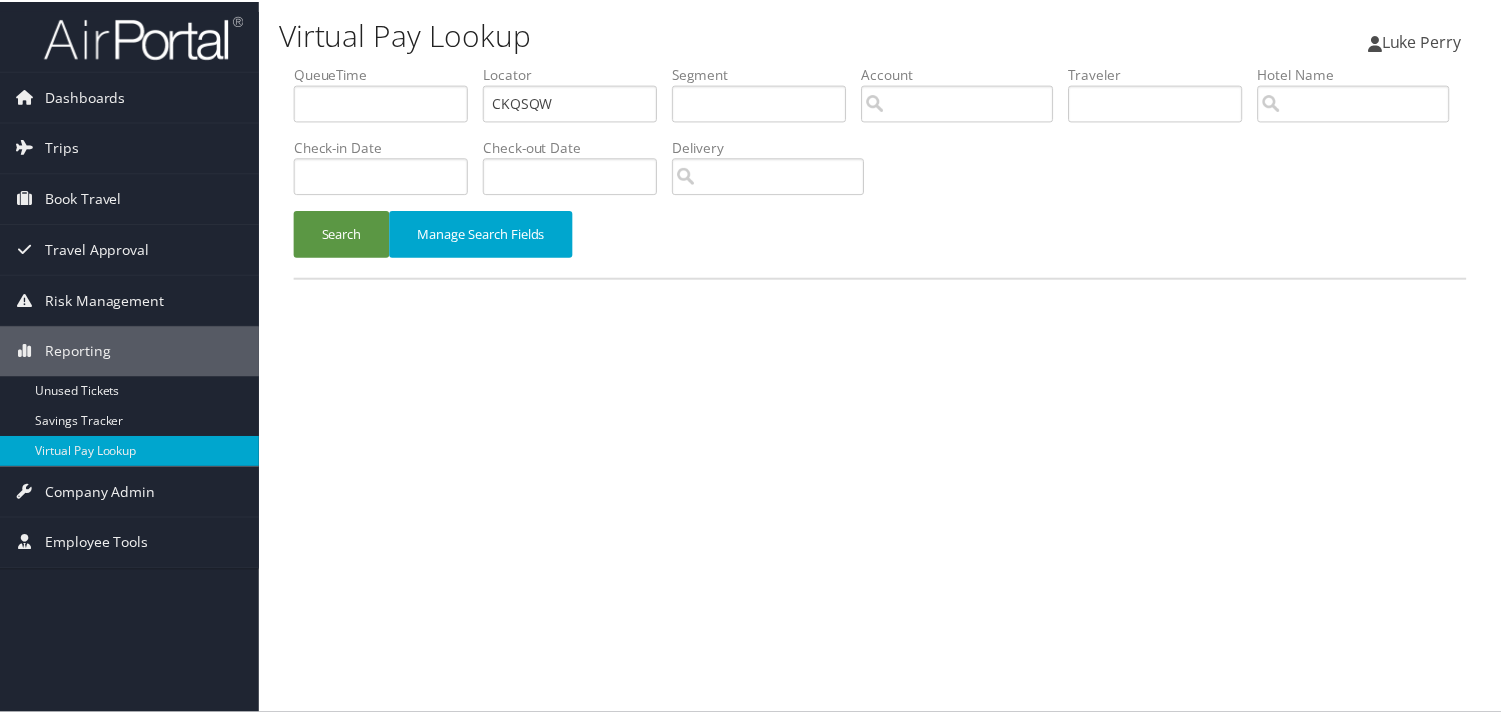 scroll, scrollTop: 0, scrollLeft: 0, axis: both 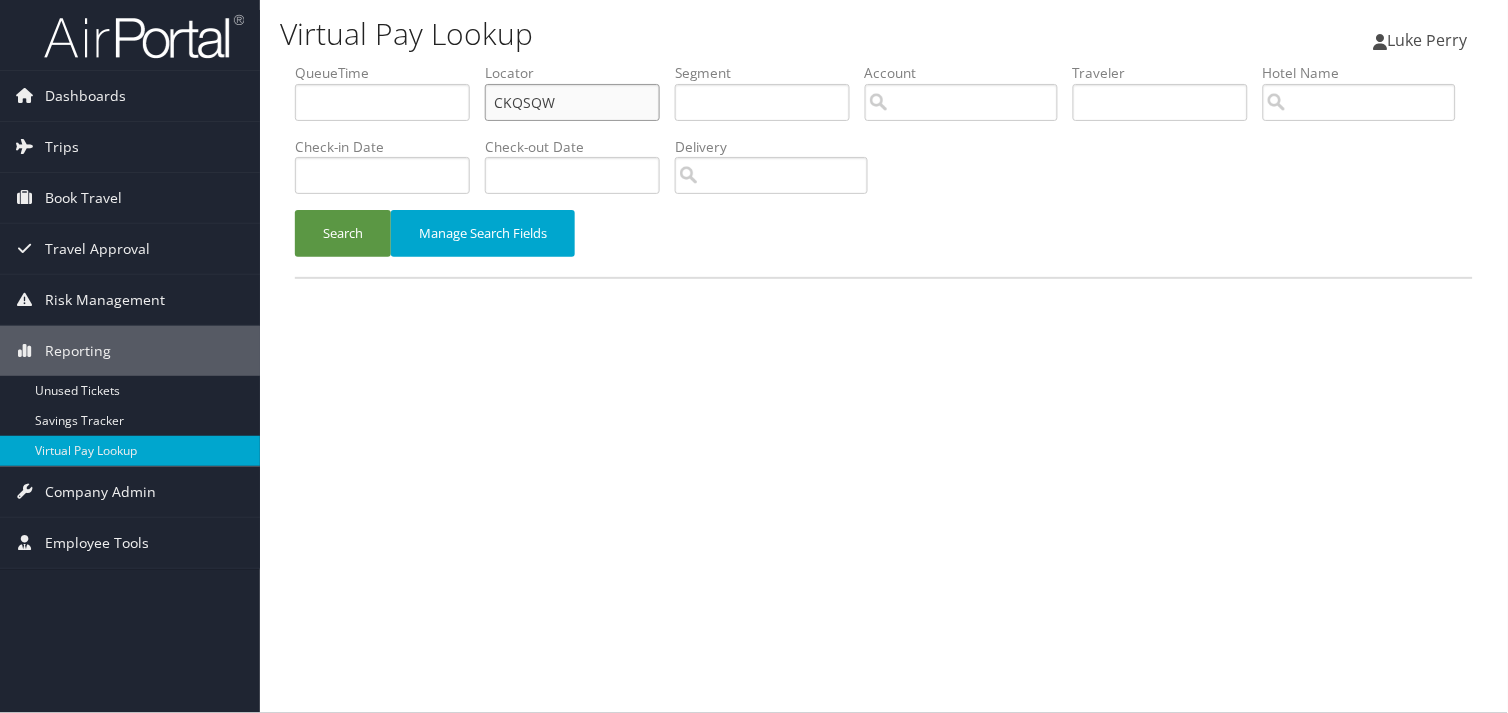 drag, startPoint x: 565, startPoint y: 100, endPoint x: 330, endPoint y: 133, distance: 237.30571 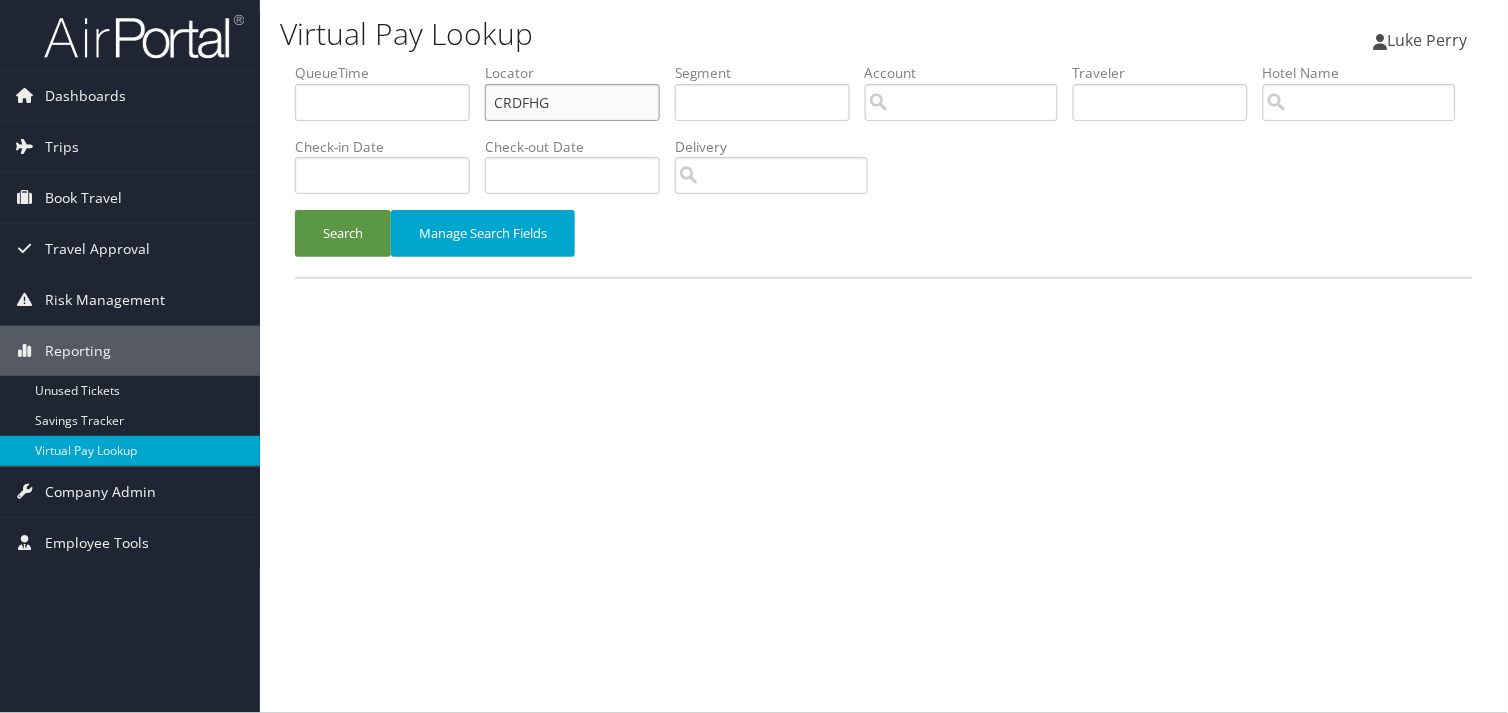 click on "CRDFHG" at bounding box center (572, 102) 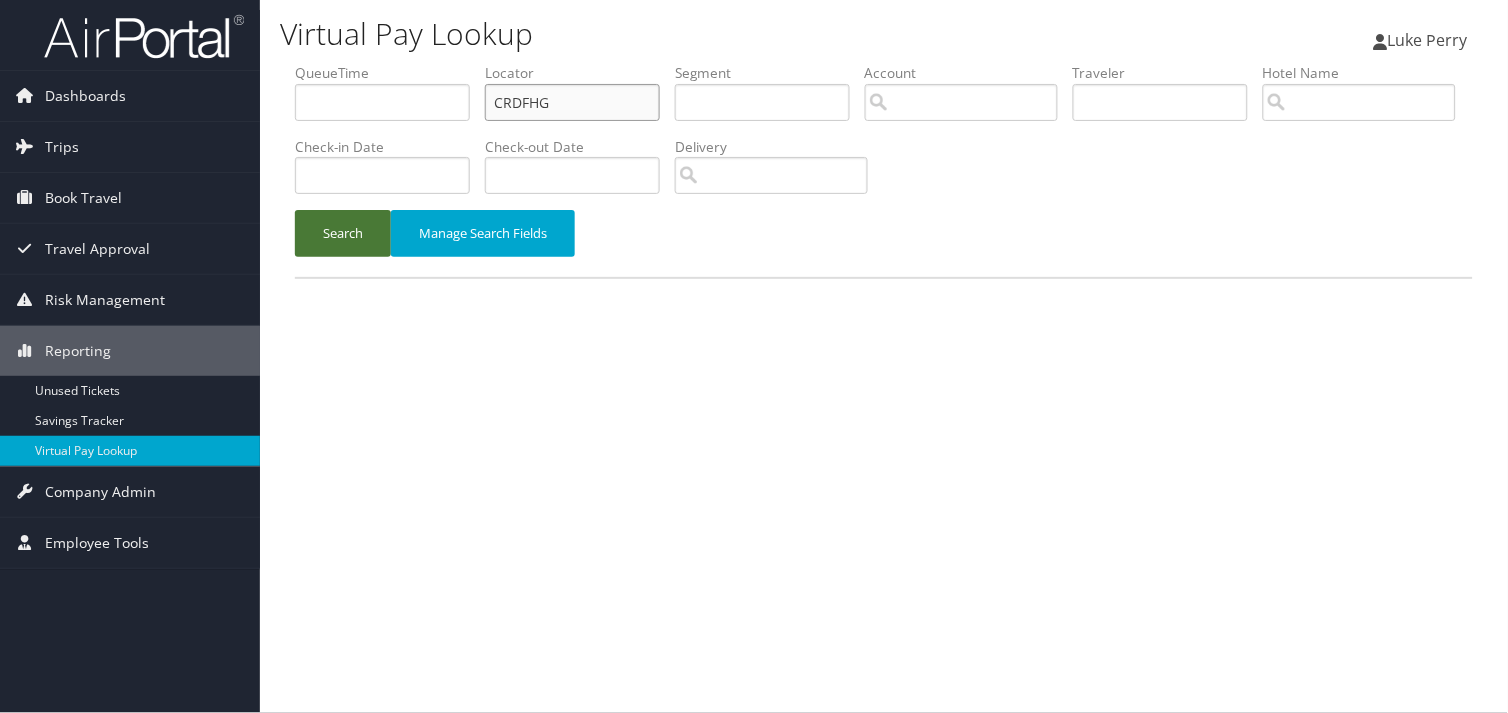 type on "CRDFHG" 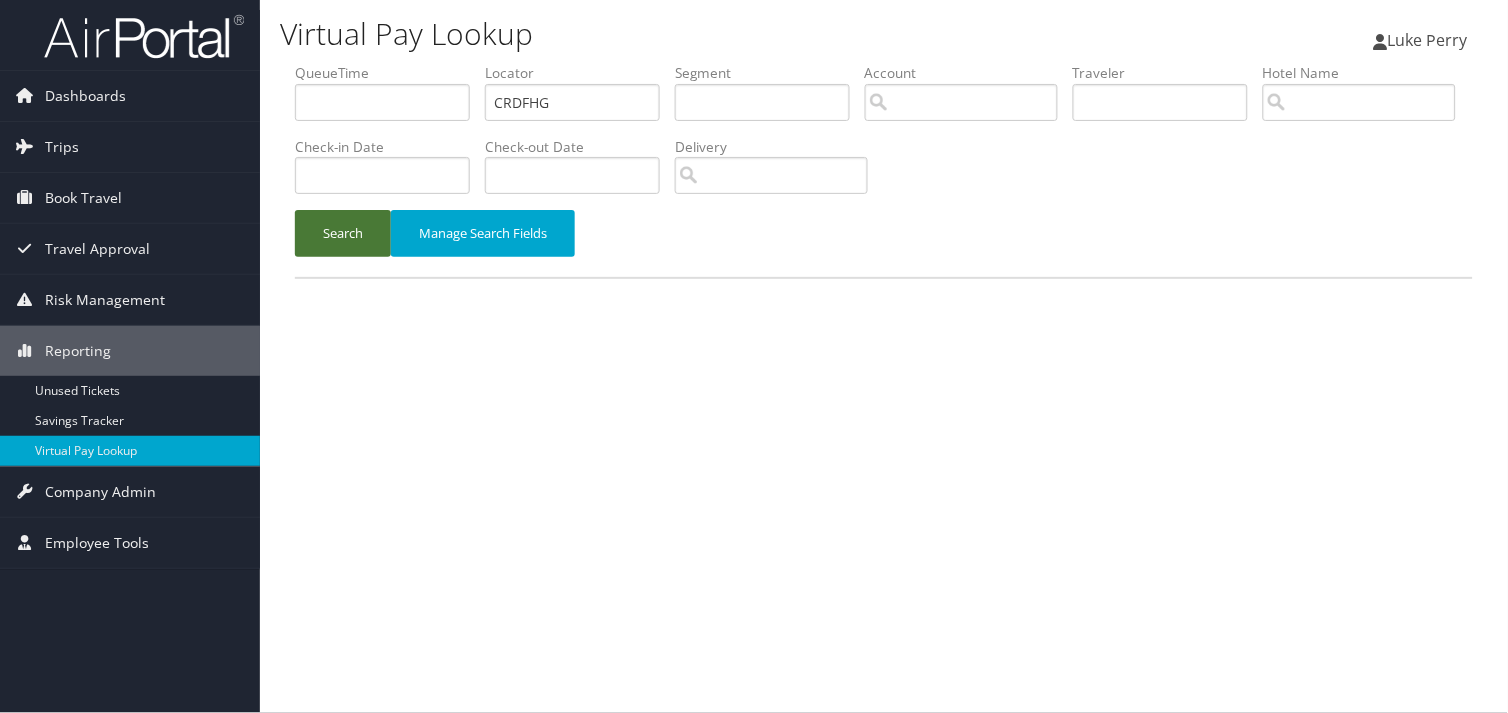 click on "Search" at bounding box center (343, 233) 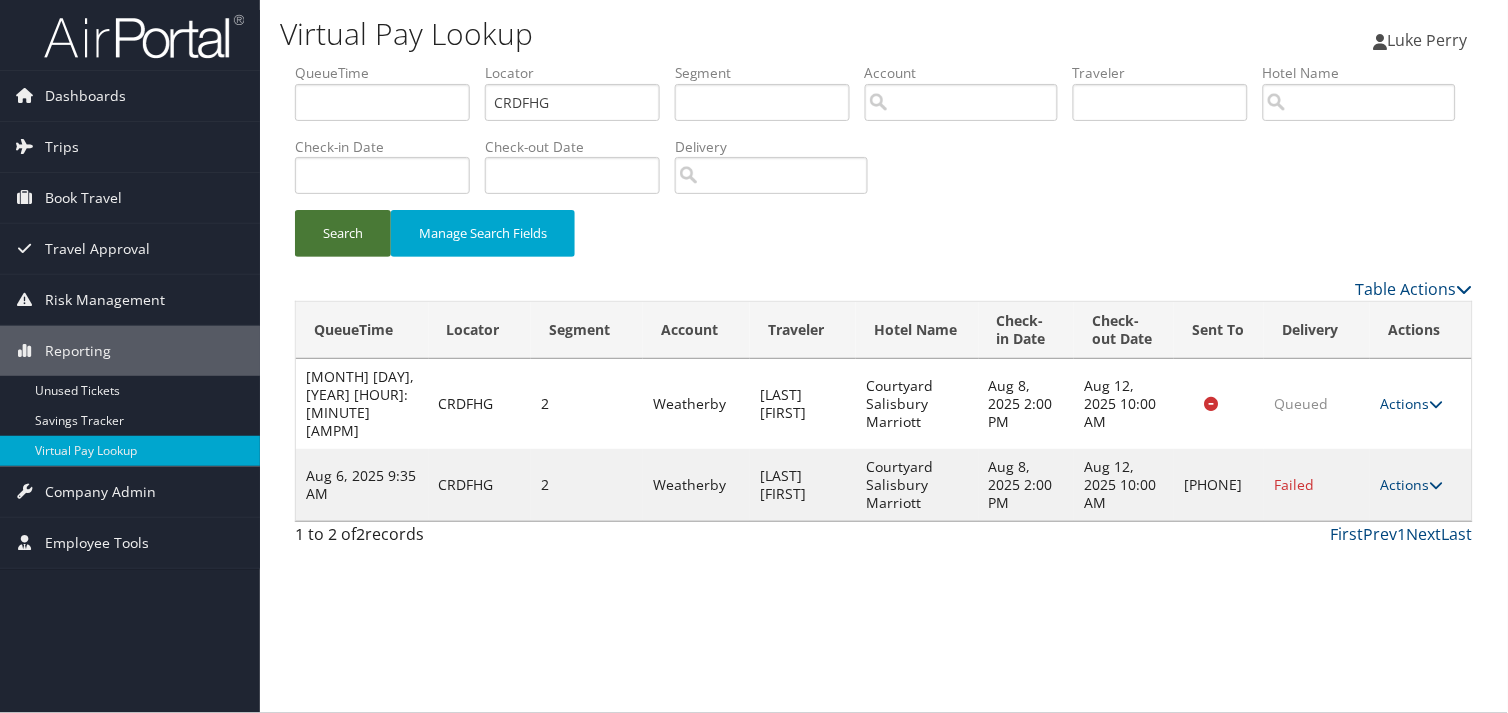 drag, startPoint x: 333, startPoint y: 251, endPoint x: 613, endPoint y: 340, distance: 293.80435 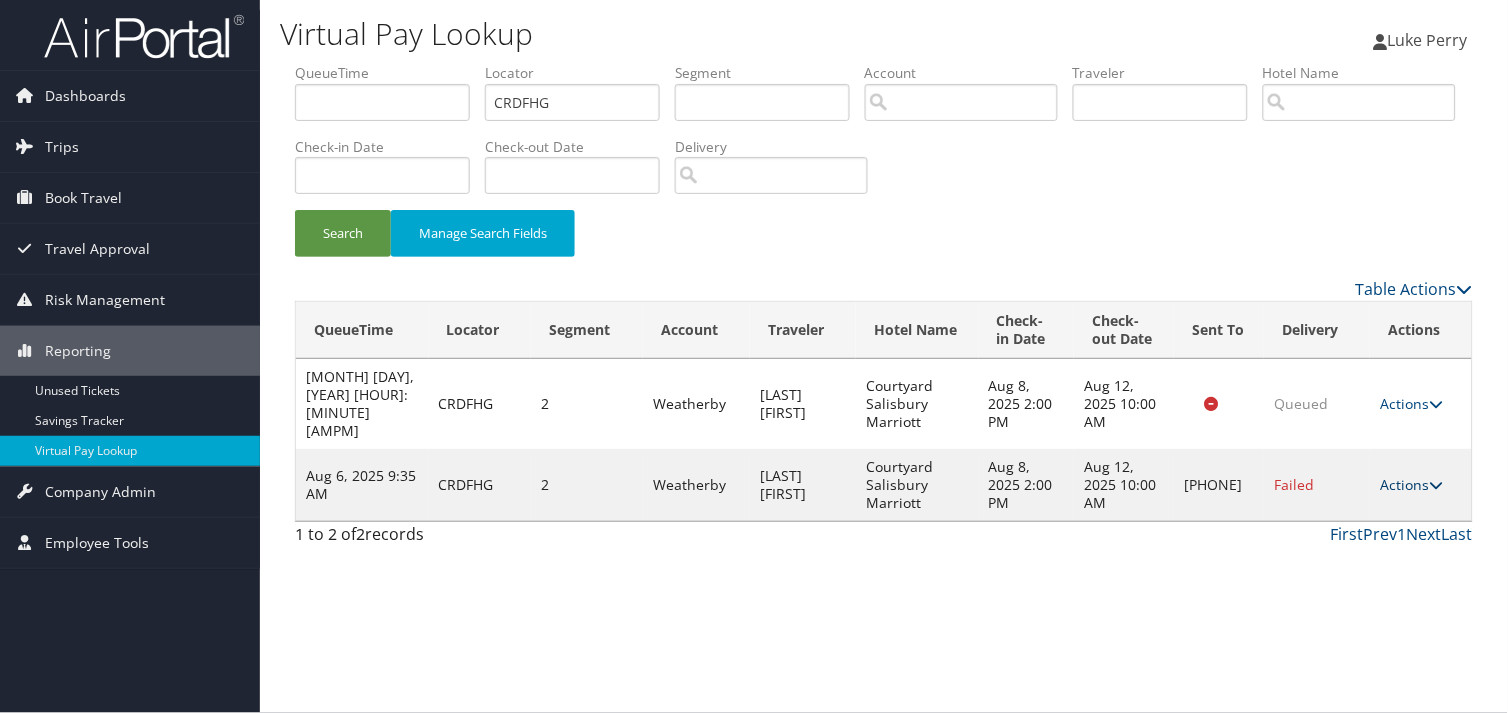 click on "Actions" at bounding box center (1411, 484) 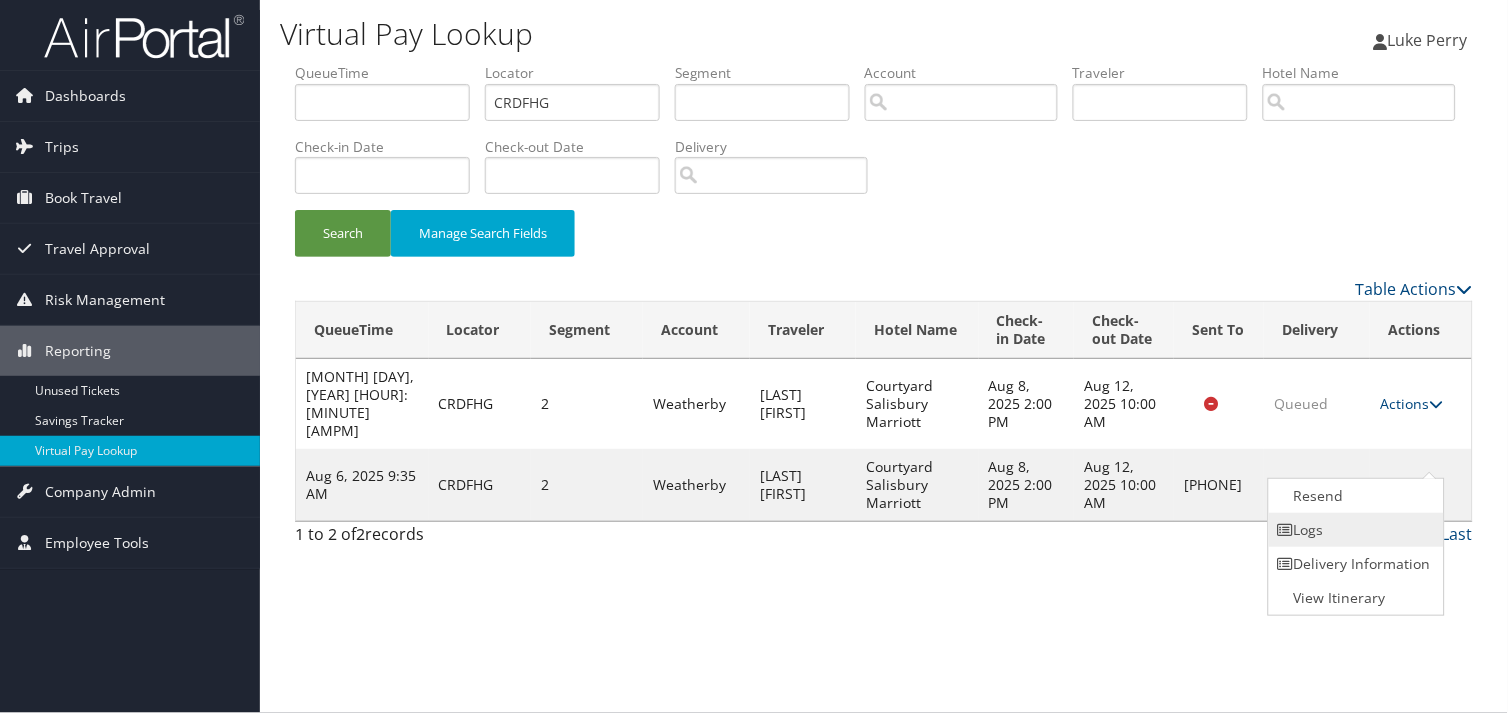 click on "Logs" at bounding box center [1354, 530] 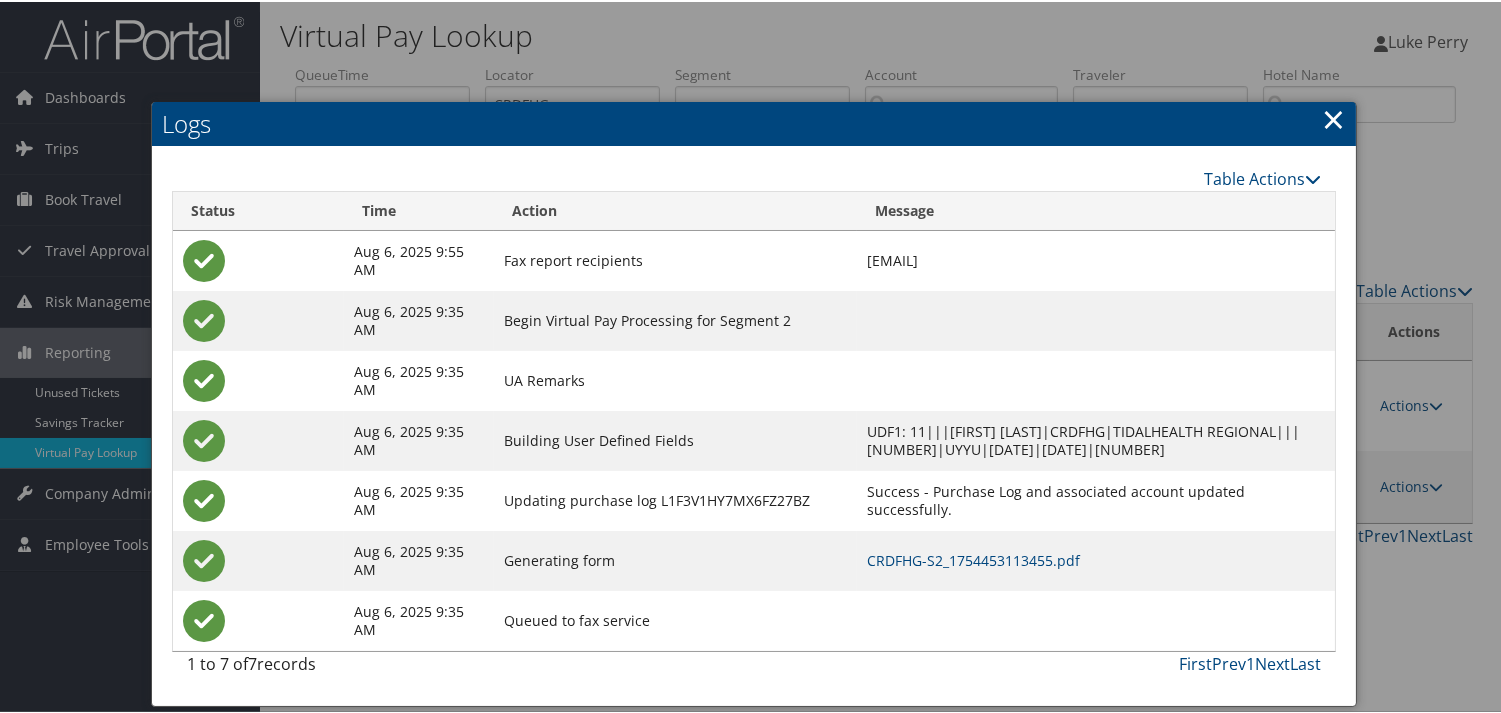 click on "CRDFHG-S2_1754453113455.pdf" at bounding box center [1096, 559] 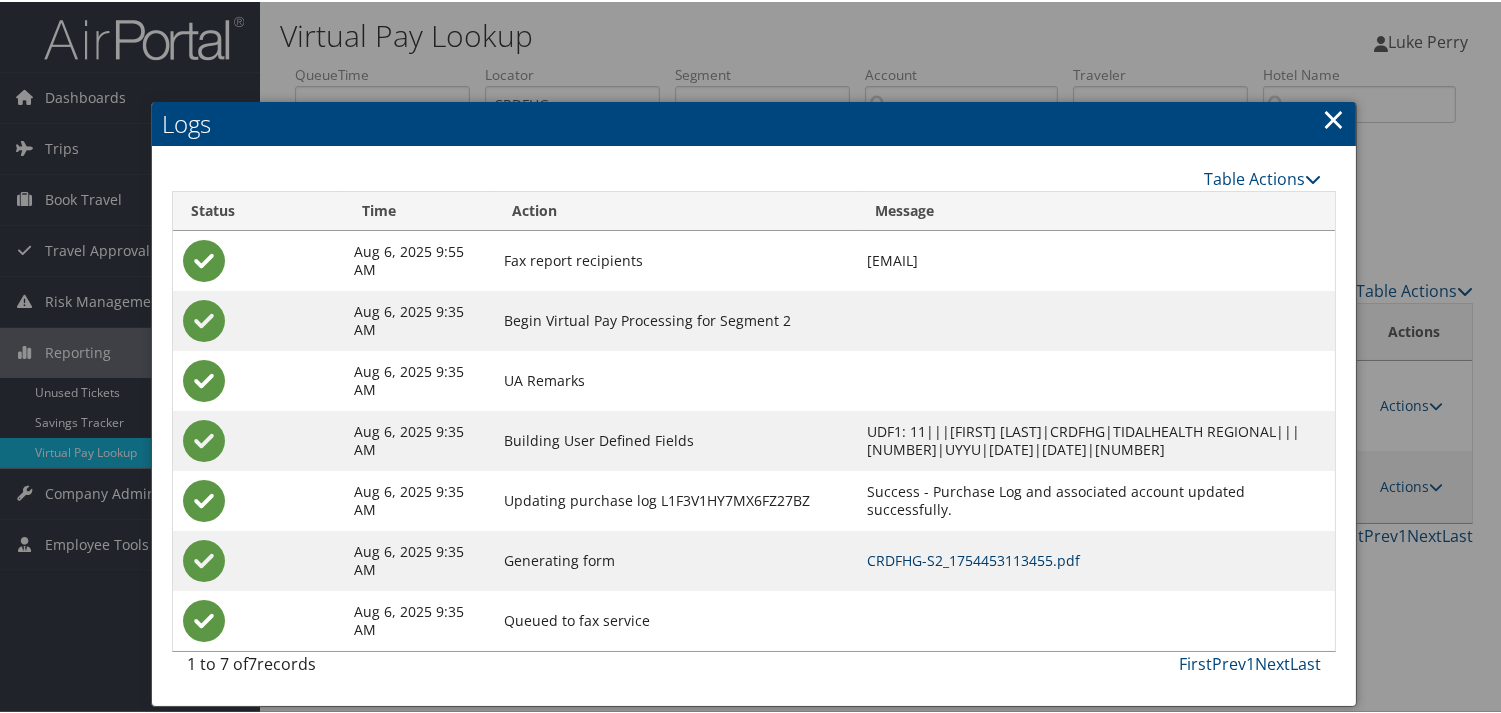 click on "CRDFHG-S2_1754453113455.pdf" at bounding box center [973, 558] 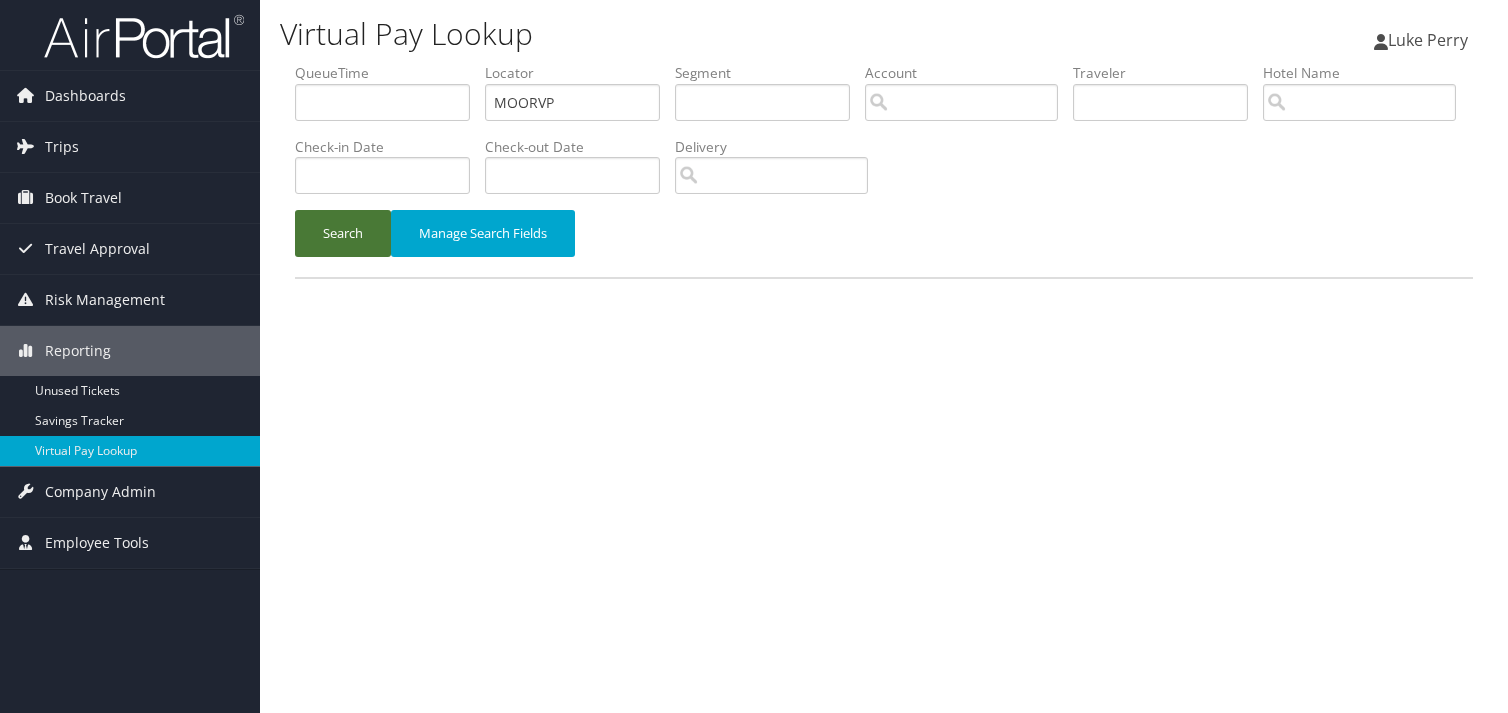 scroll, scrollTop: 0, scrollLeft: 0, axis: both 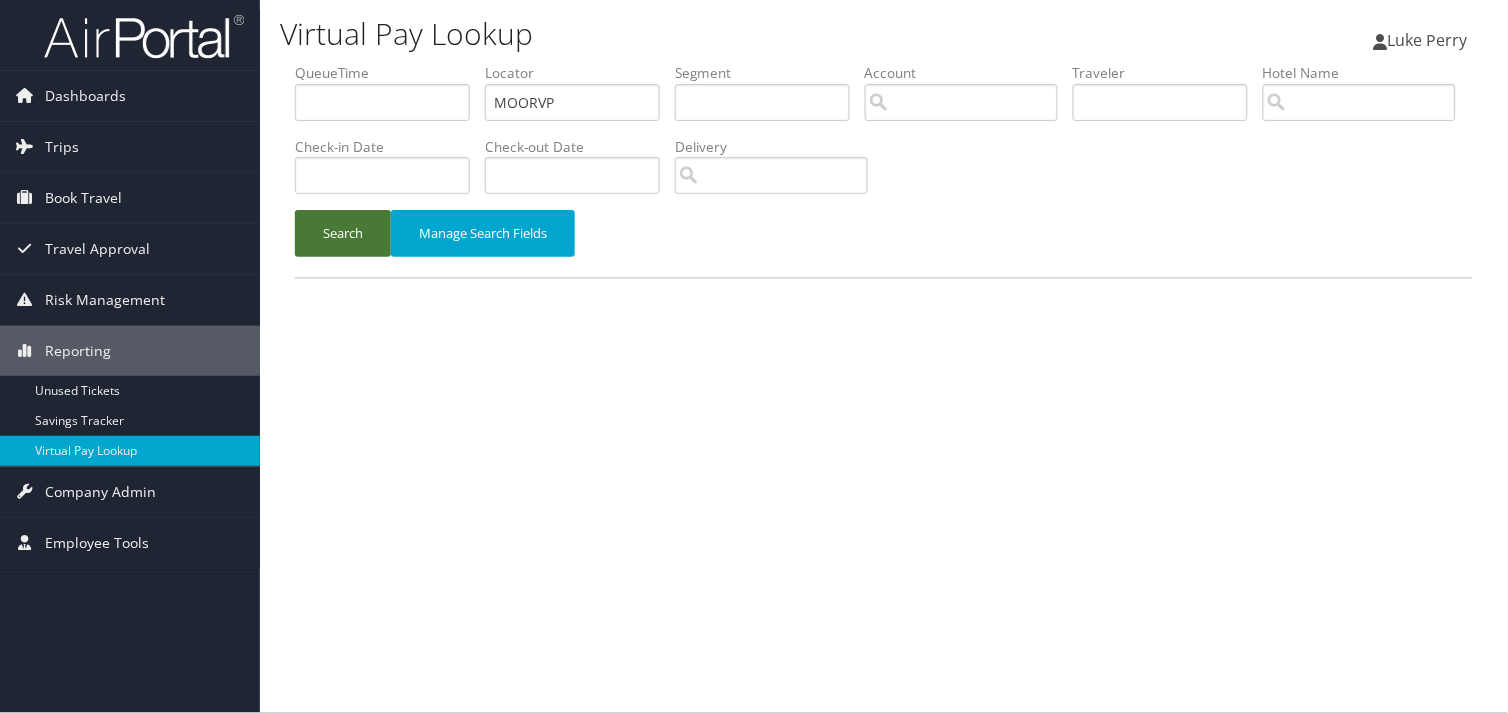 drag, startPoint x: 0, startPoint y: 0, endPoint x: 320, endPoint y: 241, distance: 400.6008 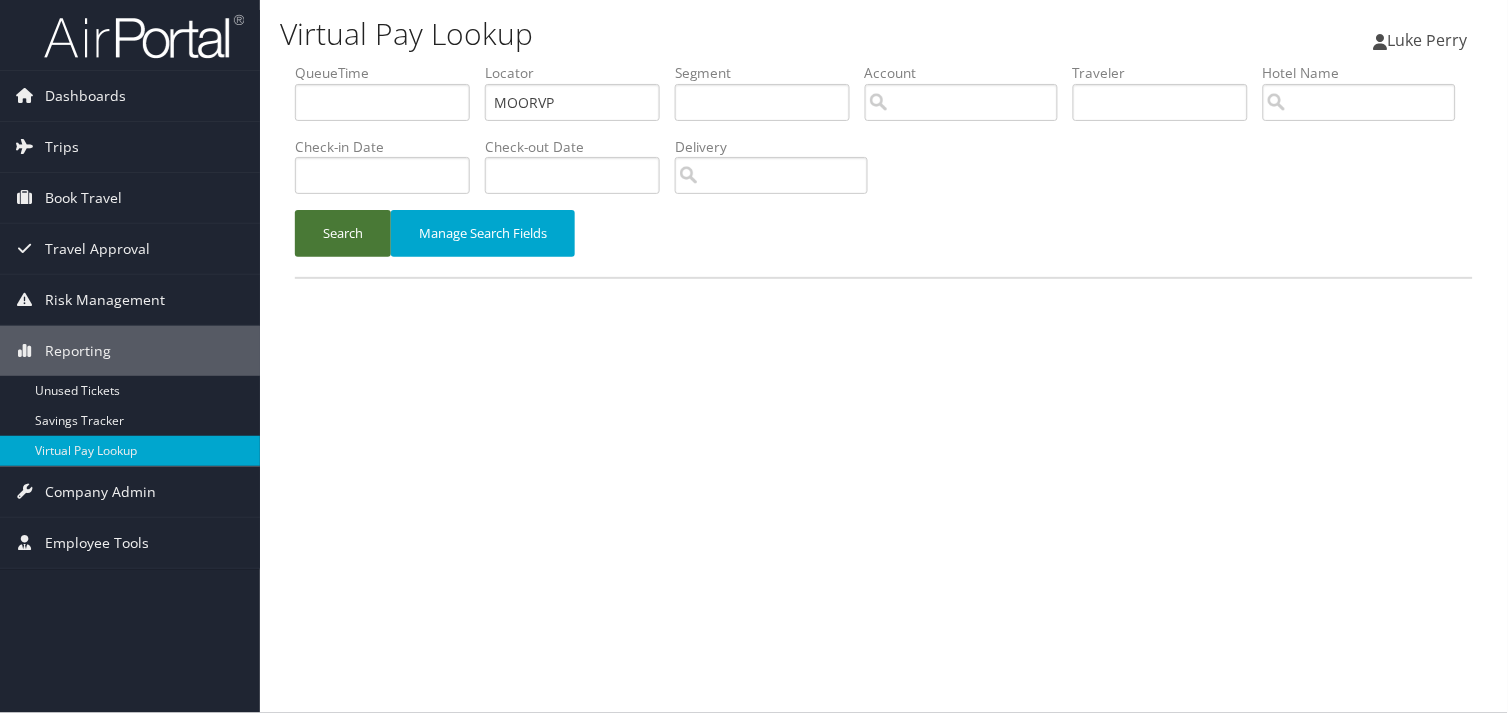 click on "Search" at bounding box center [343, 233] 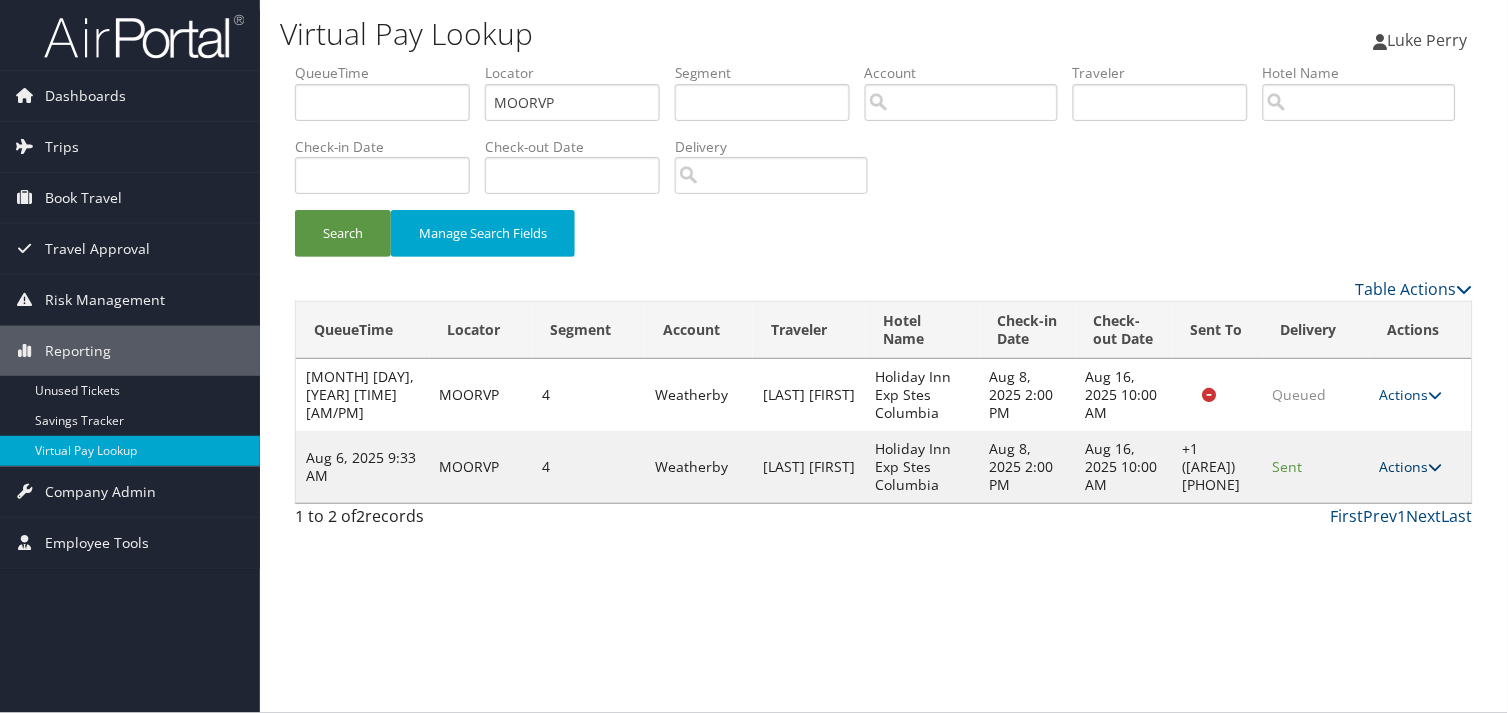 click on "Actions" at bounding box center [1411, 466] 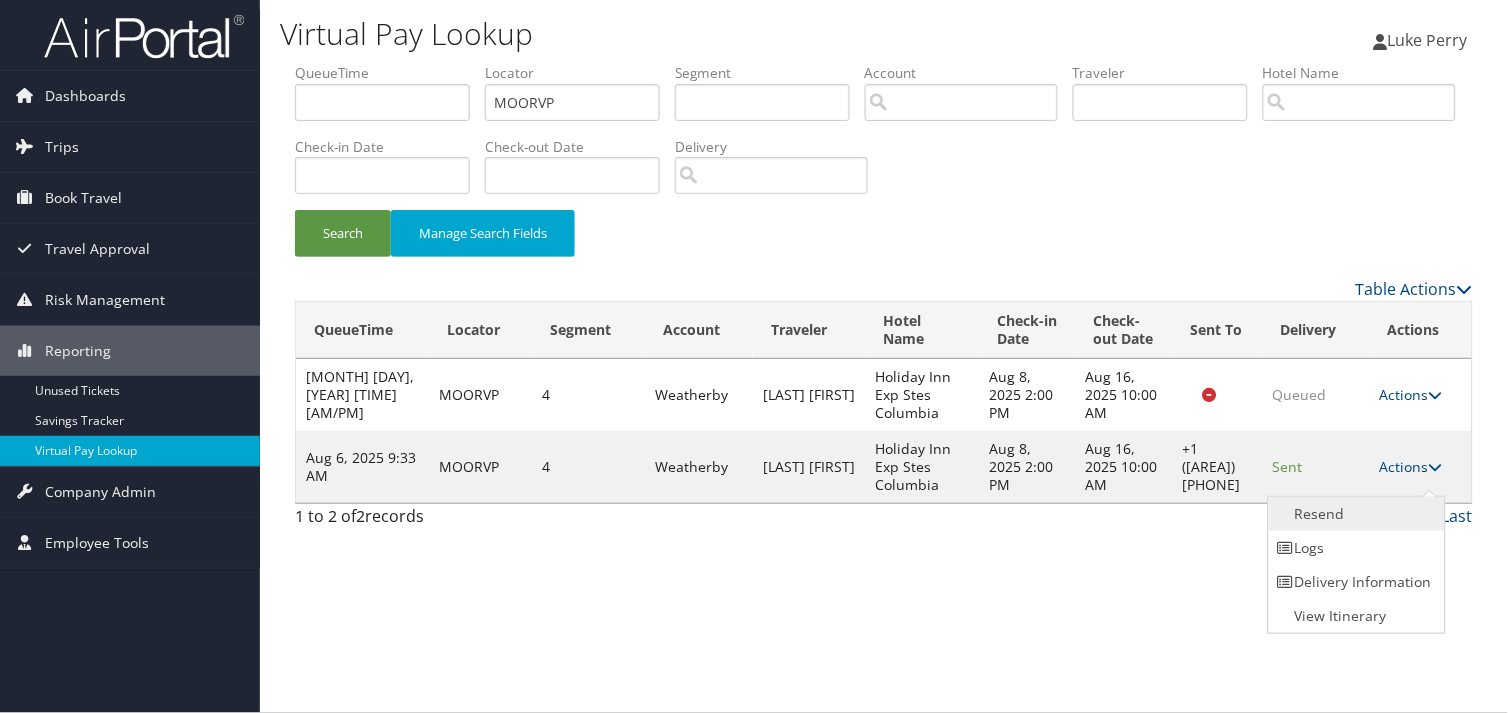 click on "Resend" at bounding box center [1354, 514] 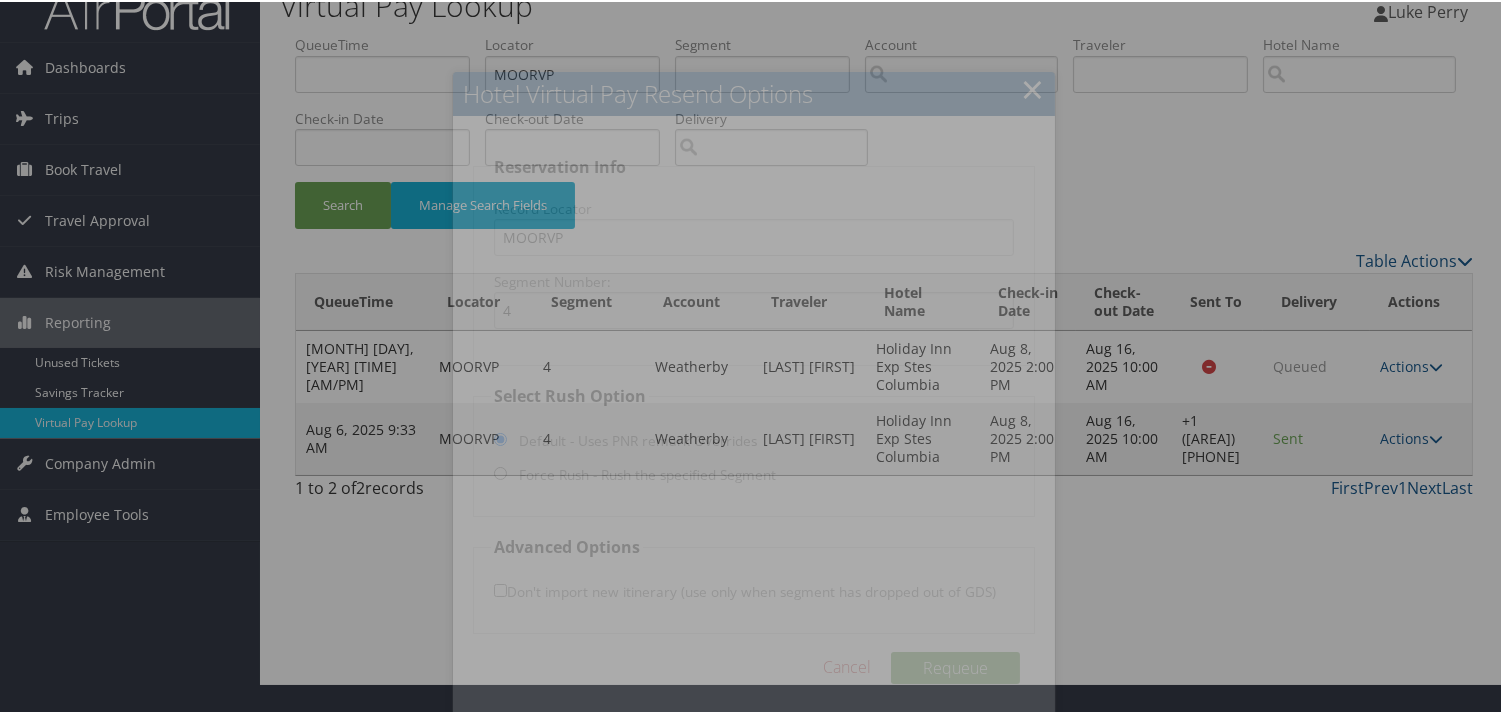 scroll, scrollTop: 38, scrollLeft: 0, axis: vertical 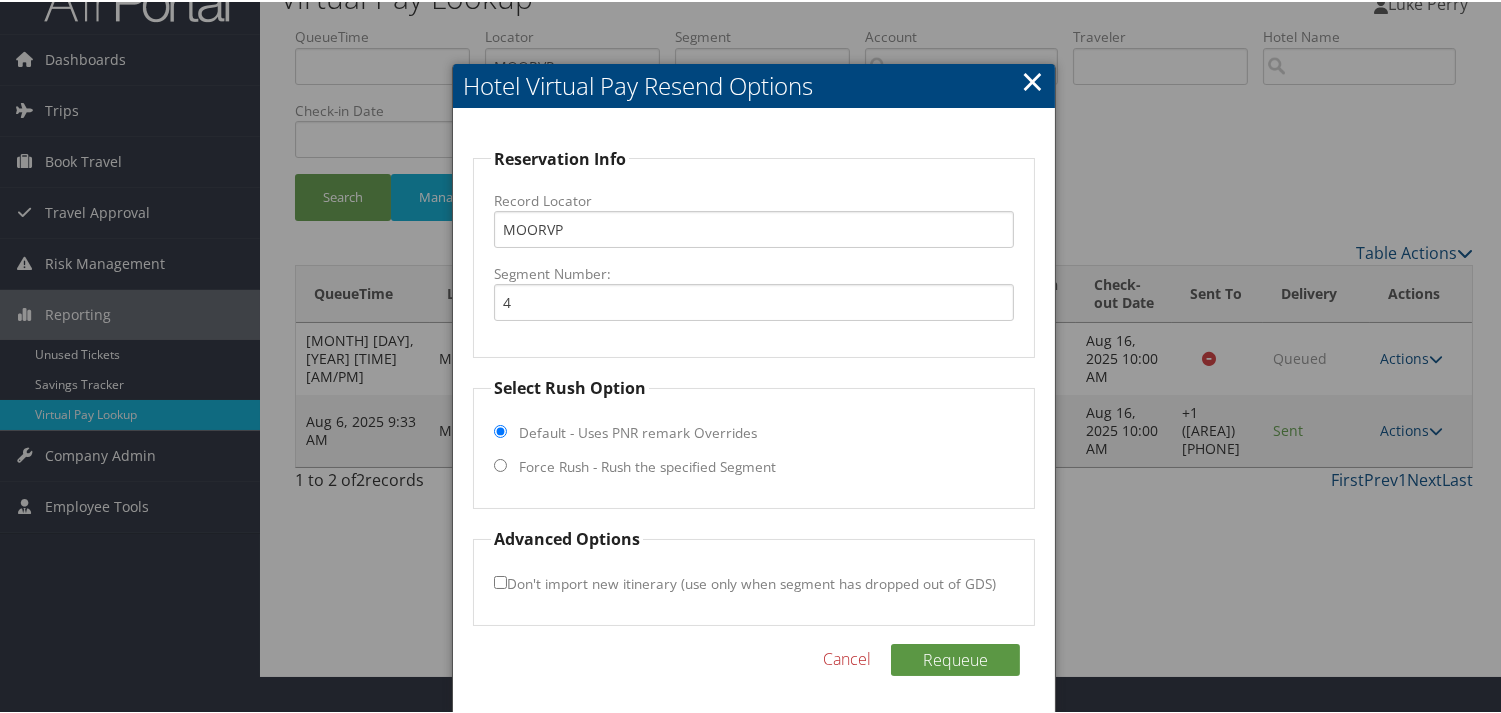 click on "Select Rush Option
Default - Uses PNR remark Overrides
Force Rush - Rush the specified Segment" at bounding box center (753, 440) 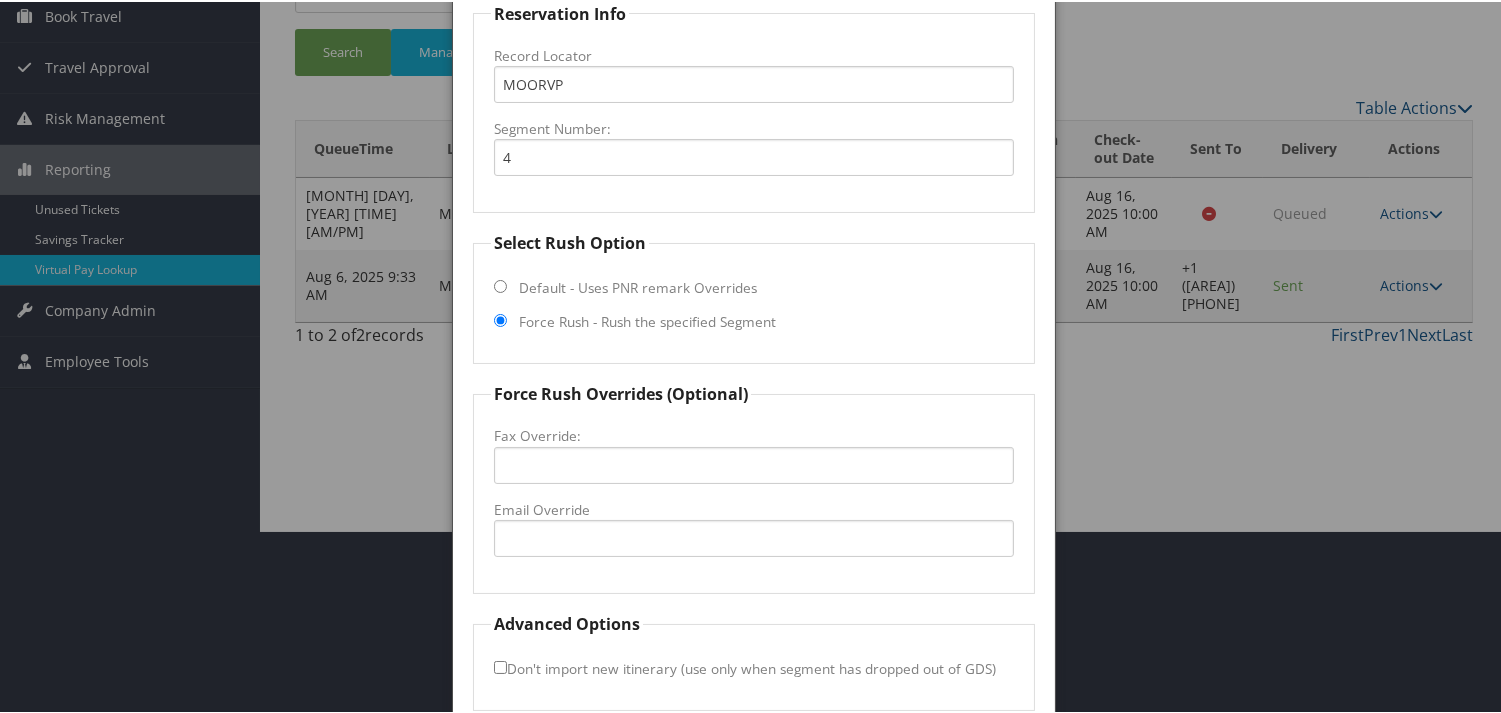 scroll, scrollTop: 268, scrollLeft: 0, axis: vertical 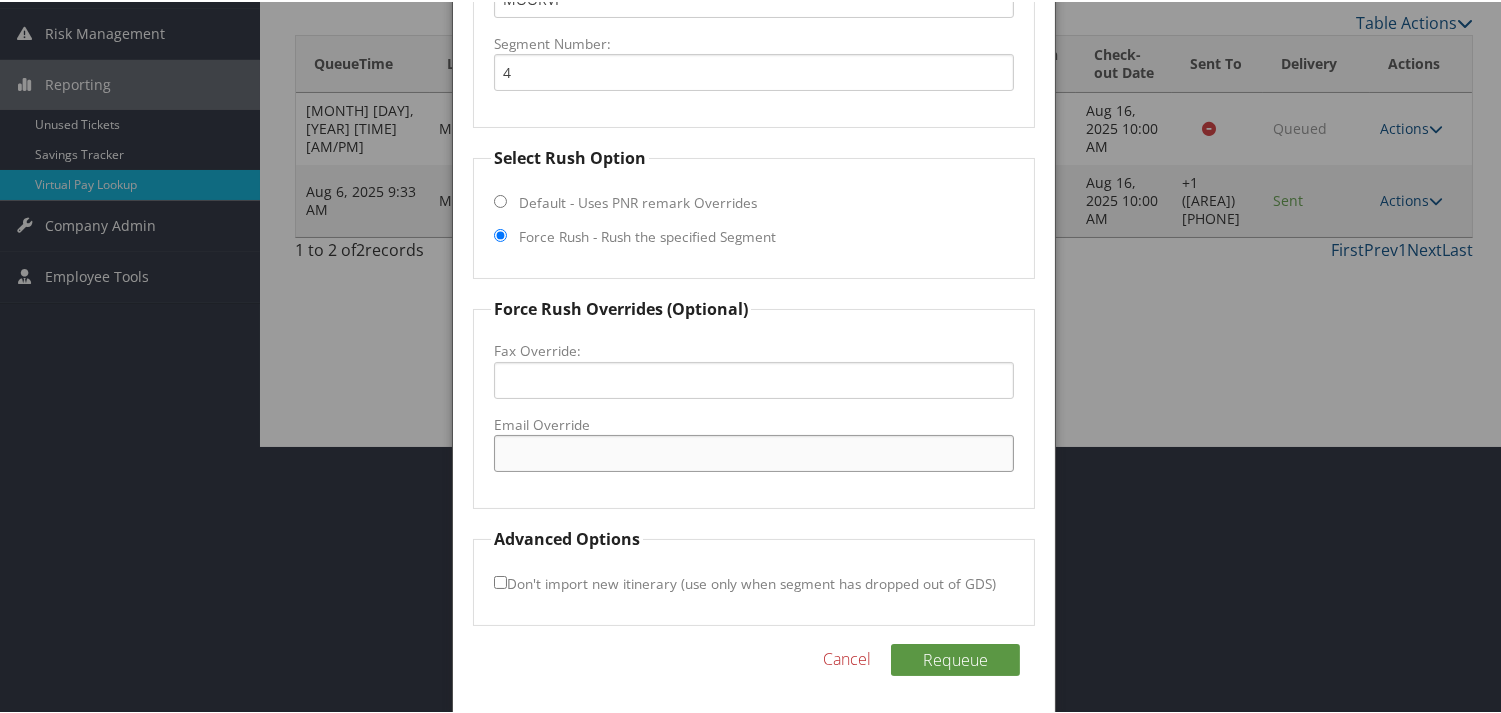 click on "Email Override" at bounding box center [753, 451] 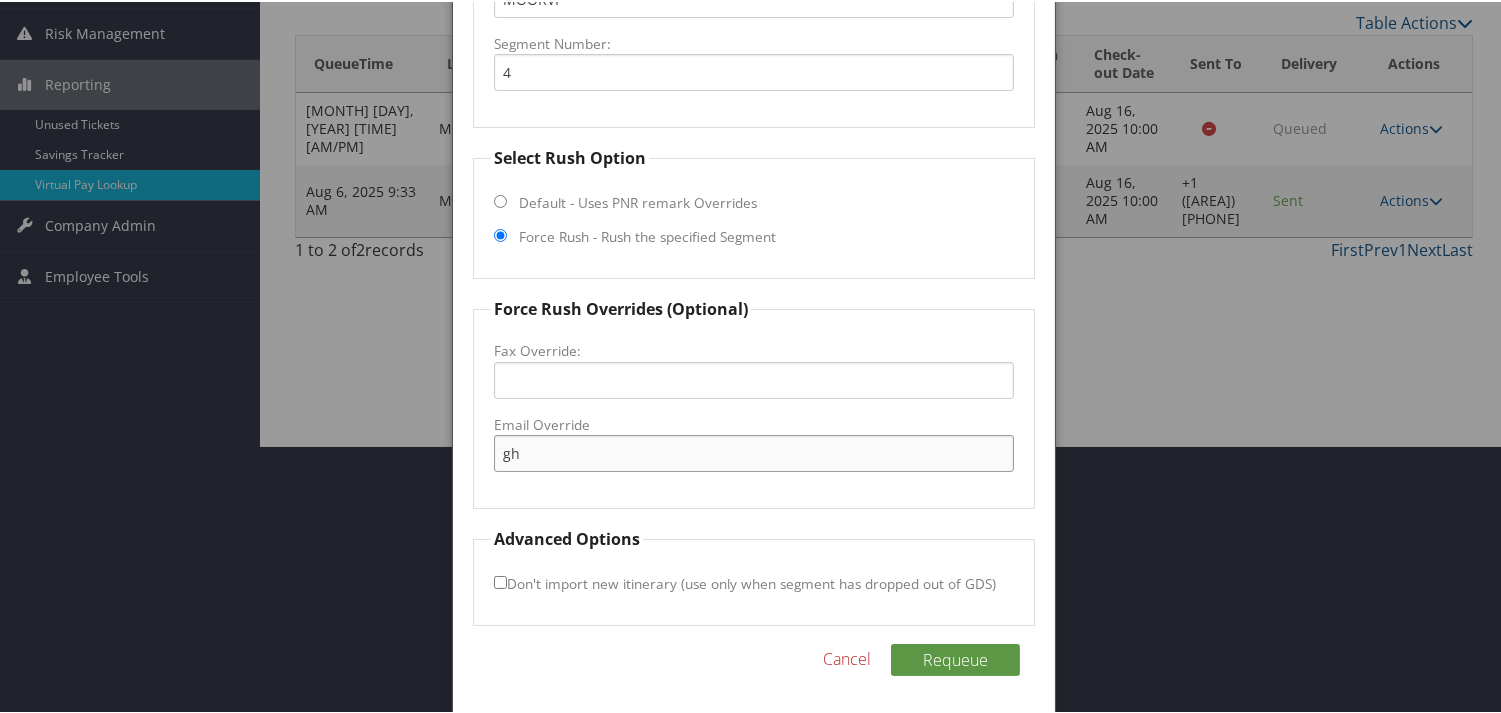 type on "g" 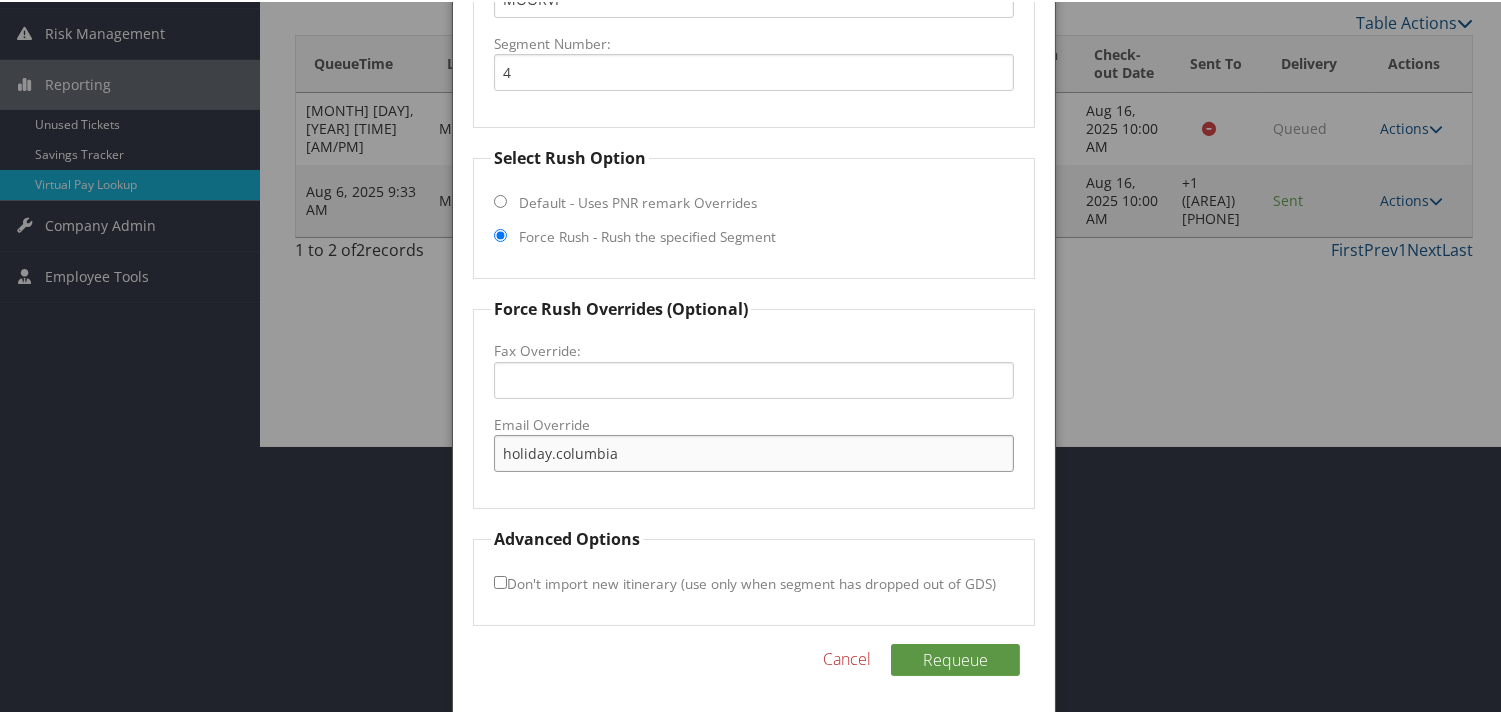 click on "holiday.columbia" at bounding box center (753, 451) 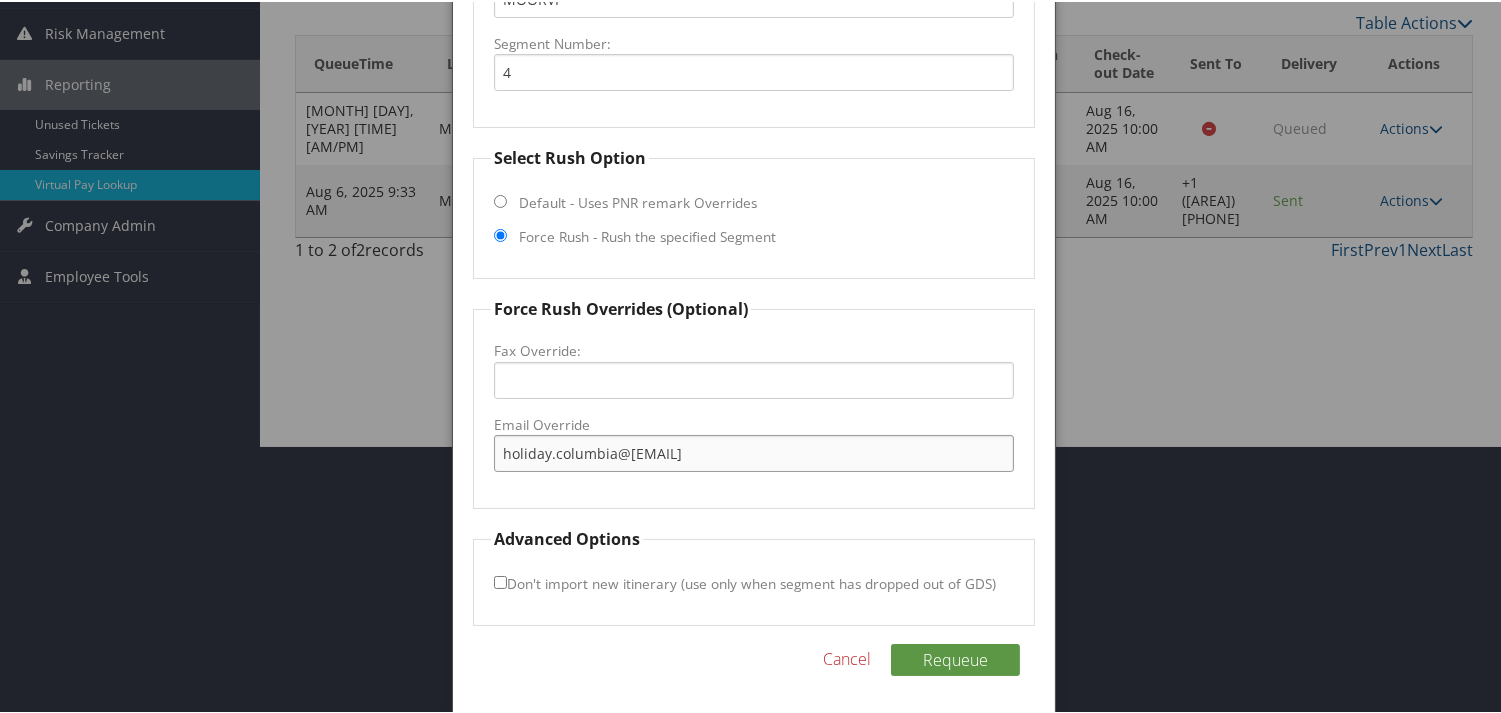 type on "holiday.[CITY]@example.com" 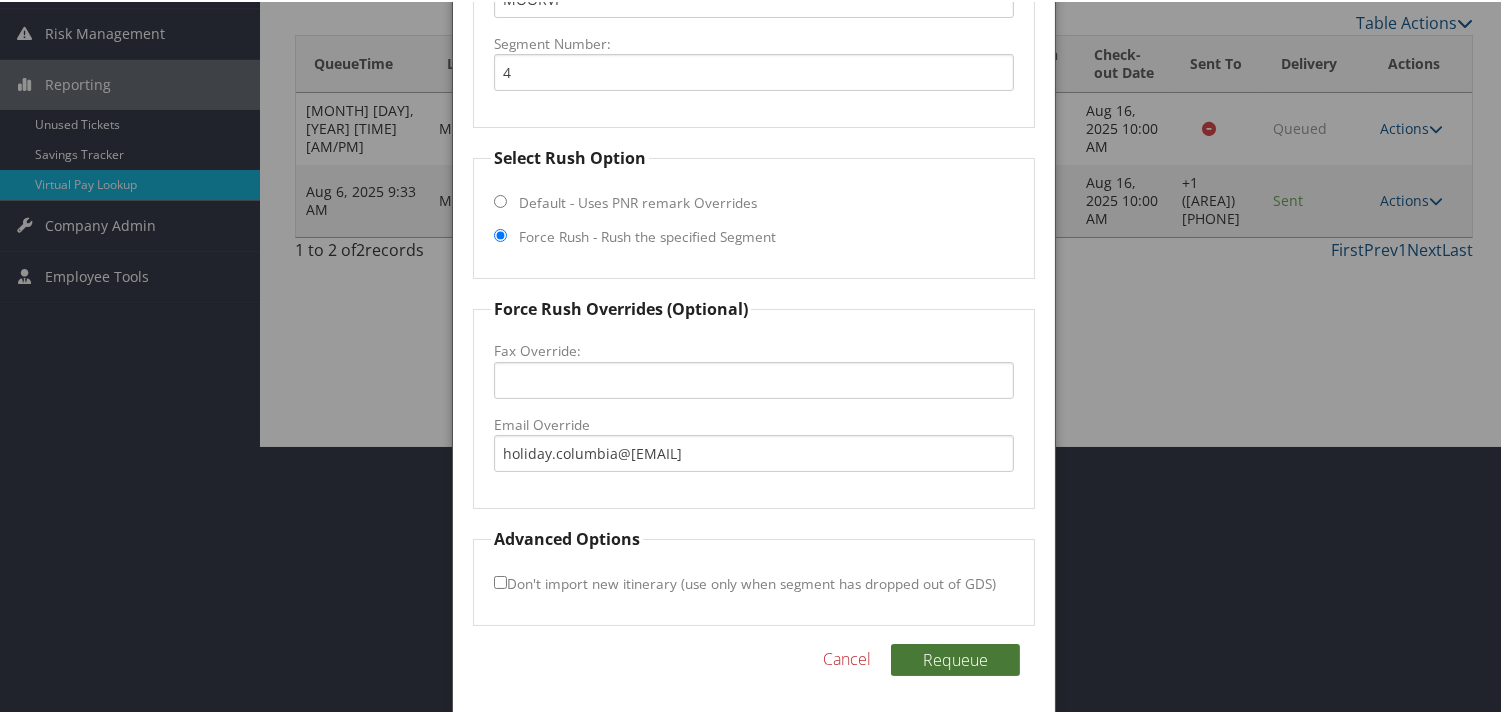 type 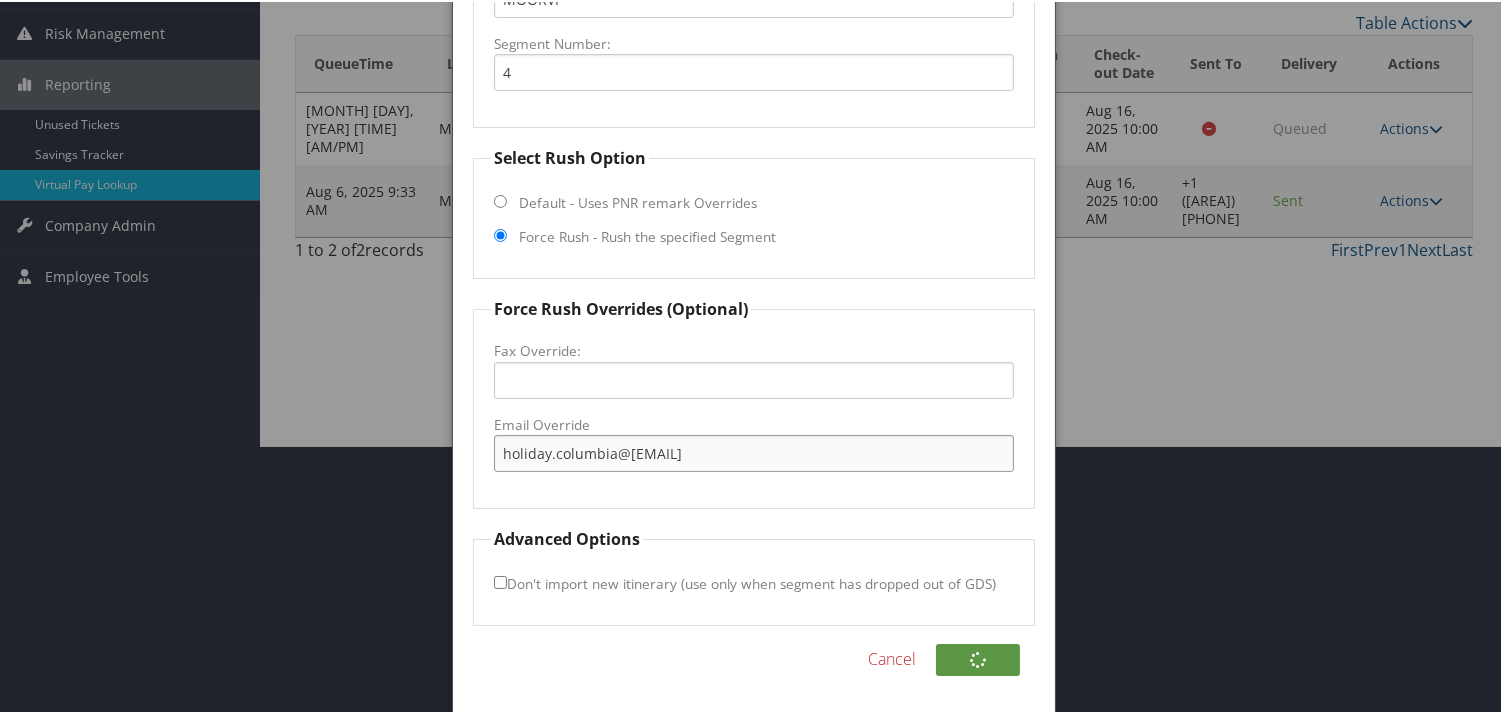 drag, startPoint x: 712, startPoint y: 445, endPoint x: 221, endPoint y: 453, distance: 491.06516 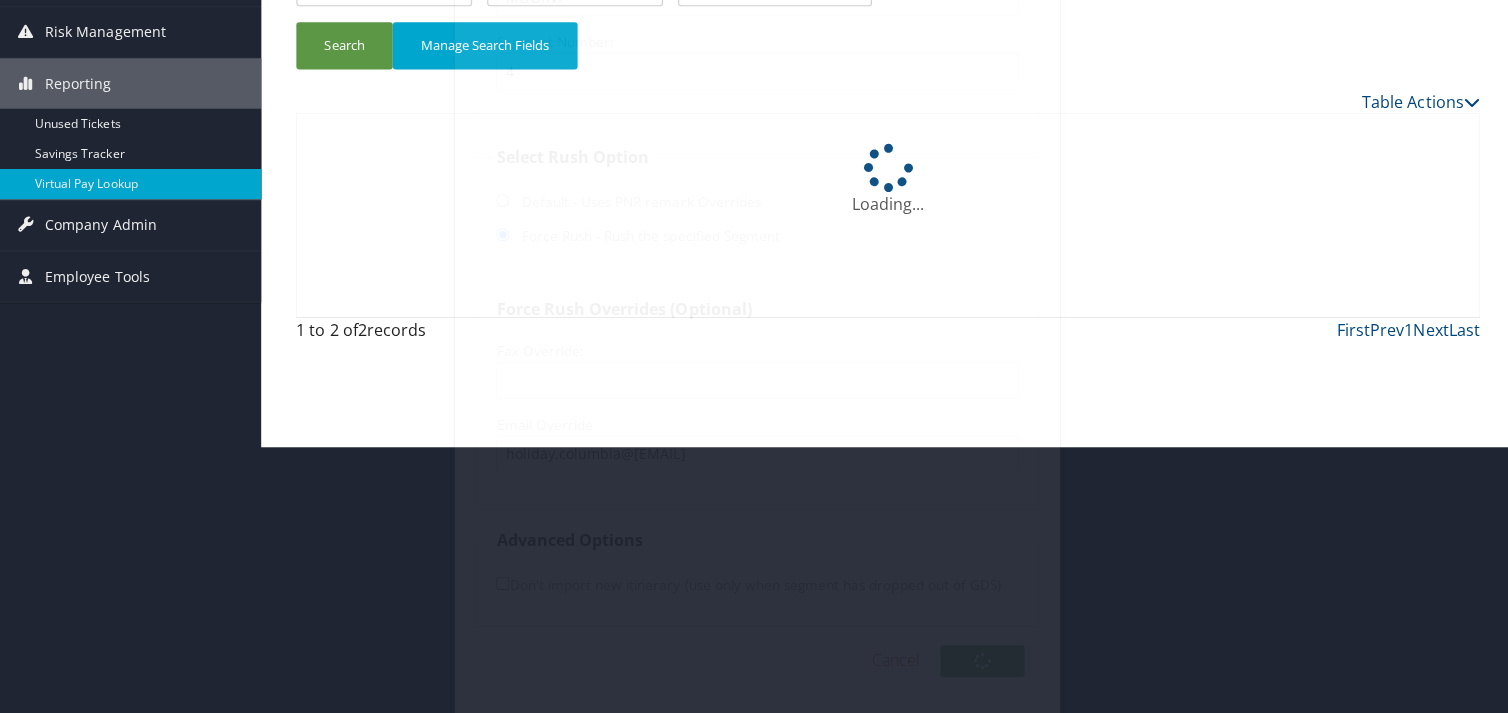 scroll, scrollTop: 0, scrollLeft: 0, axis: both 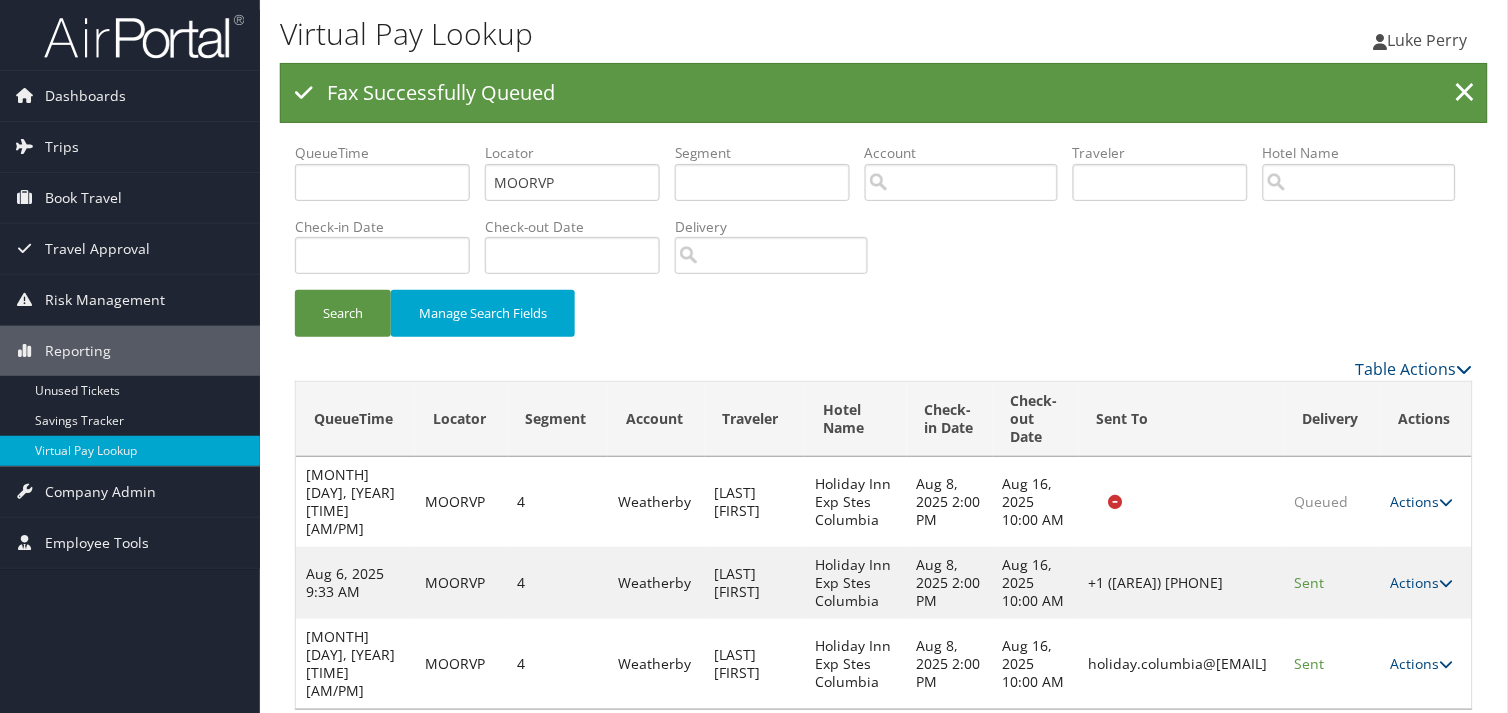drag, startPoint x: 1437, startPoint y: 637, endPoint x: 1374, endPoint y: 663, distance: 68.154236 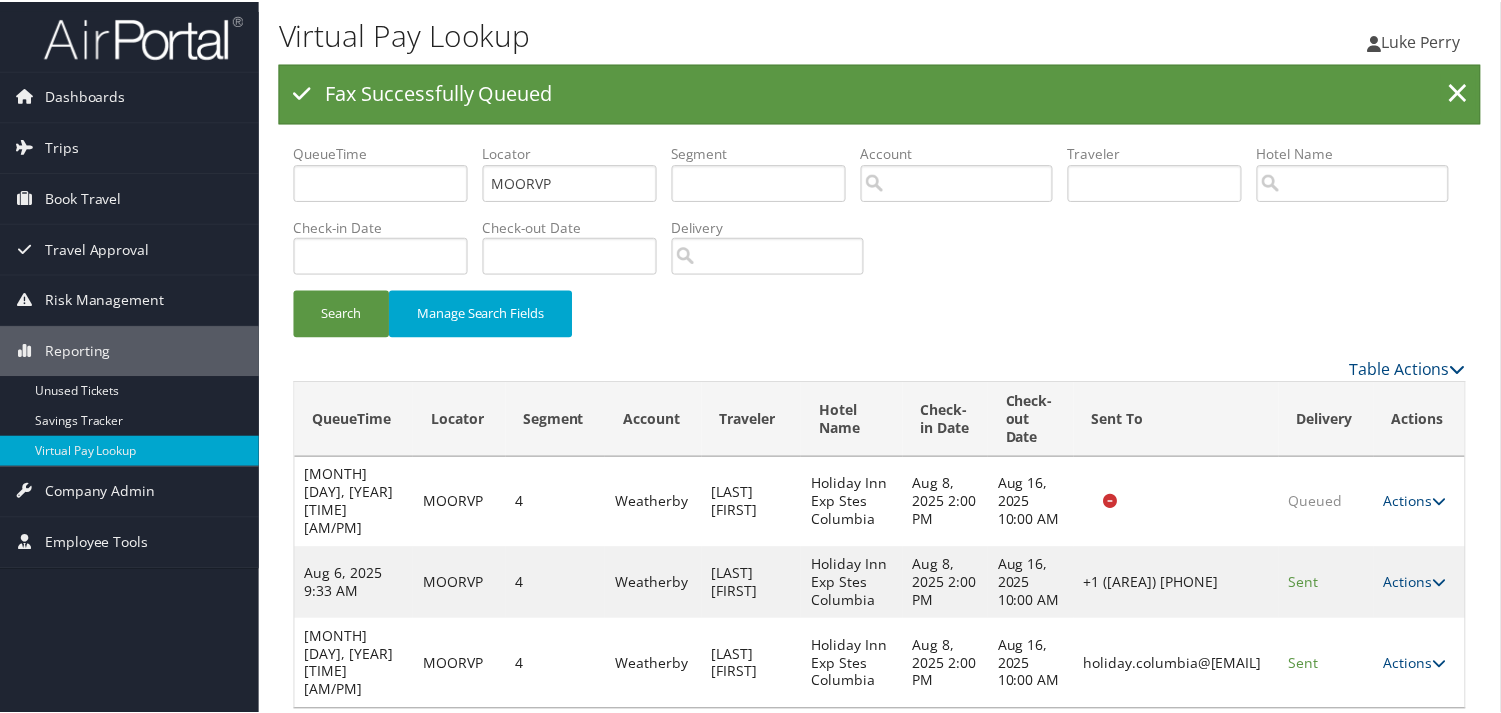 scroll, scrollTop: 38, scrollLeft: 0, axis: vertical 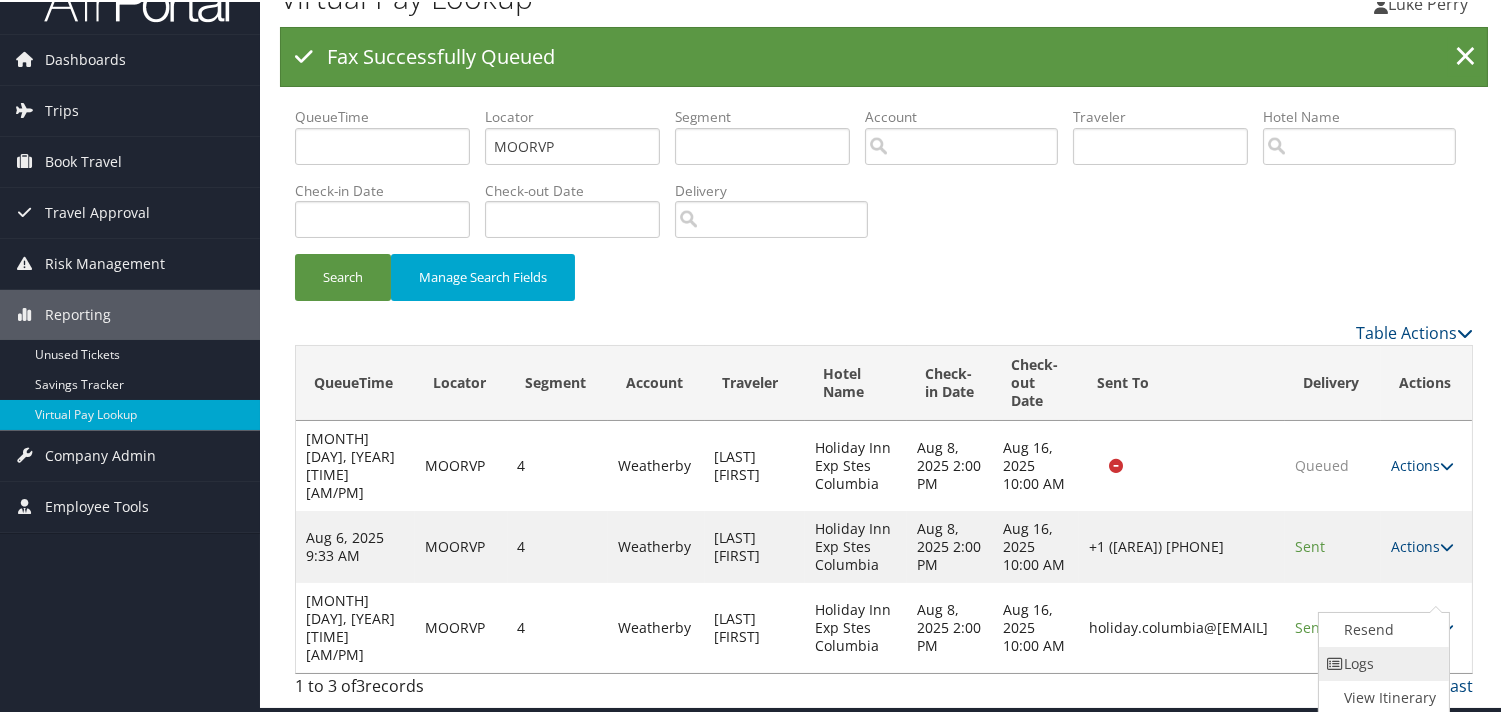click on "Logs" at bounding box center [1382, 662] 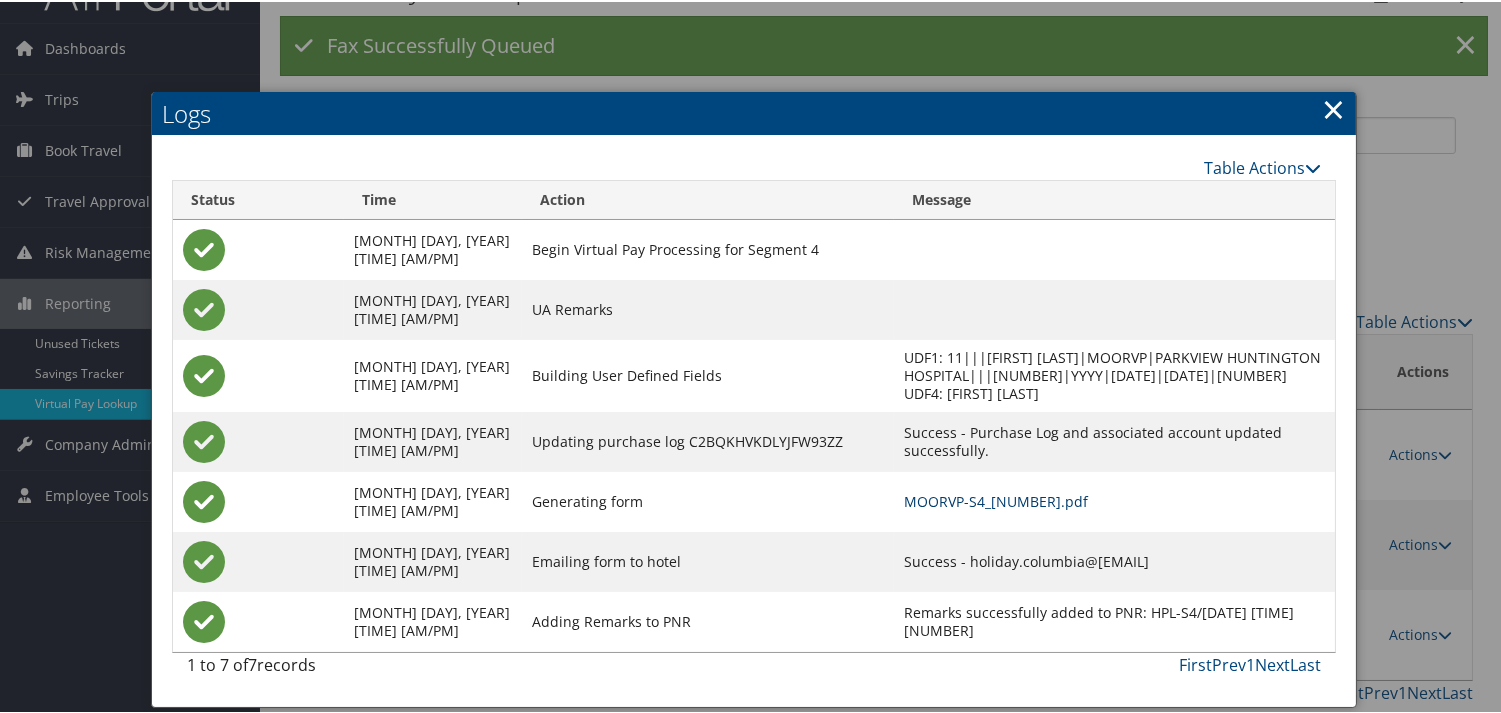 scroll, scrollTop: 78, scrollLeft: 0, axis: vertical 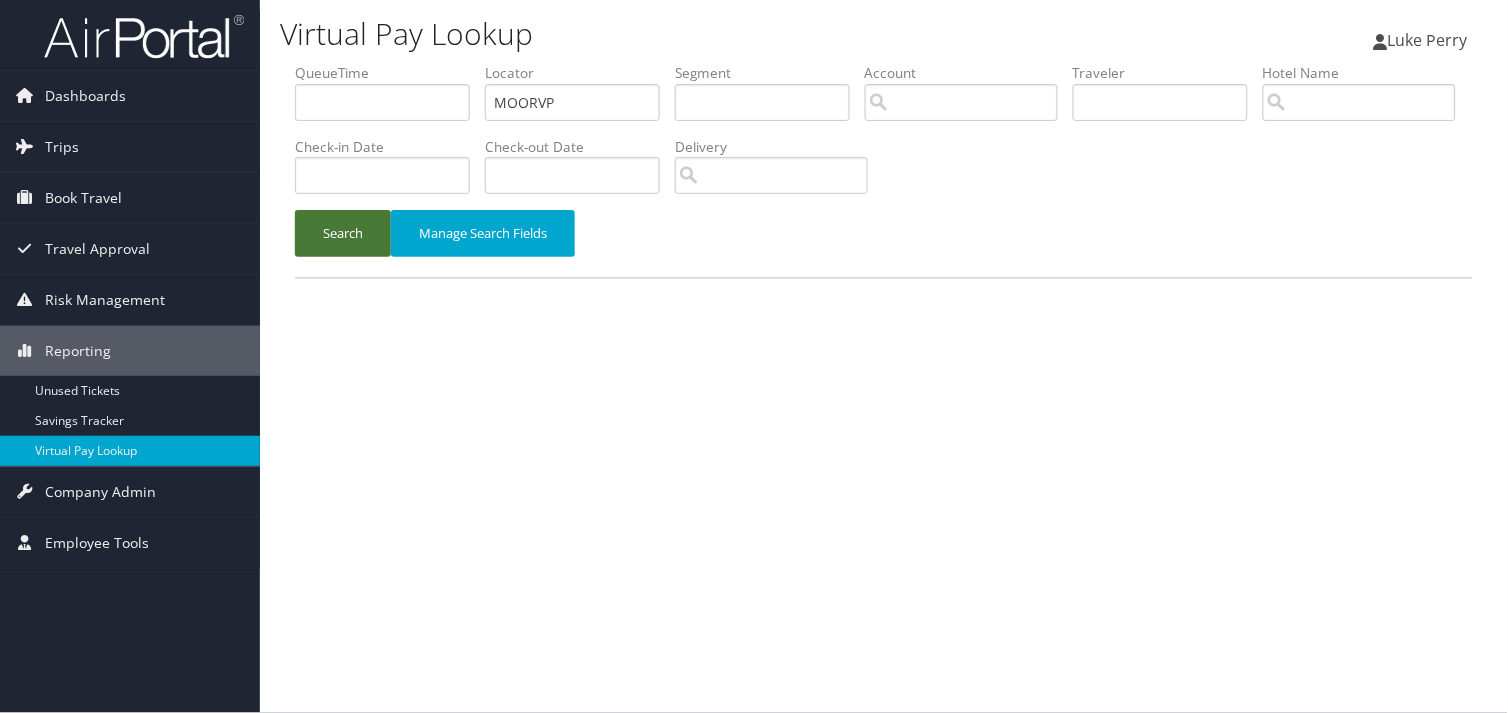 click on "Search" at bounding box center [343, 233] 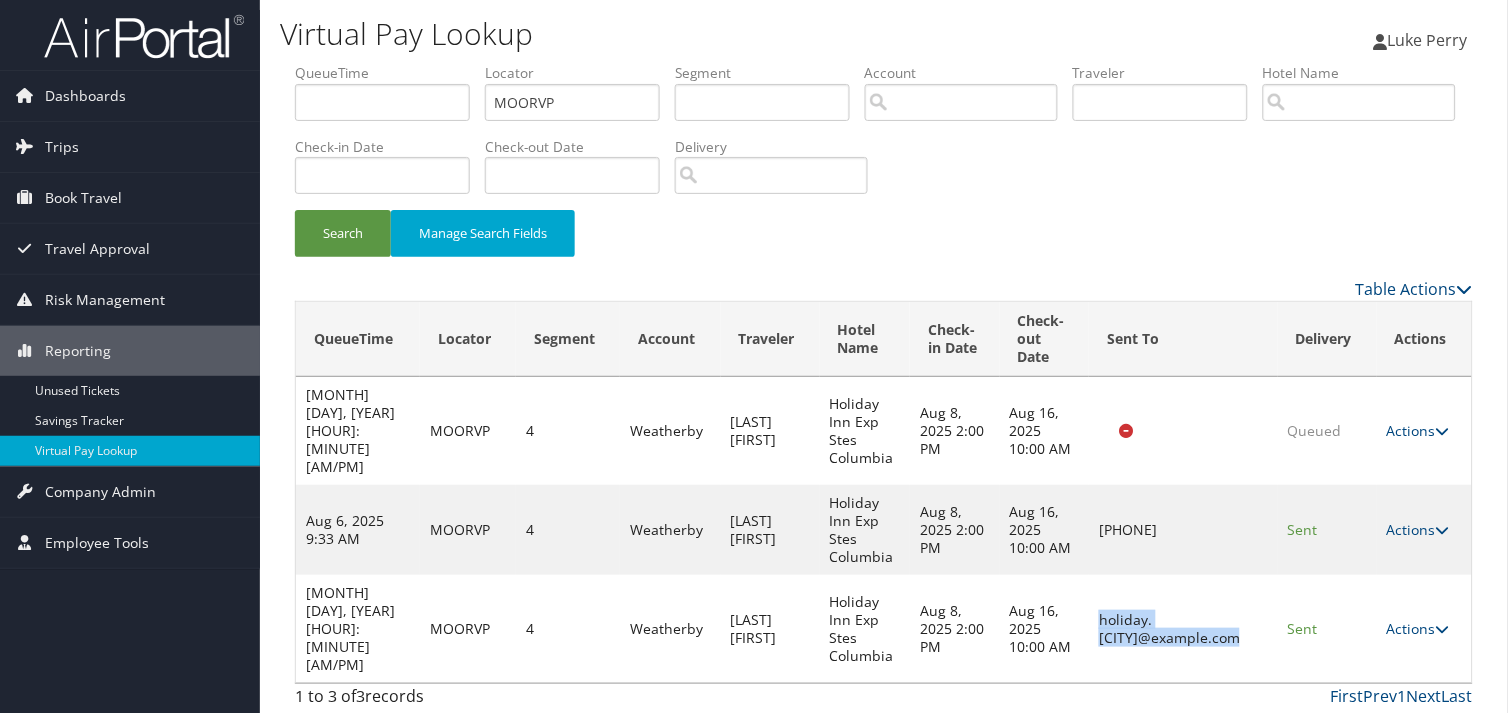 drag, startPoint x: 1275, startPoint y: 600, endPoint x: 1071, endPoint y: 603, distance: 204.02206 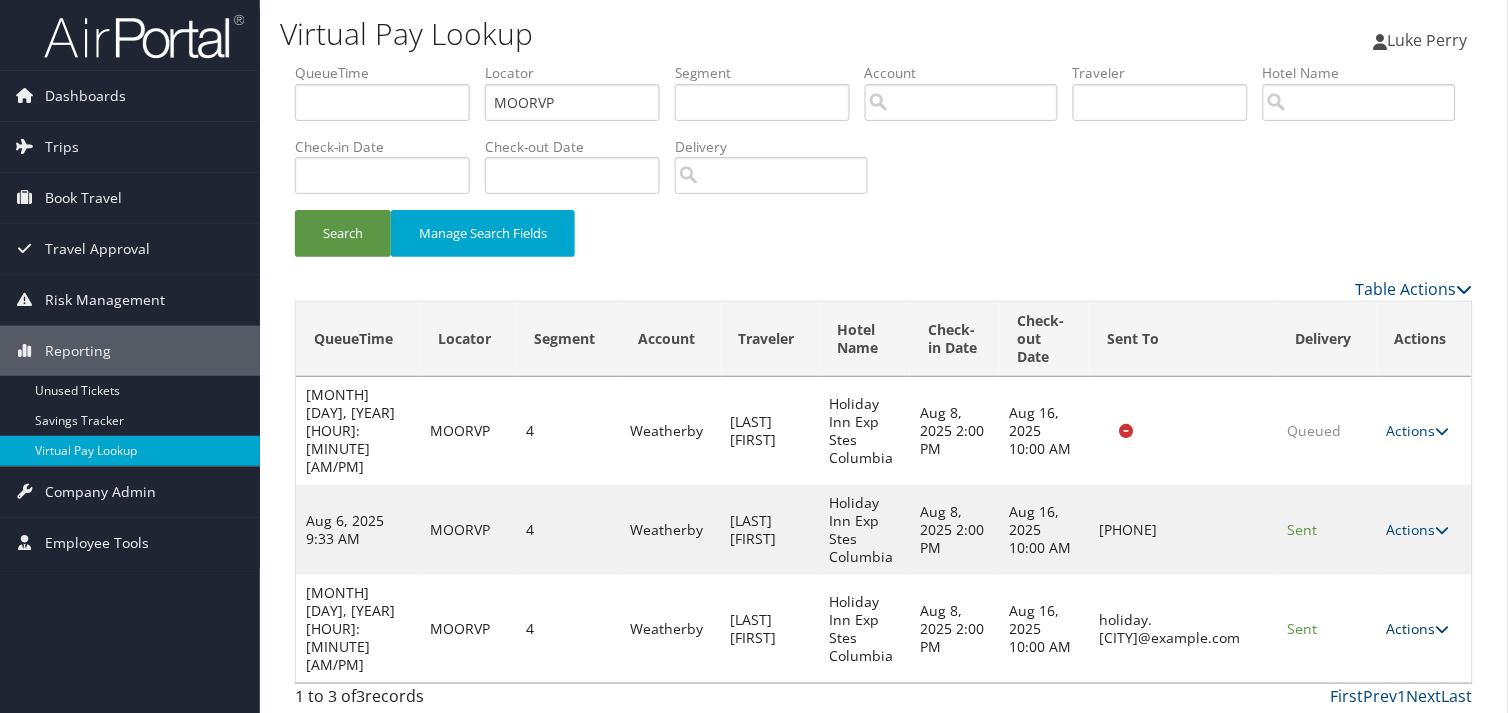 drag, startPoint x: 1071, startPoint y: 603, endPoint x: 1425, endPoint y: 604, distance: 354.0014 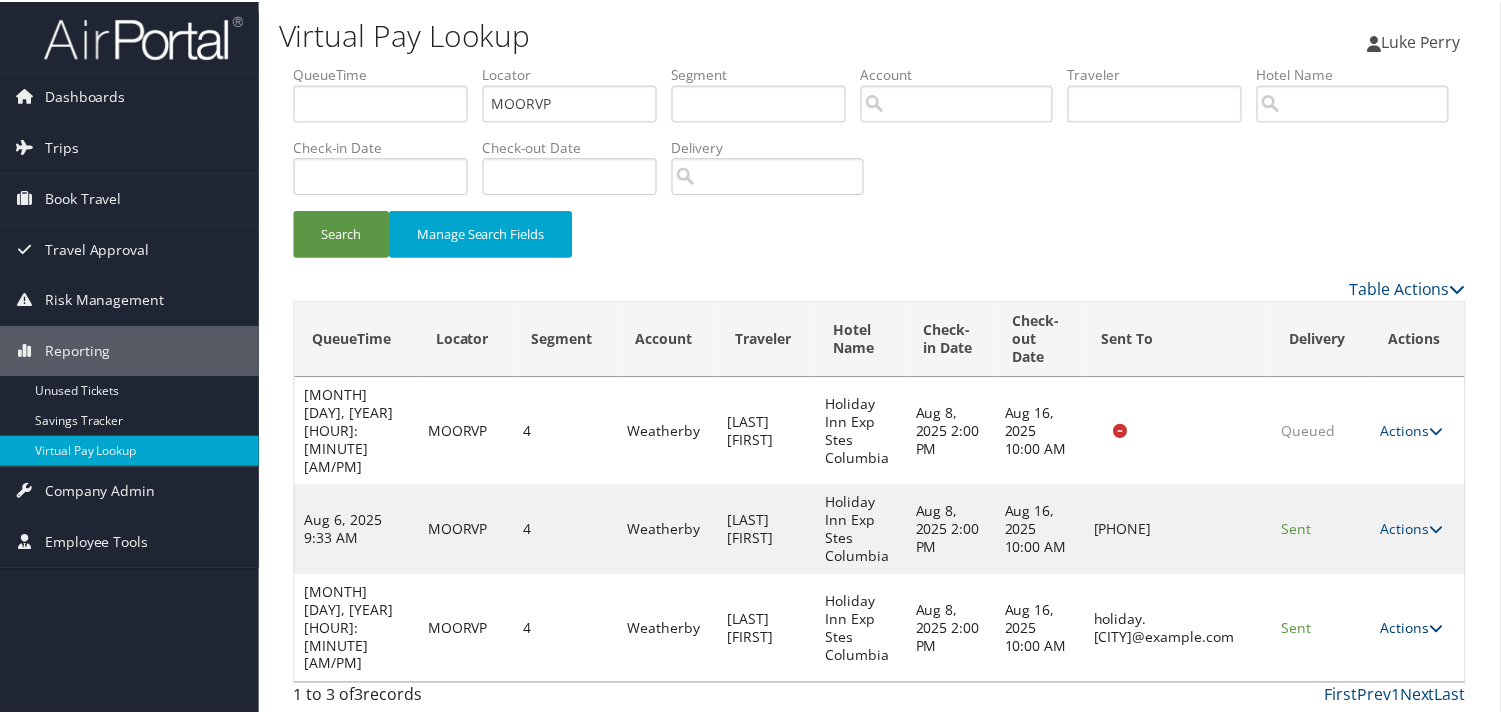 scroll, scrollTop: 3, scrollLeft: 0, axis: vertical 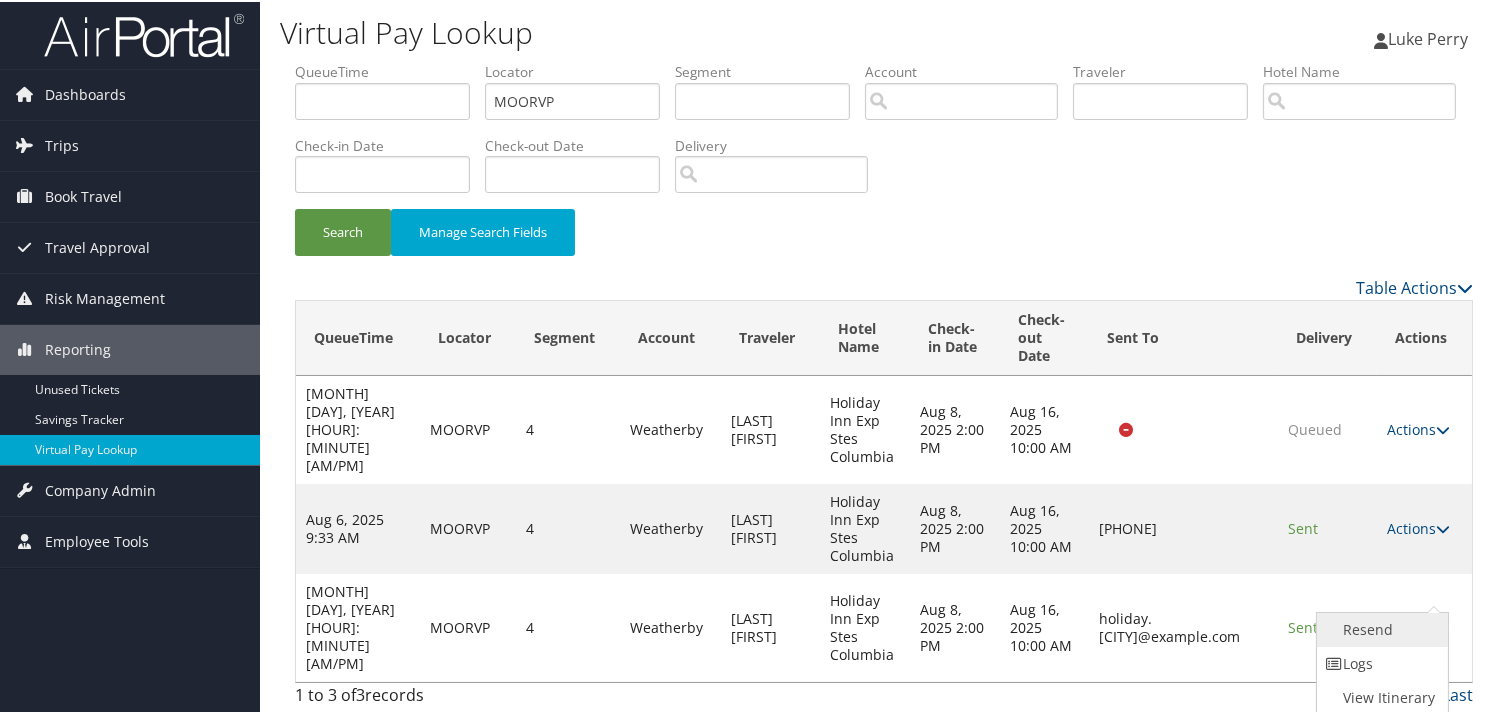 click on "Resend" at bounding box center (1380, 628) 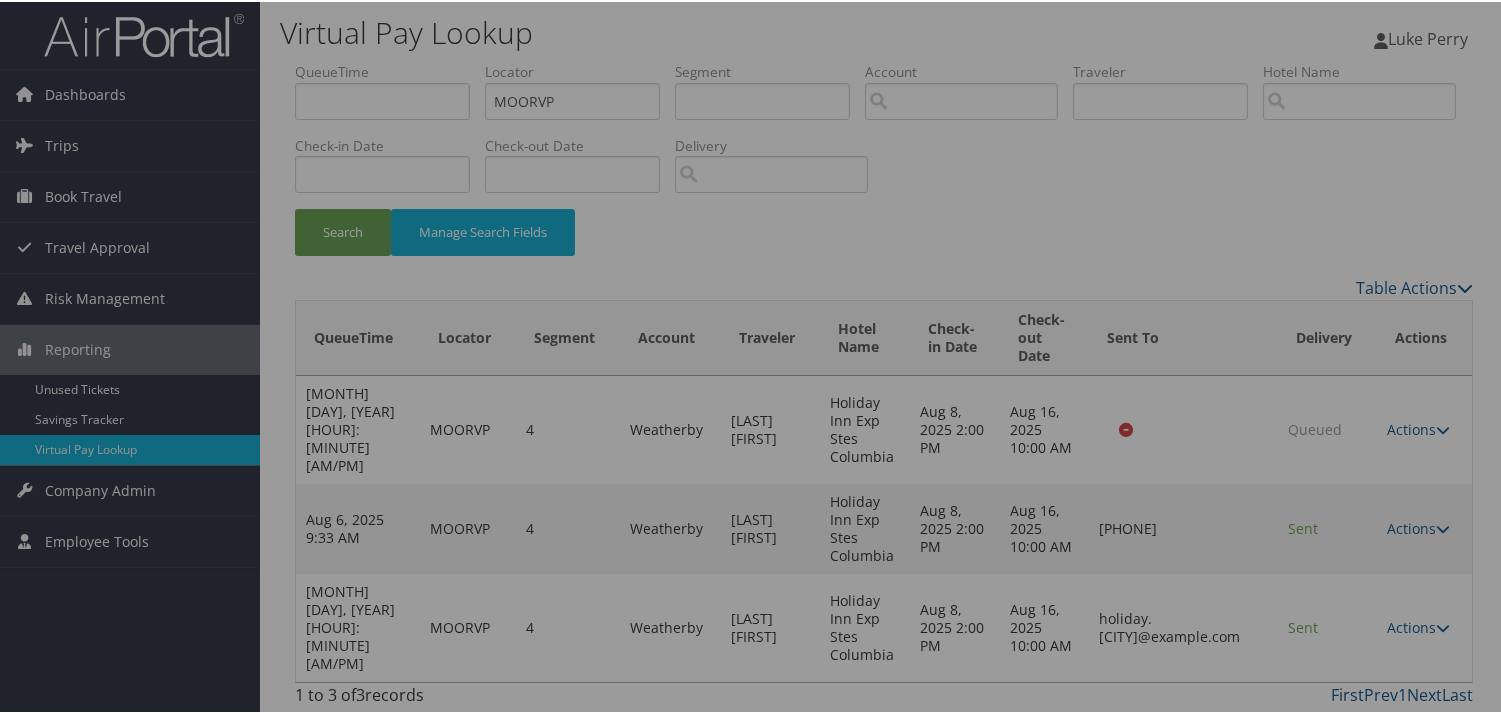 scroll, scrollTop: 0, scrollLeft: 0, axis: both 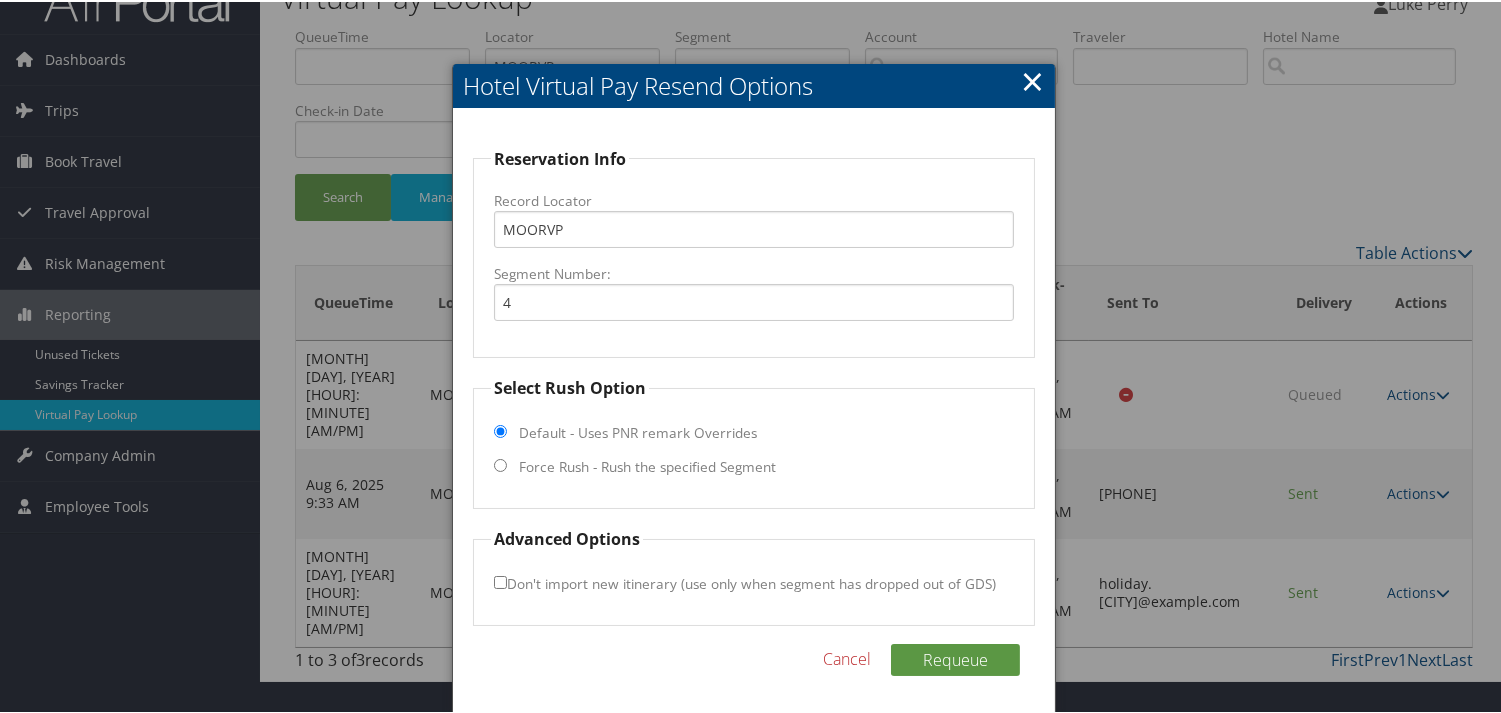 click on "Force Rush - Rush the specified Segment" at bounding box center (647, 465) 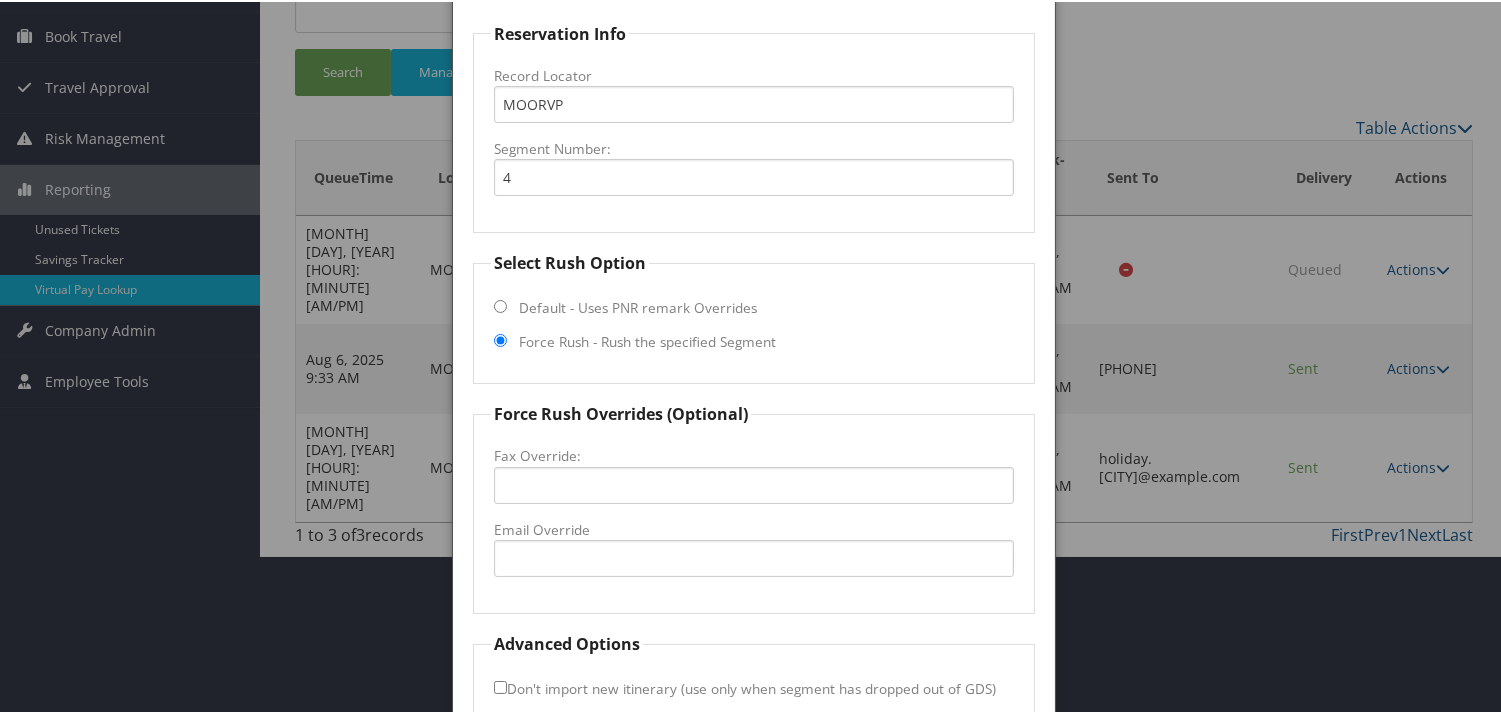 scroll, scrollTop: 268, scrollLeft: 0, axis: vertical 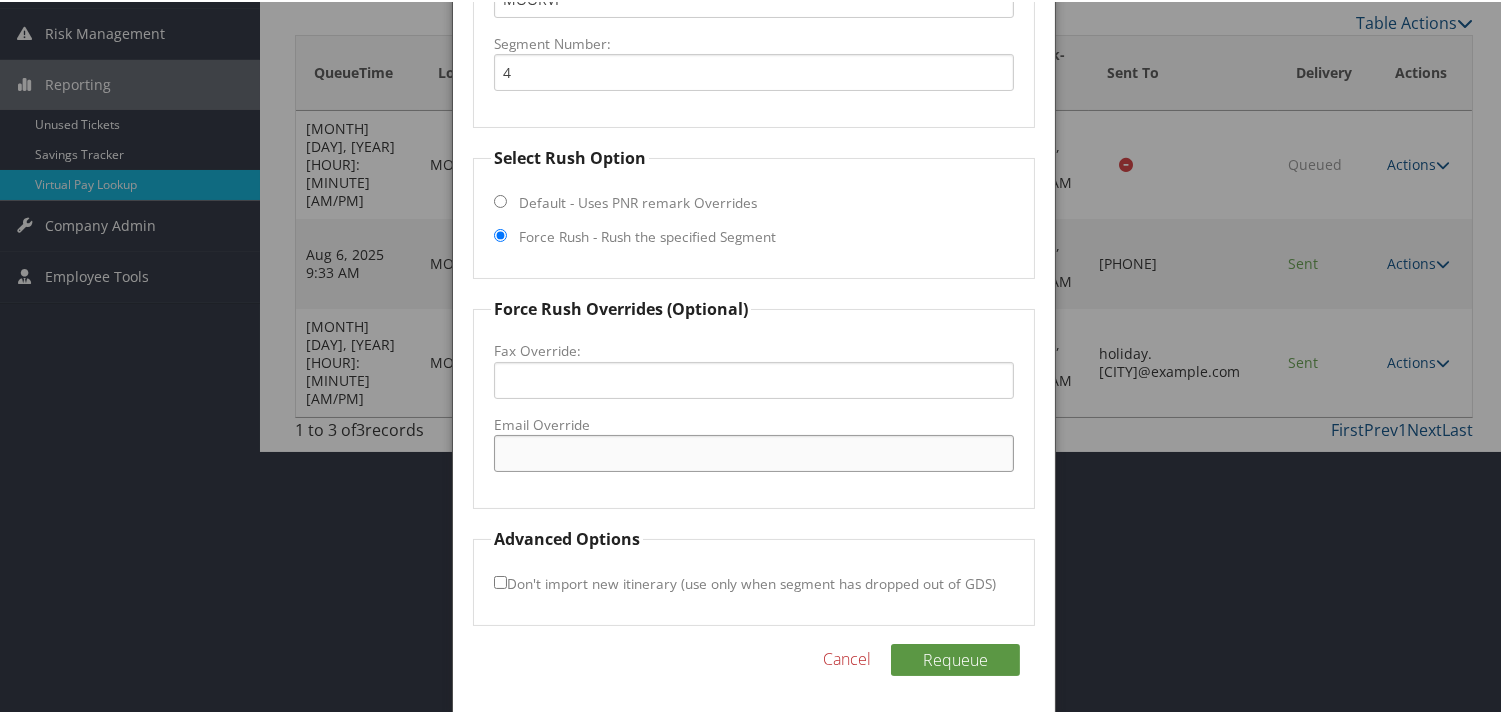 click on "Email Override" at bounding box center (753, 451) 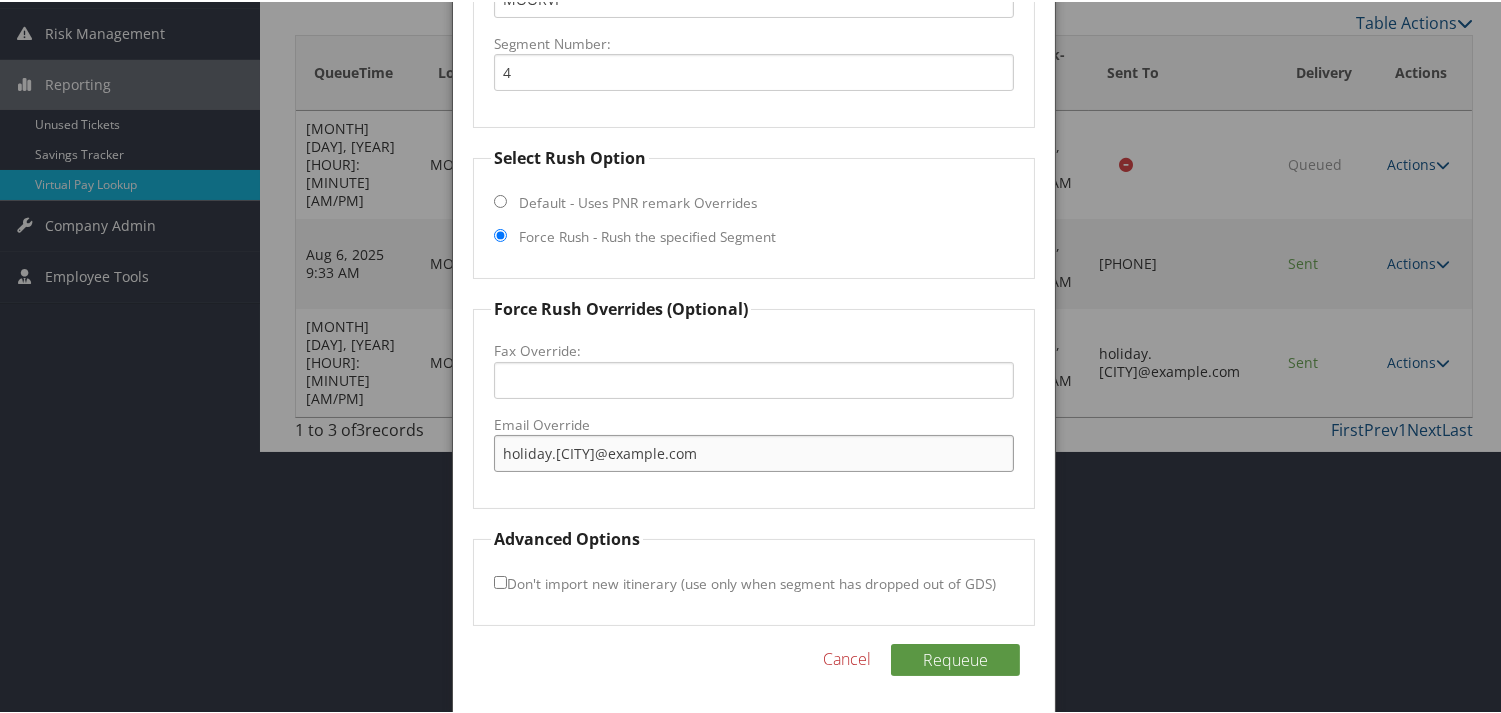 click on "holiday.columbia@gmail.com" at bounding box center (753, 451) 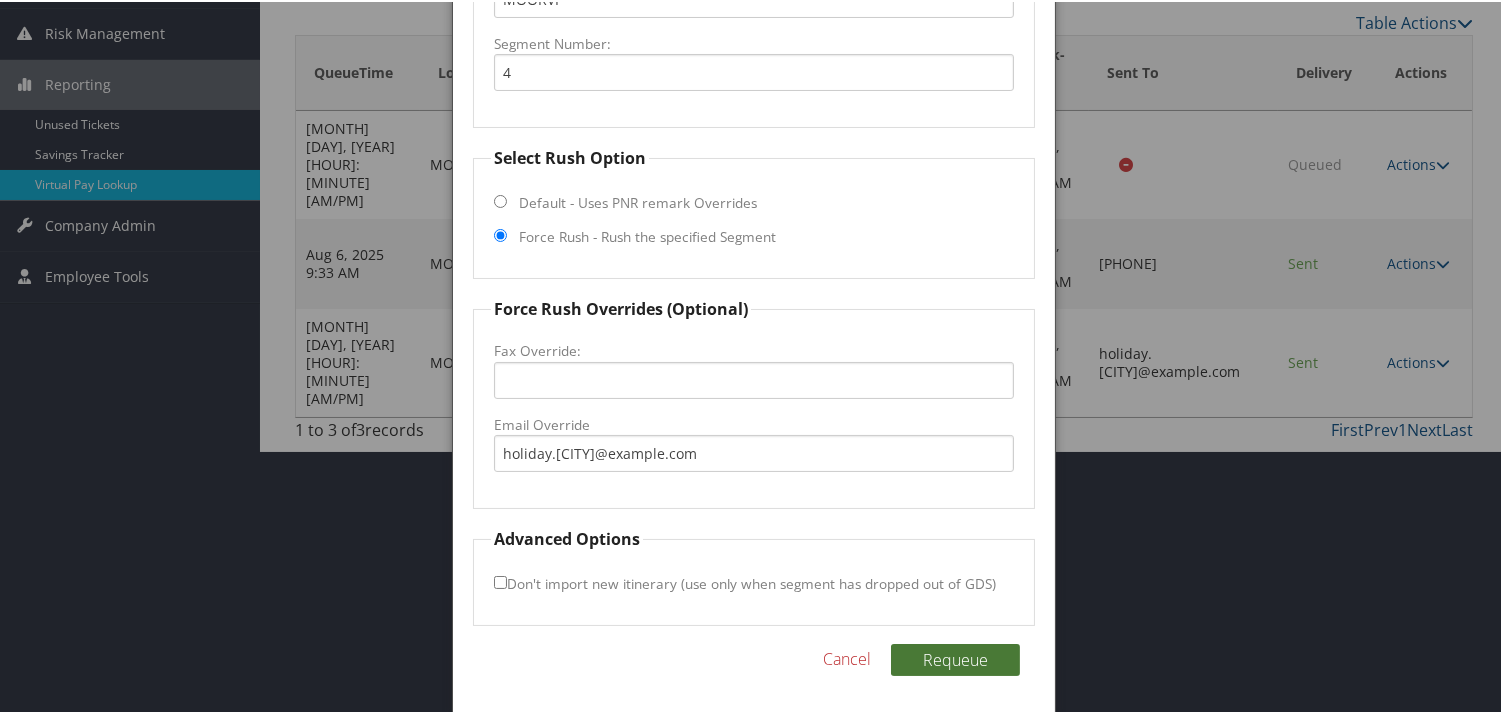 type 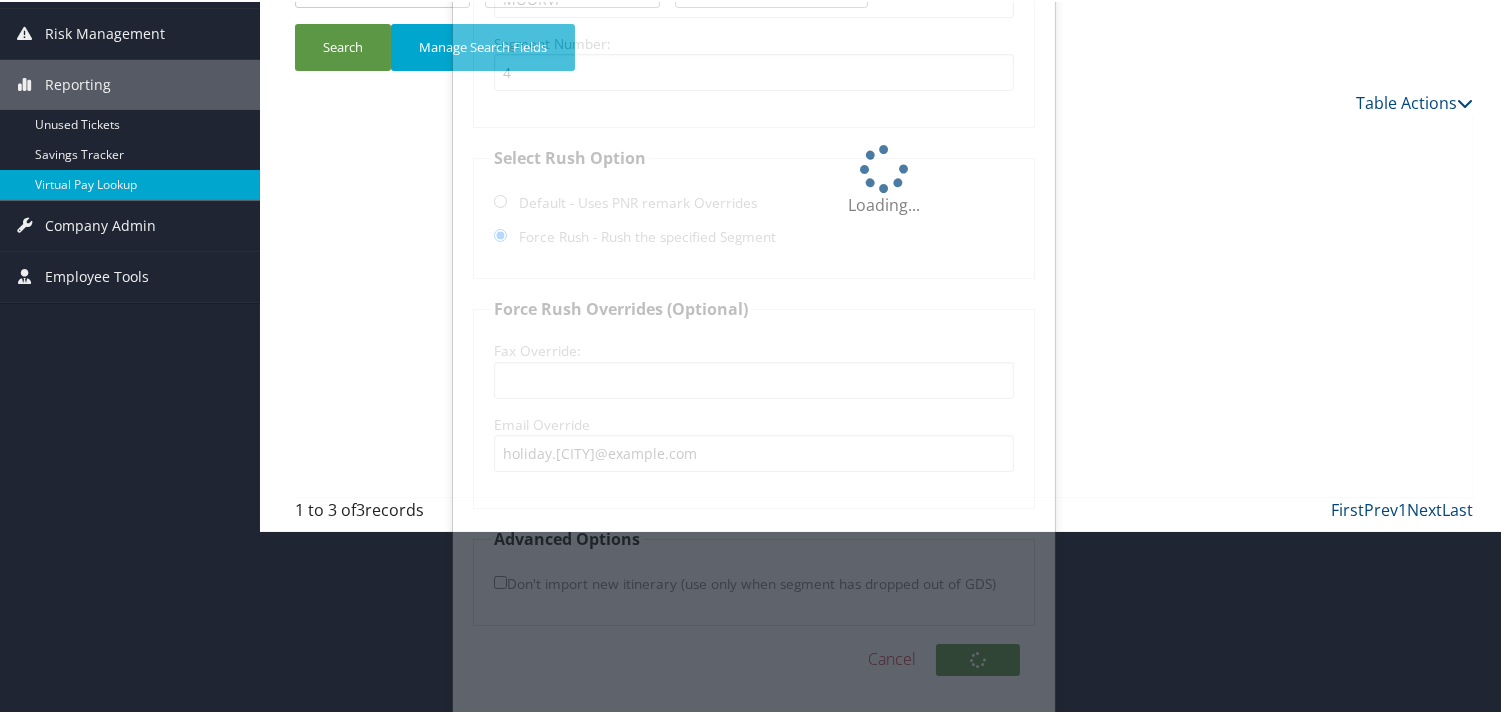 scroll, scrollTop: 138, scrollLeft: 0, axis: vertical 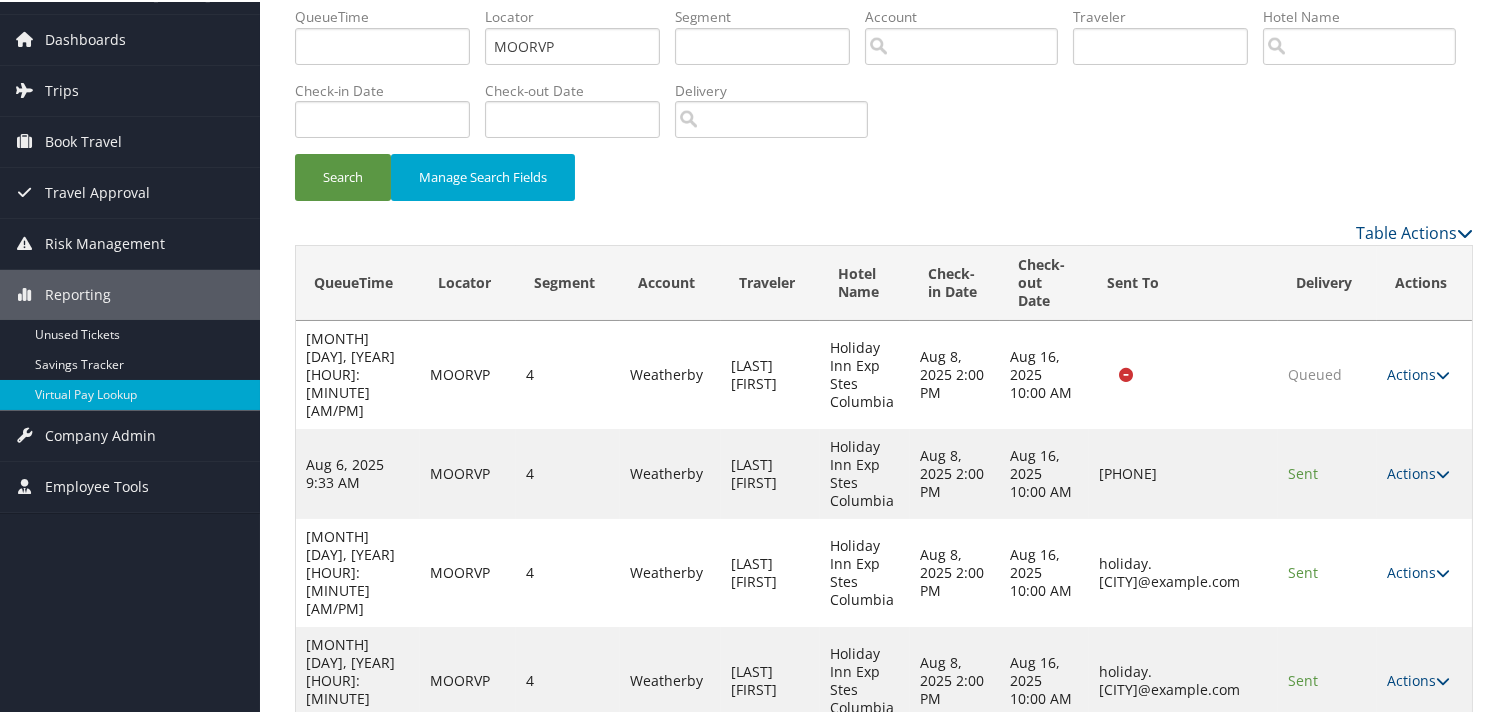 drag, startPoint x: 1277, startPoint y: 634, endPoint x: 1054, endPoint y: 634, distance: 223 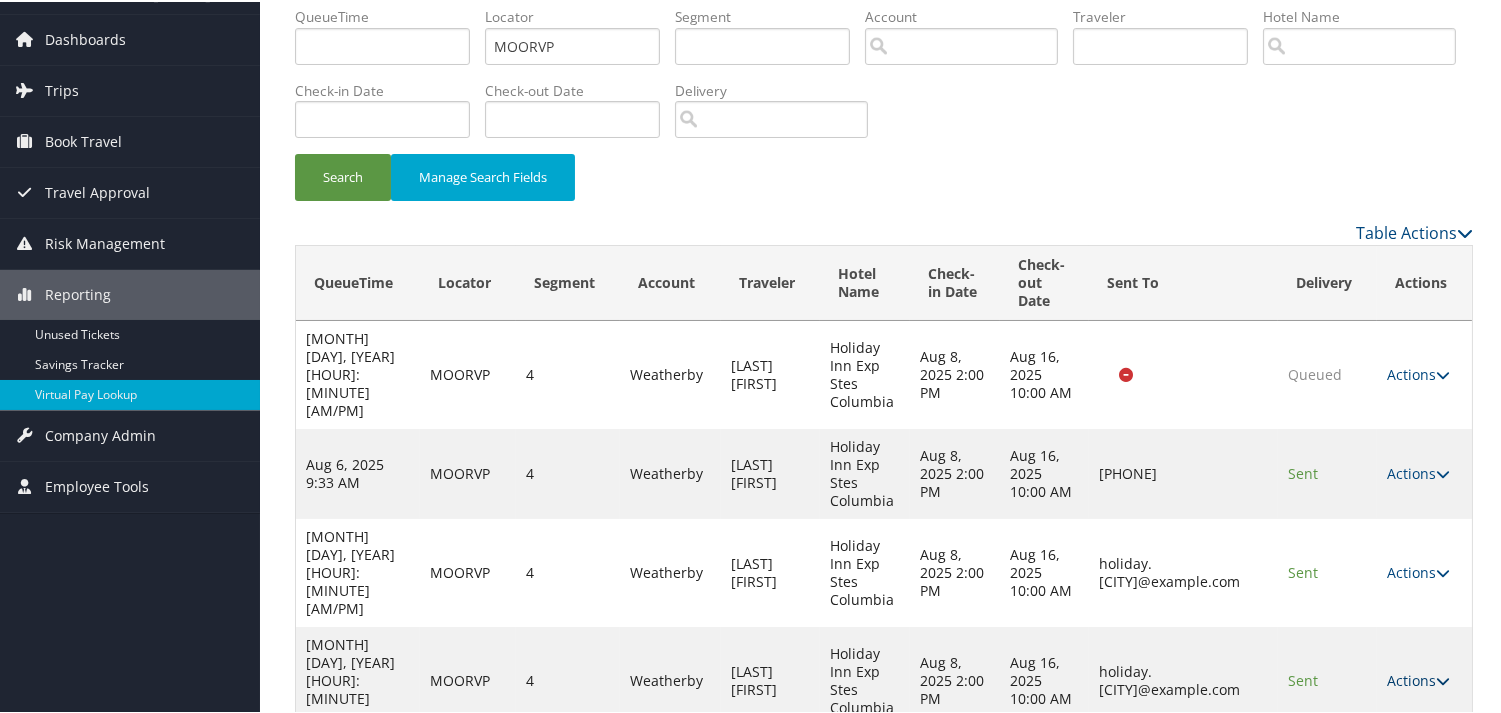 click on "Actions" at bounding box center [1418, 678] 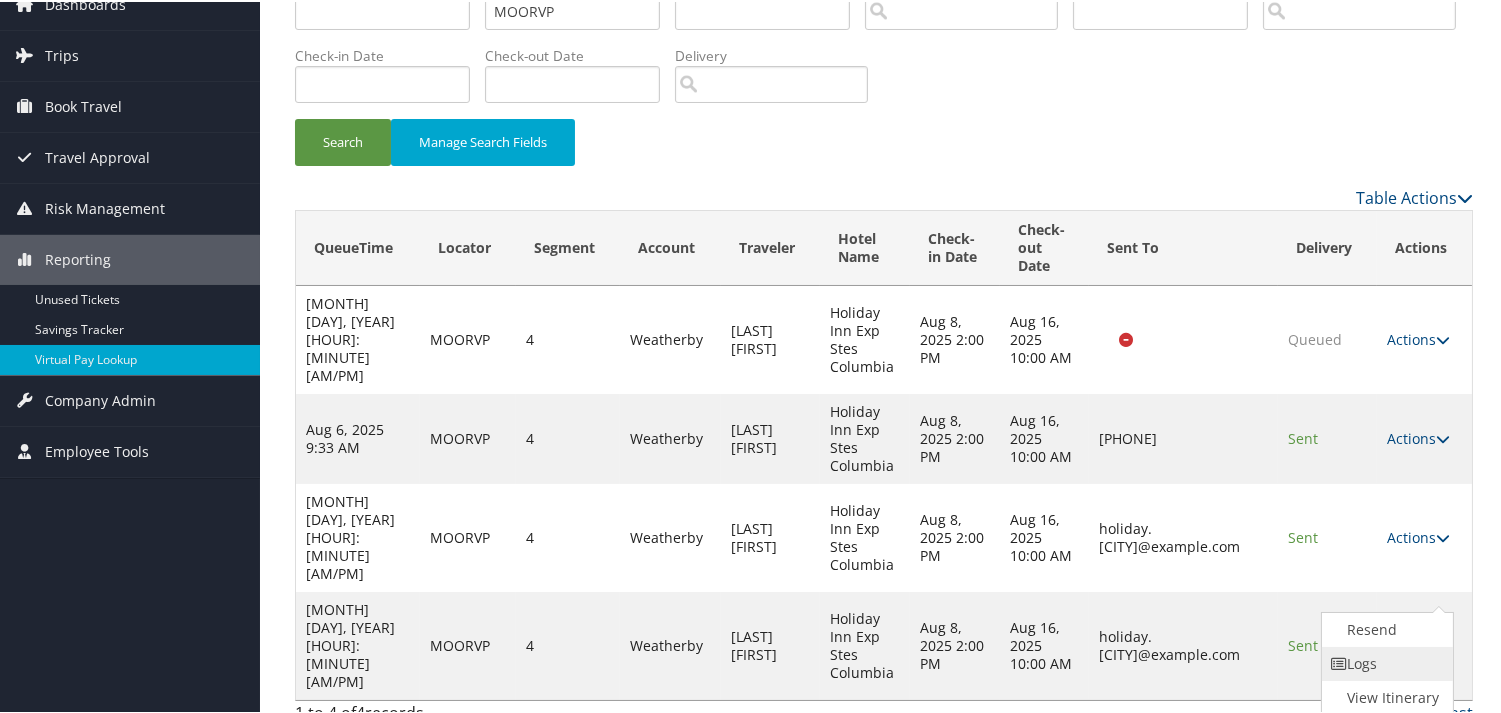click on "Logs" at bounding box center [1385, 662] 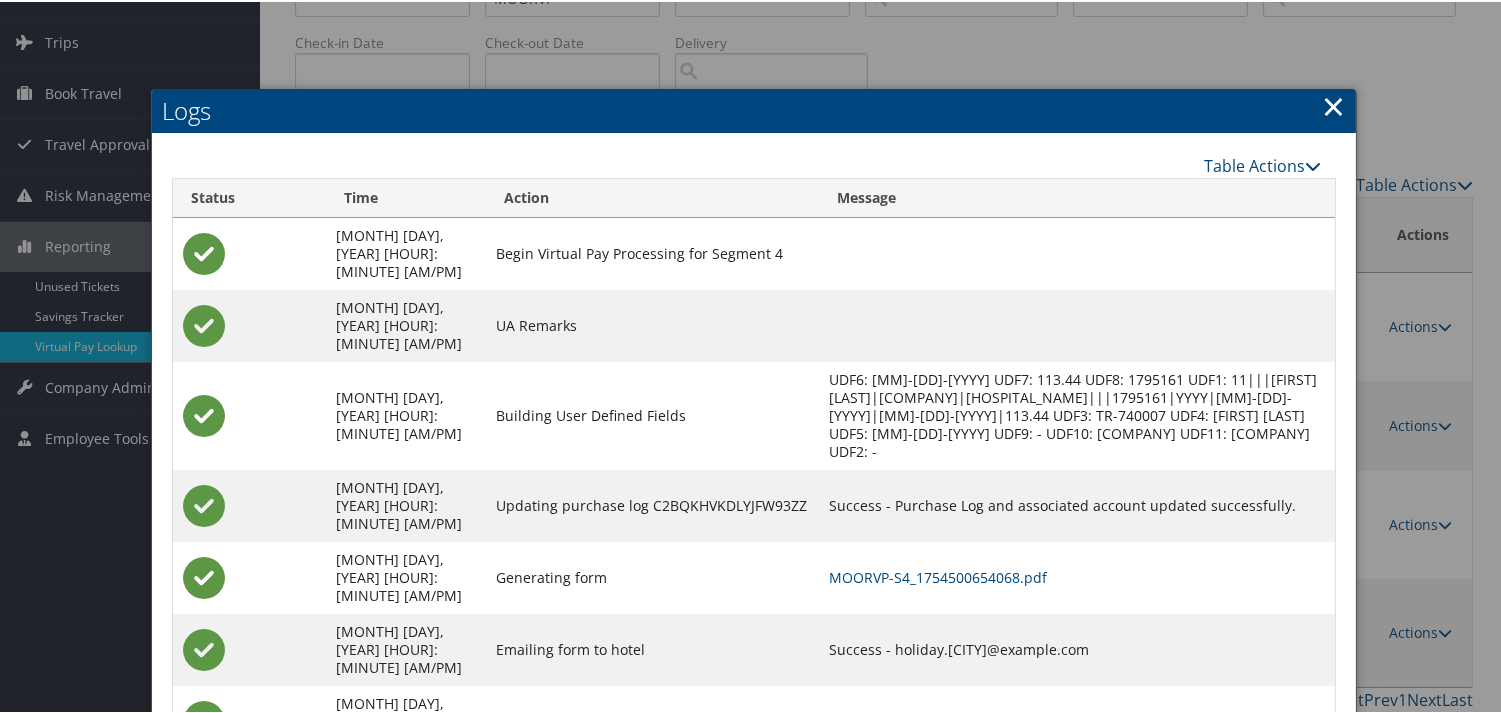 scroll, scrollTop: 133, scrollLeft: 0, axis: vertical 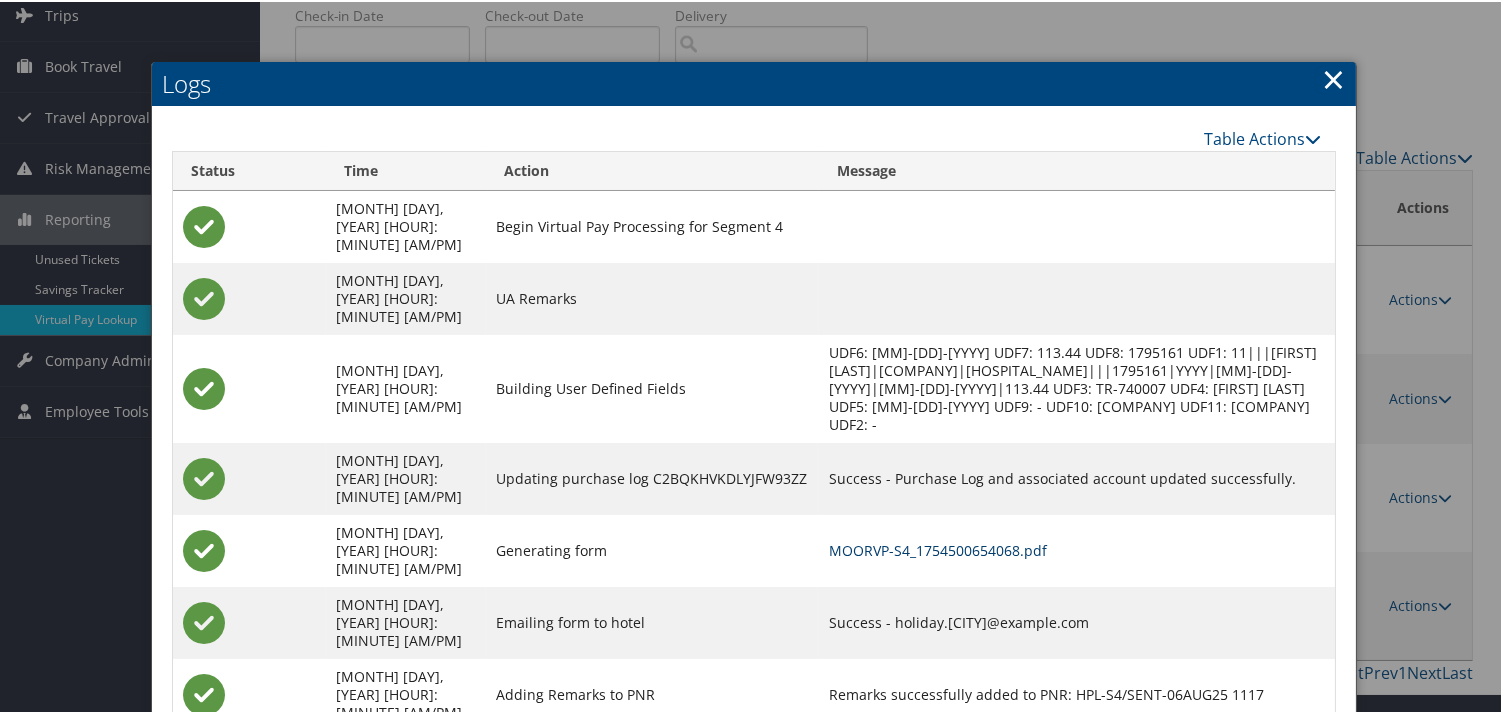 click on "MOORVP-S4_1754500654068.pdf" at bounding box center [938, 548] 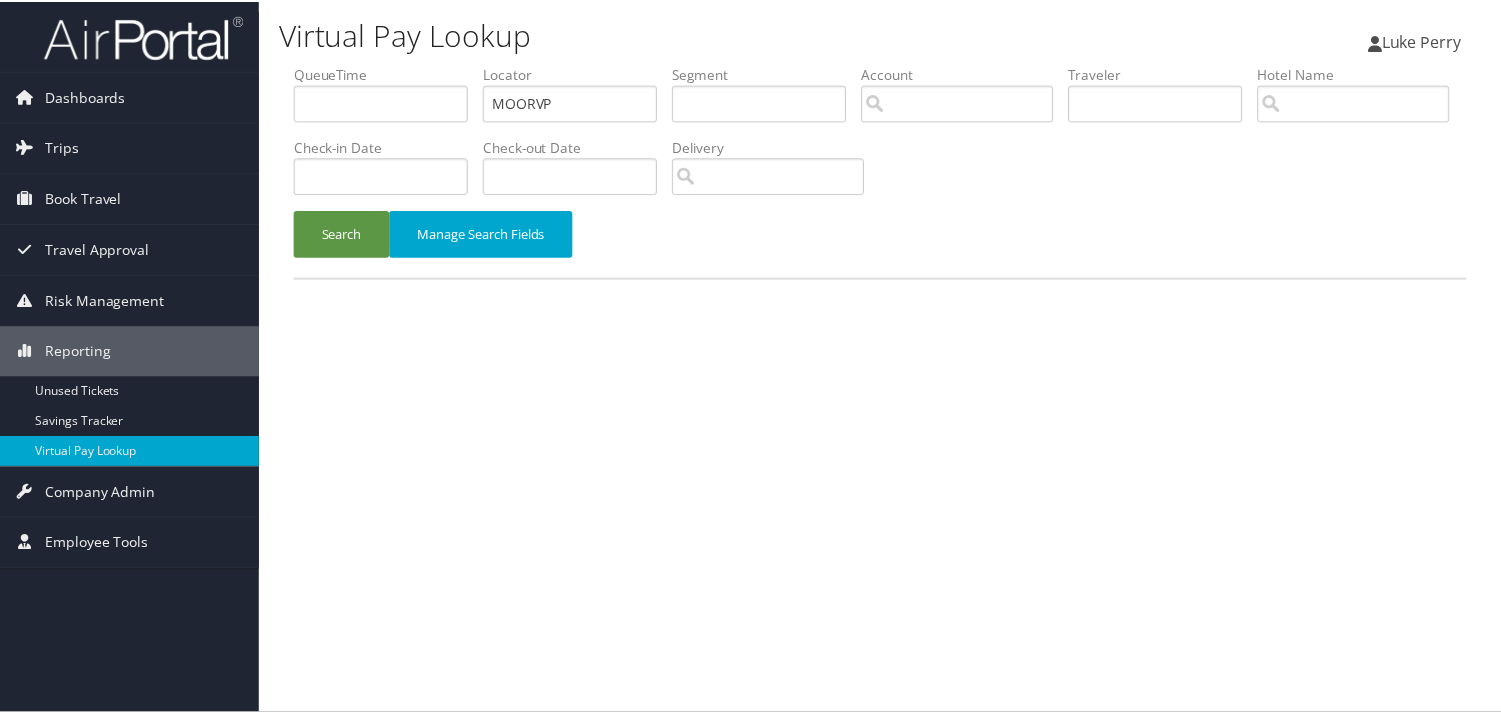 scroll, scrollTop: 0, scrollLeft: 0, axis: both 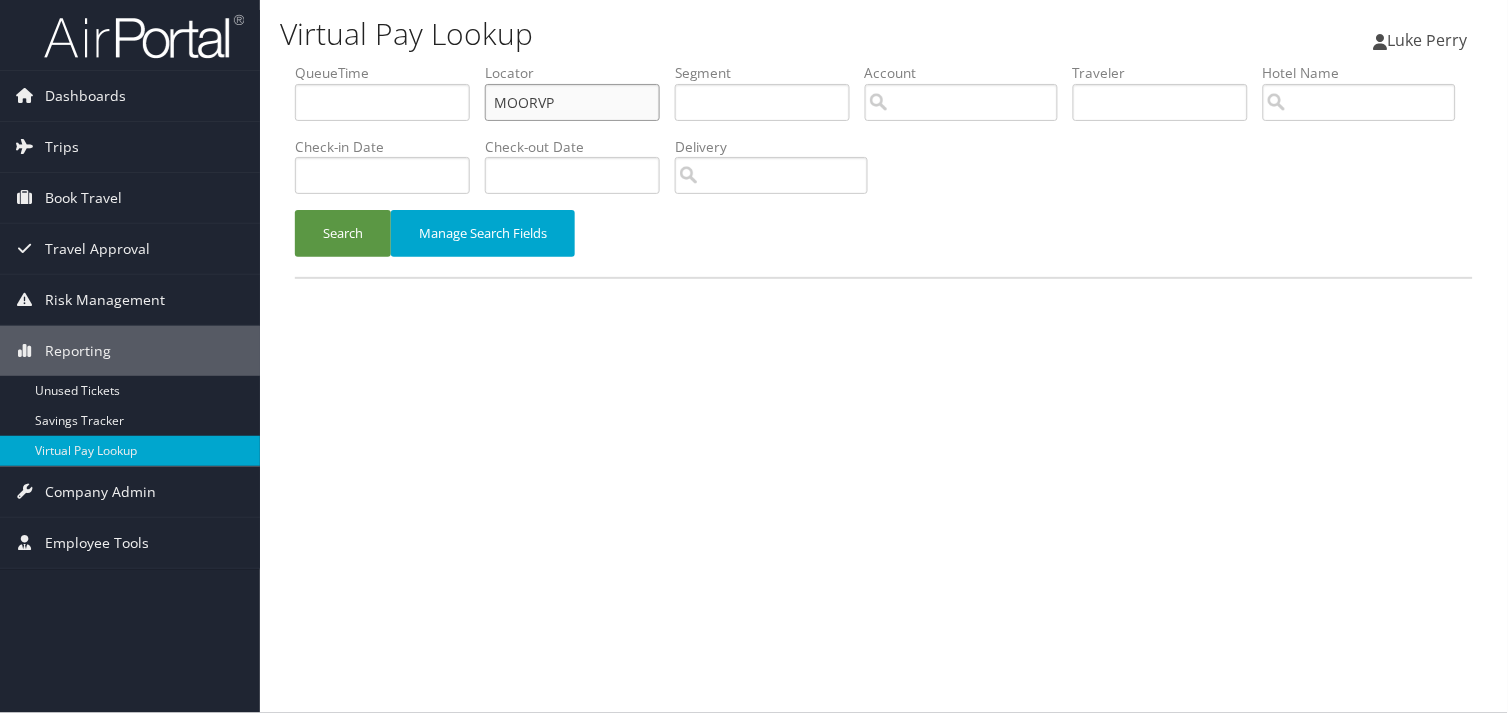 drag, startPoint x: 562, startPoint y: 98, endPoint x: 378, endPoint y: 118, distance: 185.08377 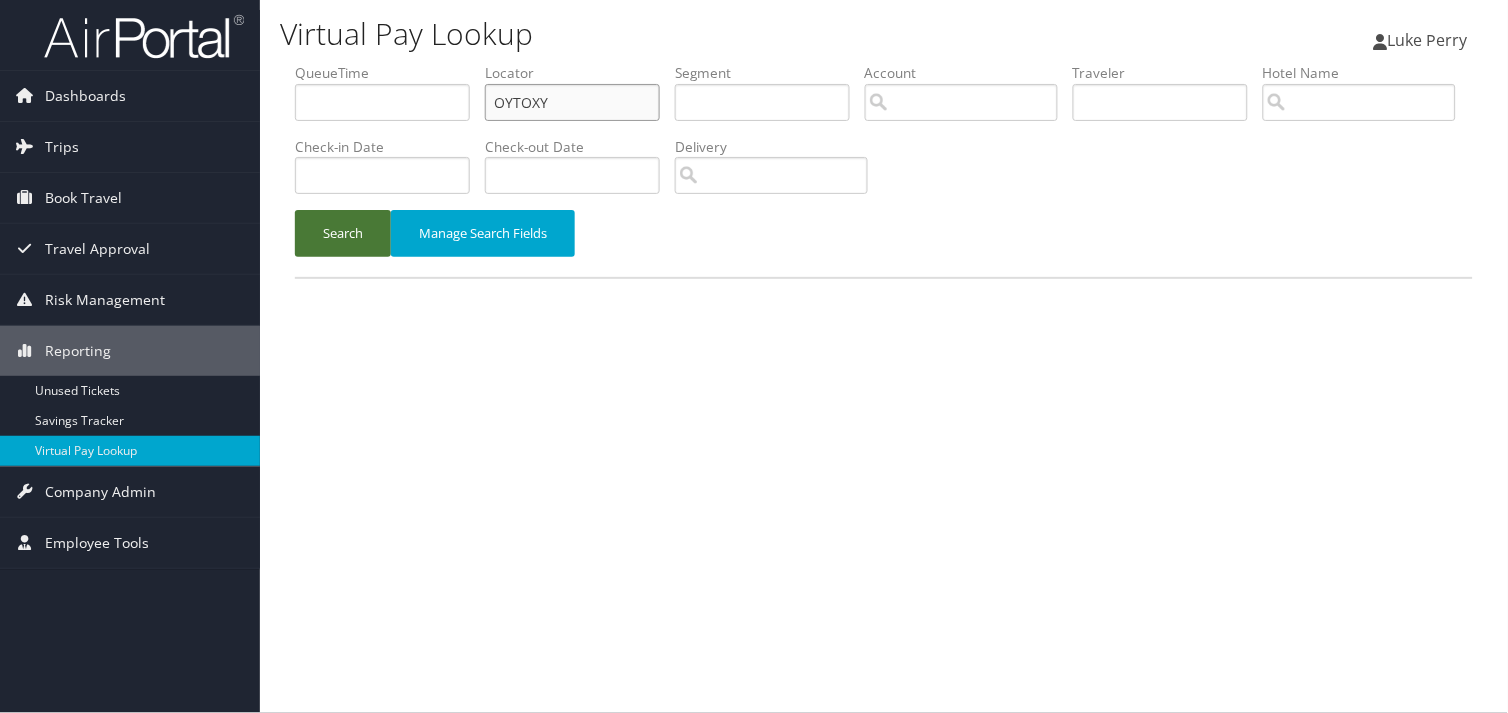 type on "OYTOXY" 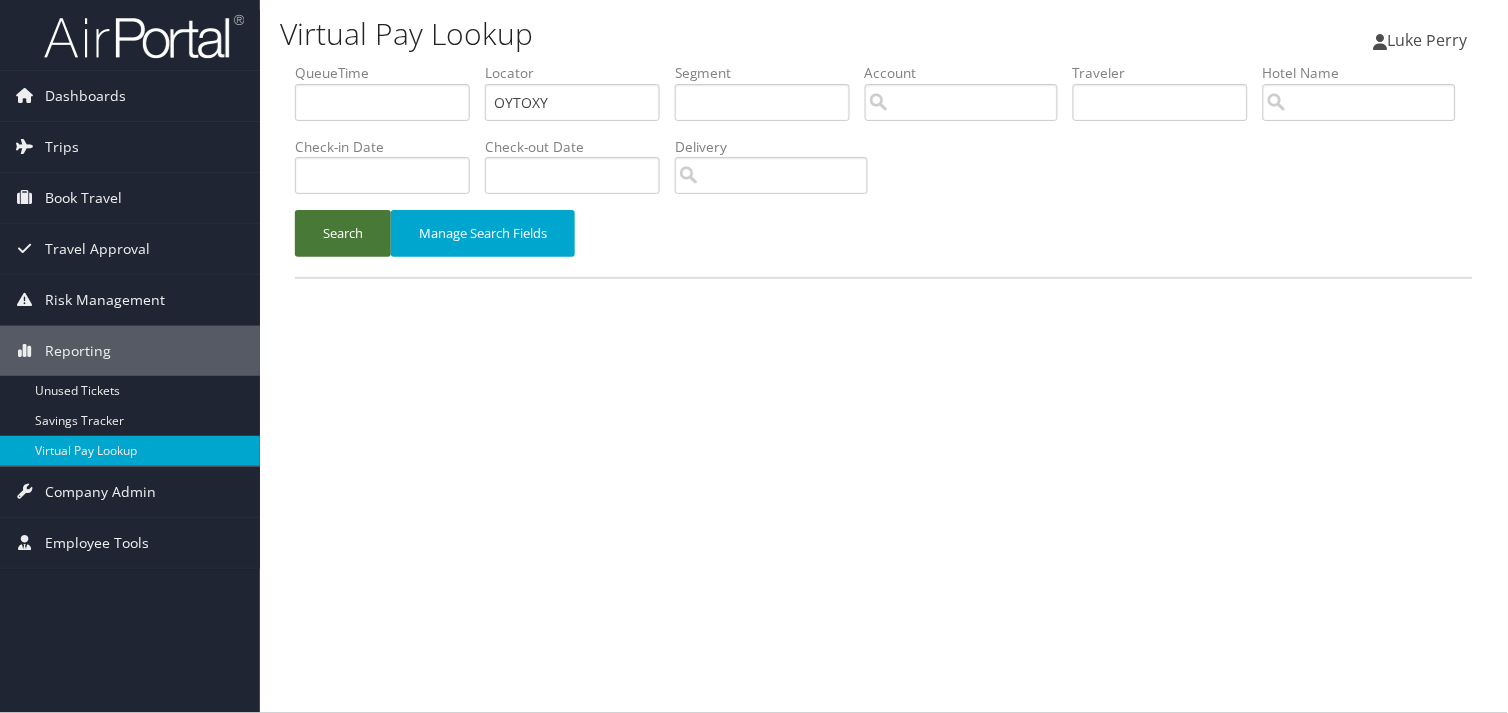 click on "Search" at bounding box center [343, 233] 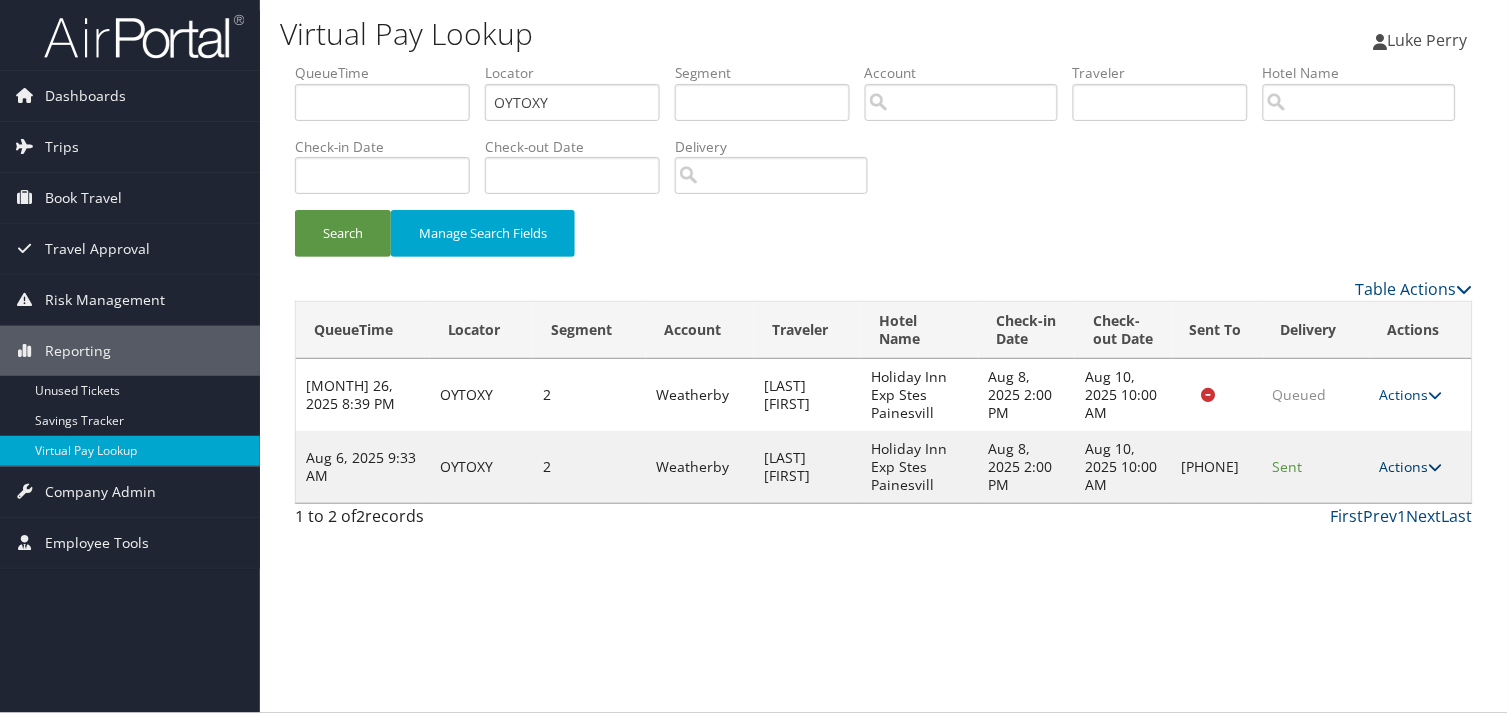 click on "Actions" at bounding box center [1411, 466] 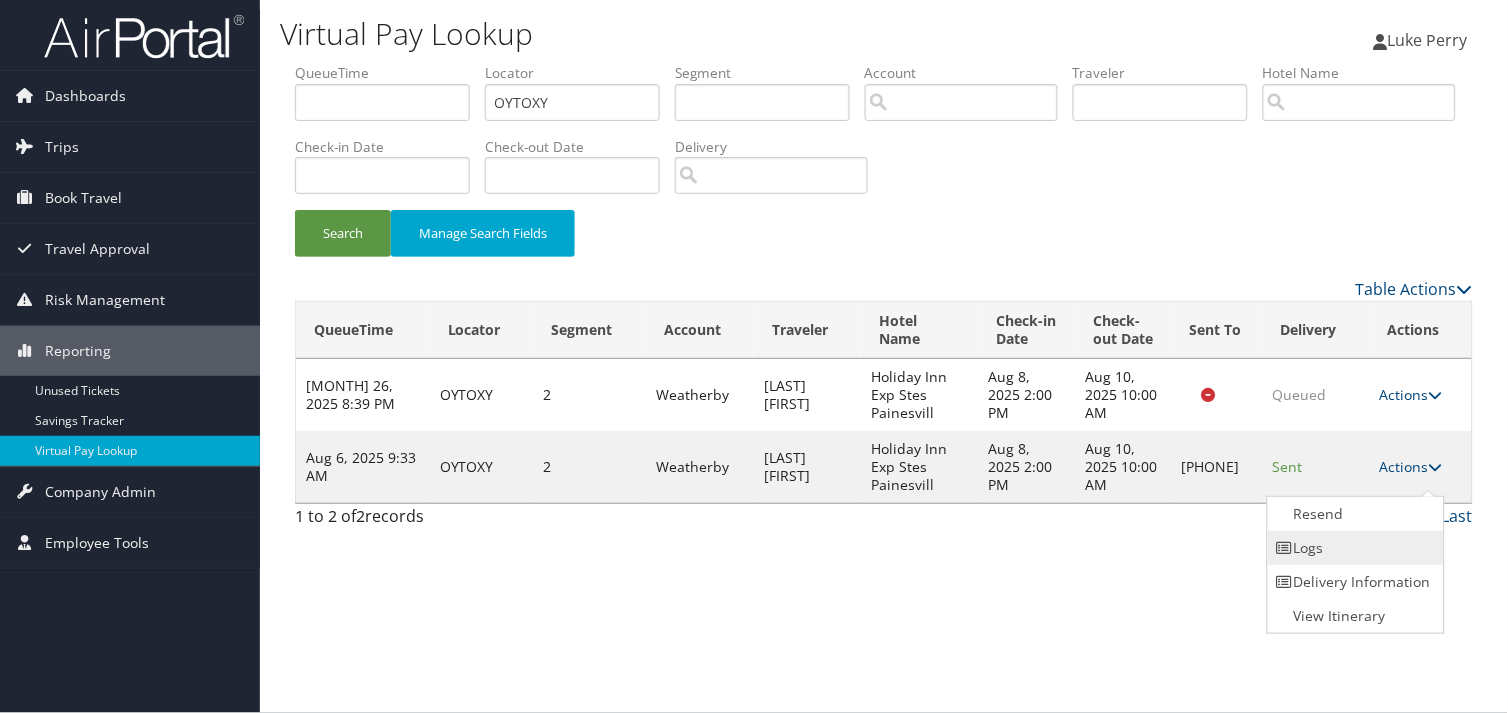 click on "Logs" at bounding box center (1353, 548) 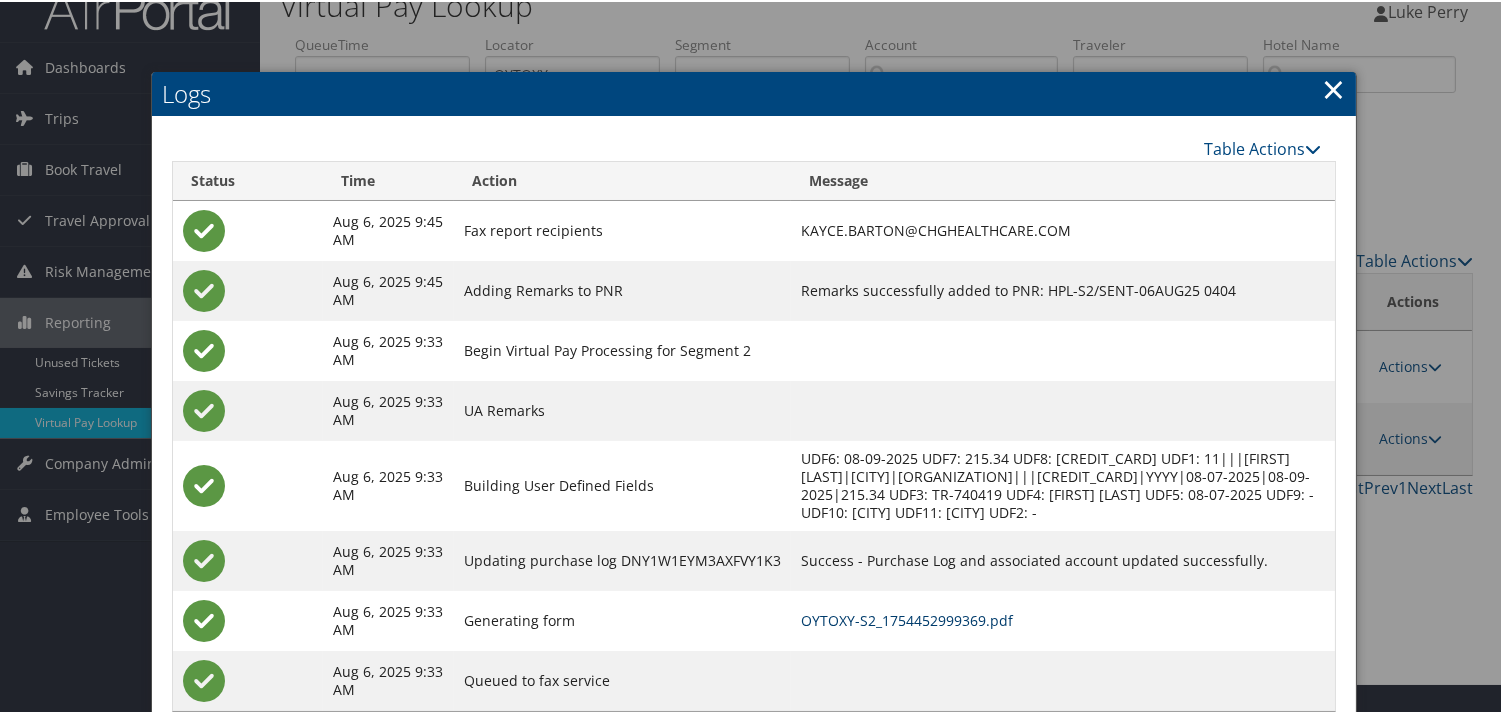scroll, scrollTop: 82, scrollLeft: 0, axis: vertical 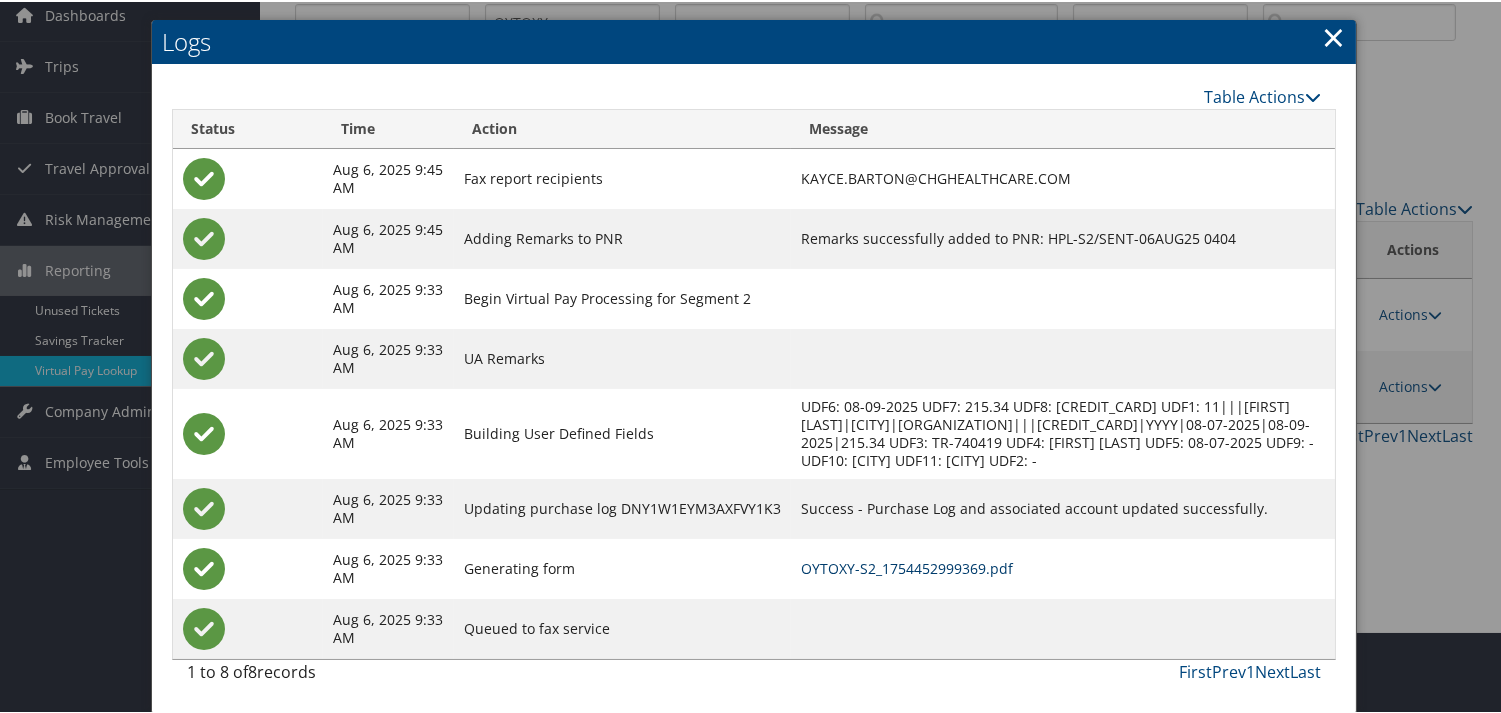 click on "OYTOXY-S2_1754452999369.pdf" at bounding box center [907, 566] 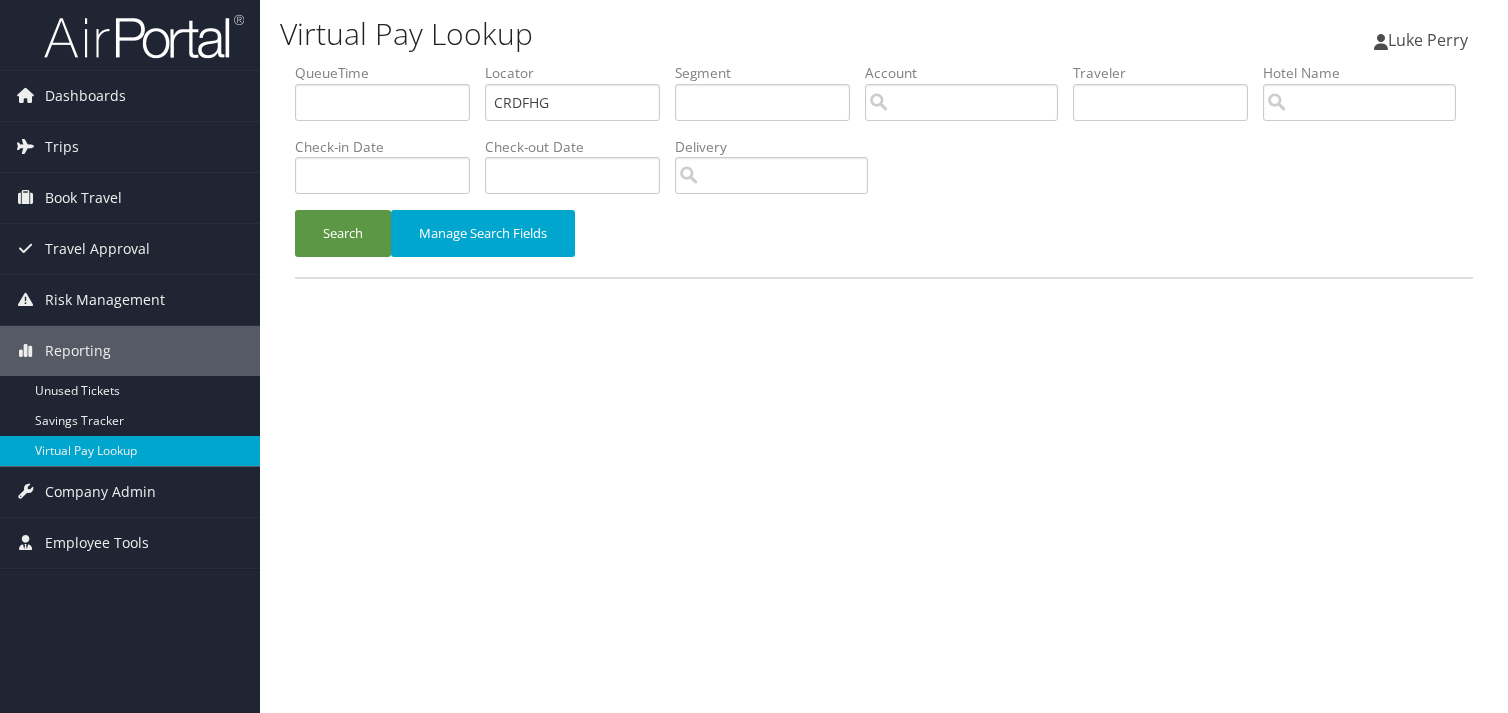 scroll, scrollTop: 0, scrollLeft: 0, axis: both 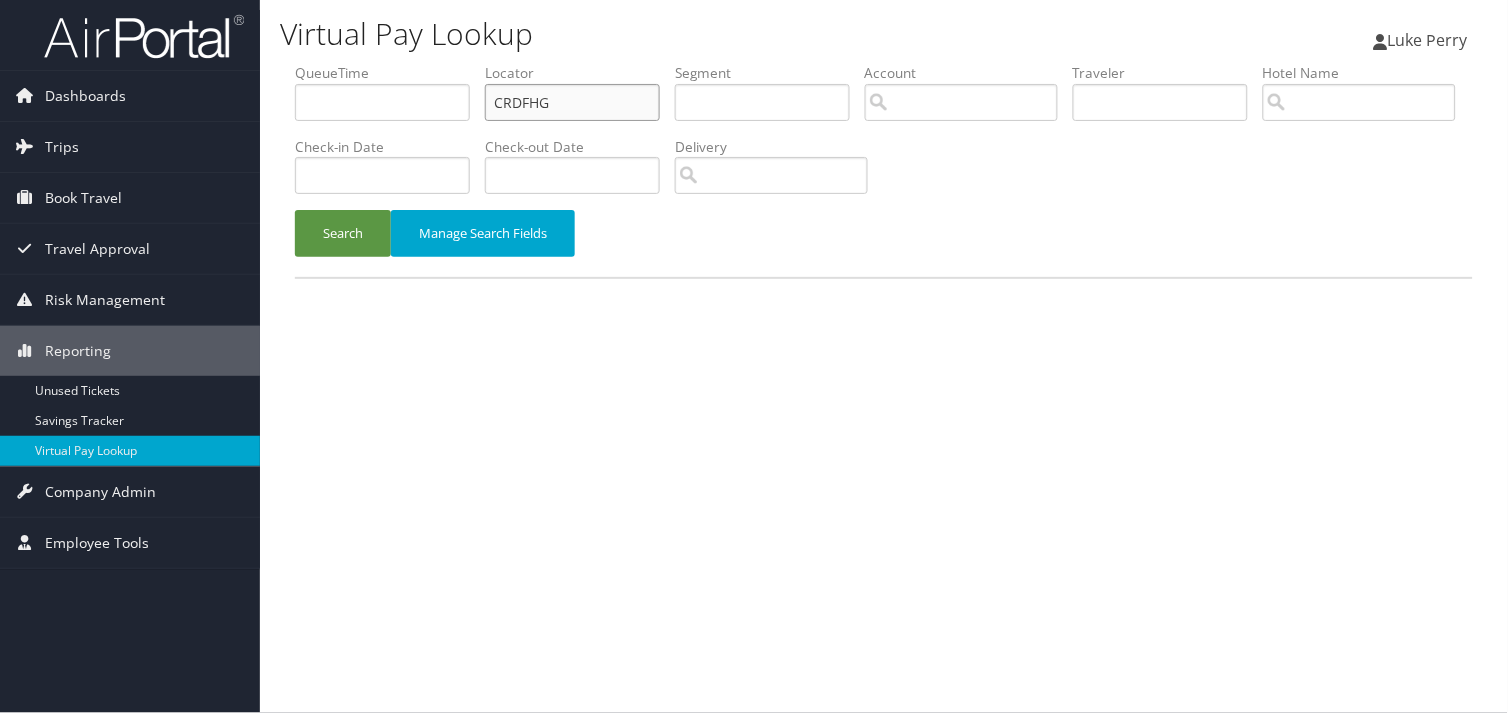drag, startPoint x: 557, startPoint y: 96, endPoint x: 363, endPoint y: 105, distance: 194.20865 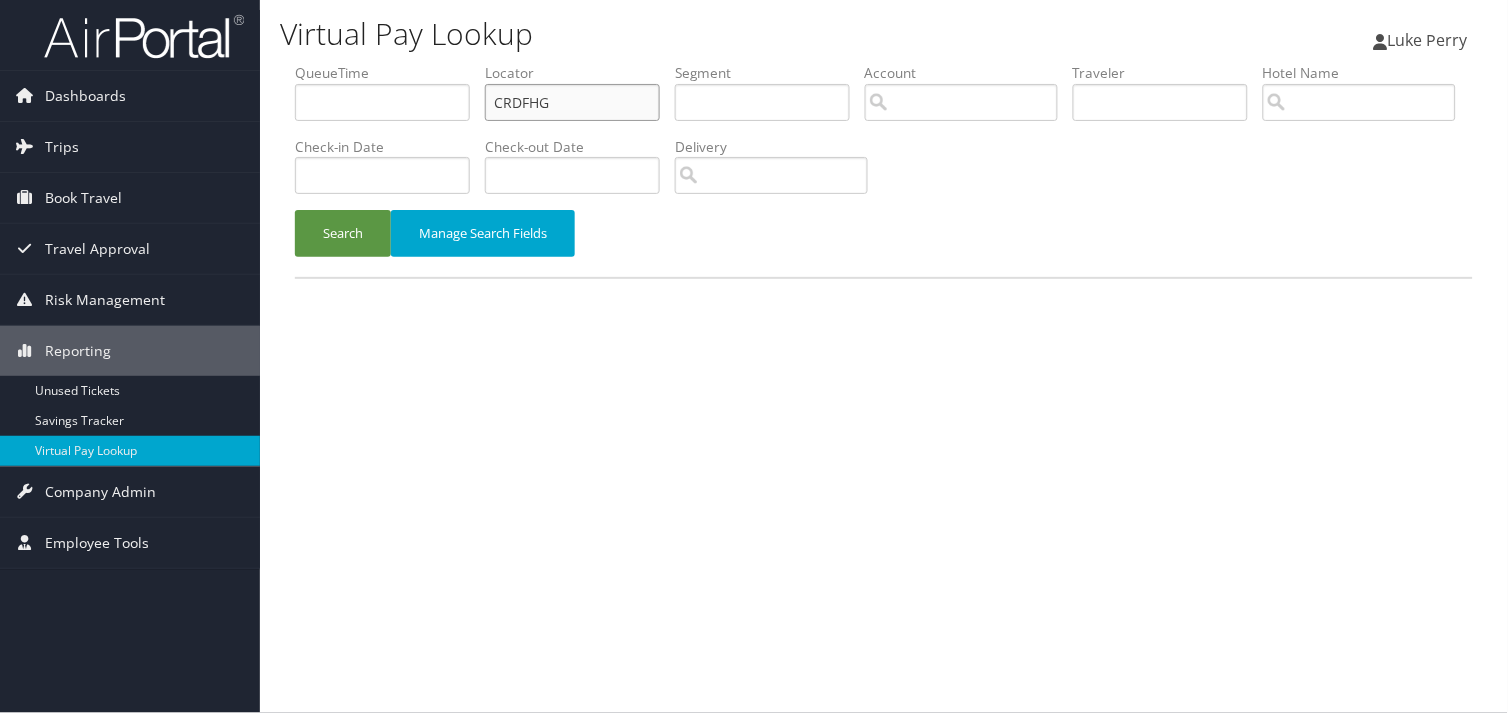click on "QueueTime Locator CRDFHG Segment Account Traveler Hotel Name Check-in Date Check-out Date Delivery" at bounding box center [884, 63] 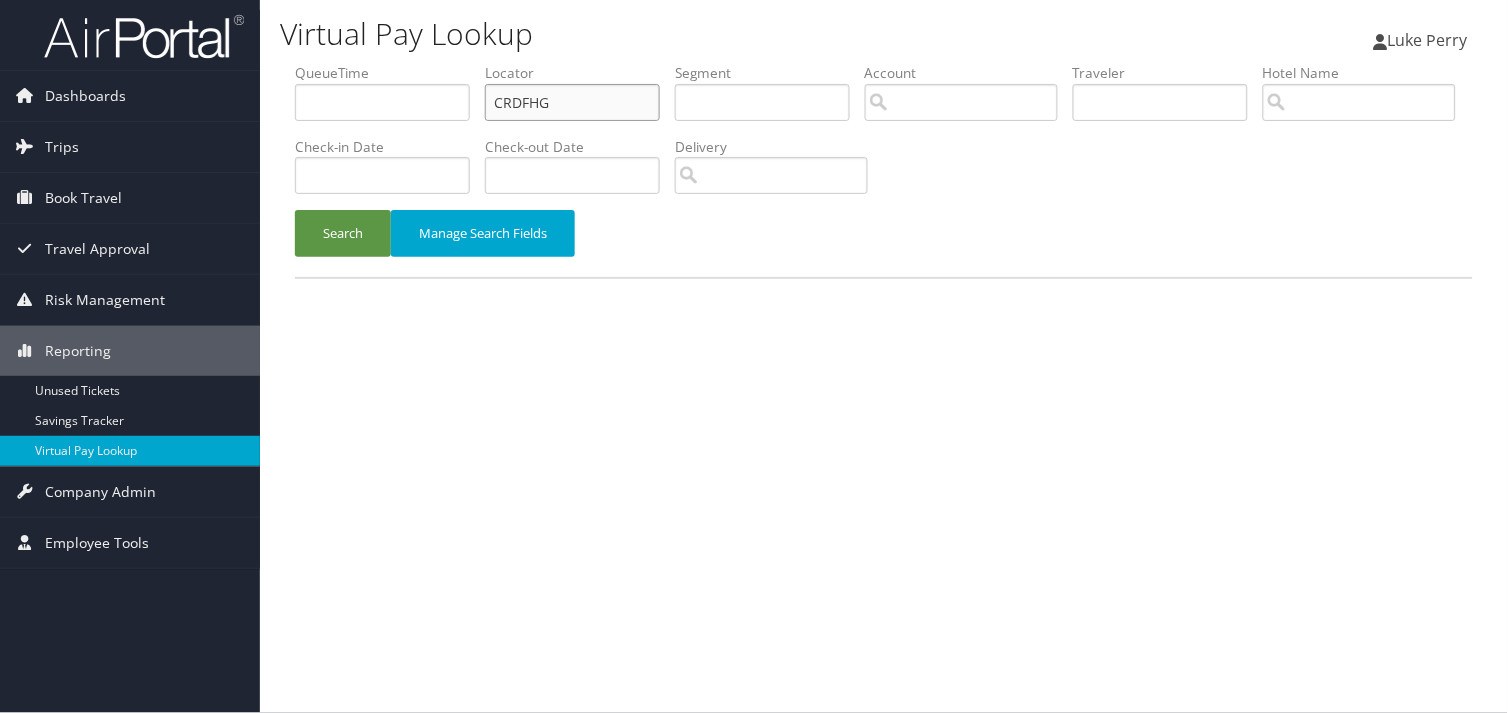 paste on "ACBLRN" 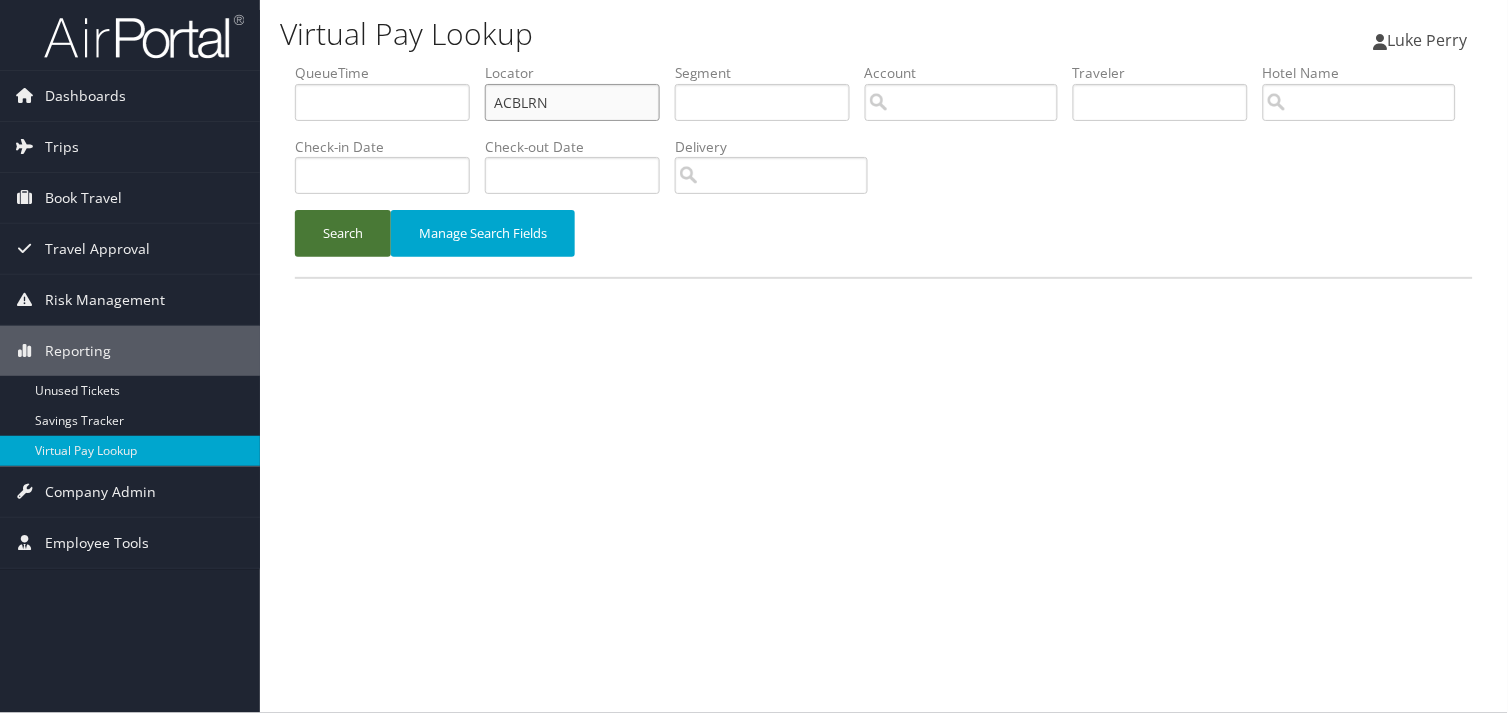 type on "ACBLRN" 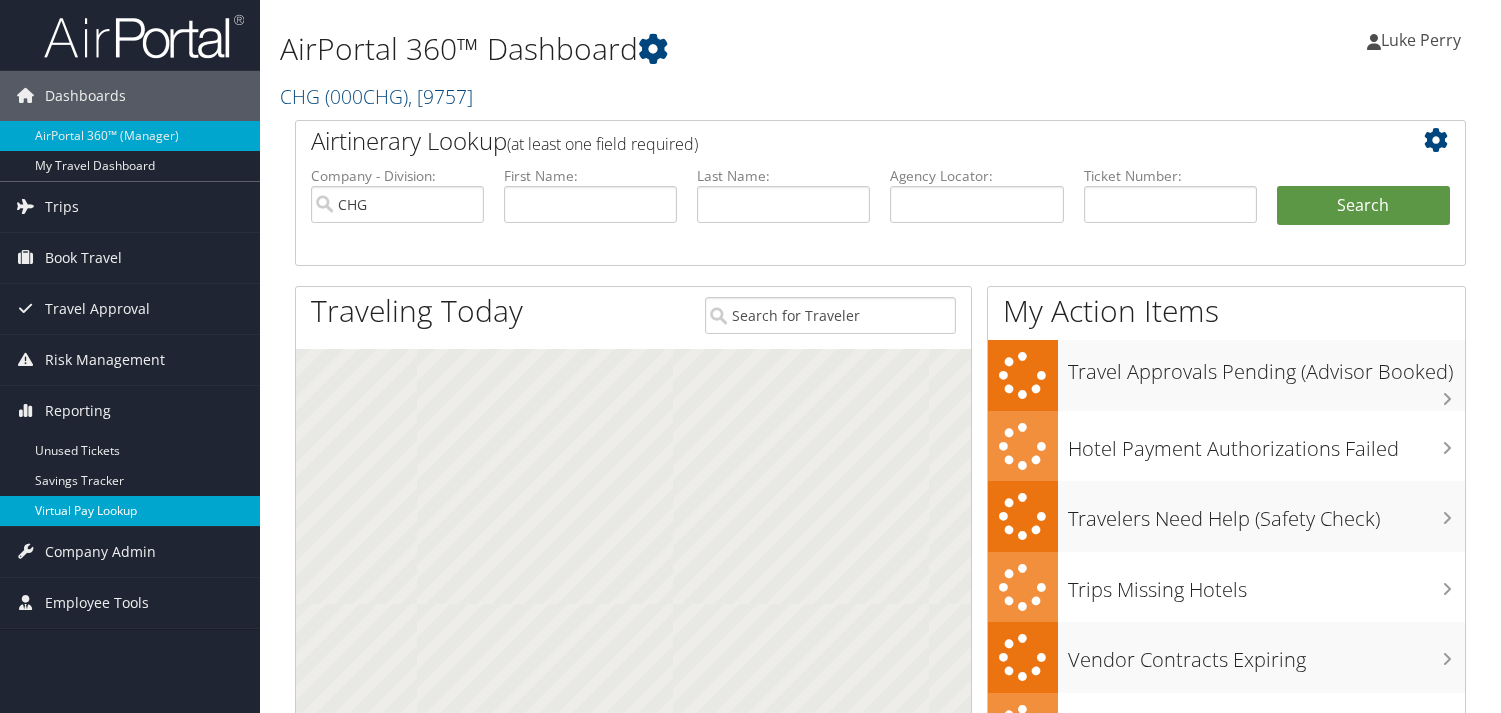 scroll, scrollTop: 0, scrollLeft: 0, axis: both 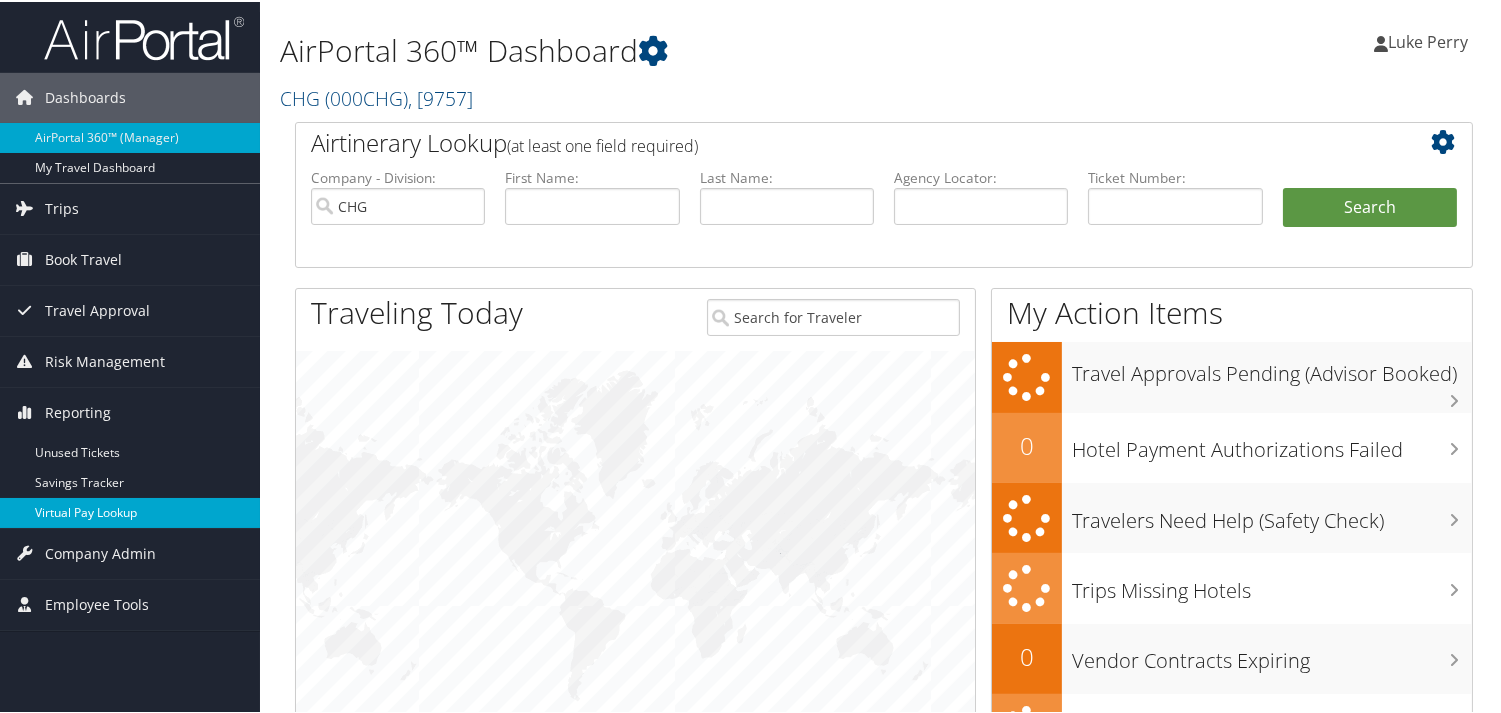 click on "Virtual Pay Lookup" at bounding box center [130, 511] 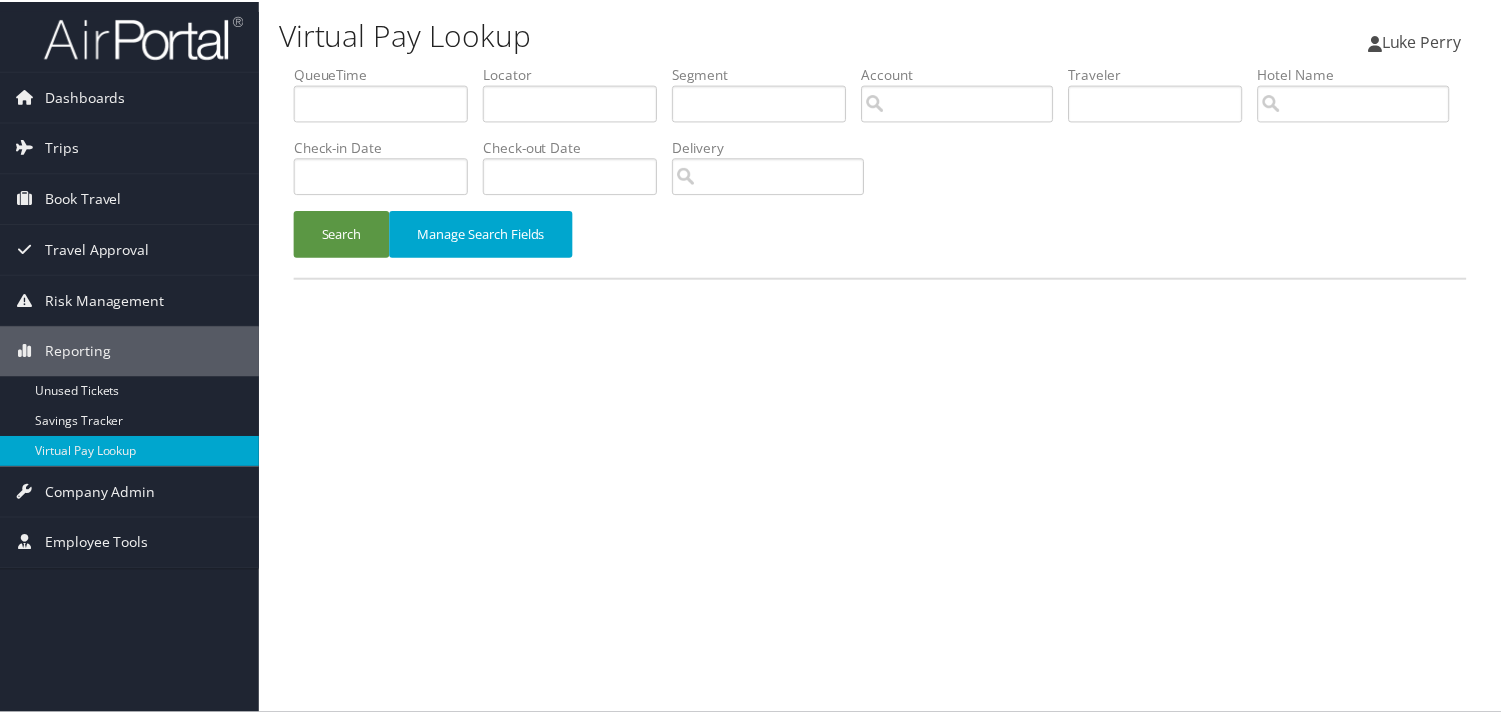scroll, scrollTop: 0, scrollLeft: 0, axis: both 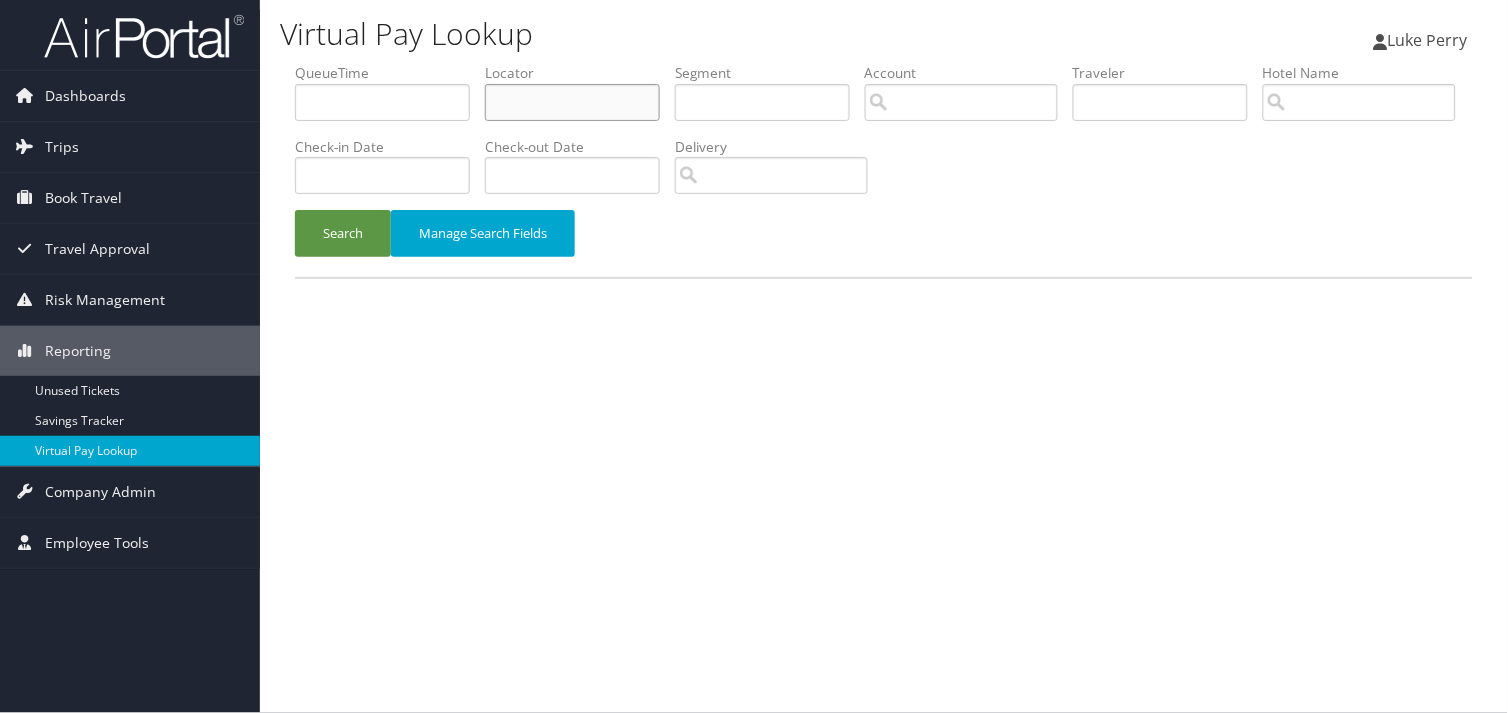 click at bounding box center [572, 102] 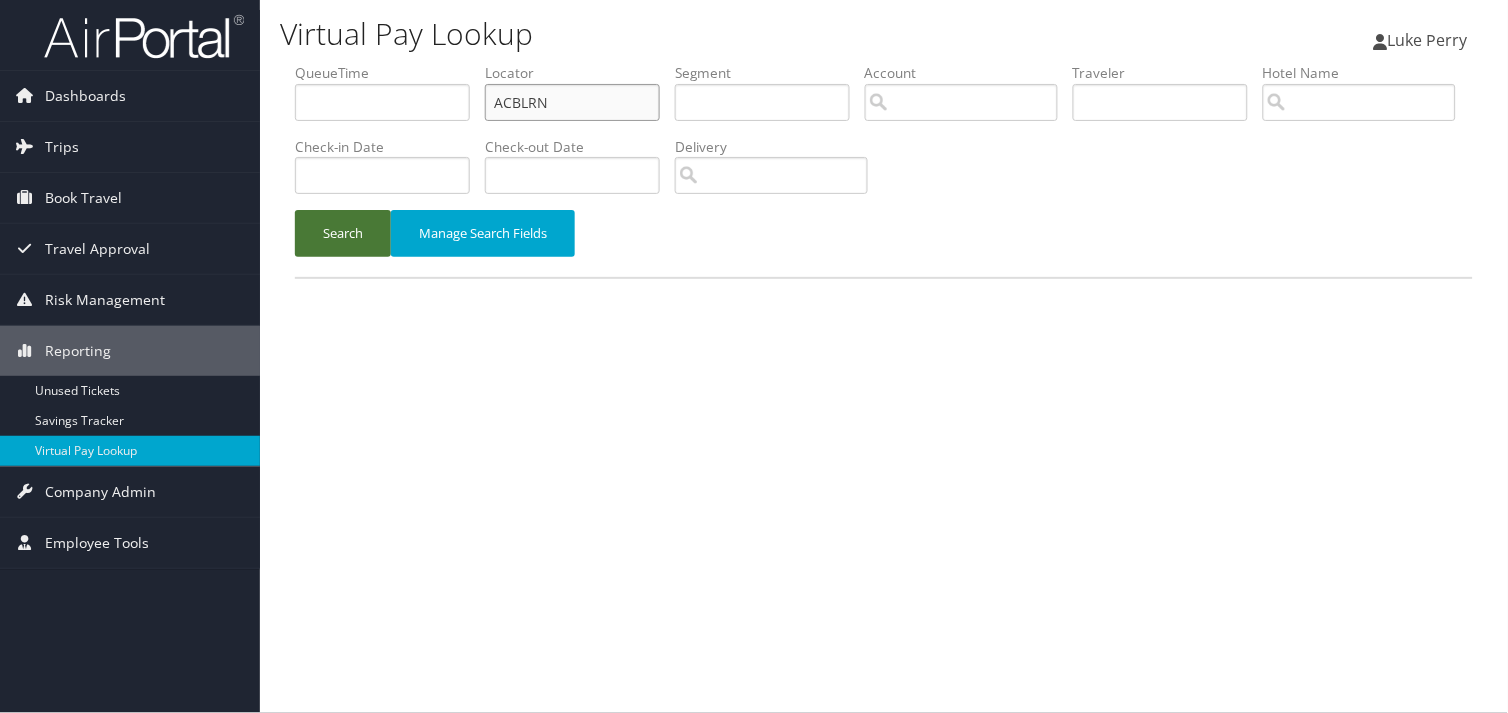 type on "ACBLRN" 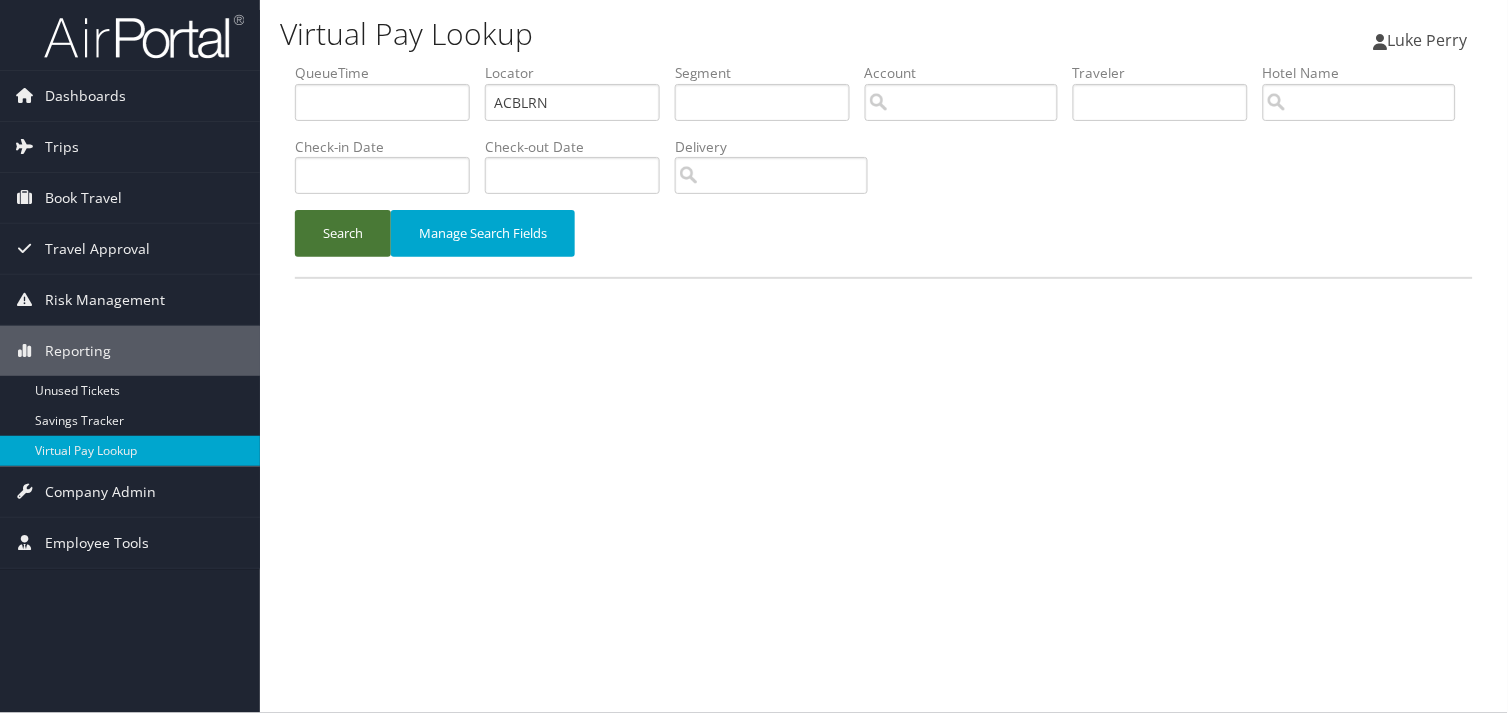 drag, startPoint x: 311, startPoint y: 230, endPoint x: 751, endPoint y: 520, distance: 526.9725 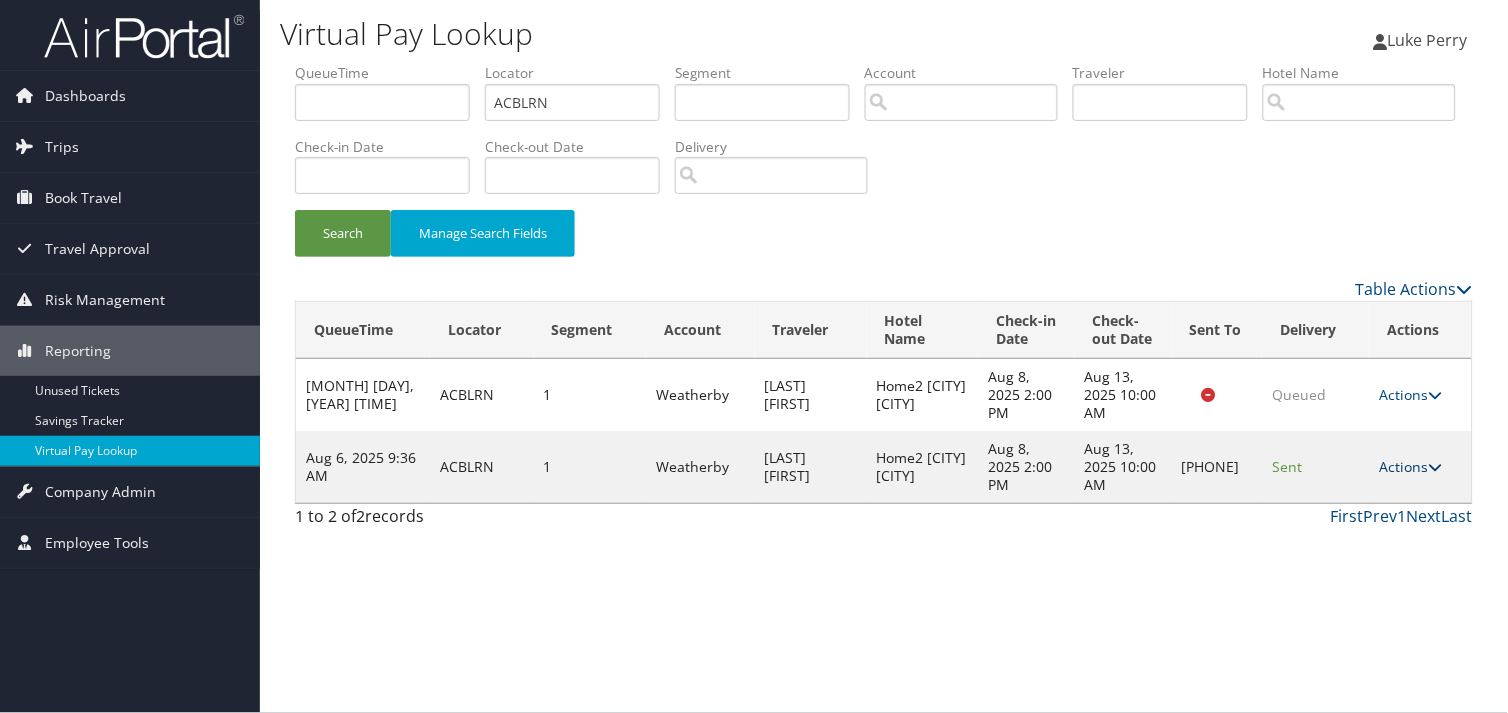 click on "Actions" at bounding box center (1410, 466) 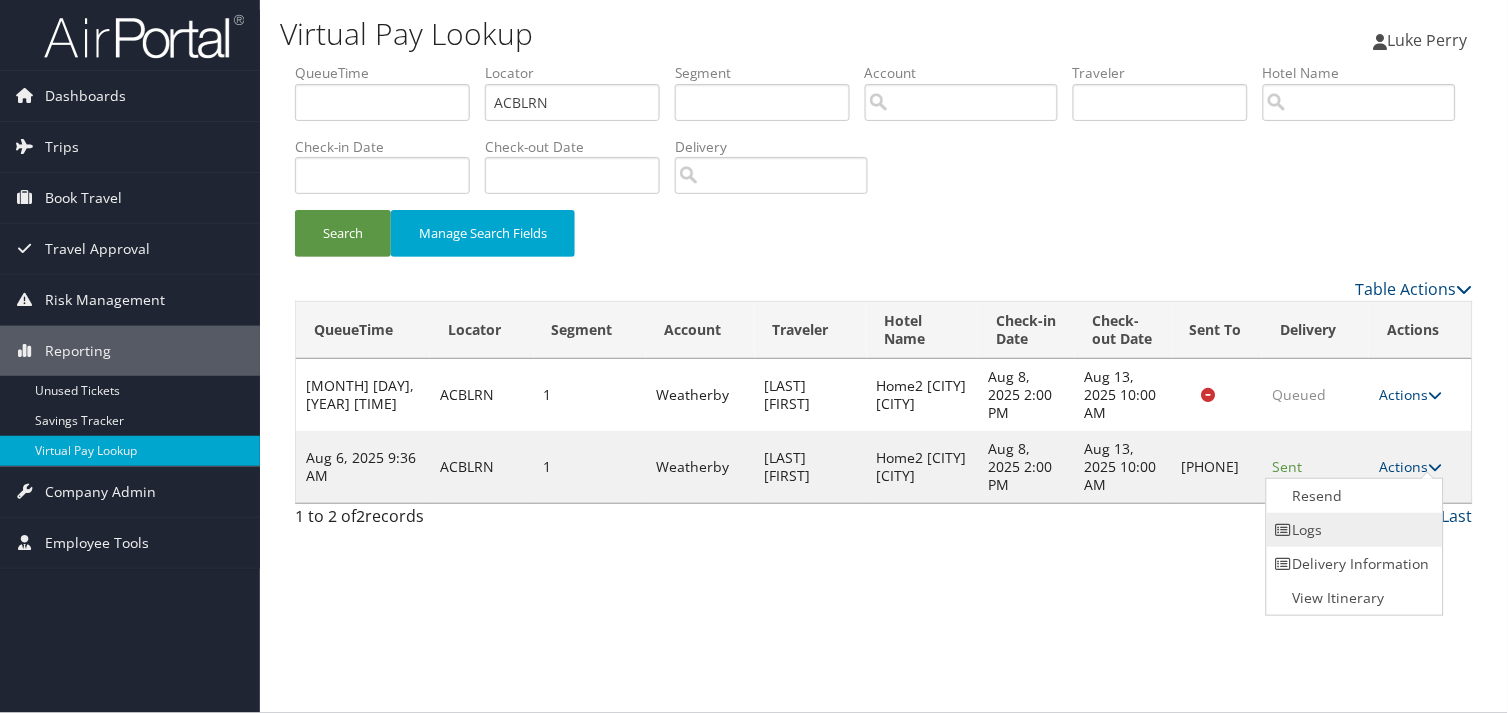 click on "Logs" at bounding box center [1352, 530] 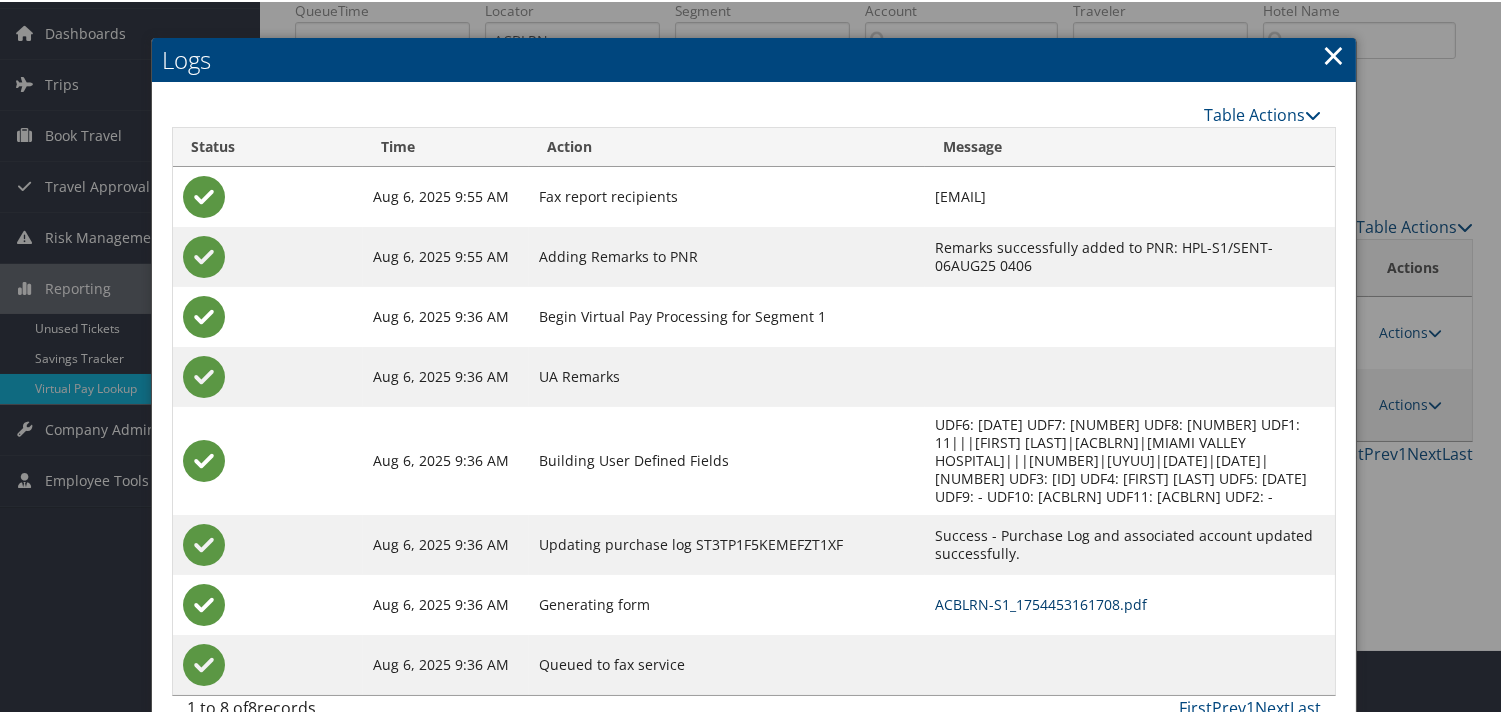 scroll, scrollTop: 100, scrollLeft: 0, axis: vertical 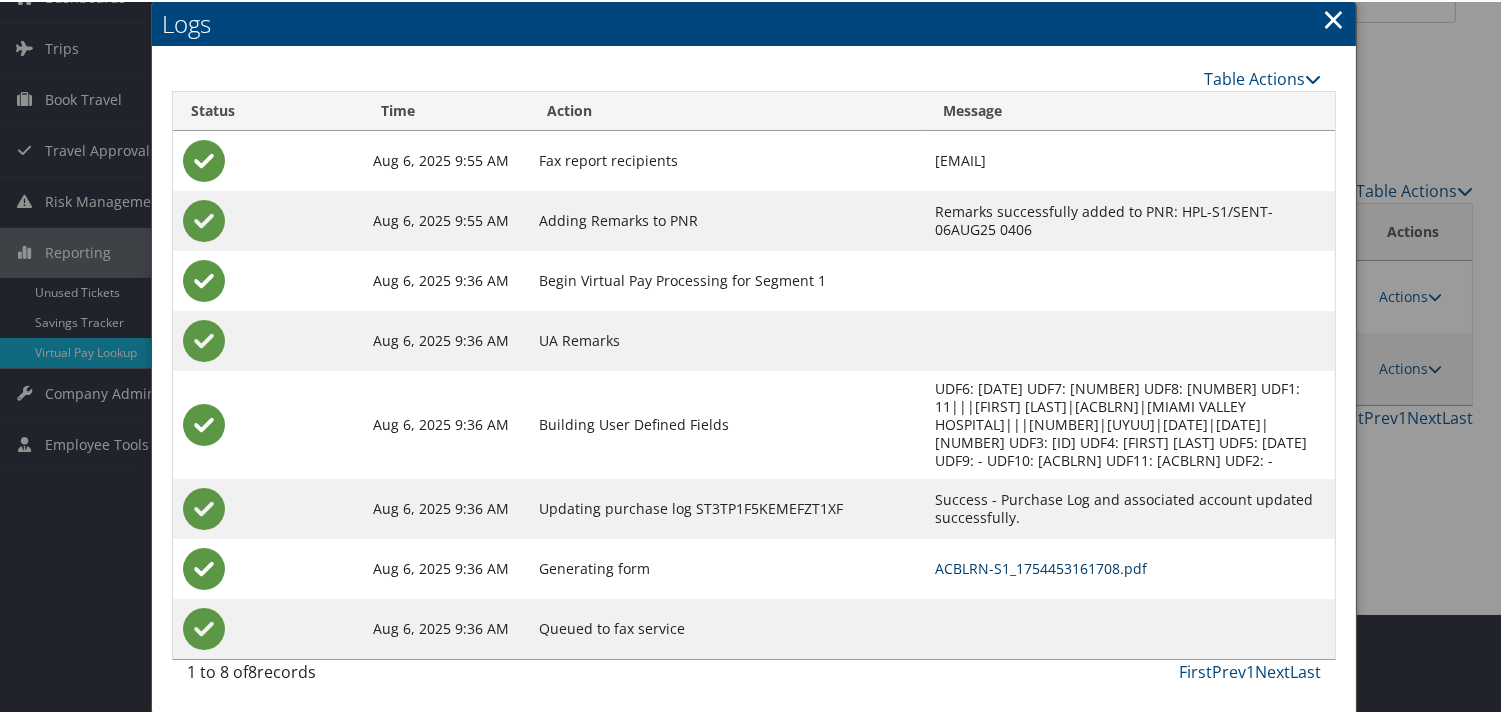 click on "ACBLRN-S1_1754453161708.pdf" at bounding box center [1041, 566] 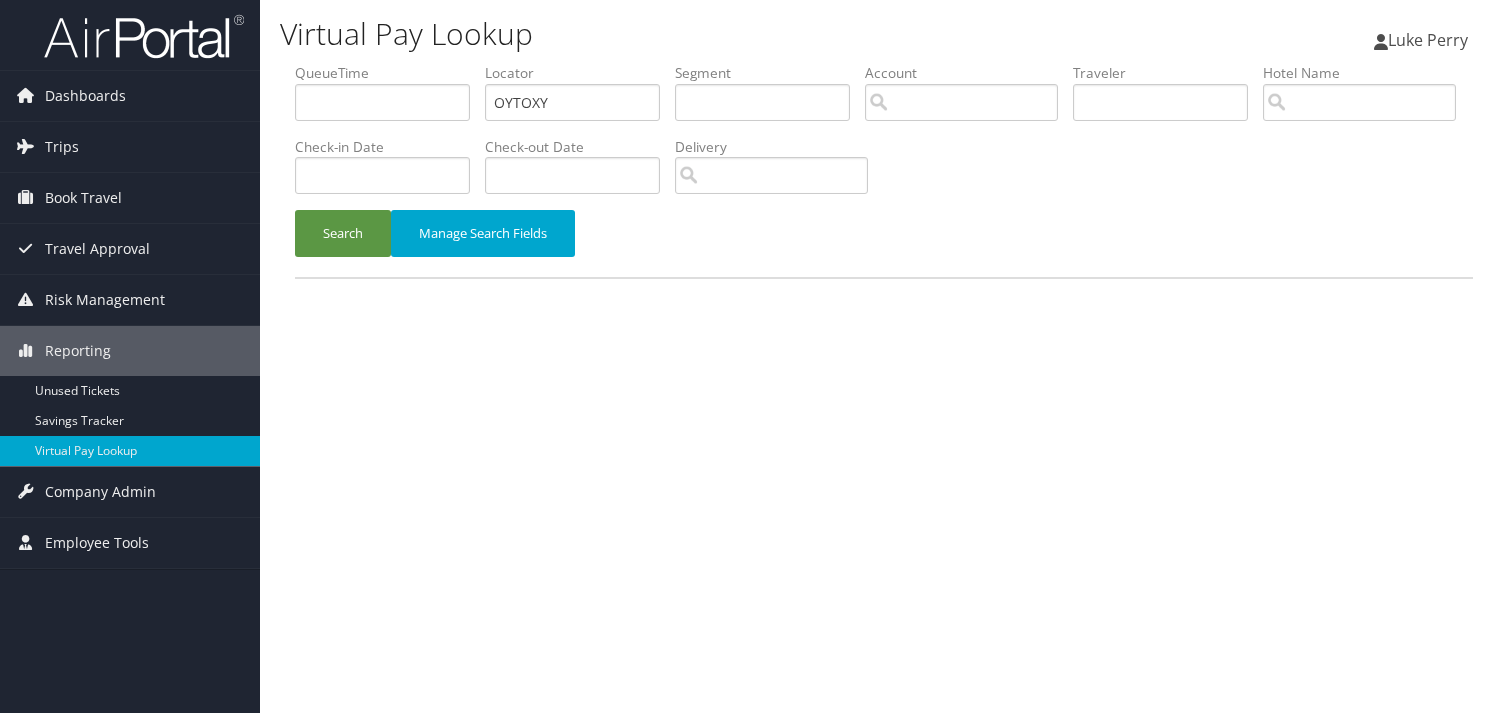 click on "Search" at bounding box center [343, 233] 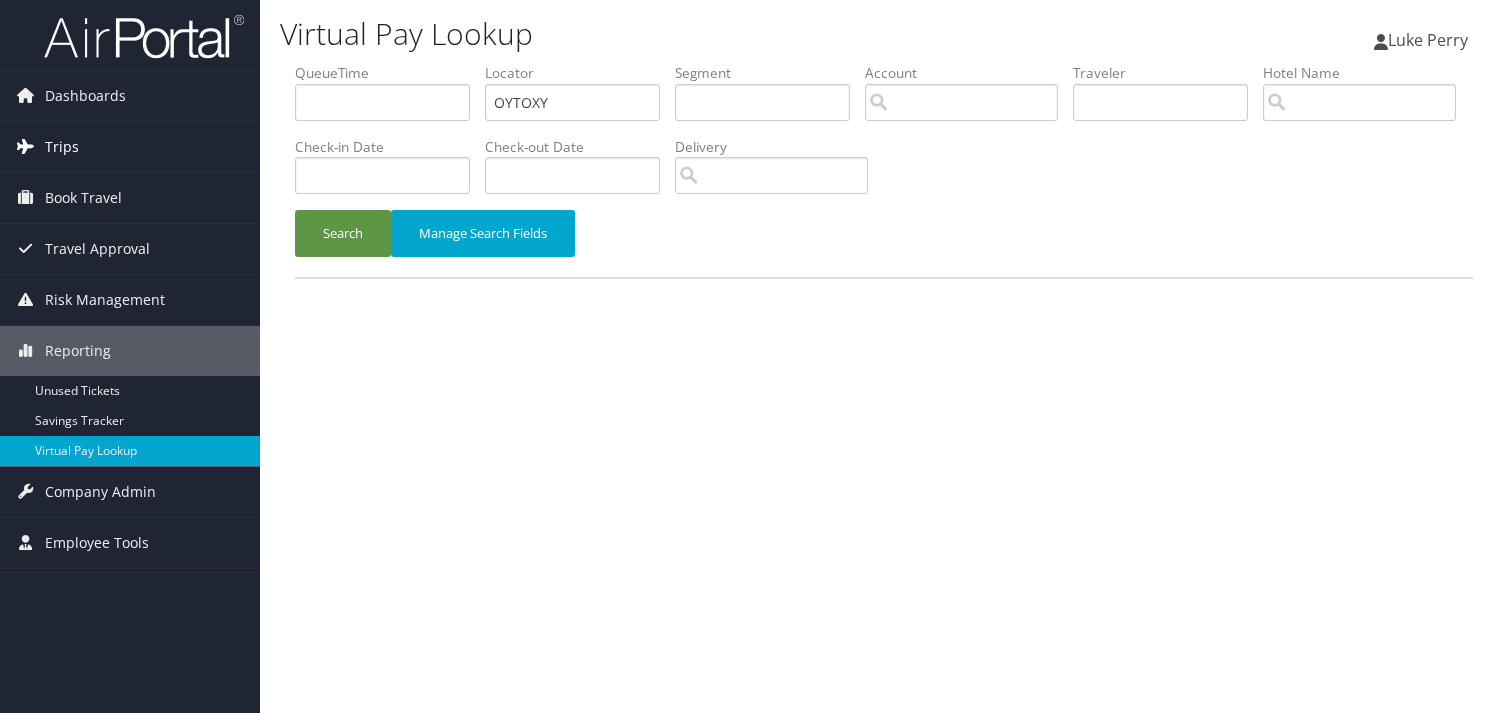 scroll, scrollTop: 0, scrollLeft: 0, axis: both 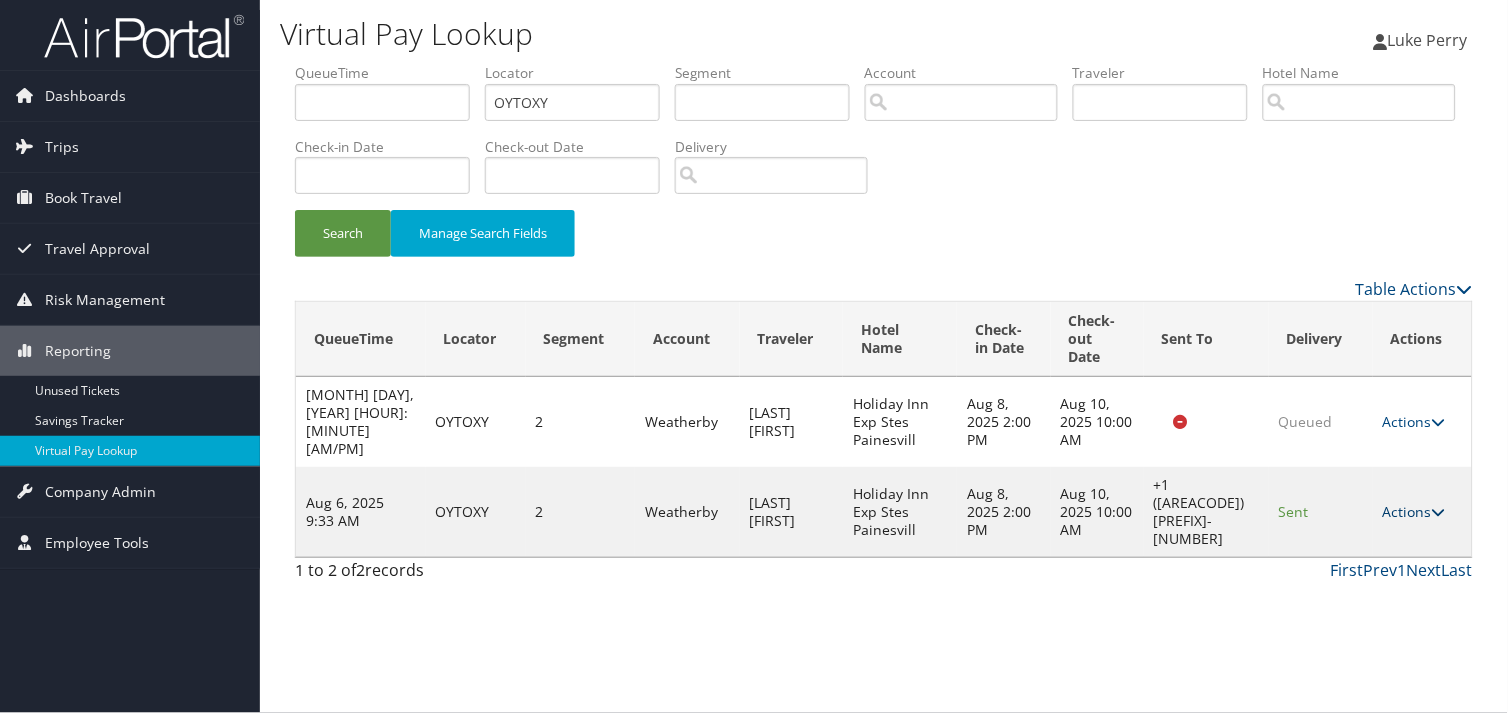 click on "Actions" at bounding box center [1414, 511] 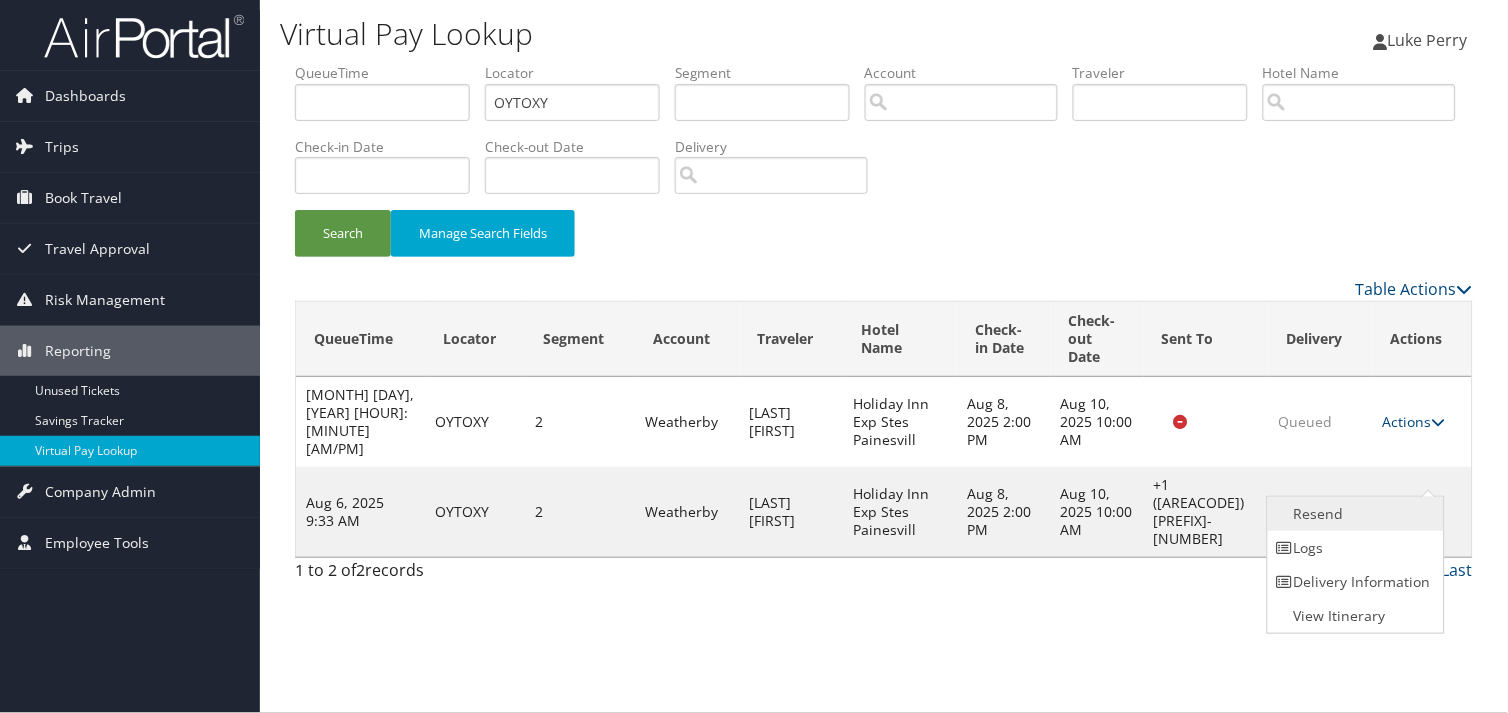 click on "Resend" at bounding box center (1353, 514) 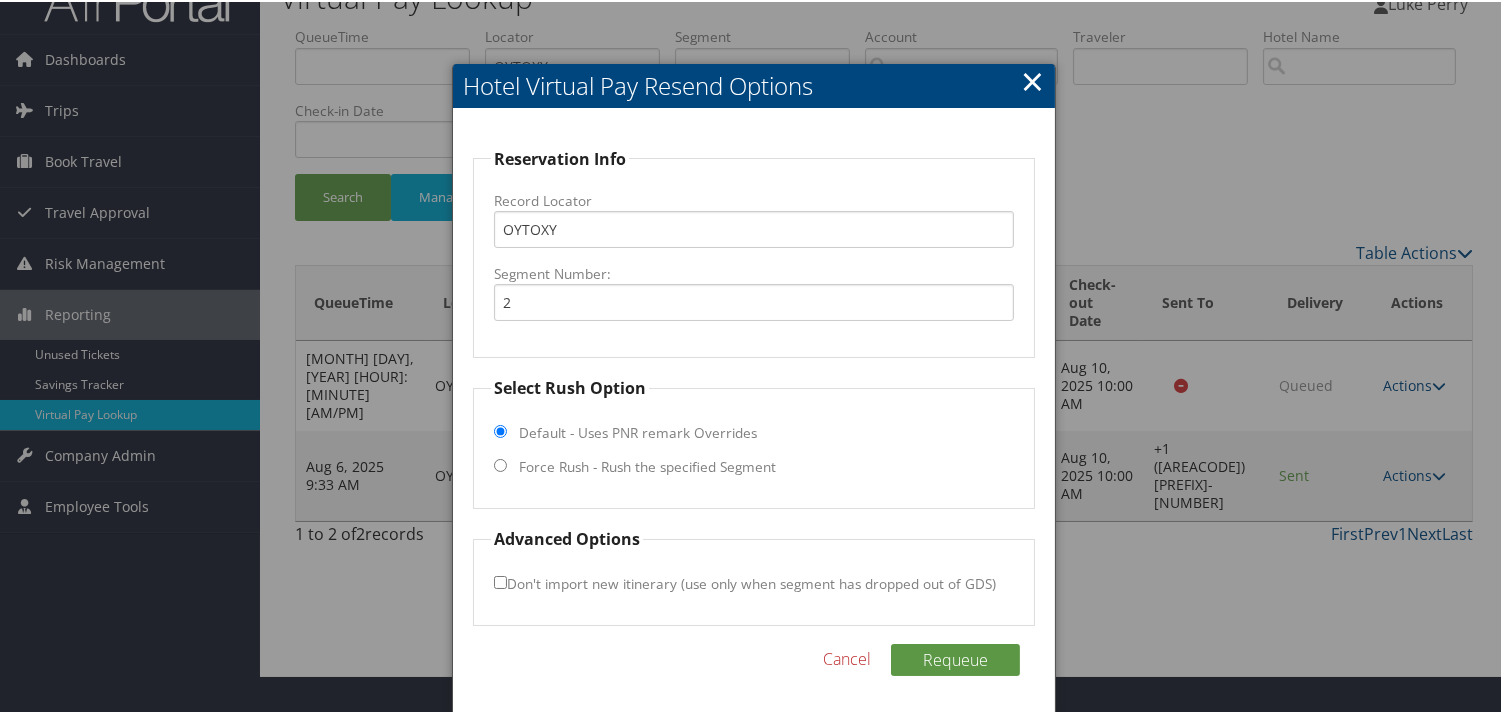 click on "Force Rush - Rush the specified Segment" at bounding box center [647, 465] 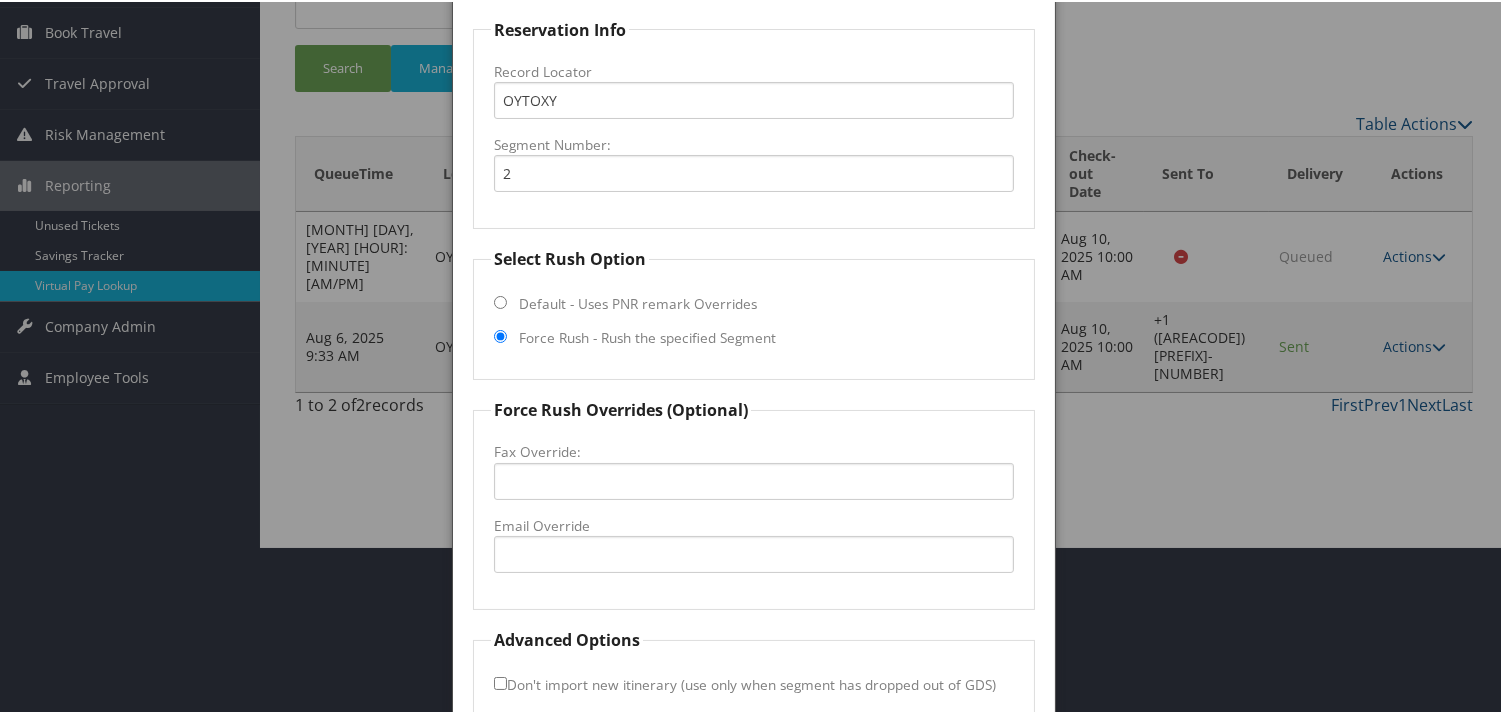 scroll, scrollTop: 268, scrollLeft: 0, axis: vertical 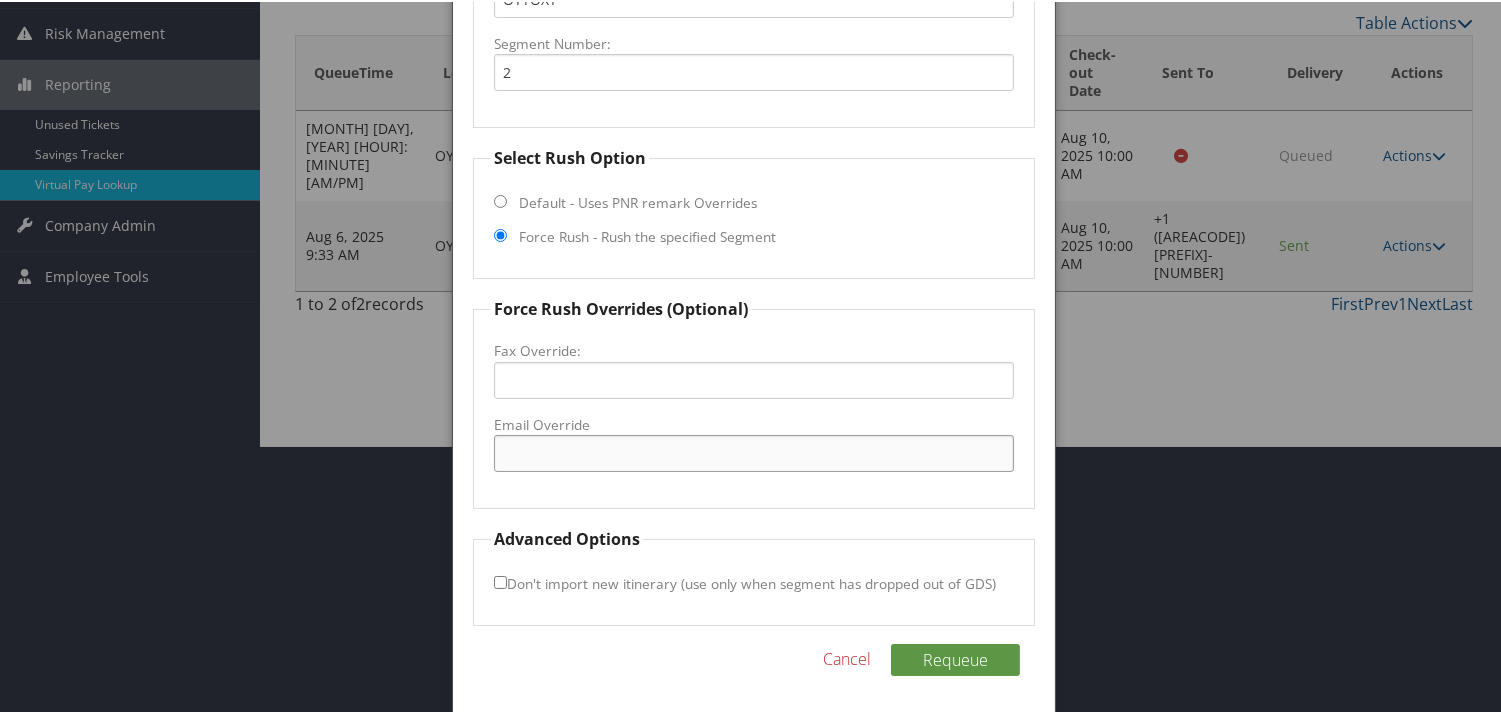 click on "Email Override" at bounding box center (753, 451) 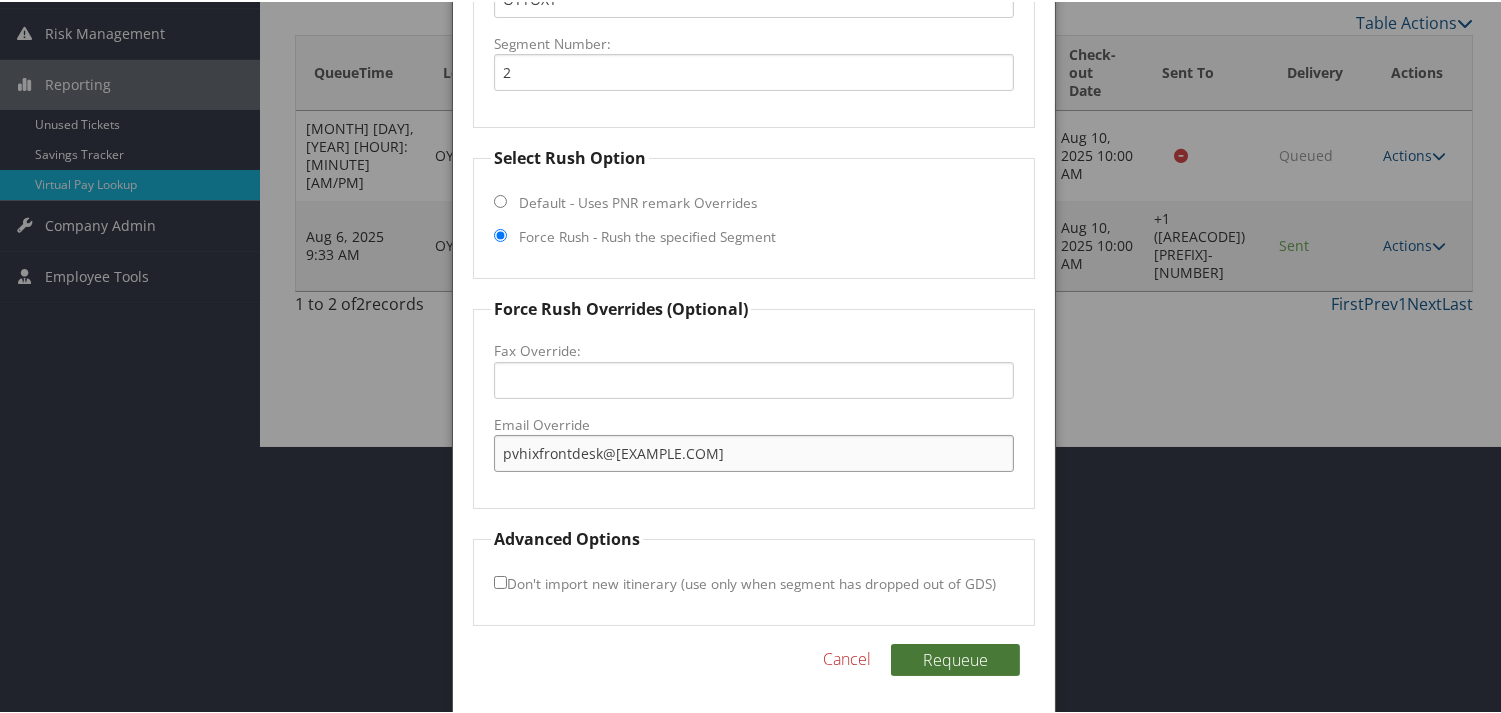 type on "pvhixfrontdesk@gmail.com" 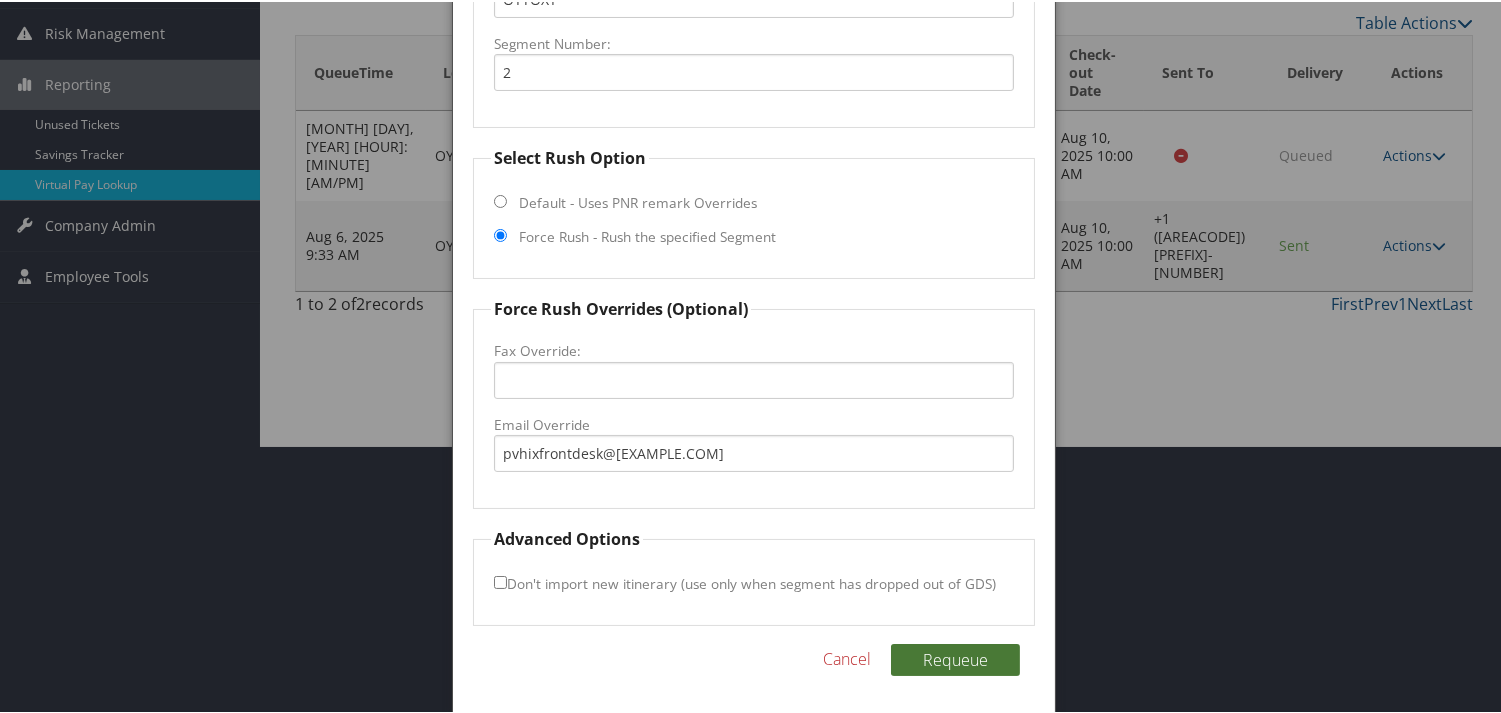drag, startPoint x: 943, startPoint y: 654, endPoint x: 927, endPoint y: 665, distance: 19.416489 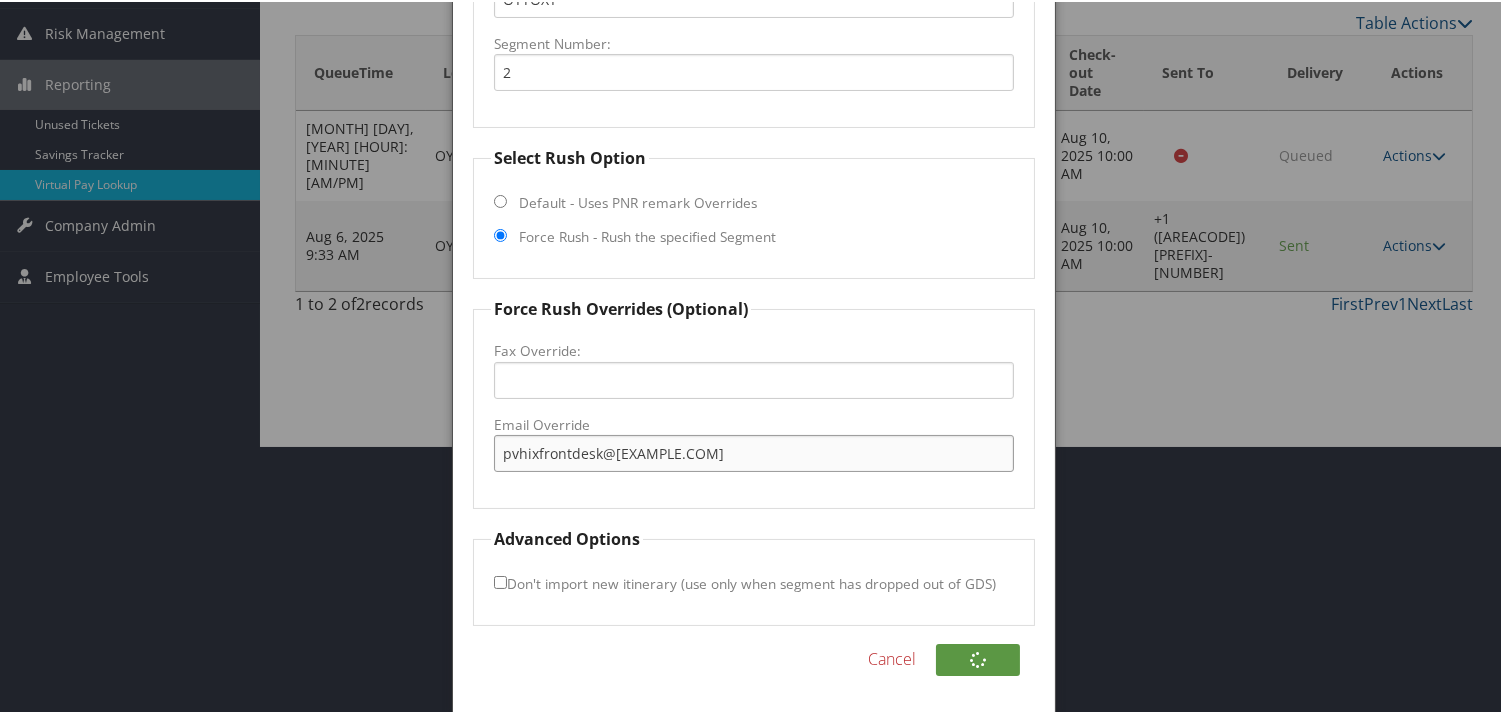 drag, startPoint x: 692, startPoint y: 456, endPoint x: 422, endPoint y: 456, distance: 270 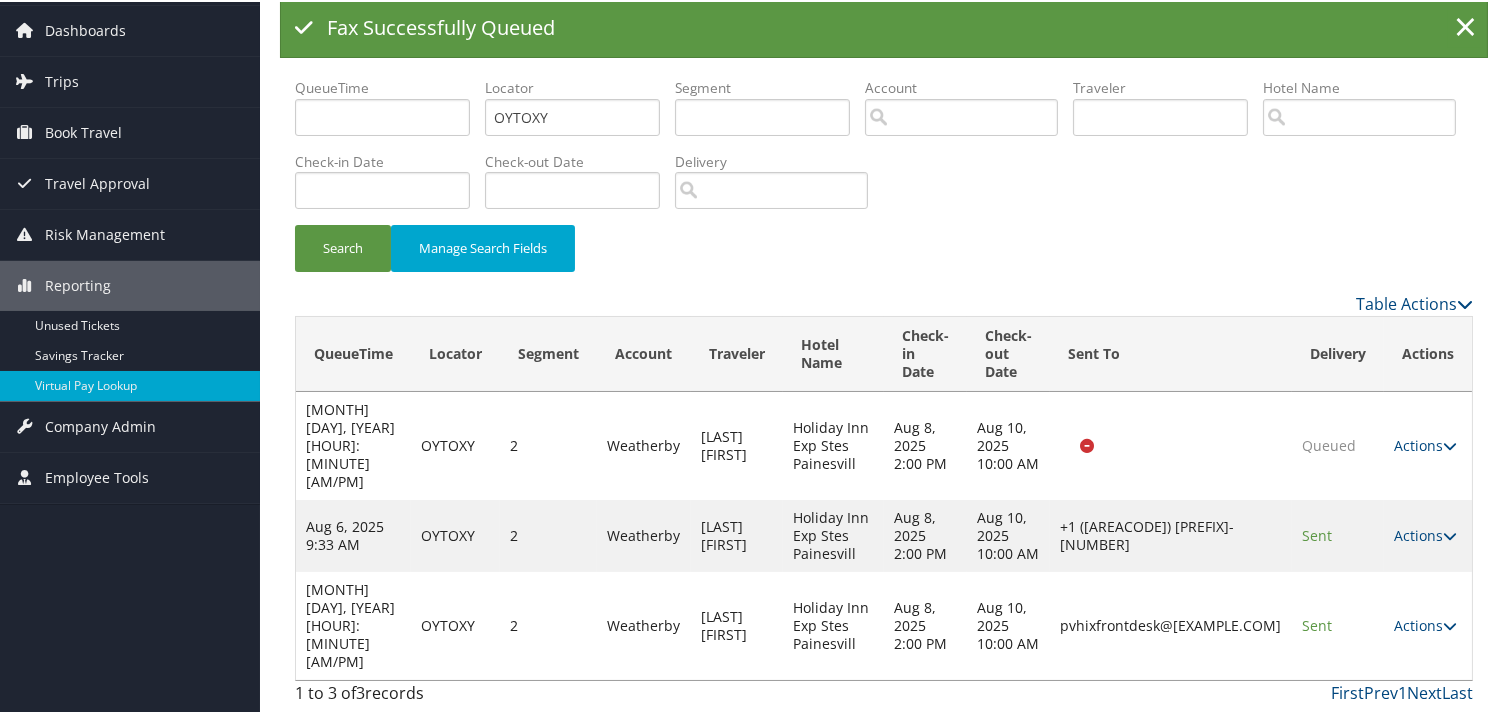 scroll, scrollTop: 0, scrollLeft: 0, axis: both 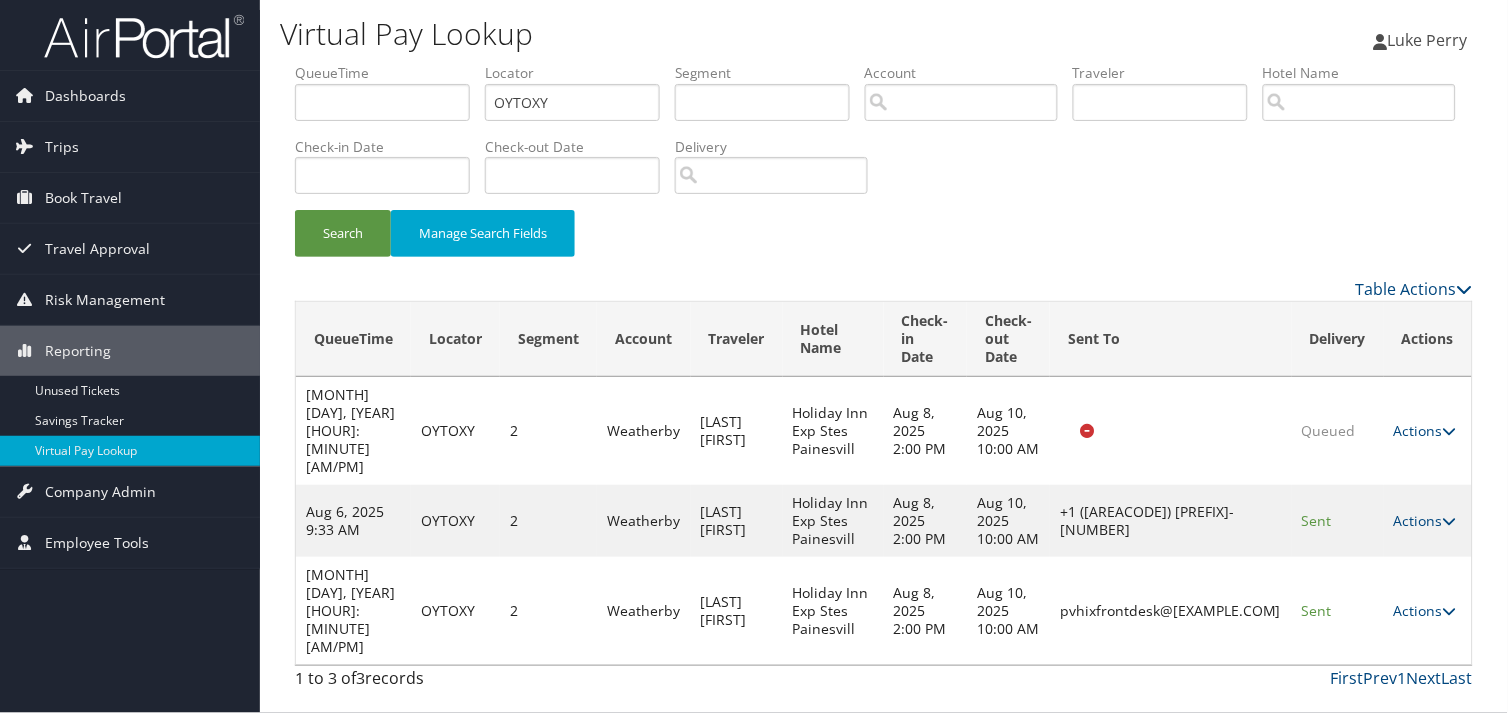 click on "Actions" at bounding box center [1425, 610] 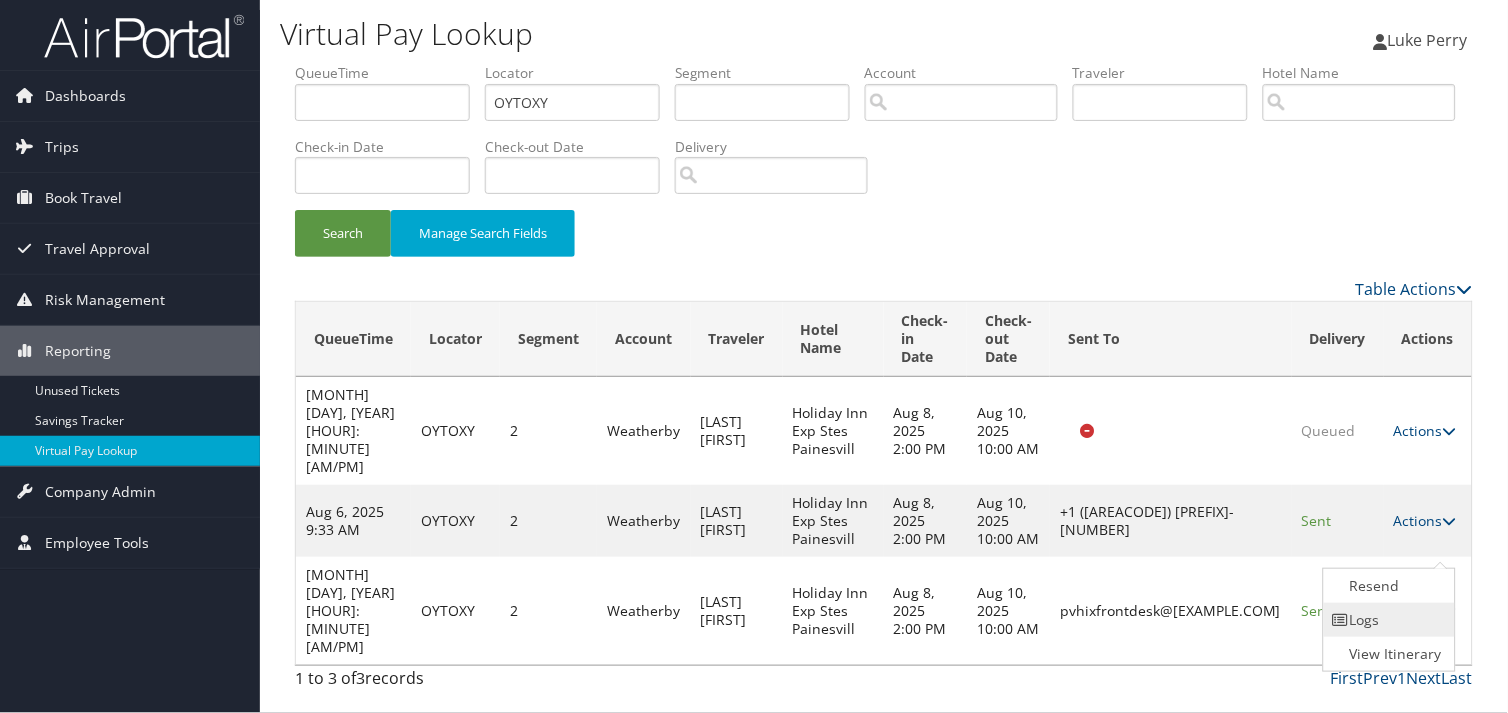 click on "Logs" at bounding box center (1387, 620) 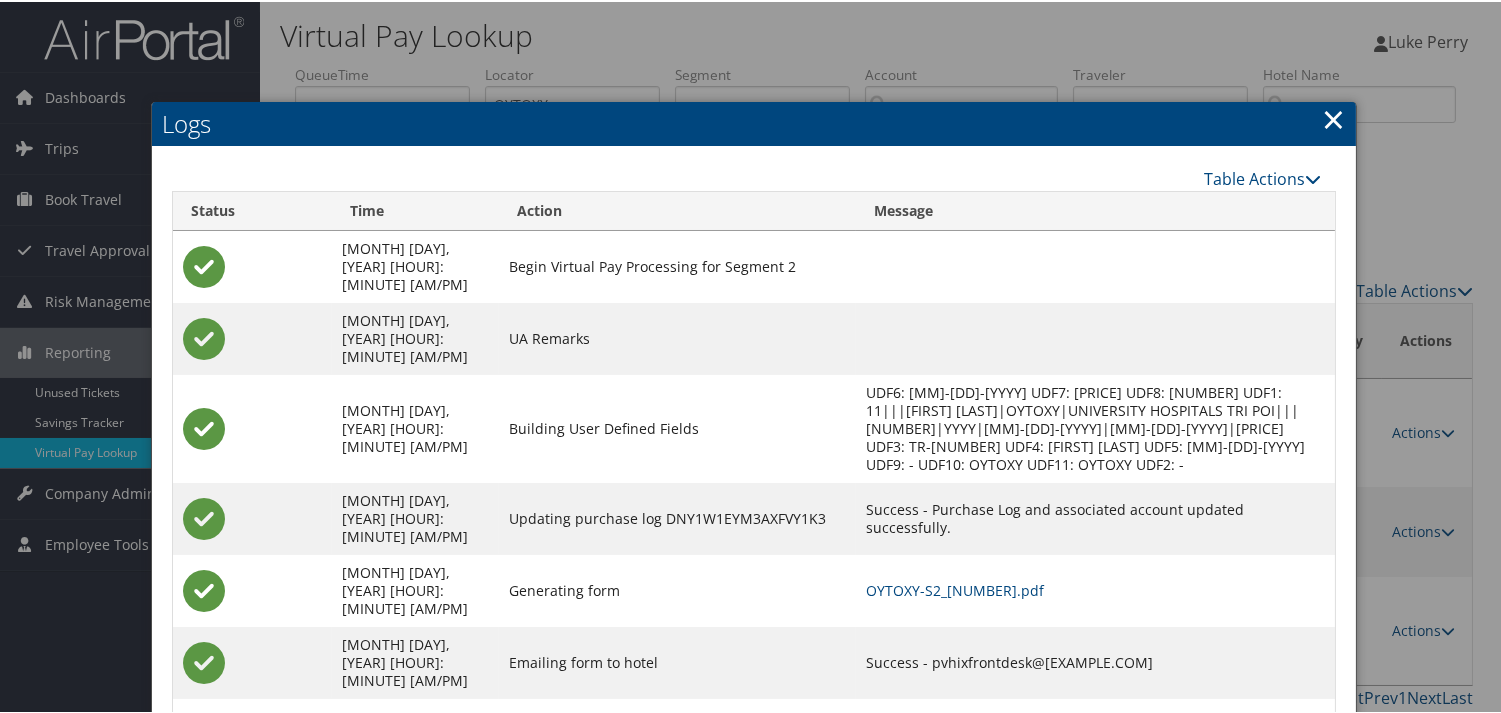 drag, startPoint x: 956, startPoint y: 522, endPoint x: 960, endPoint y: 512, distance: 10.770329 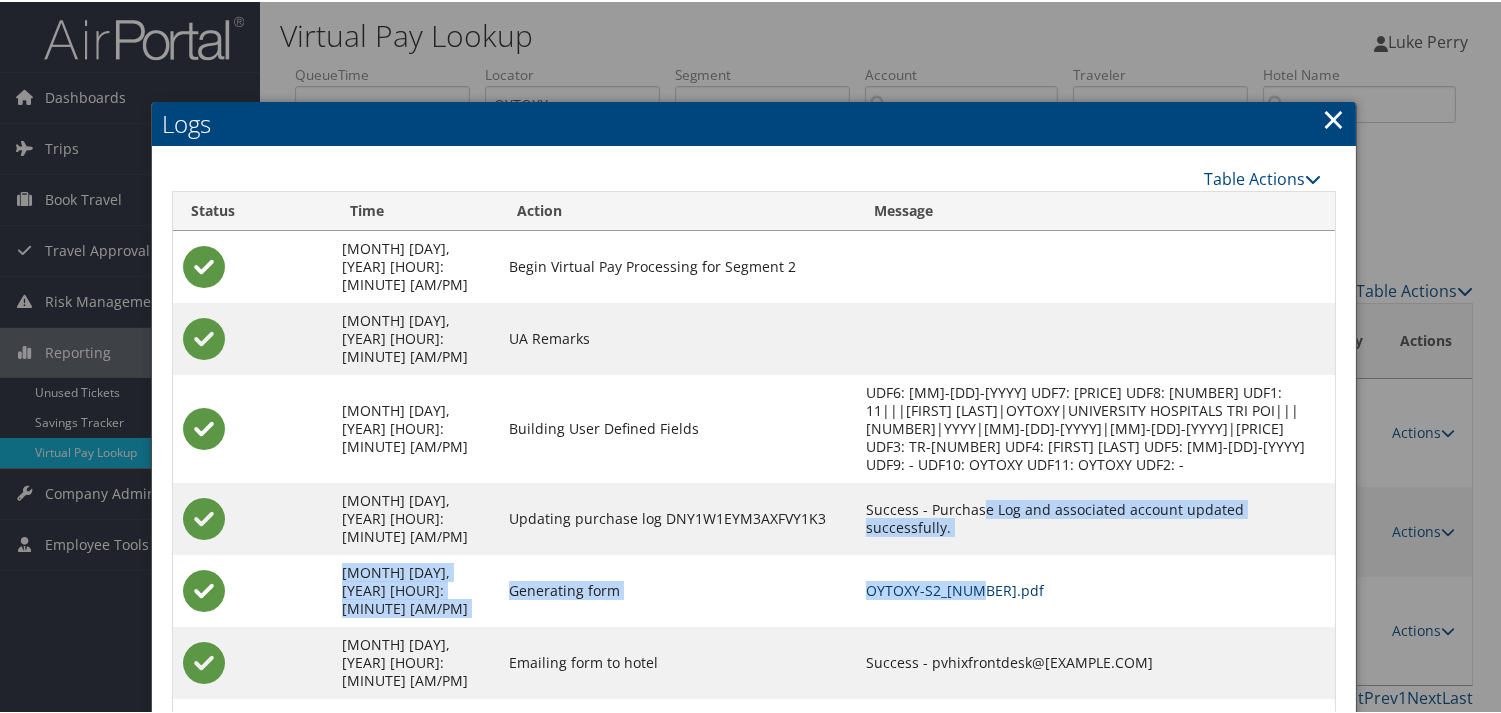 drag, startPoint x: 960, startPoint y: 512, endPoint x: 980, endPoint y: 540, distance: 34.4093 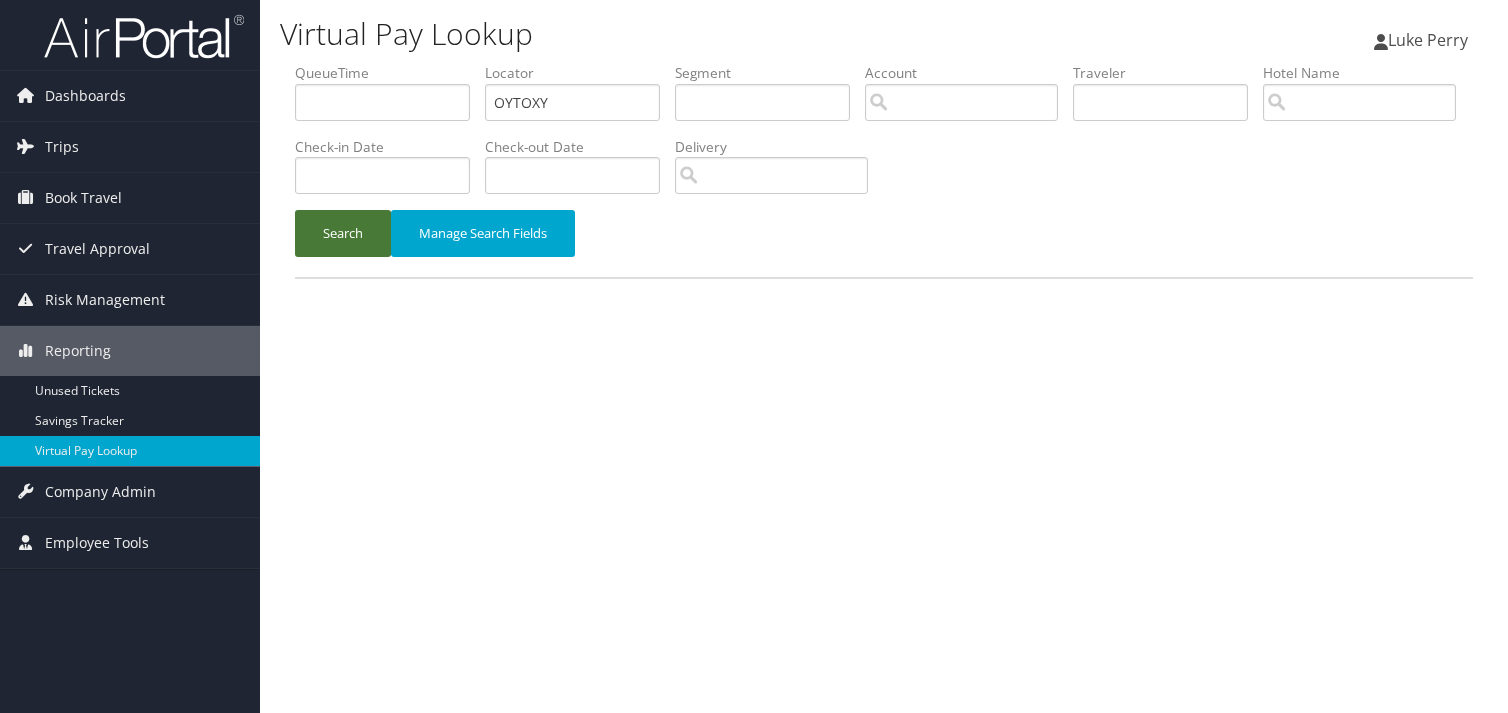 scroll, scrollTop: 0, scrollLeft: 0, axis: both 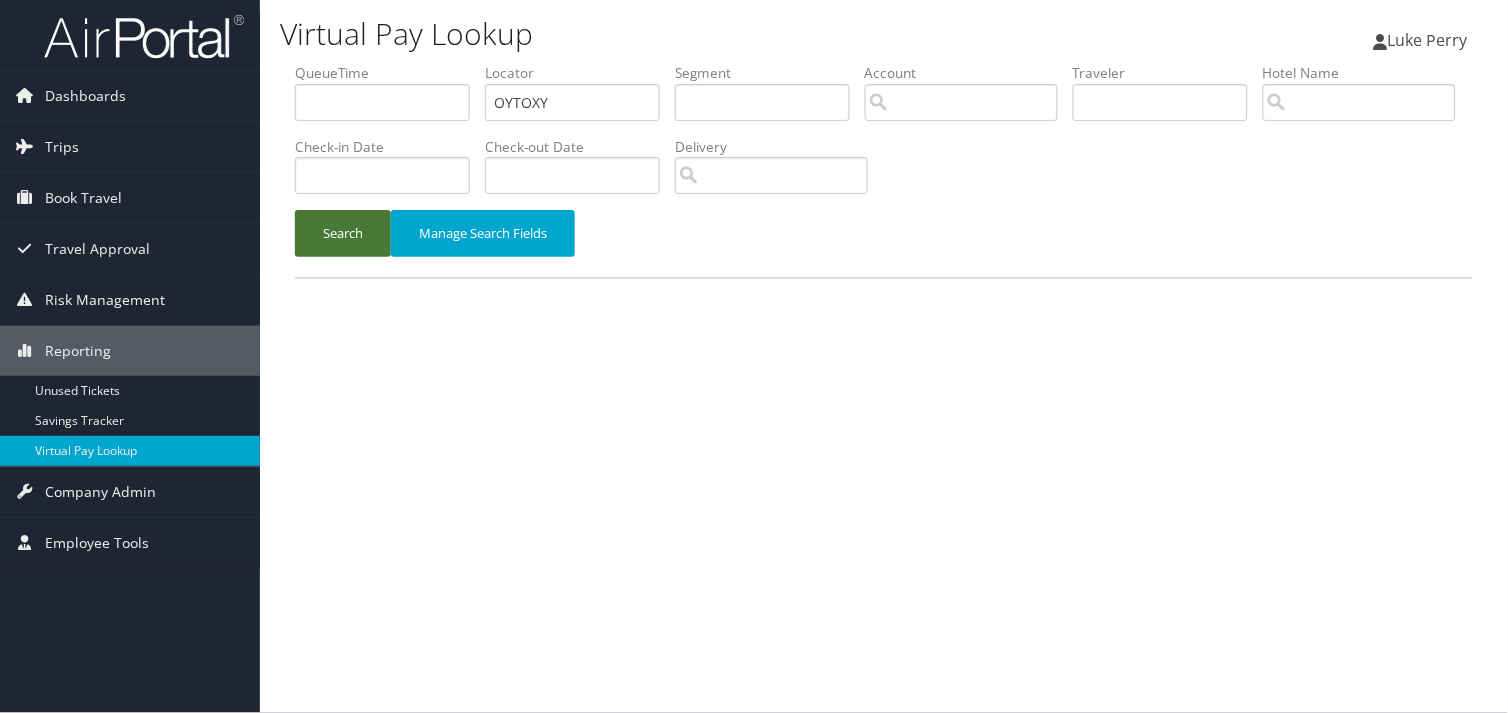 click on "Search" at bounding box center (343, 233) 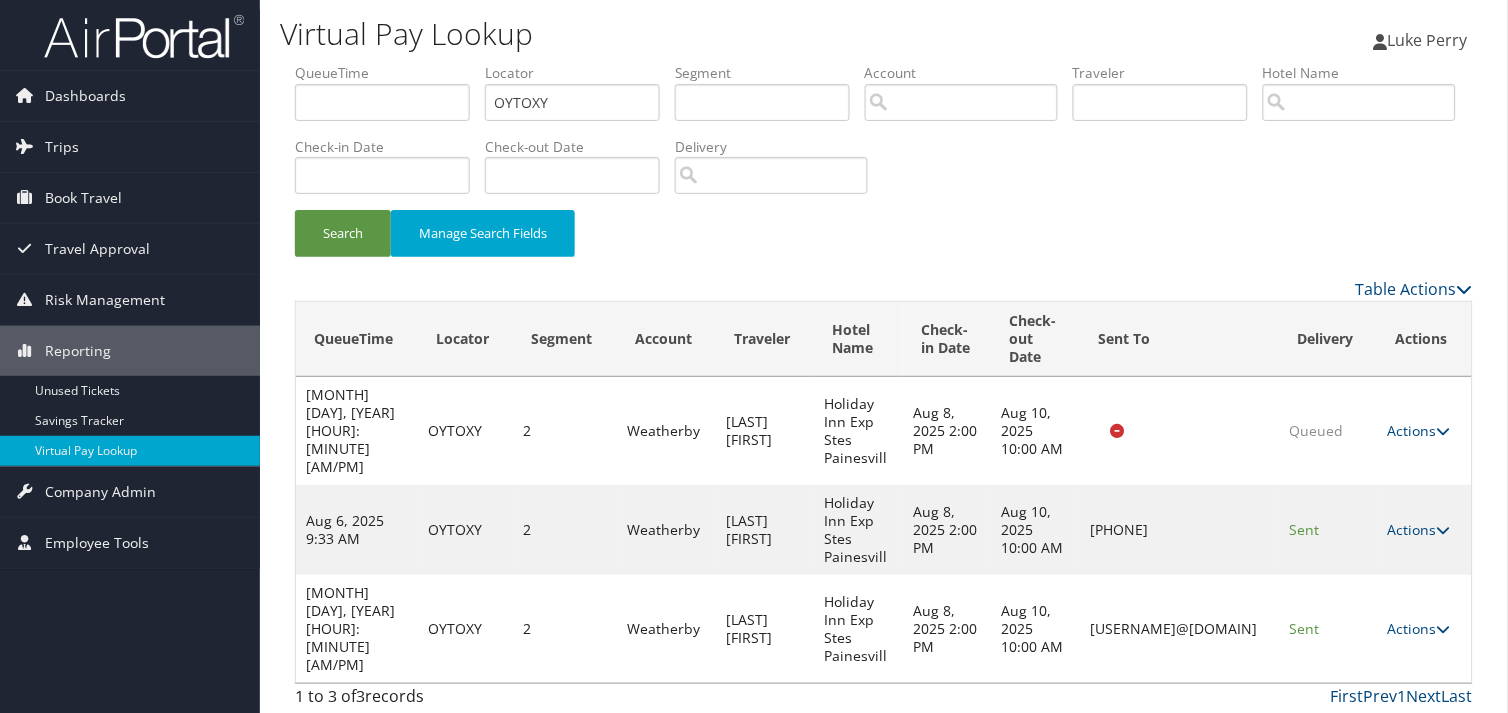 drag, startPoint x: 1264, startPoint y: 596, endPoint x: 1083, endPoint y: 604, distance: 181.17671 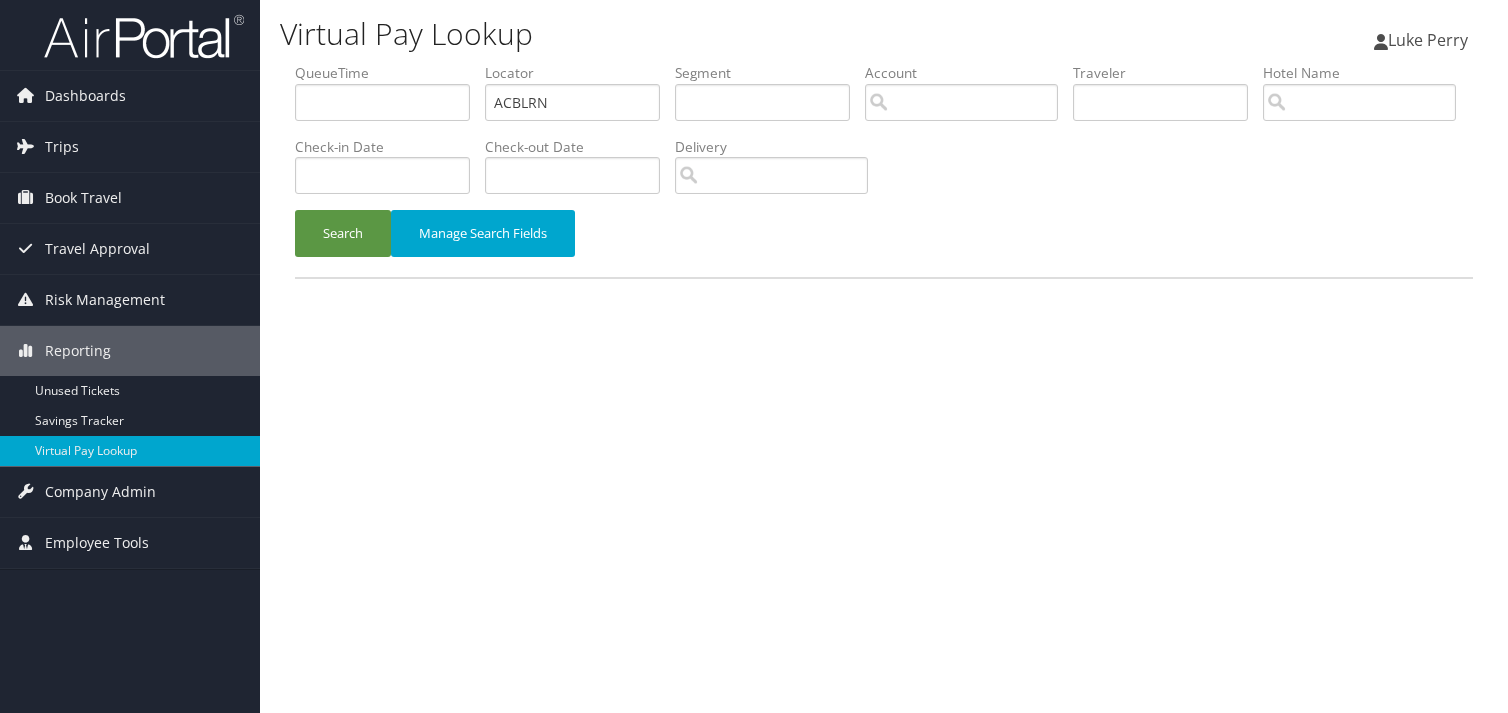 scroll, scrollTop: 0, scrollLeft: 0, axis: both 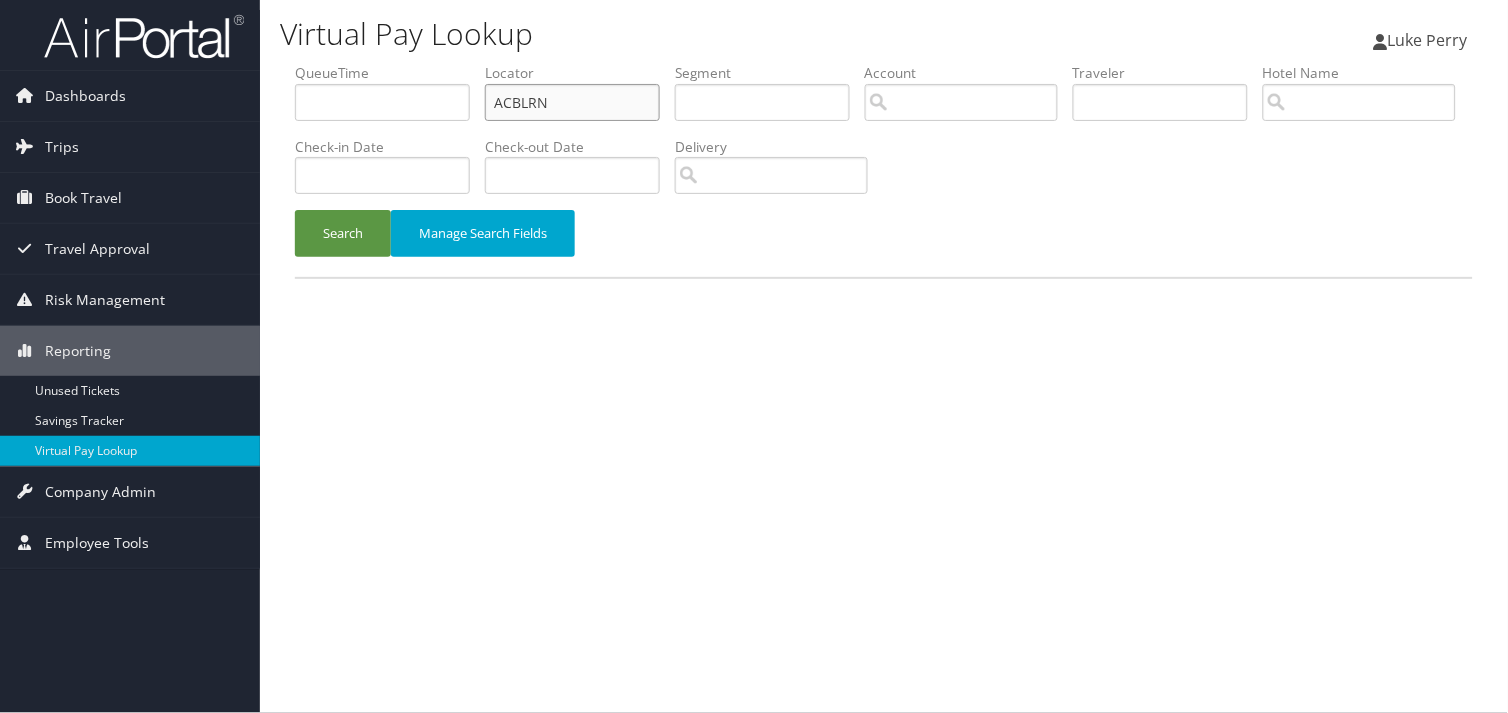 drag, startPoint x: 548, startPoint y: 102, endPoint x: 323, endPoint y: 102, distance: 225 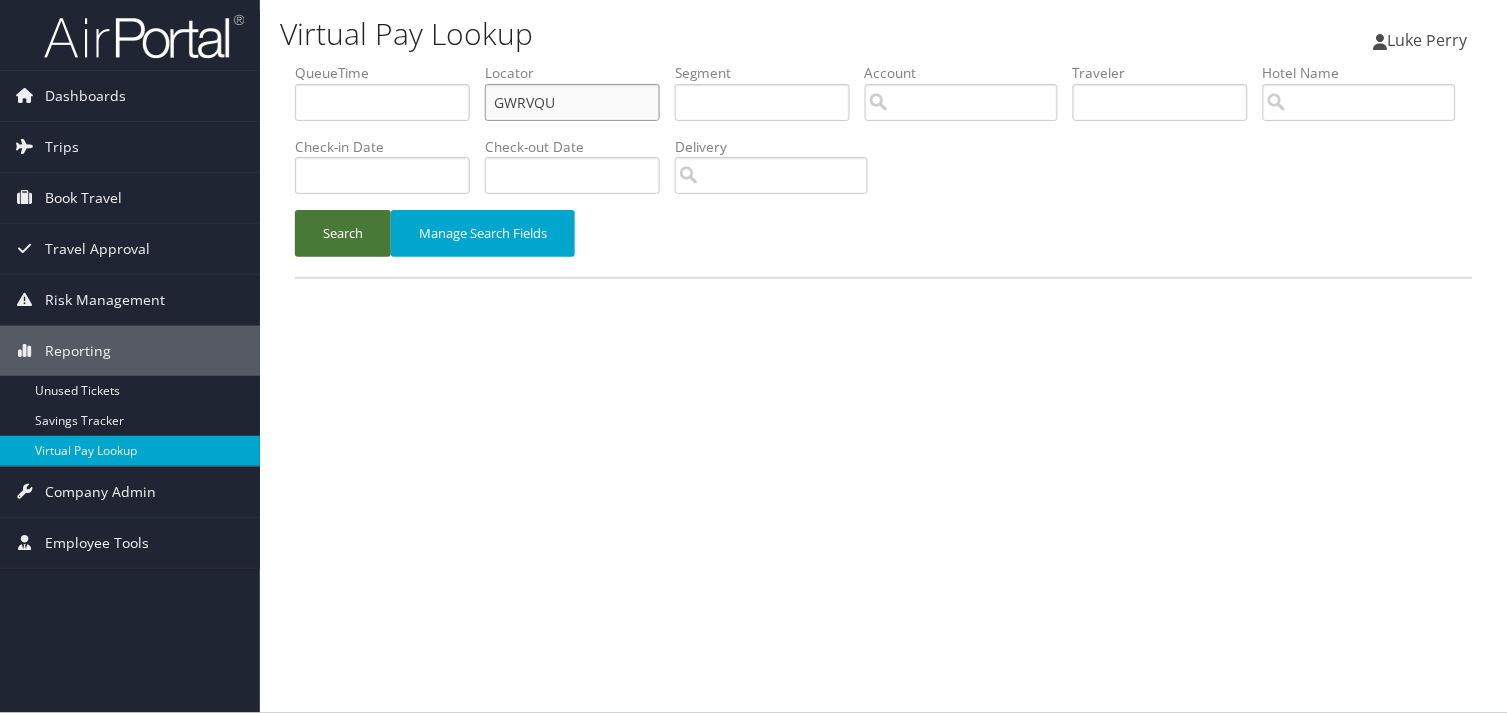 type on "GWRVQU" 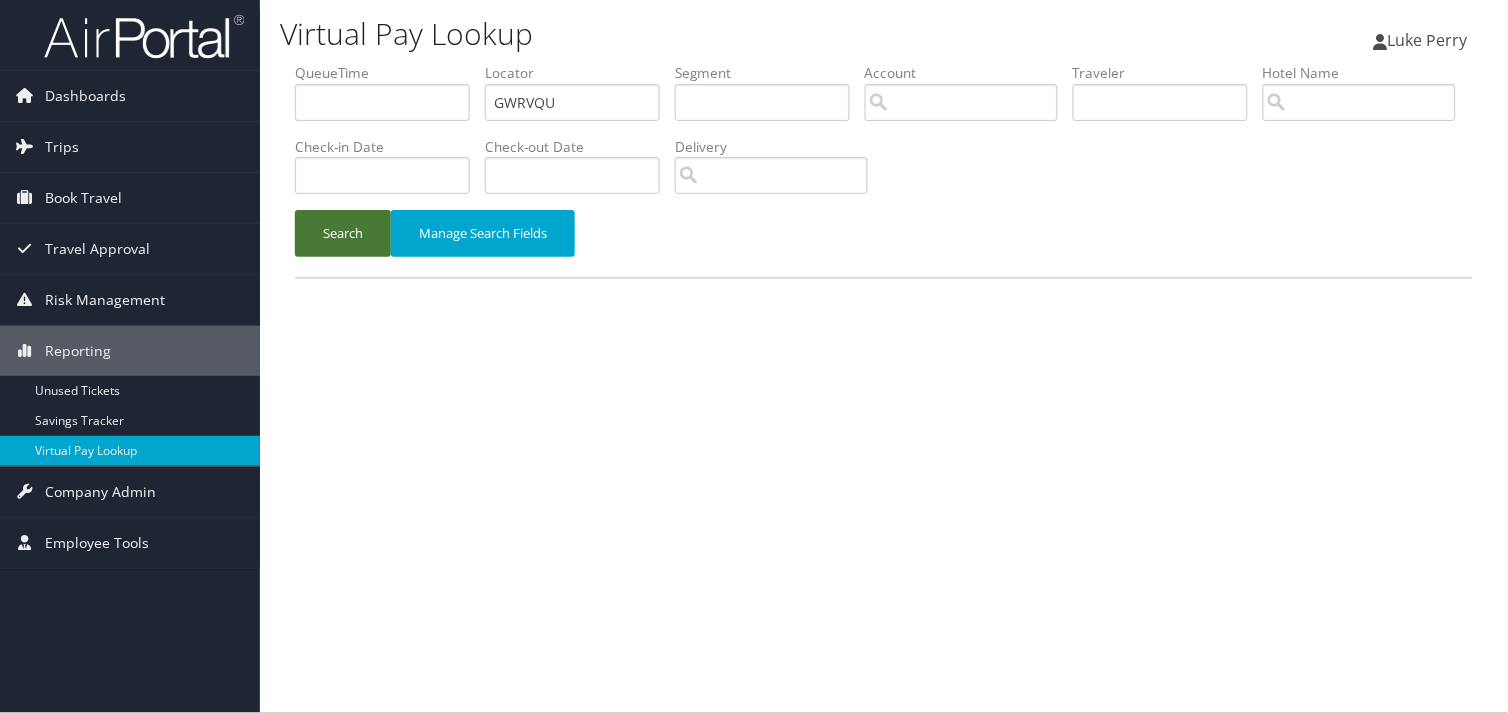 drag, startPoint x: 322, startPoint y: 225, endPoint x: 337, endPoint y: 226, distance: 15.033297 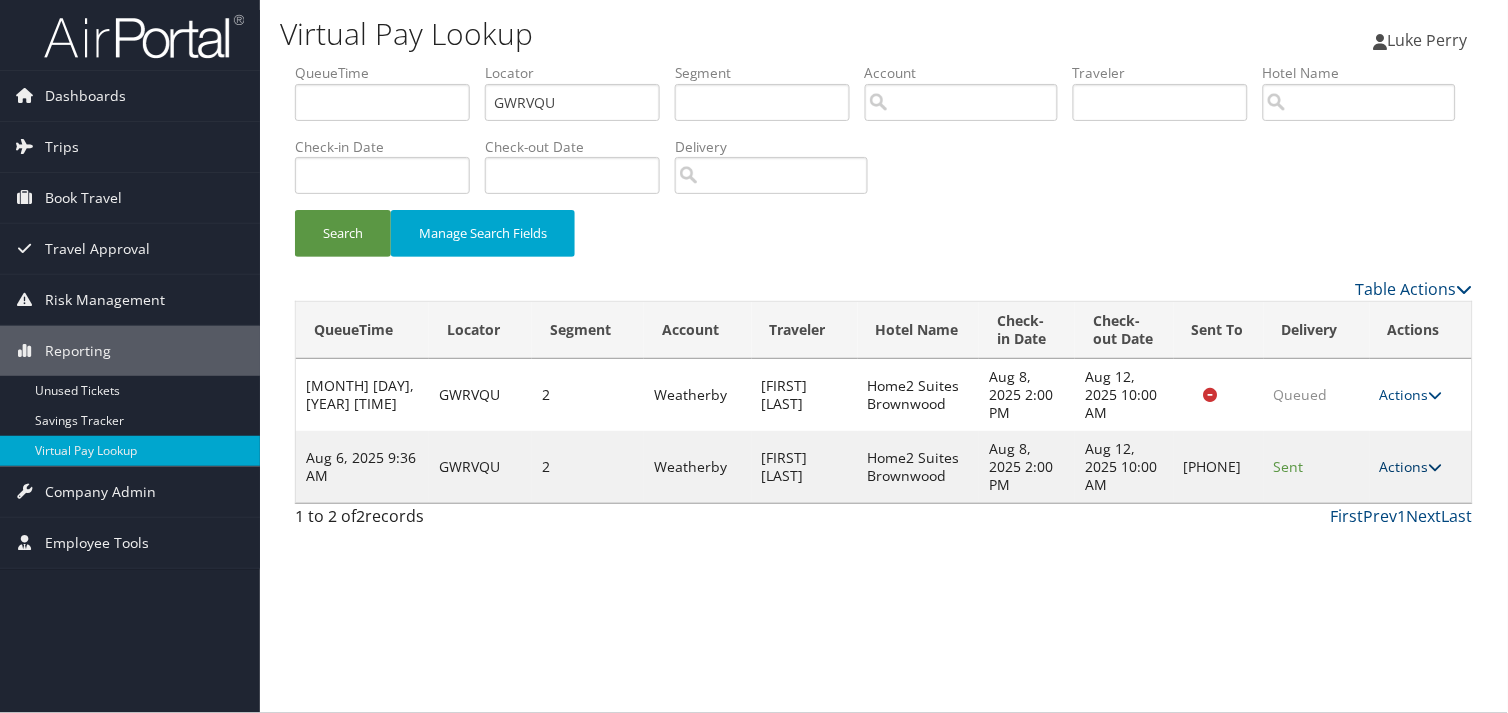 click on "Actions" at bounding box center [1411, 466] 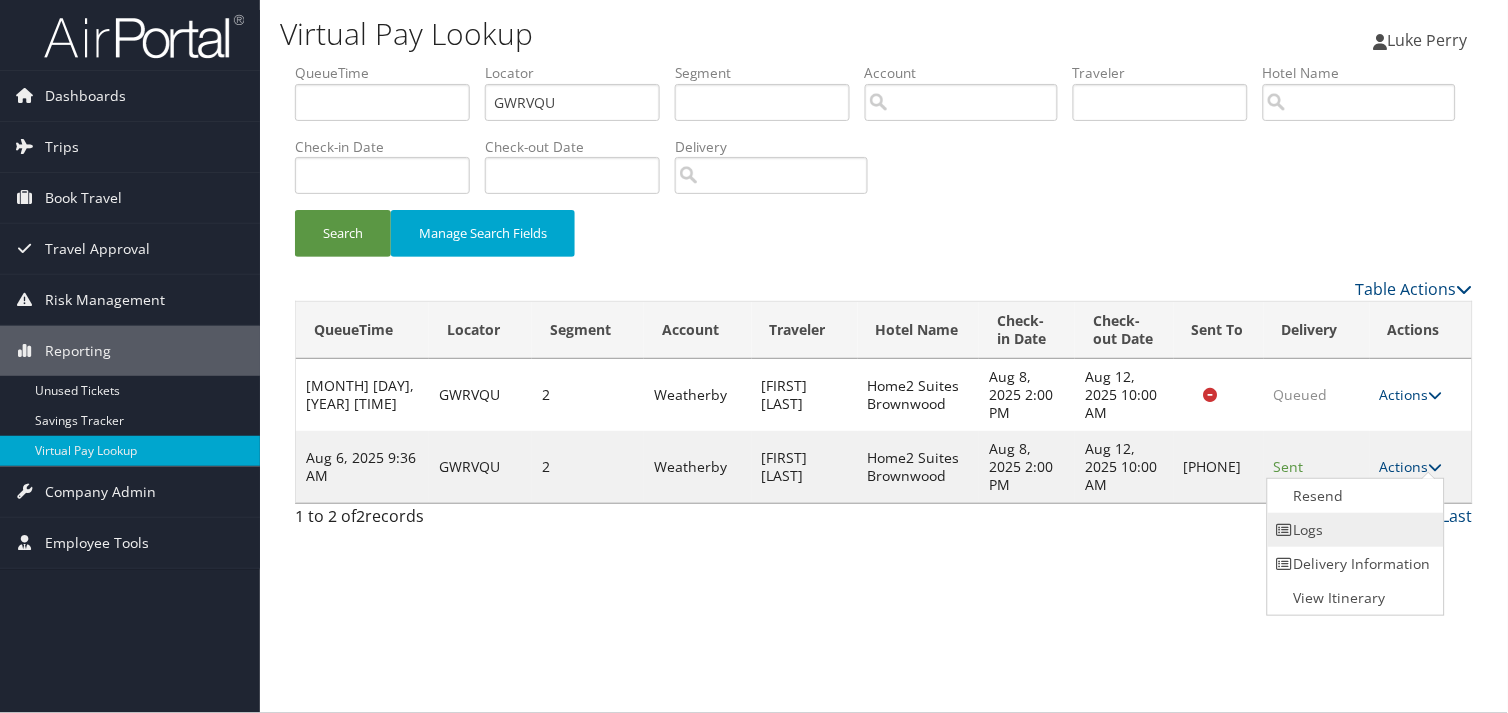 click on "Logs" at bounding box center [1353, 530] 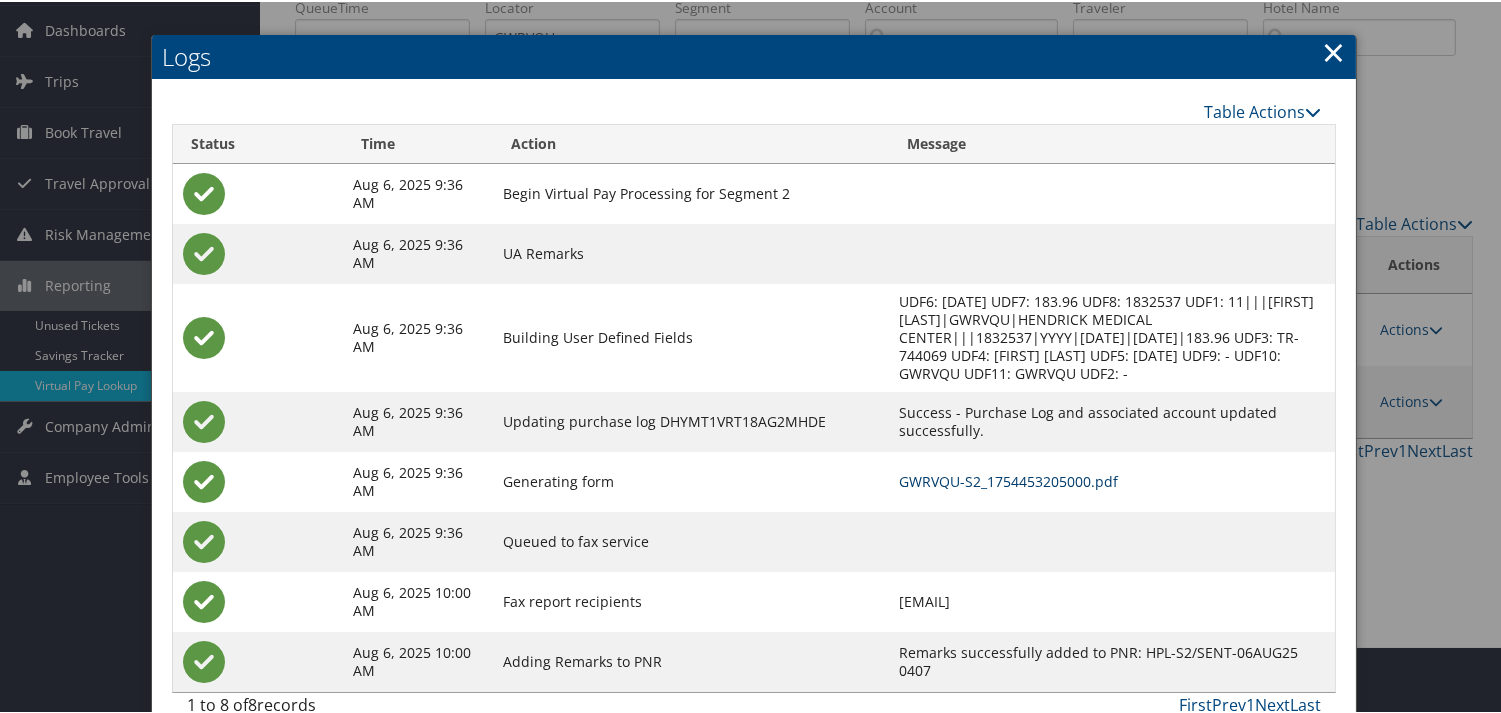 scroll, scrollTop: 100, scrollLeft: 0, axis: vertical 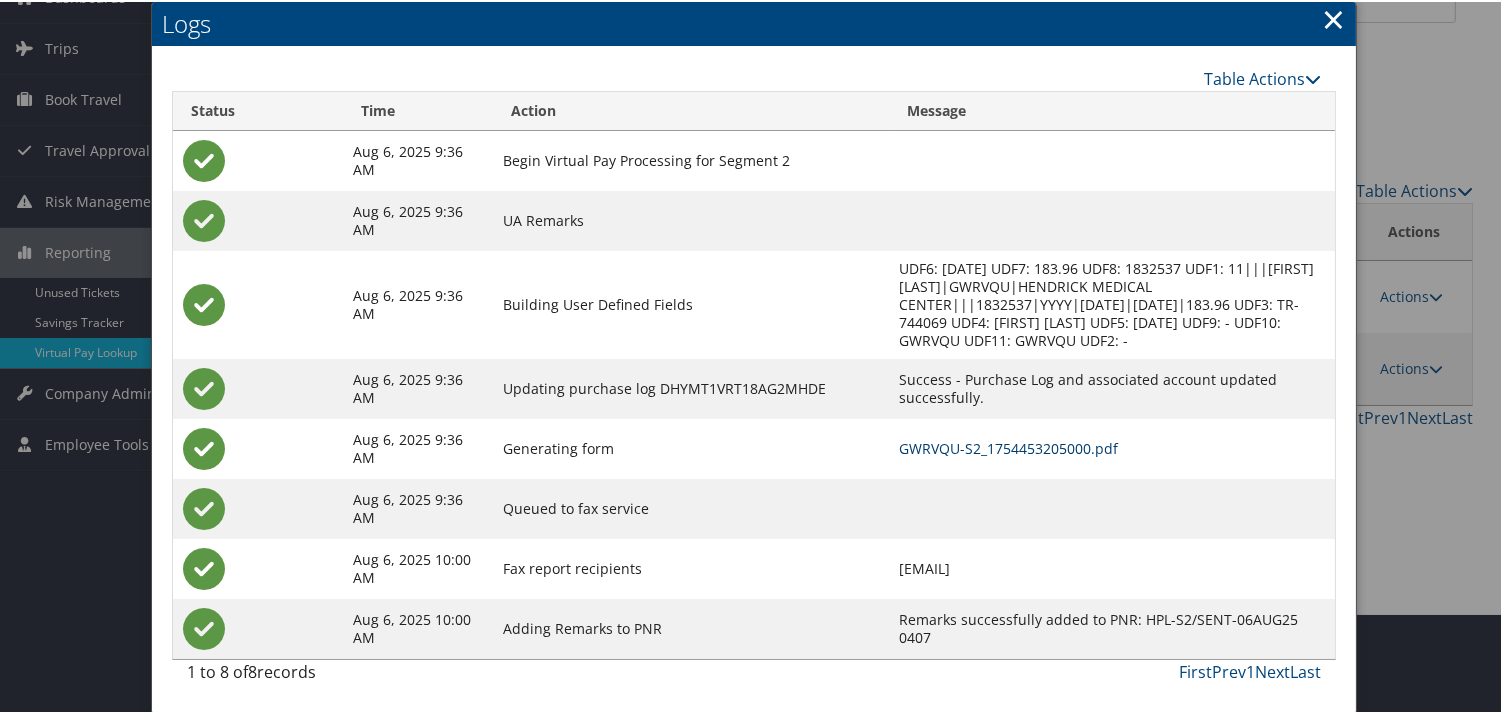 click on "GWRVQU-S2_1754453205000.pdf" at bounding box center [1008, 446] 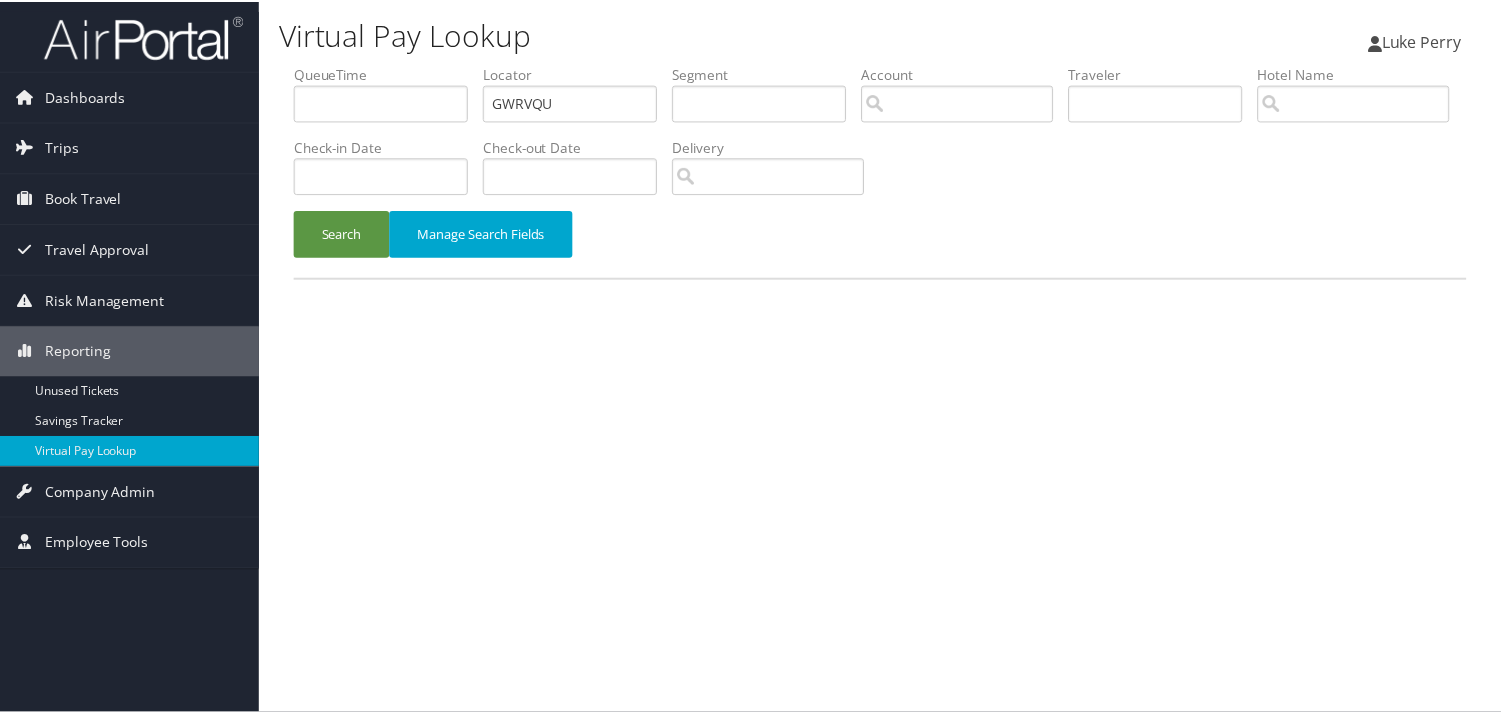 scroll, scrollTop: 0, scrollLeft: 0, axis: both 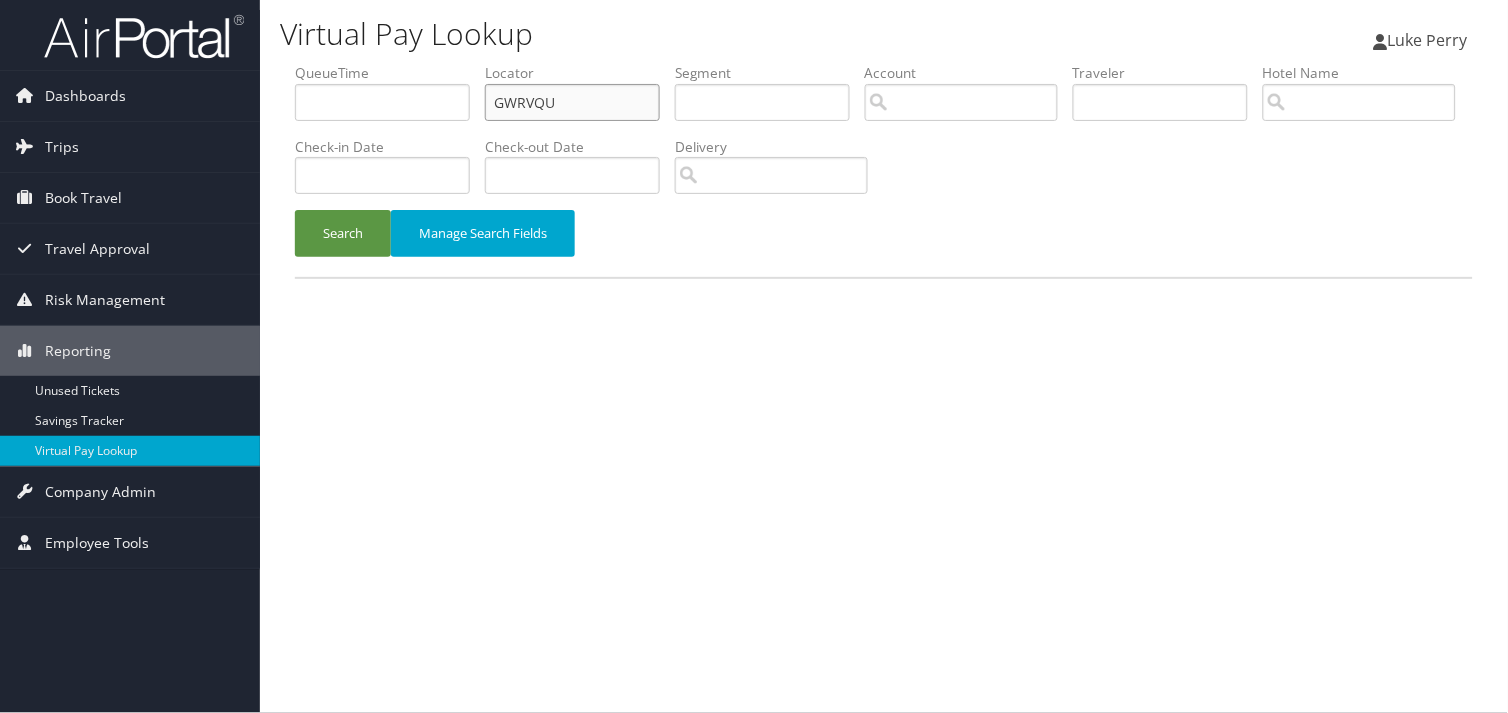 drag, startPoint x: 573, startPoint y: 106, endPoint x: 342, endPoint y: 141, distance: 233.63647 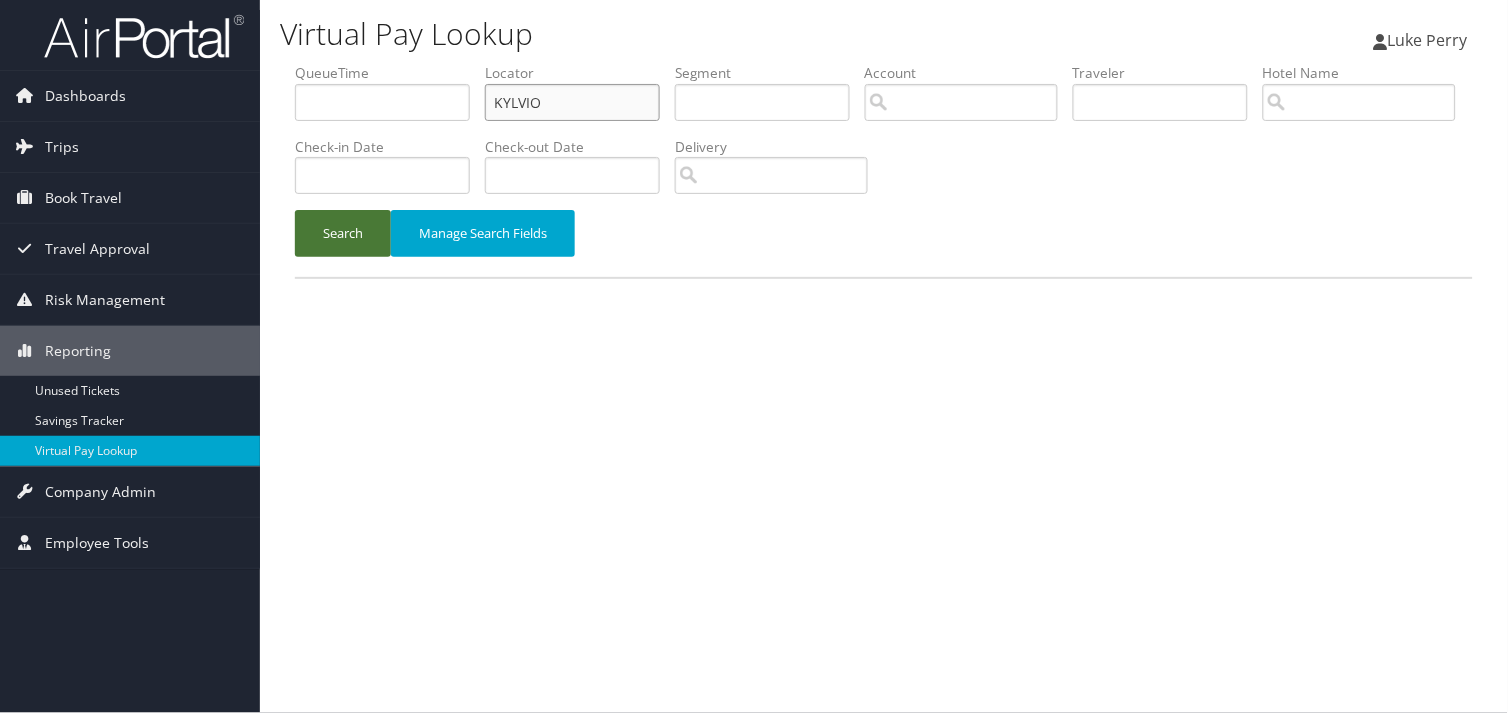 type on "KYLVIO" 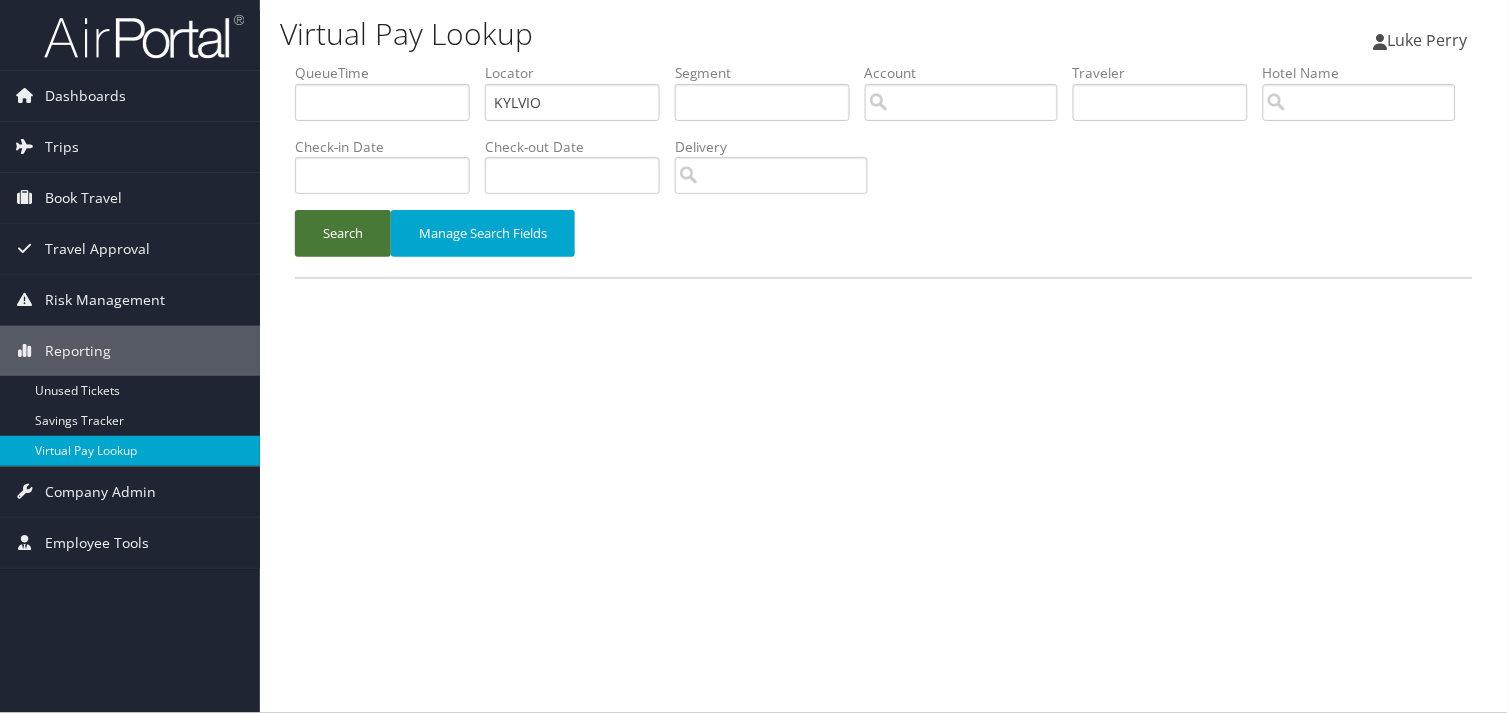 click on "Search" at bounding box center [343, 233] 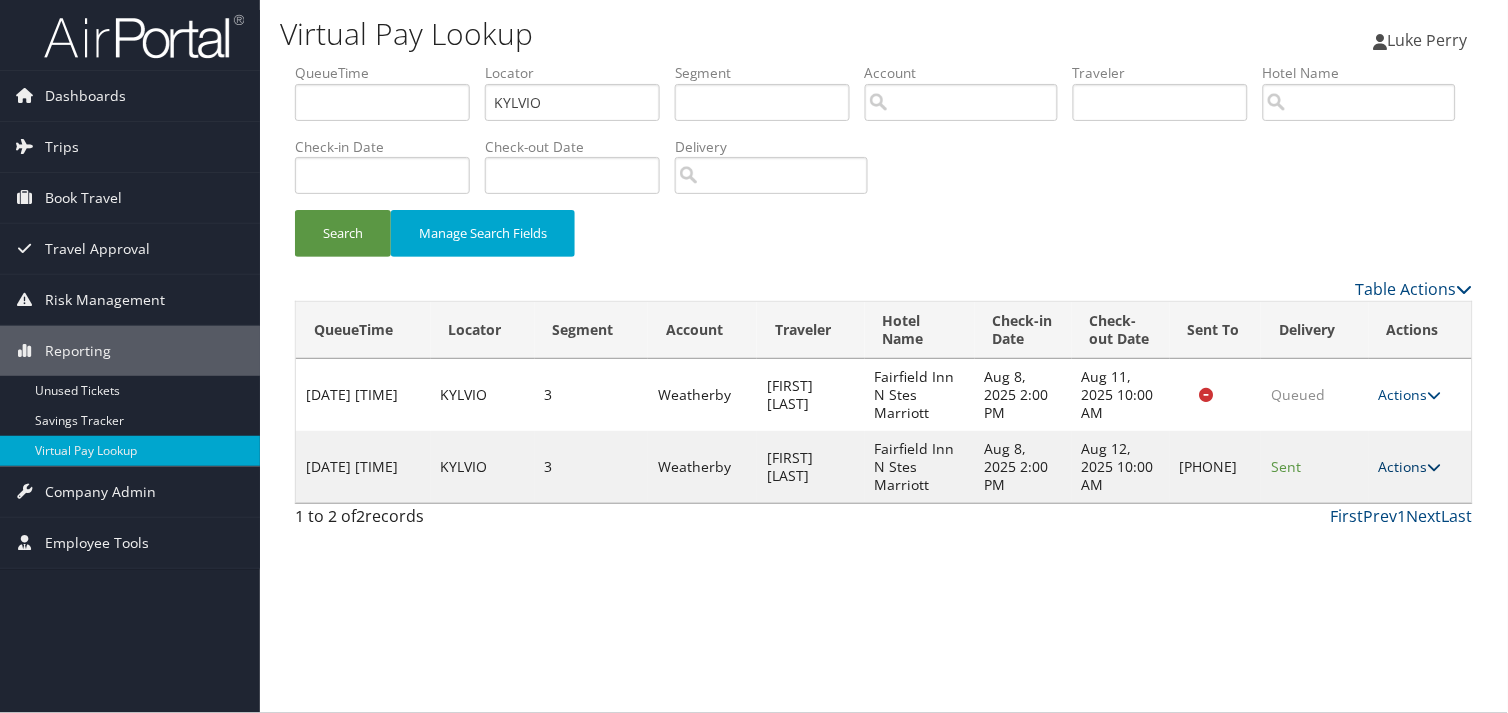 click at bounding box center (1435, 467) 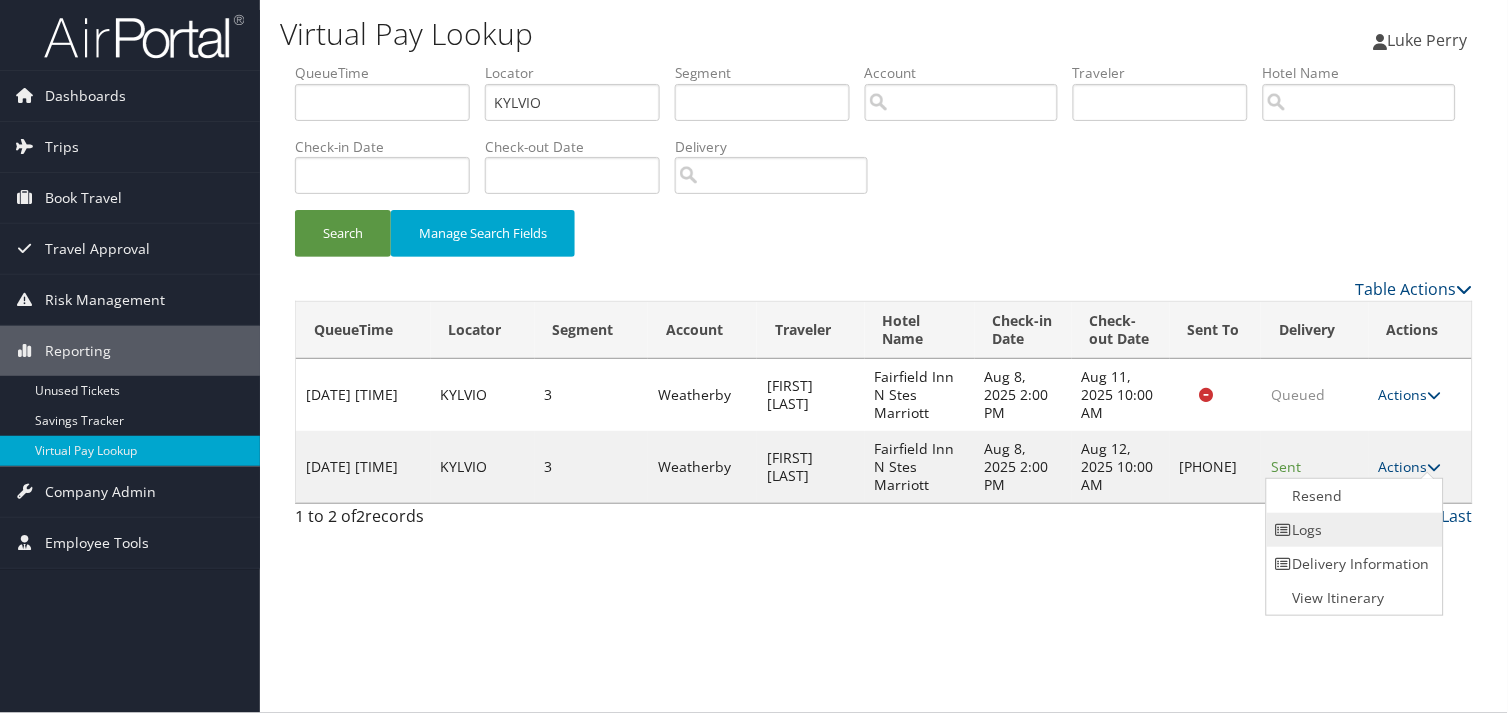 click on "Logs" at bounding box center (1352, 530) 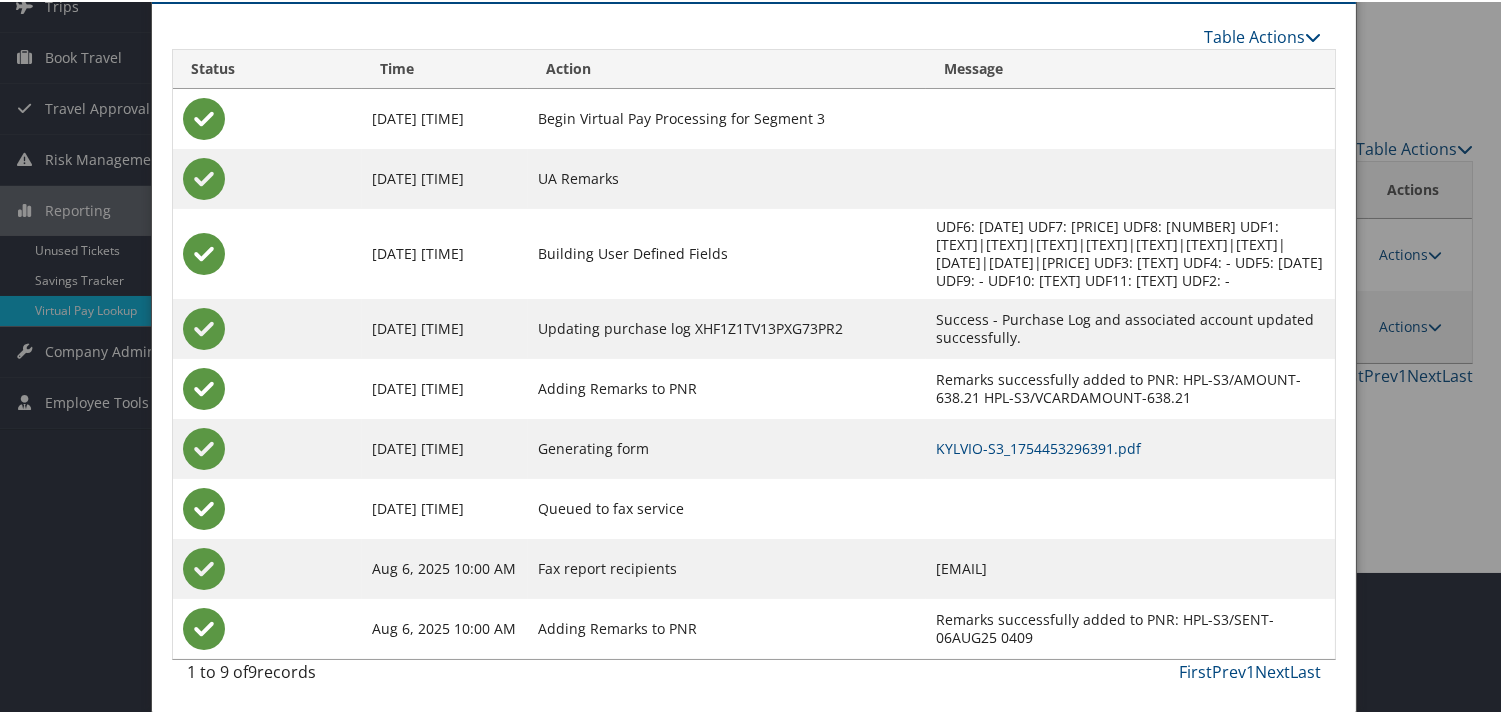 scroll, scrollTop: 160, scrollLeft: 0, axis: vertical 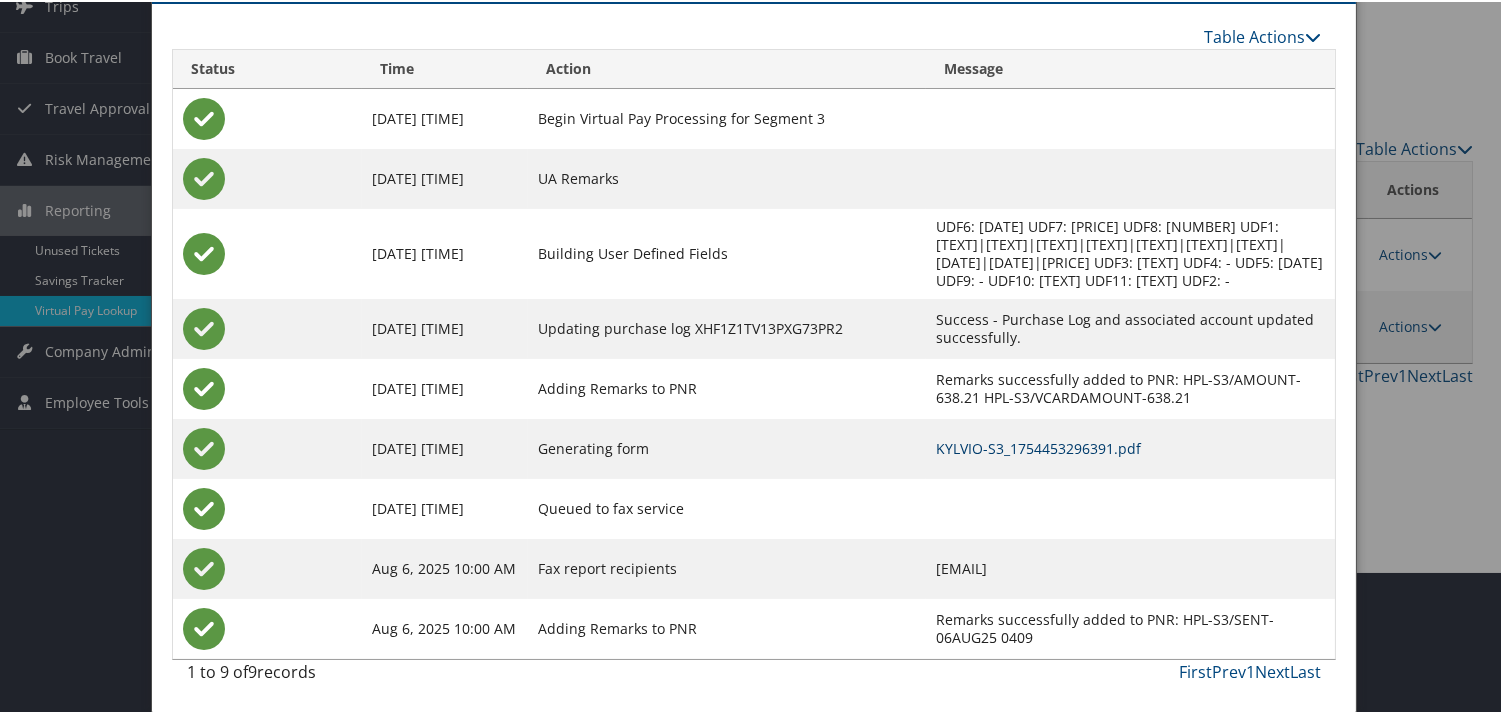 click on "KYLVIO-S3_1754453296391.pdf" at bounding box center [1038, 446] 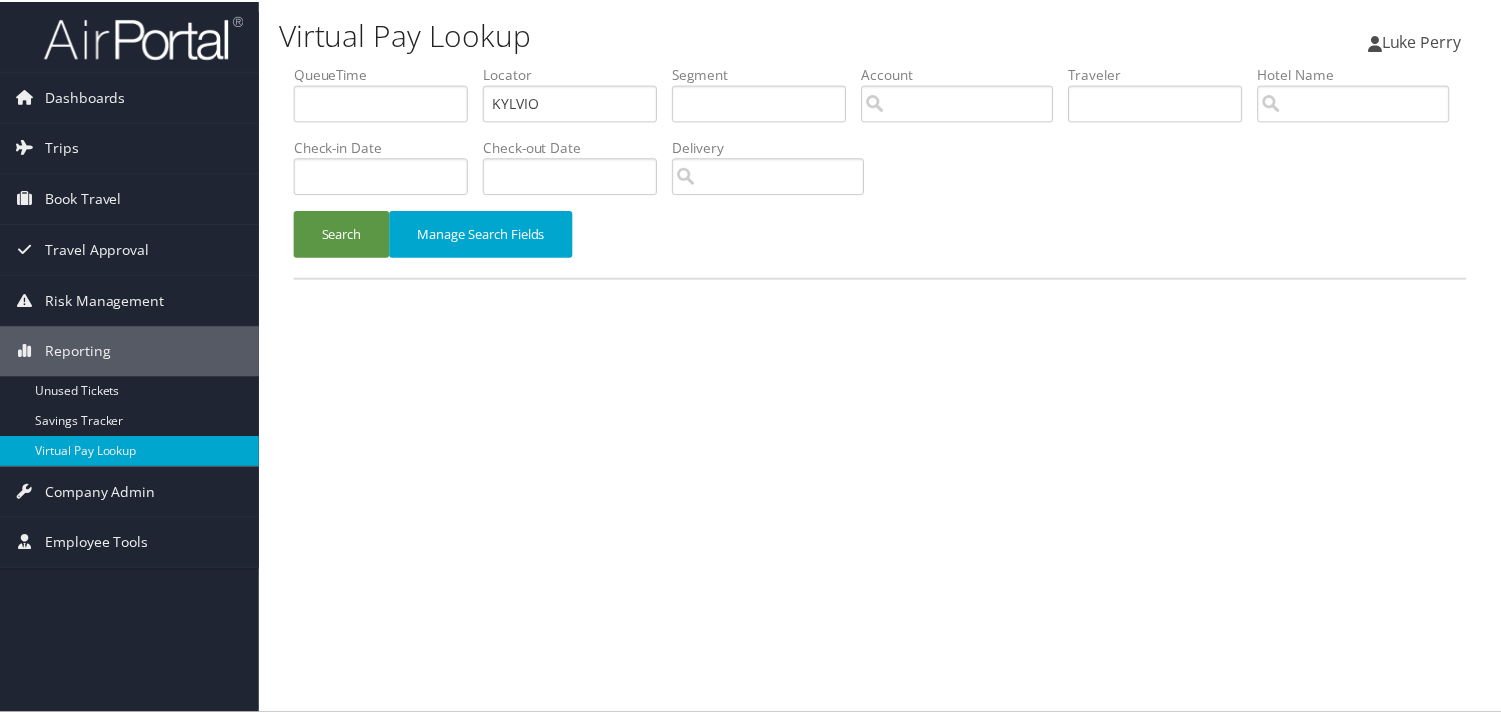 scroll, scrollTop: 0, scrollLeft: 0, axis: both 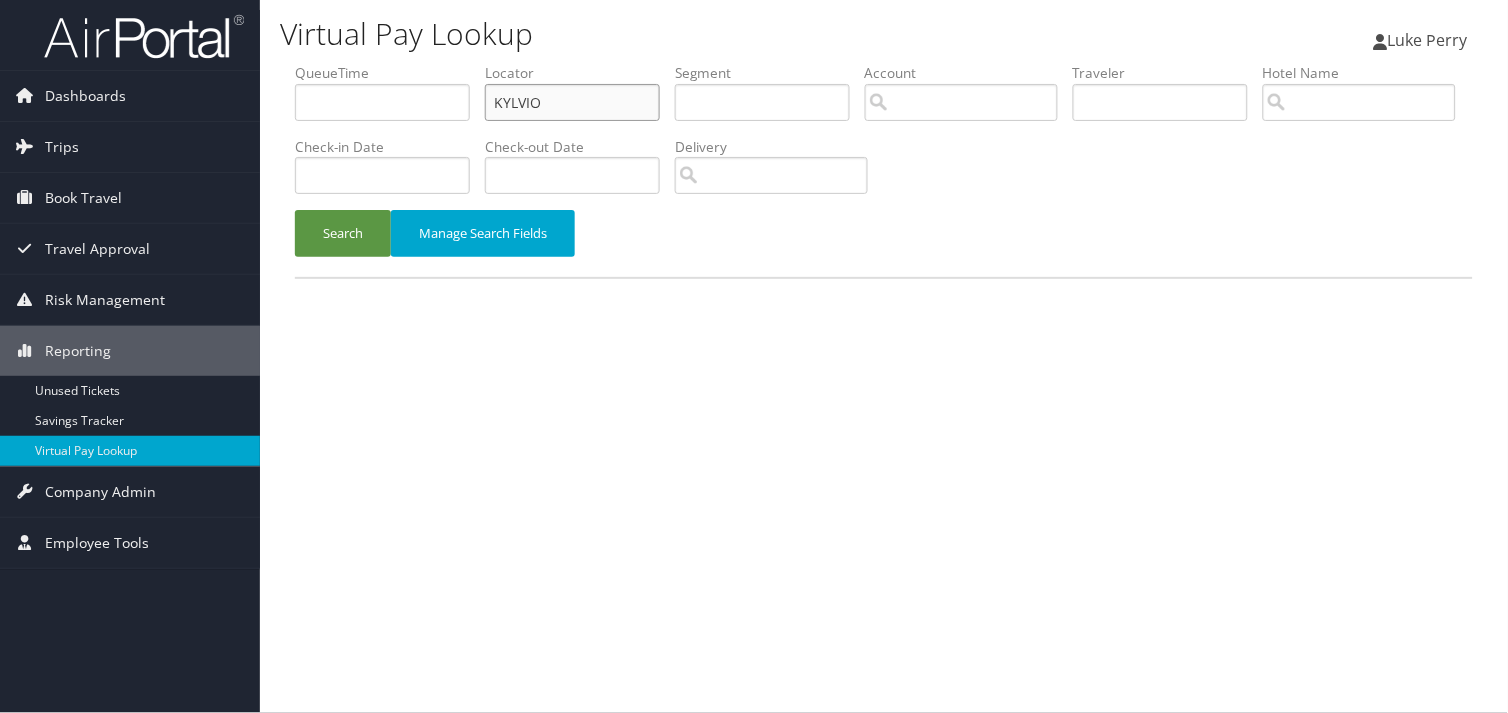 drag, startPoint x: 553, startPoint y: 101, endPoint x: 280, endPoint y: 110, distance: 273.14832 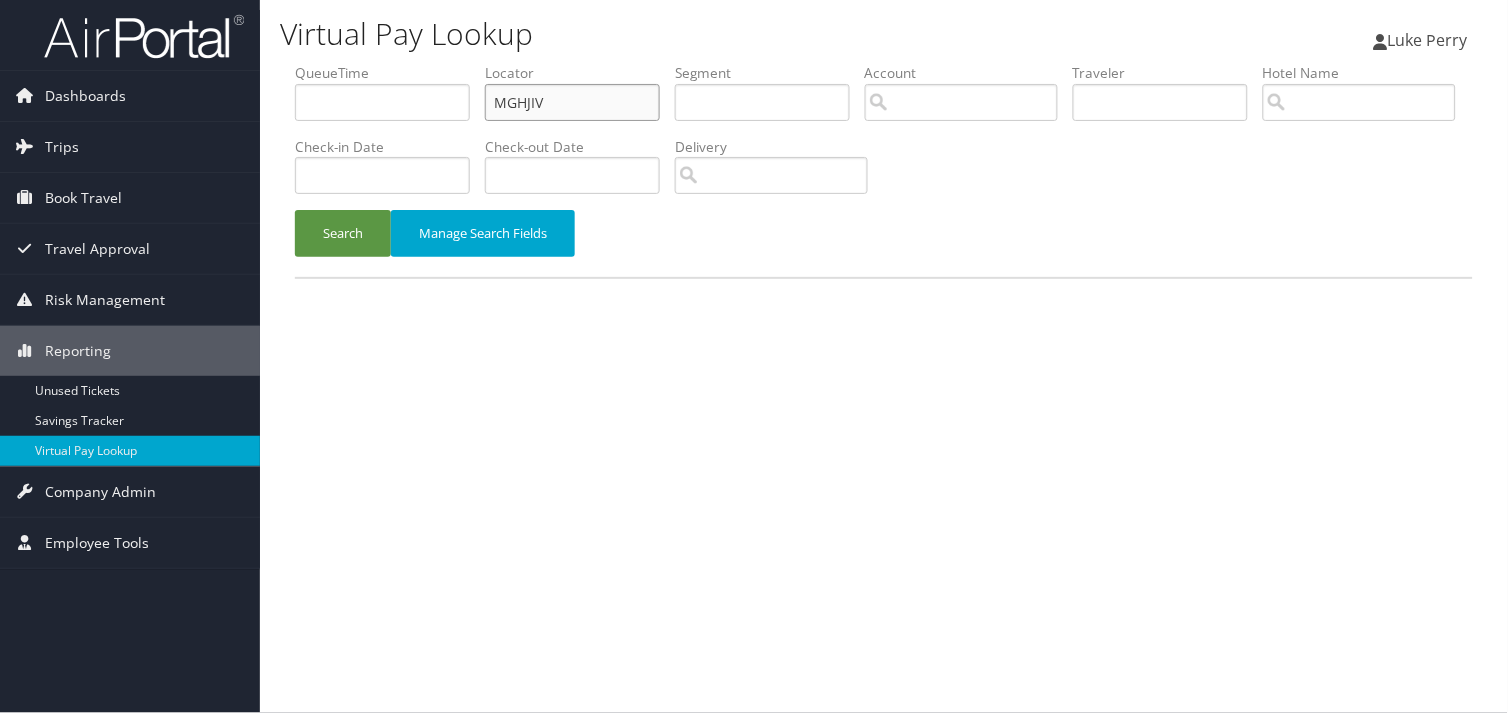 click on "MGHJIV" at bounding box center (572, 102) 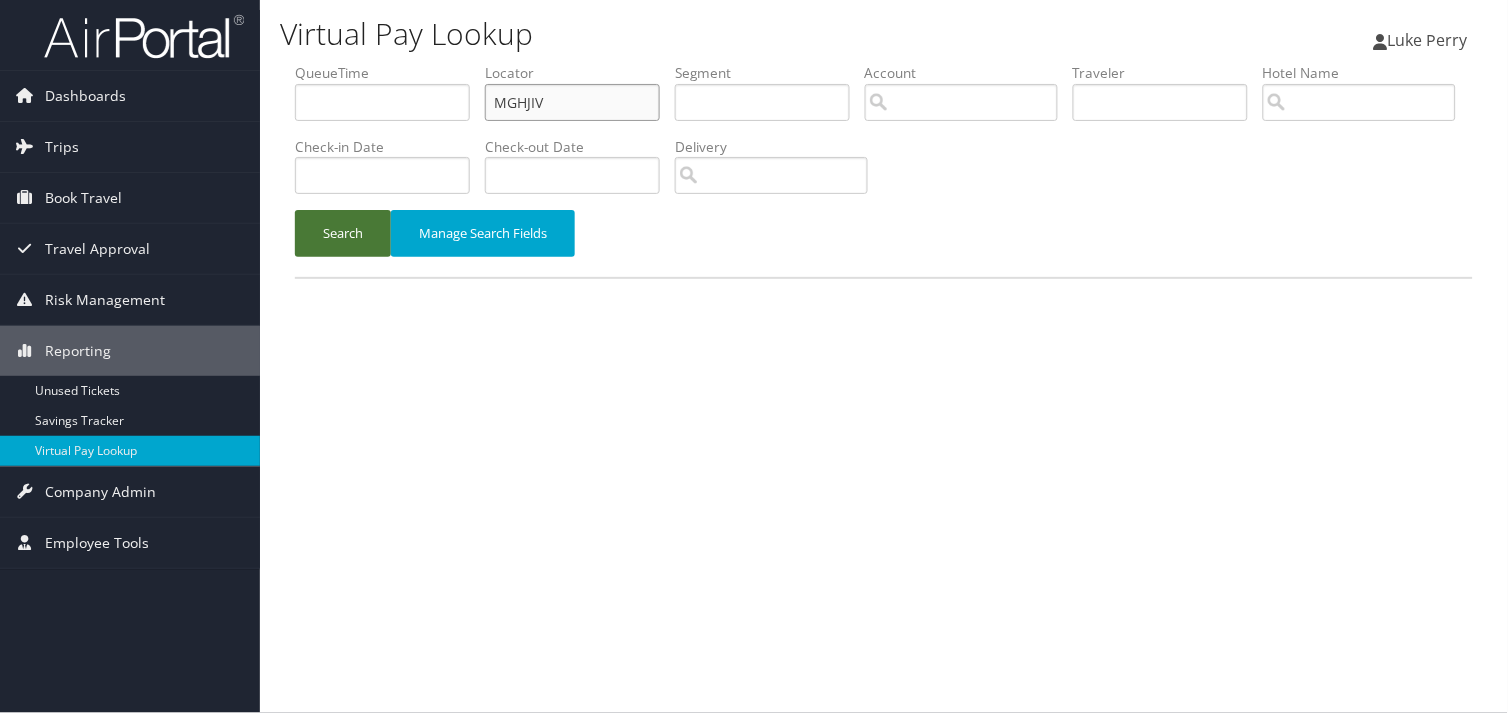 type on "MGHJIV" 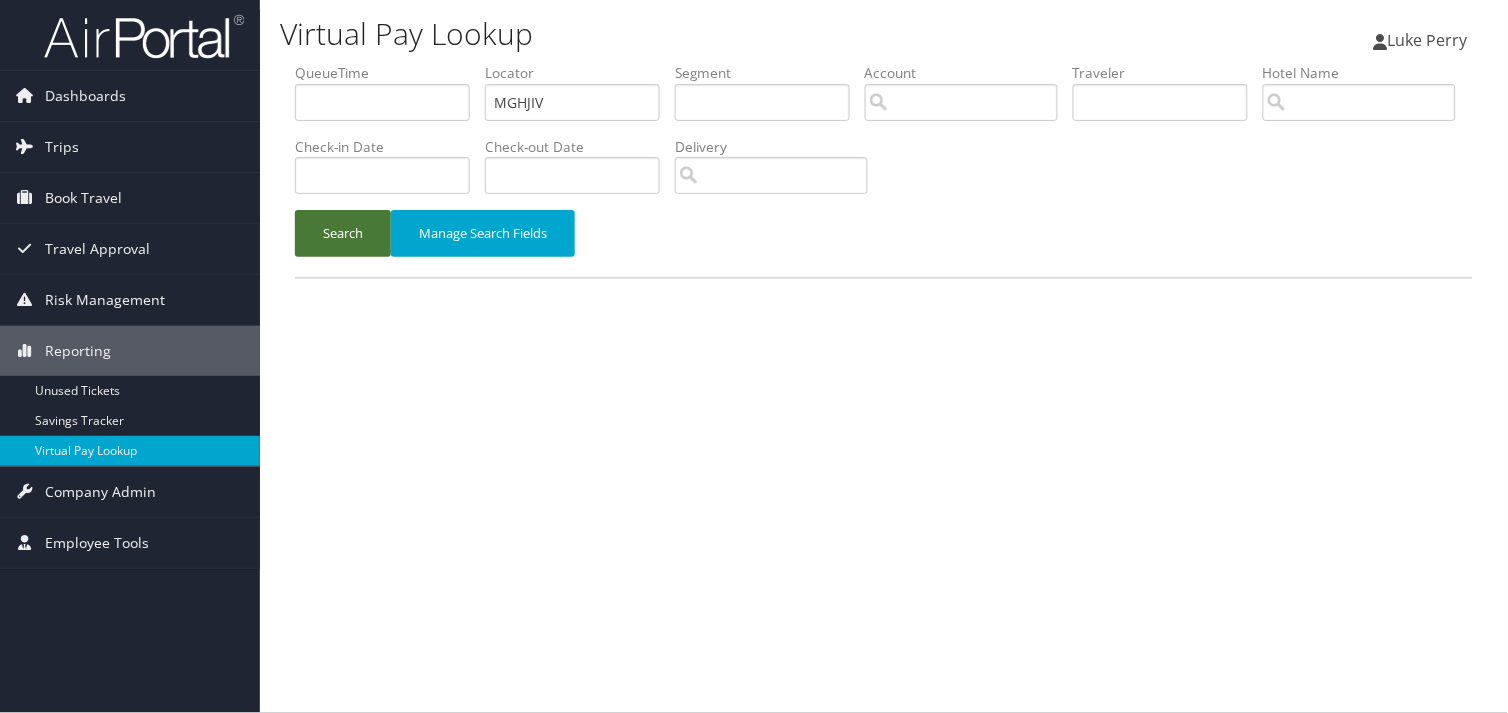click on "Search" at bounding box center [343, 233] 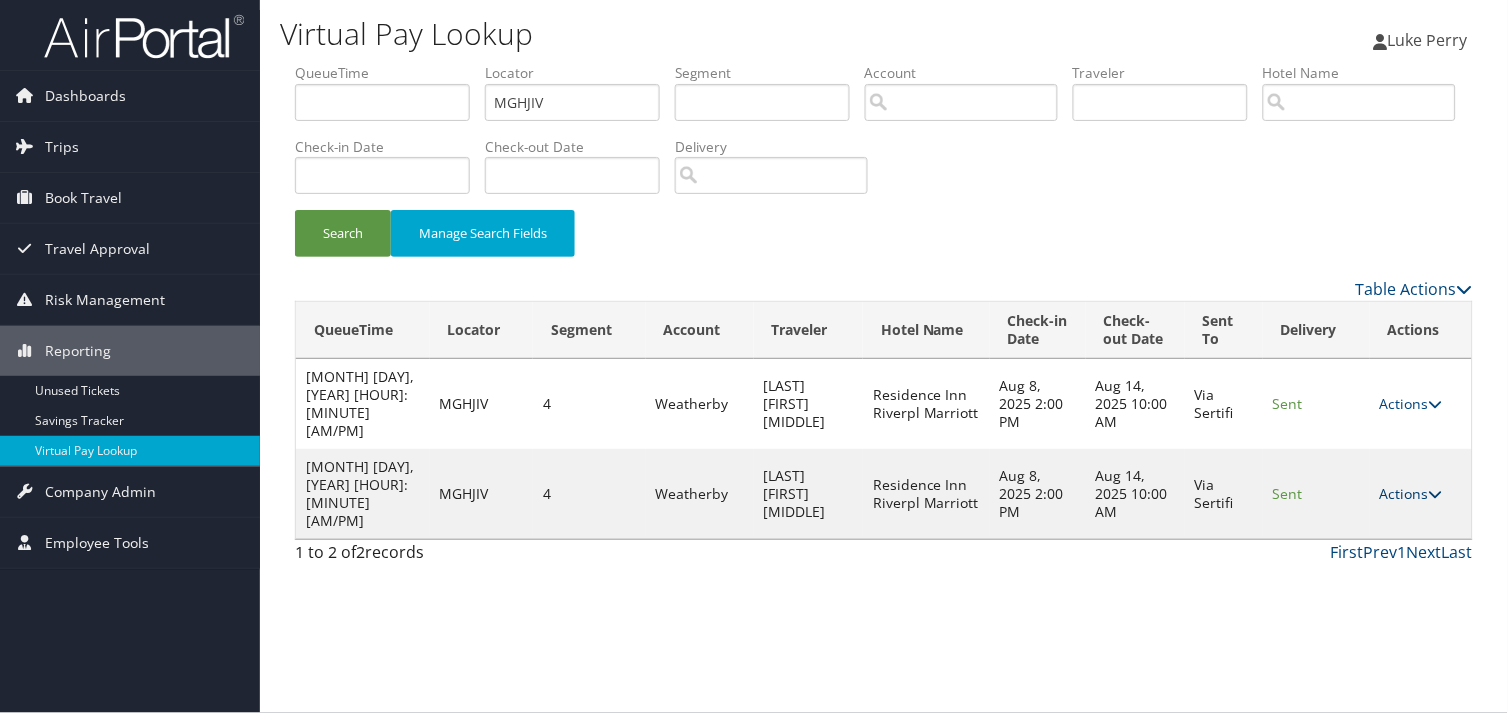 click on "Actions" at bounding box center (1411, 493) 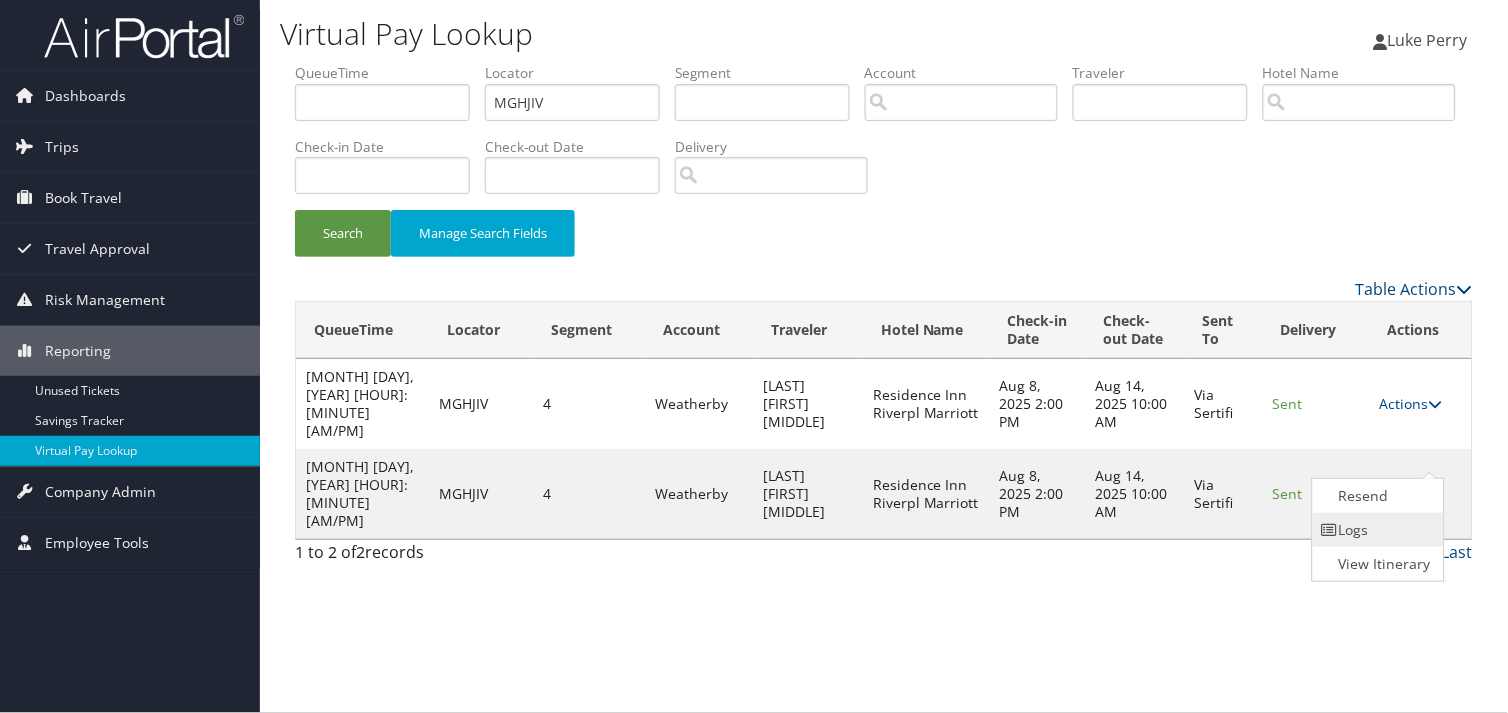 click on "Logs" at bounding box center [1376, 530] 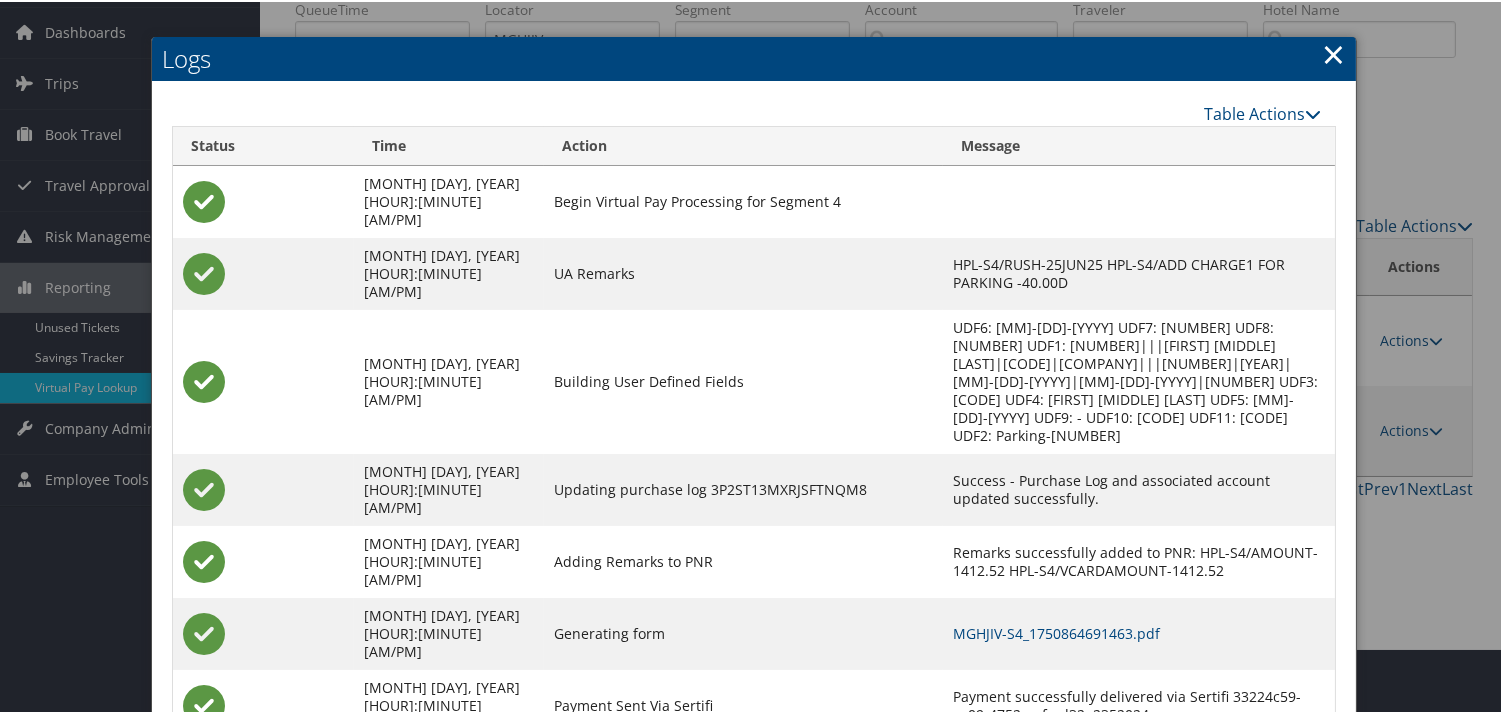 scroll, scrollTop: 100, scrollLeft: 0, axis: vertical 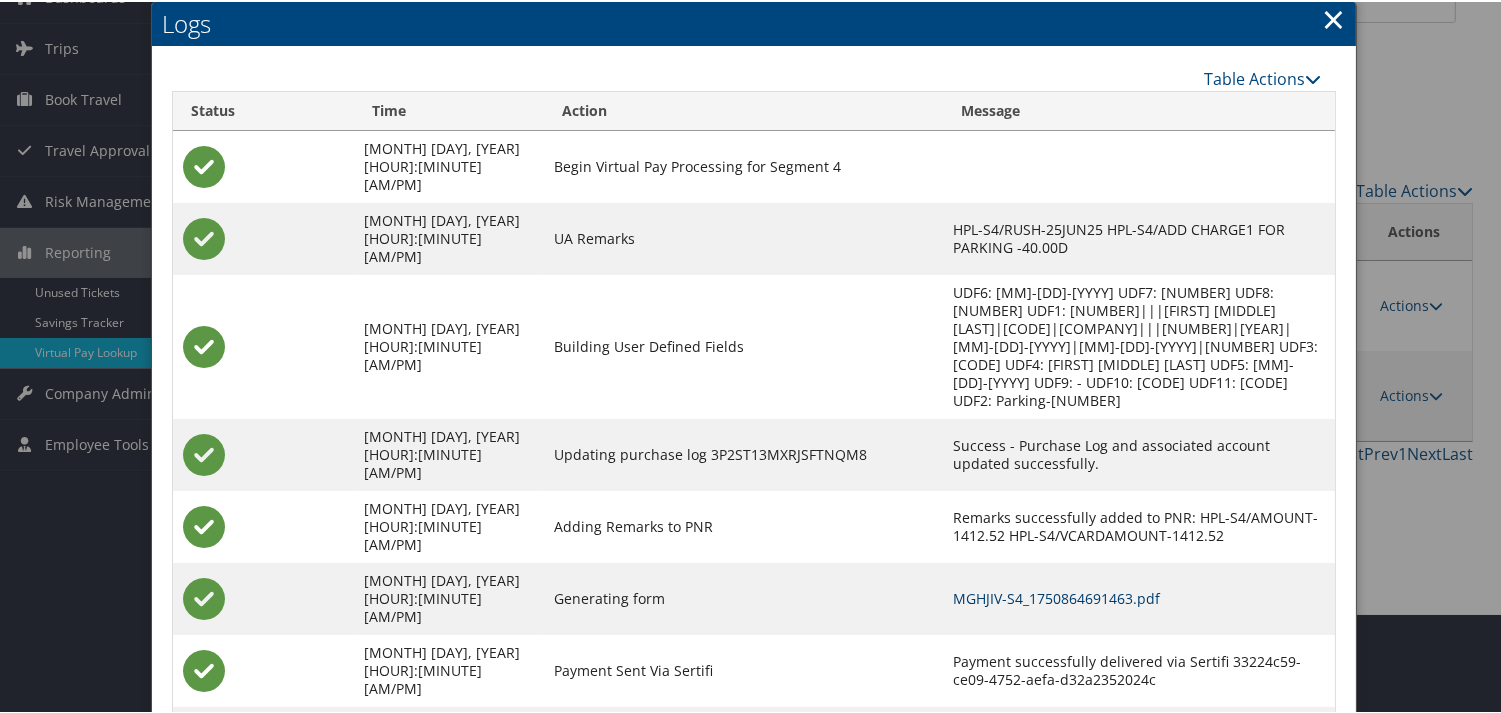 click on "MGHJIV-S4_1750864691463.pdf" at bounding box center [1056, 596] 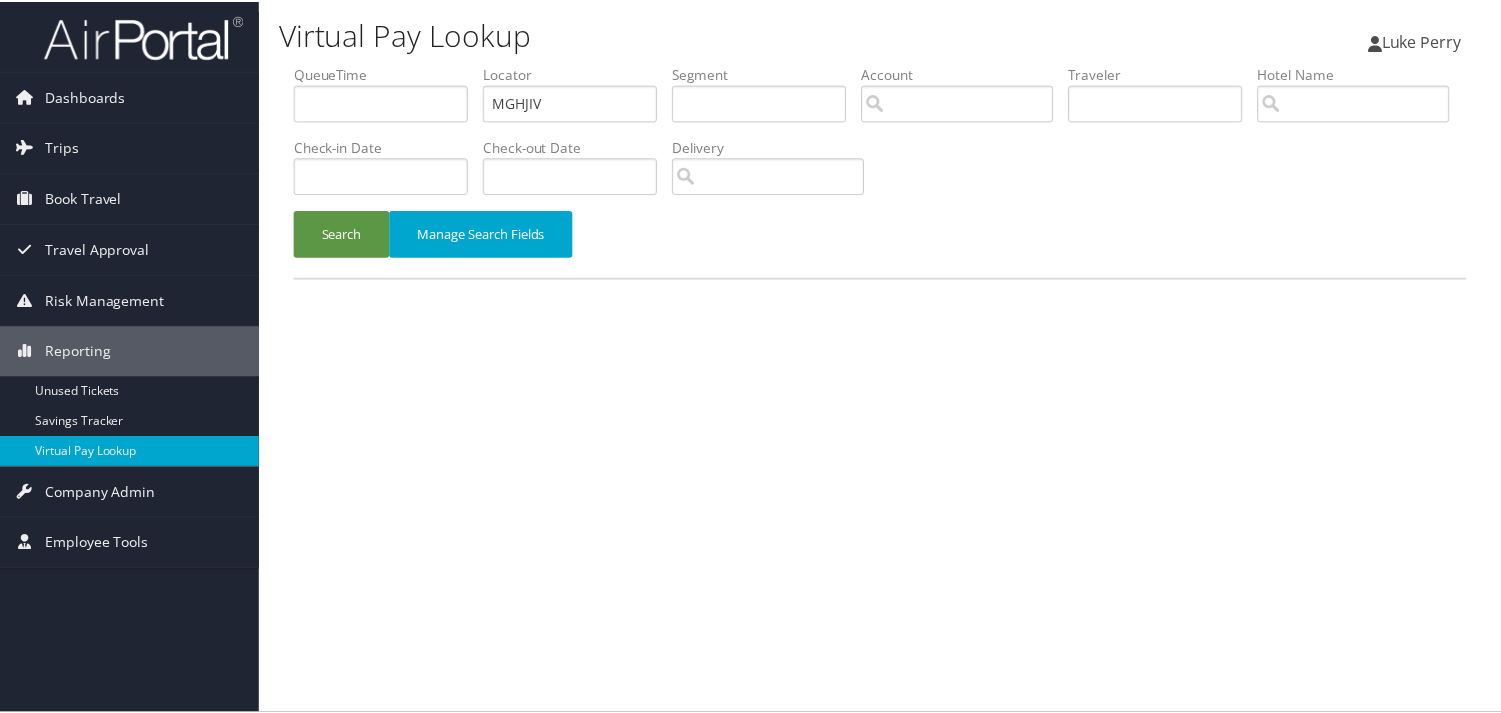 scroll, scrollTop: 0, scrollLeft: 0, axis: both 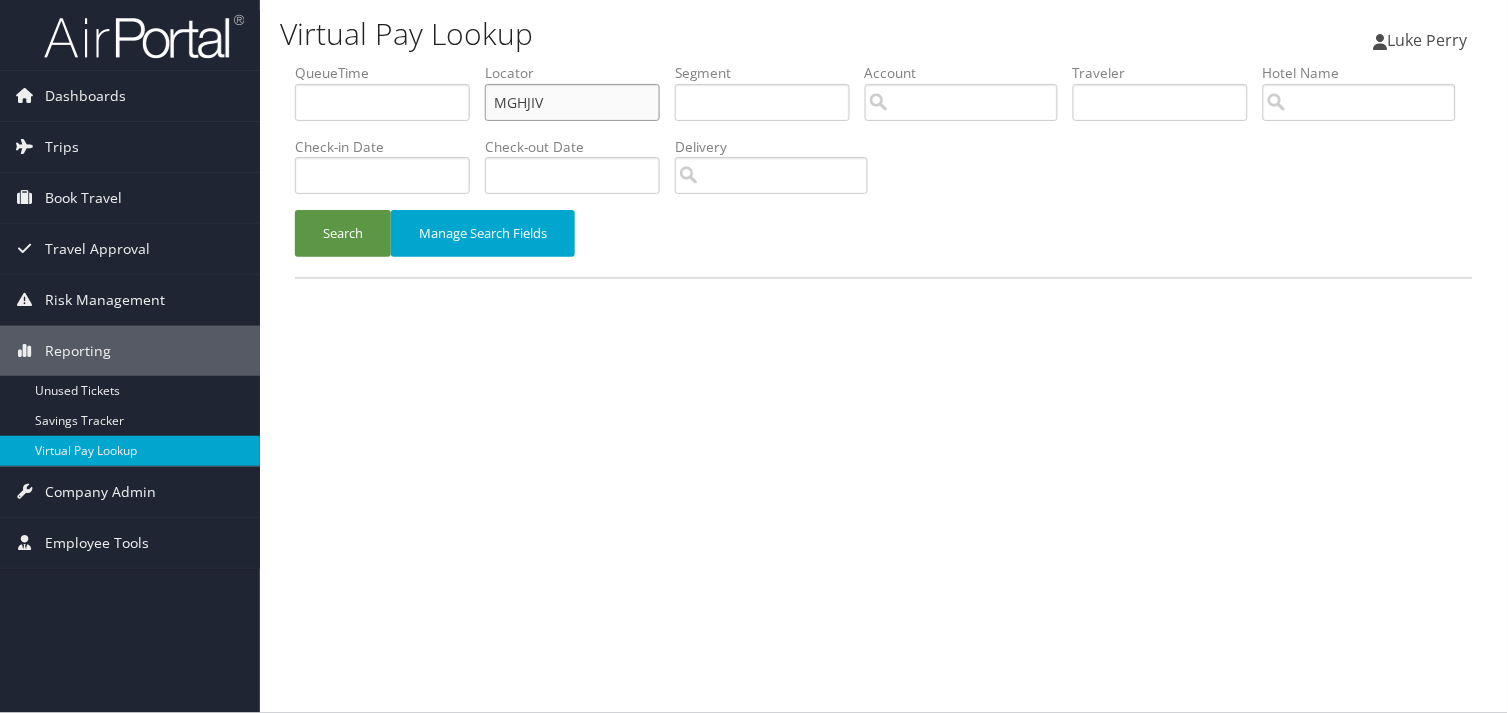 drag, startPoint x: 551, startPoint y: 97, endPoint x: 260, endPoint y: 128, distance: 292.64655 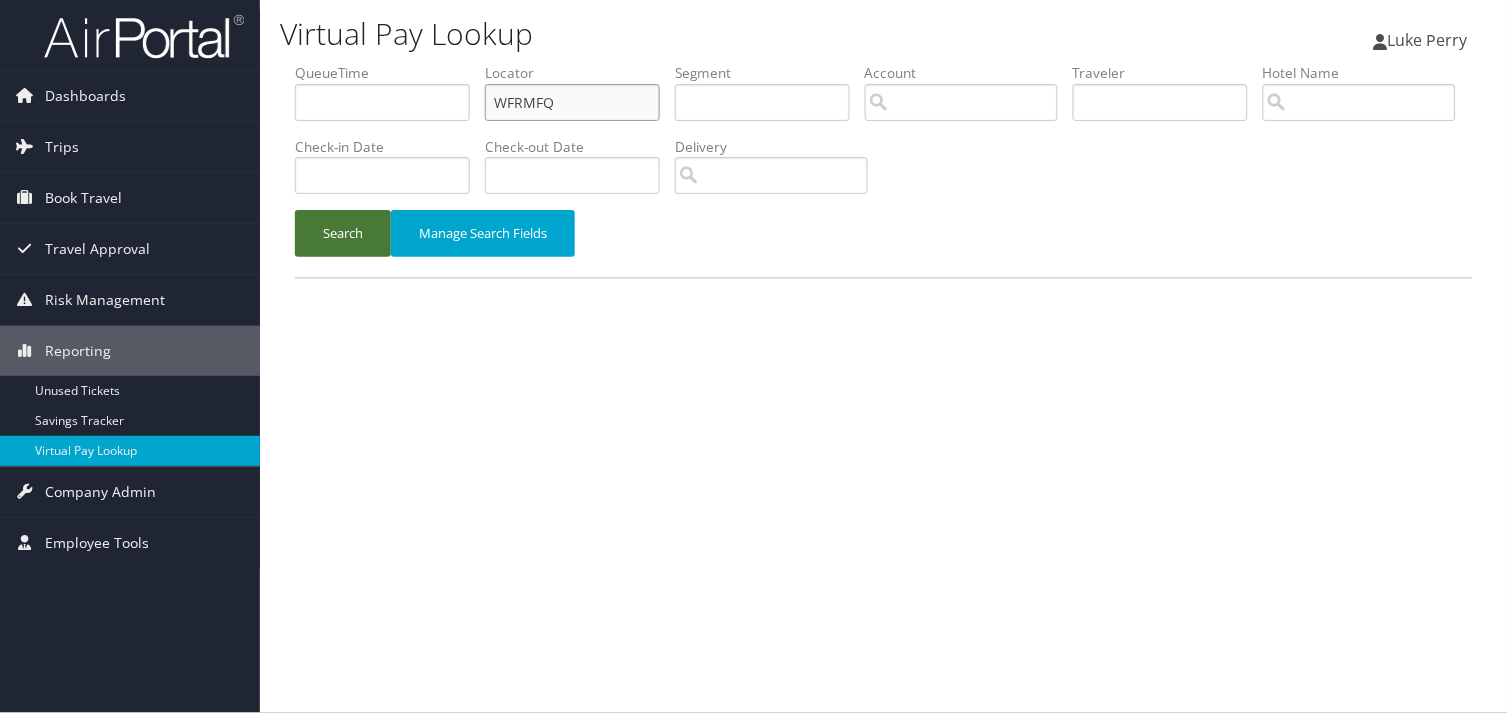 type on "WFRMFQ" 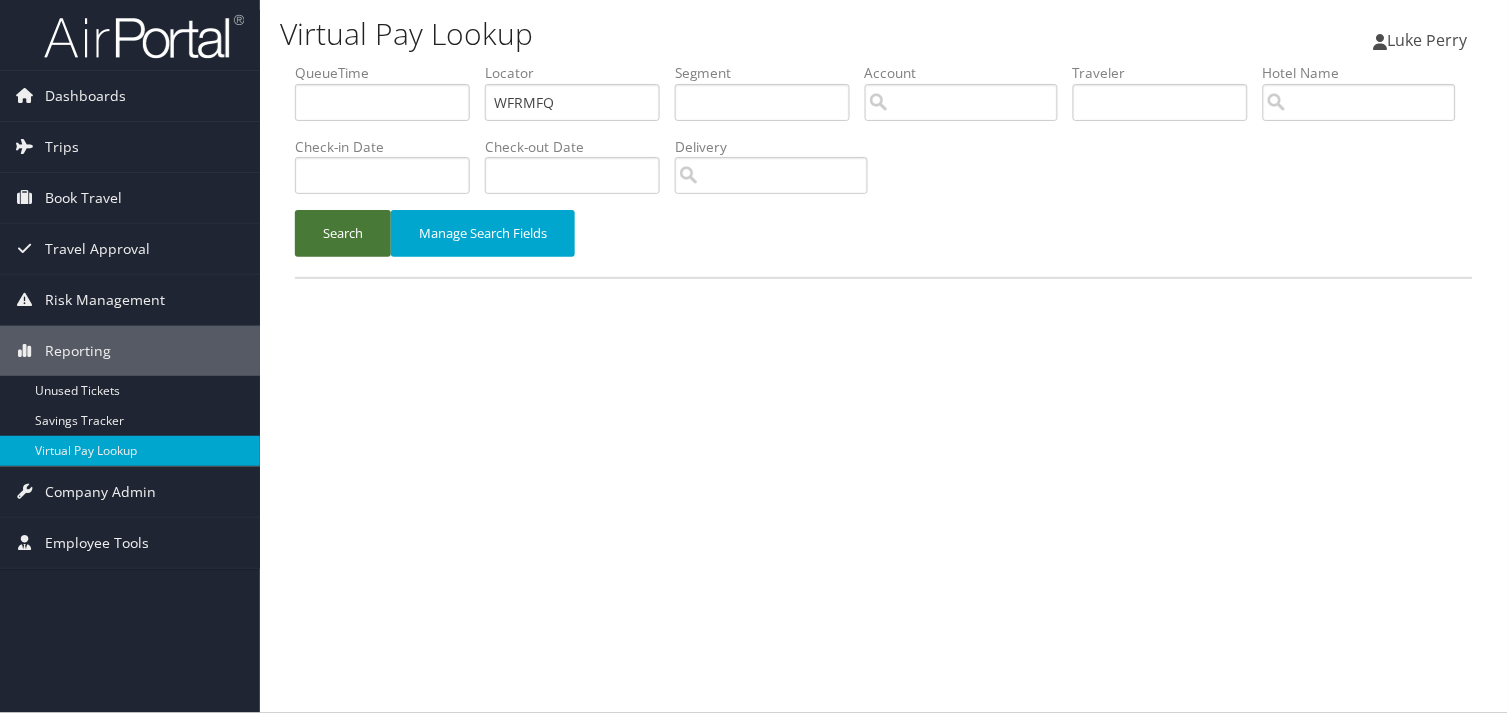 click on "Search" at bounding box center [343, 233] 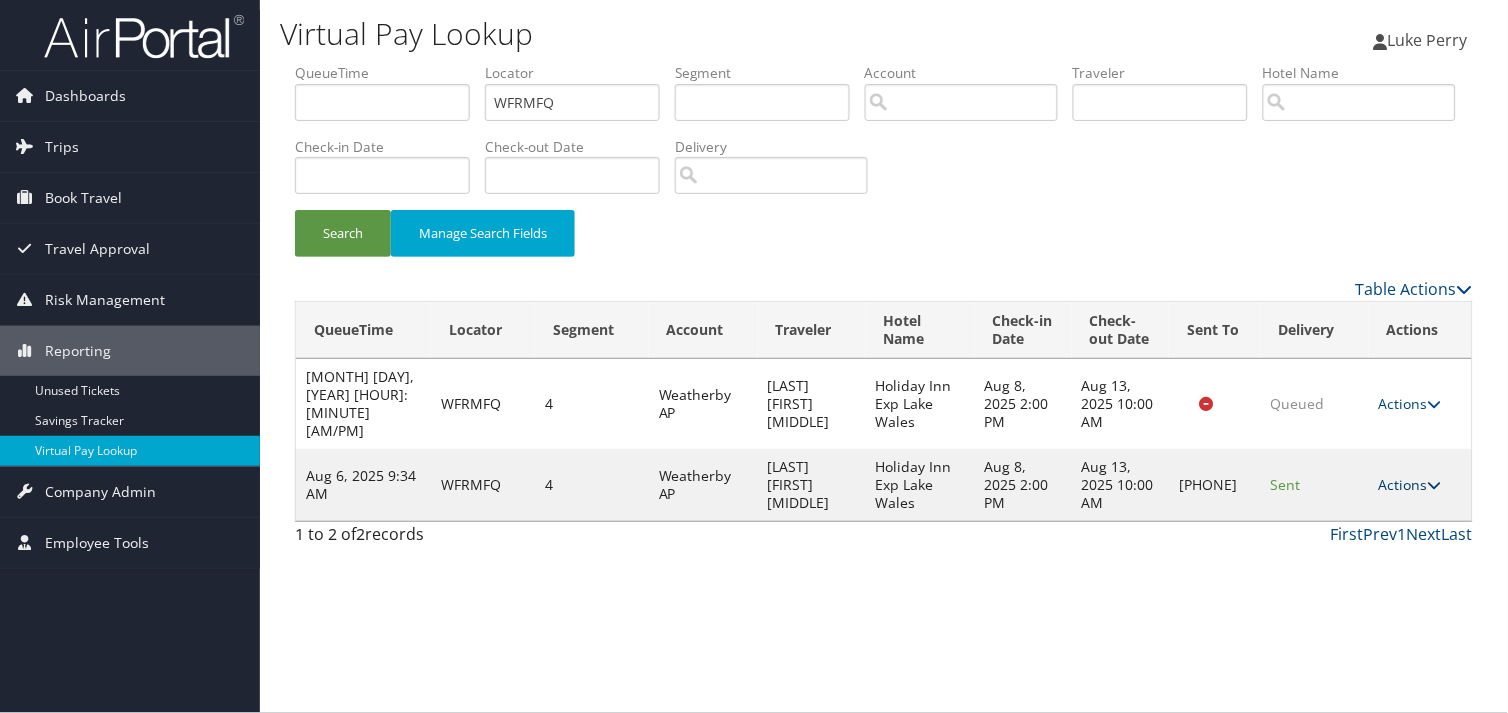 click on "Actions" at bounding box center [1410, 484] 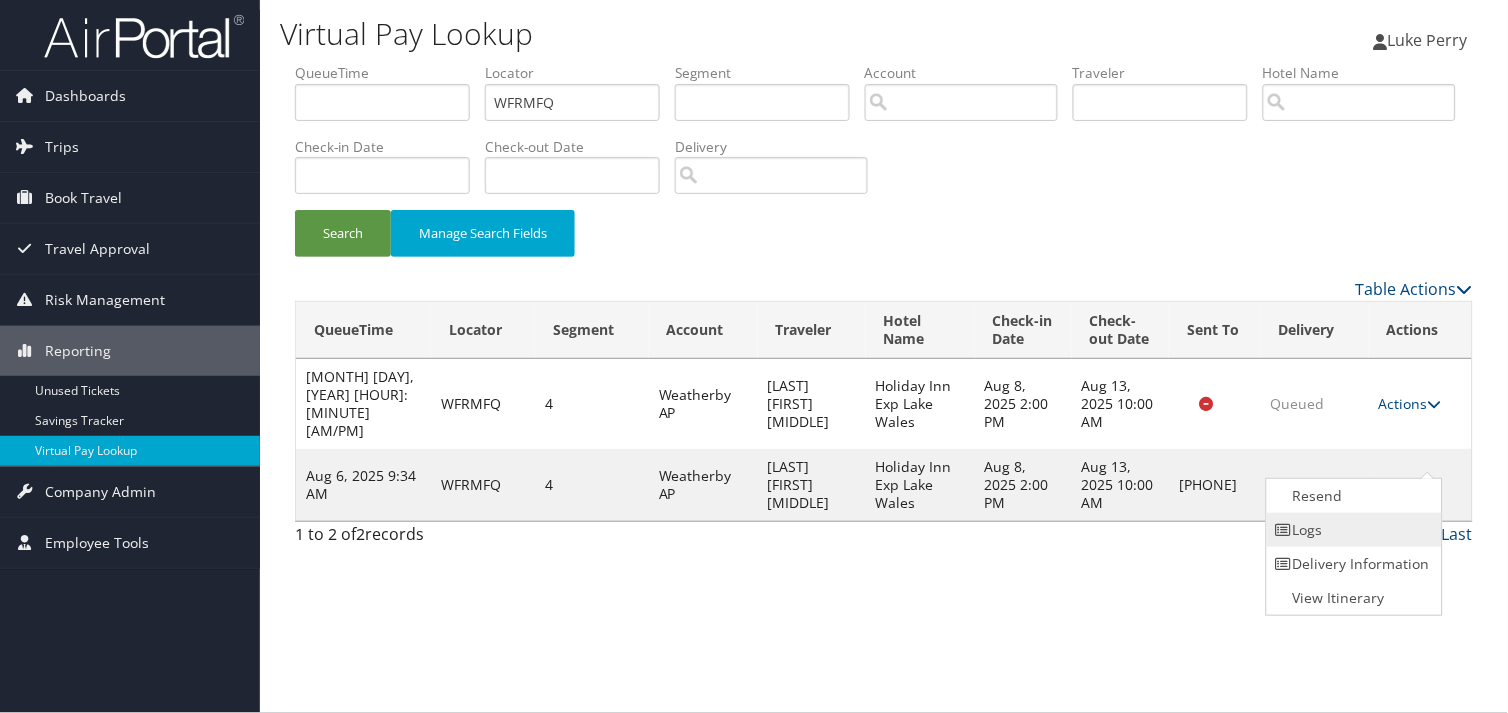 click at bounding box center [1284, 530] 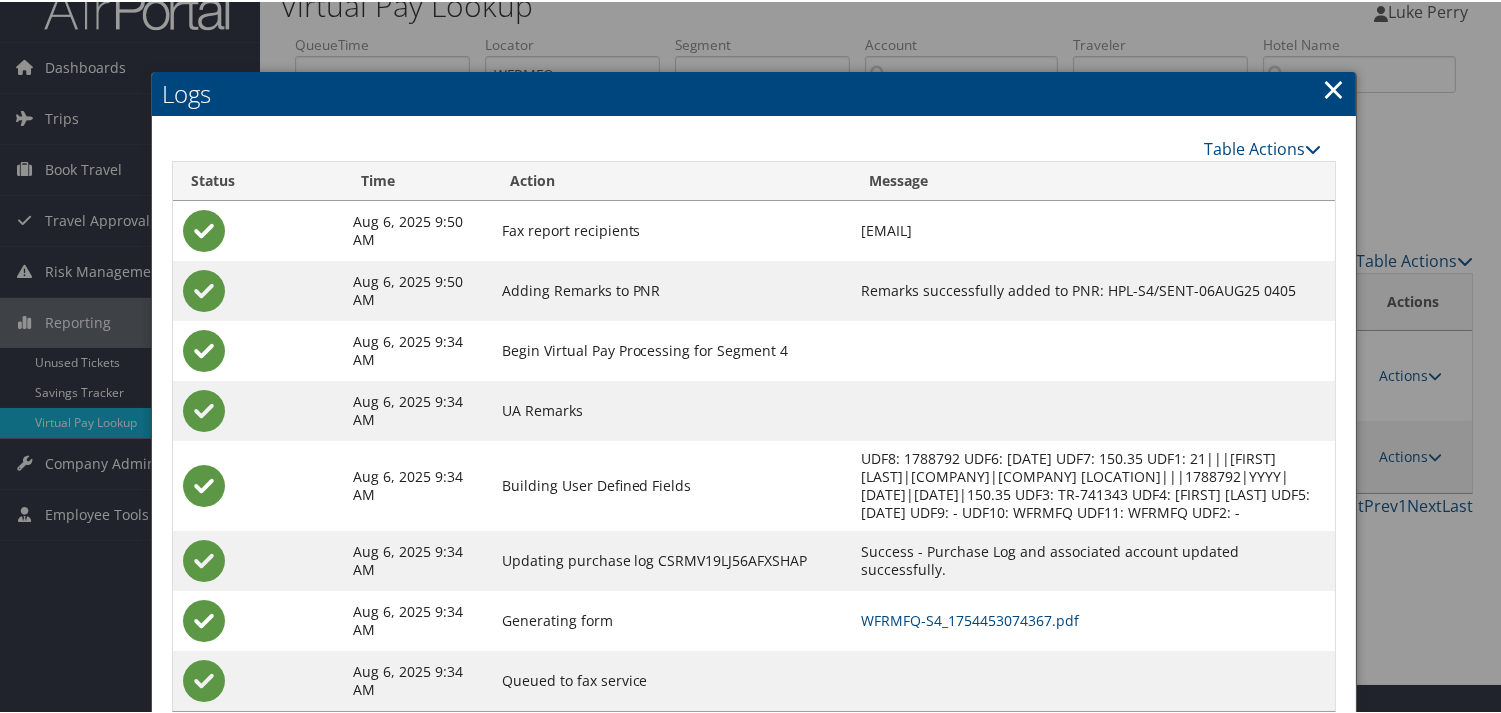 scroll, scrollTop: 82, scrollLeft: 0, axis: vertical 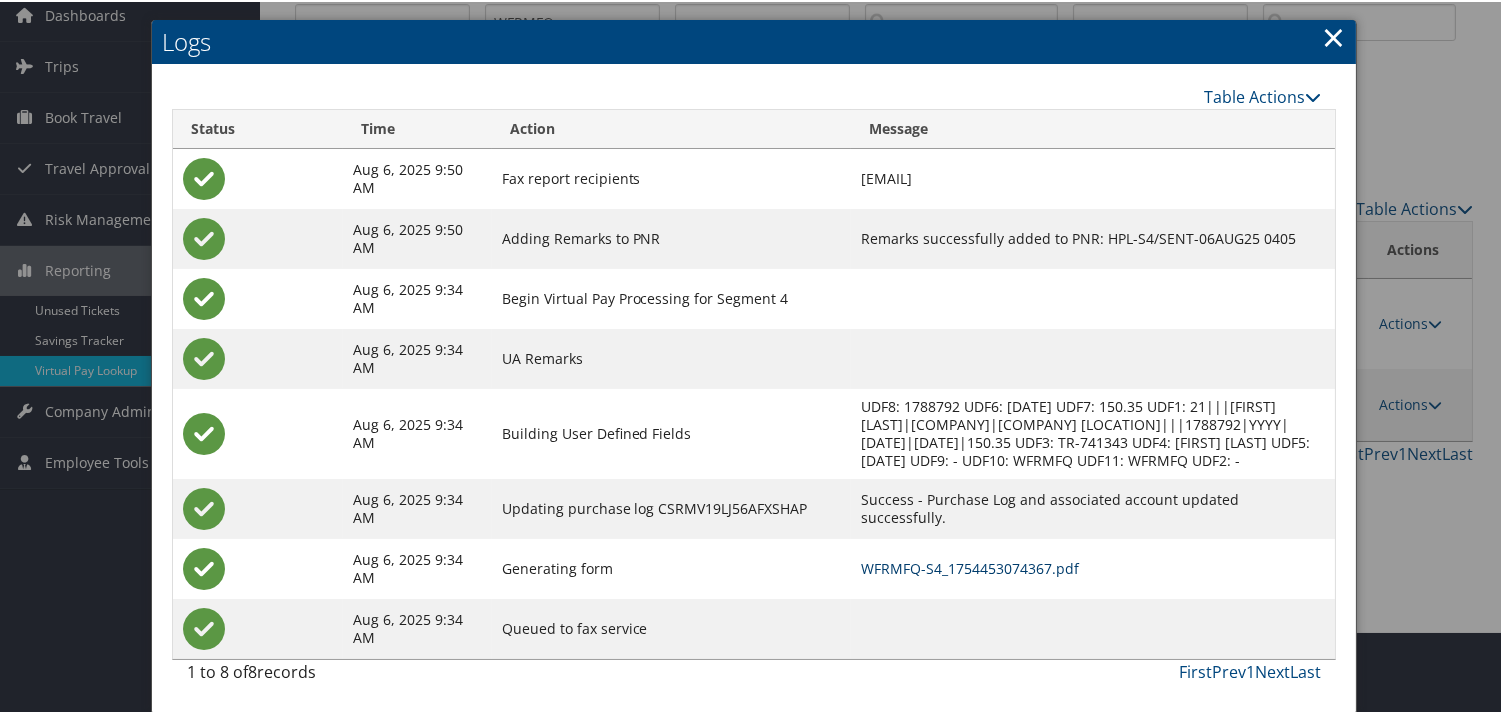 click on "WFRMFQ-S4_1754453074367.pdf" at bounding box center (970, 566) 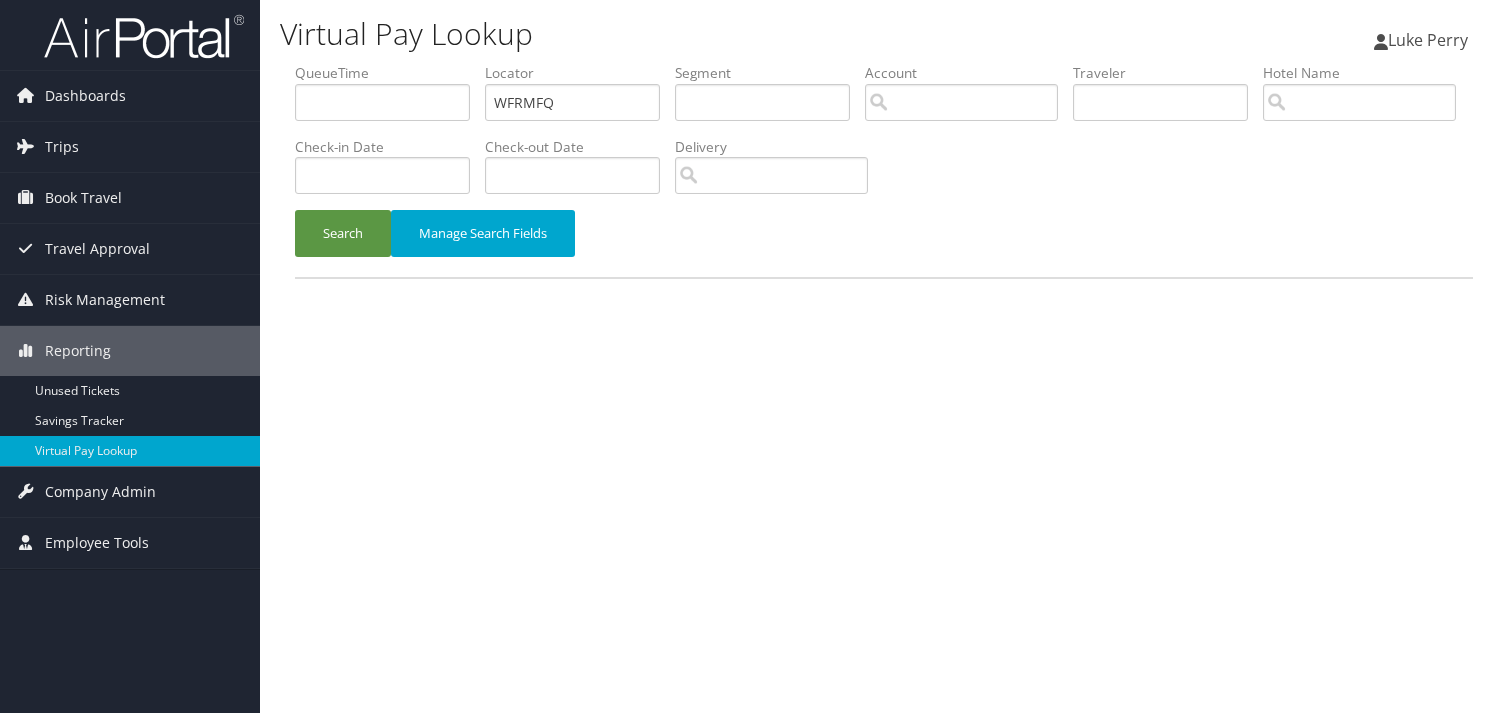 scroll, scrollTop: 0, scrollLeft: 0, axis: both 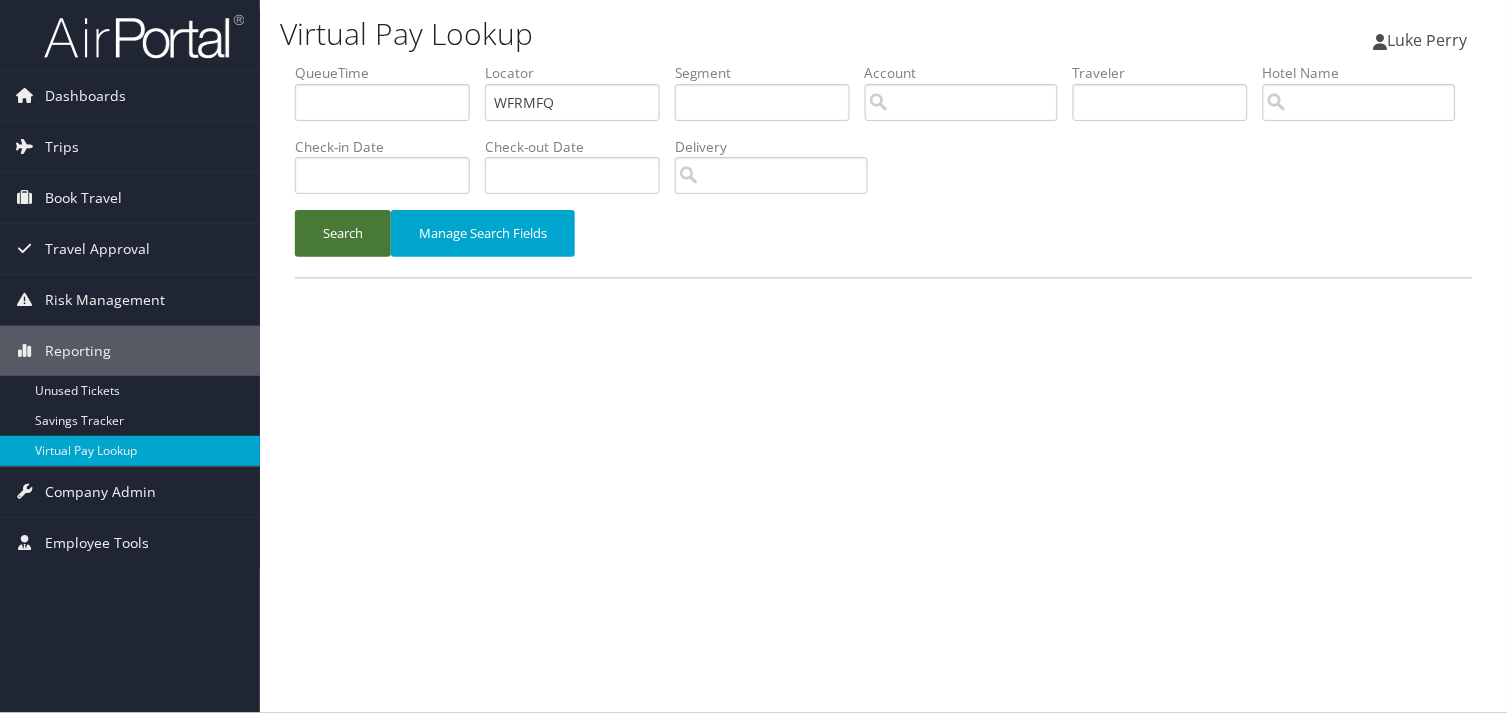 click on "Search" at bounding box center [343, 233] 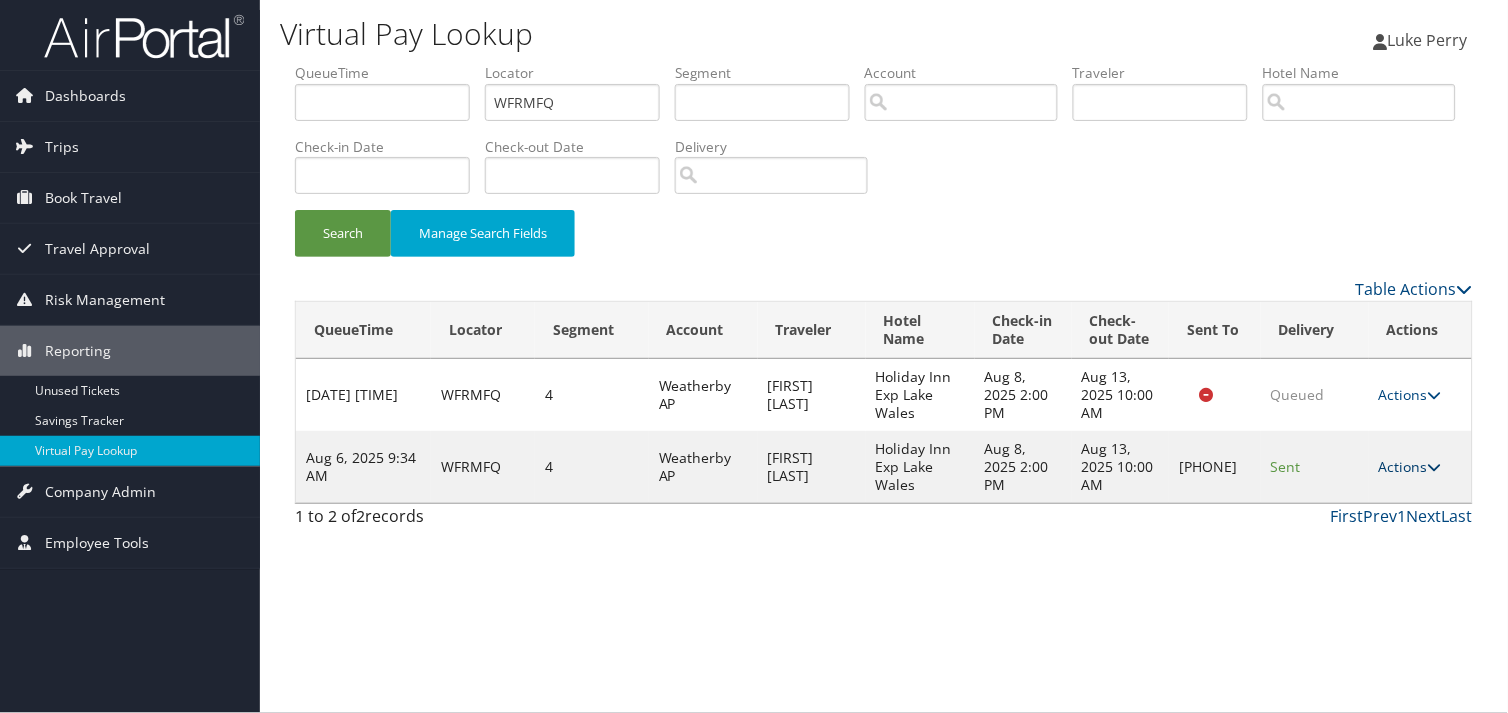 click on "Actions" at bounding box center (1410, 466) 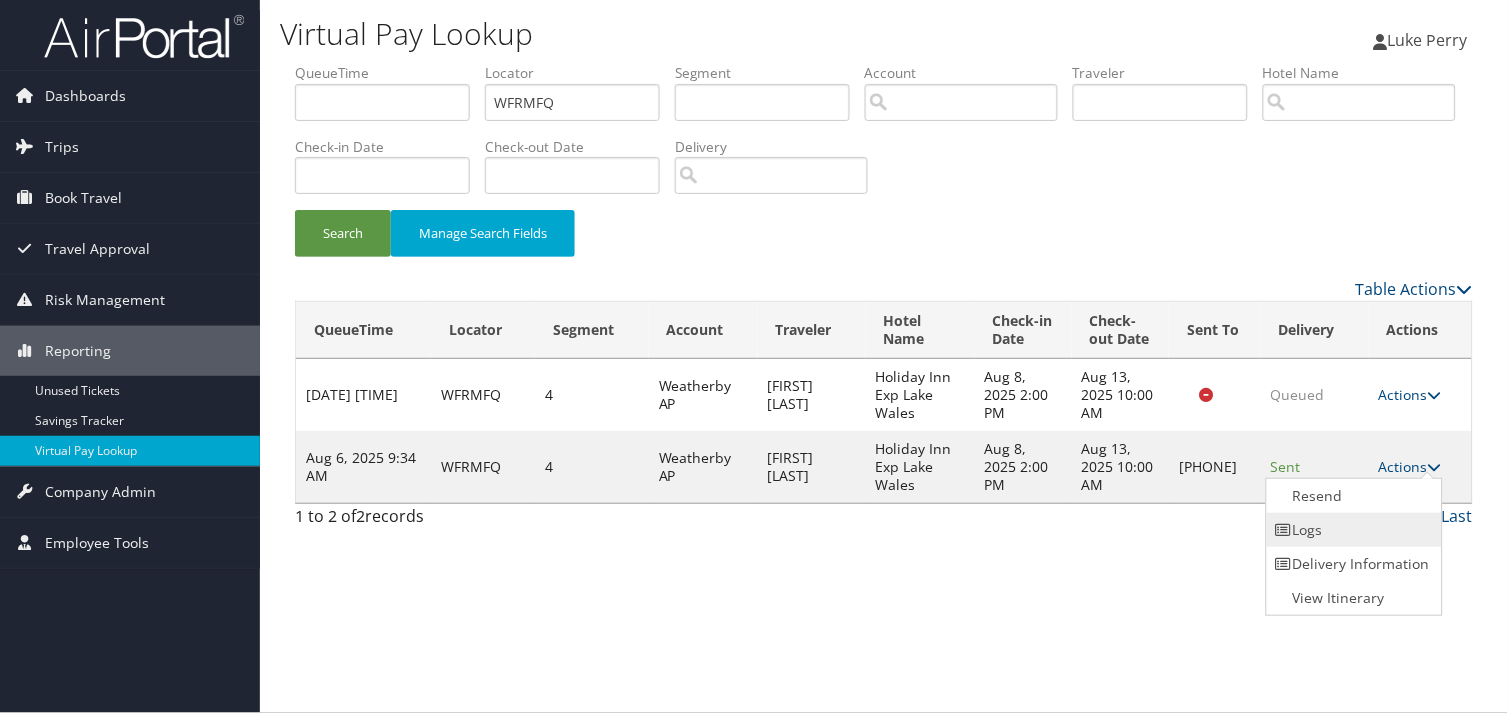click on "Logs" at bounding box center [1352, 530] 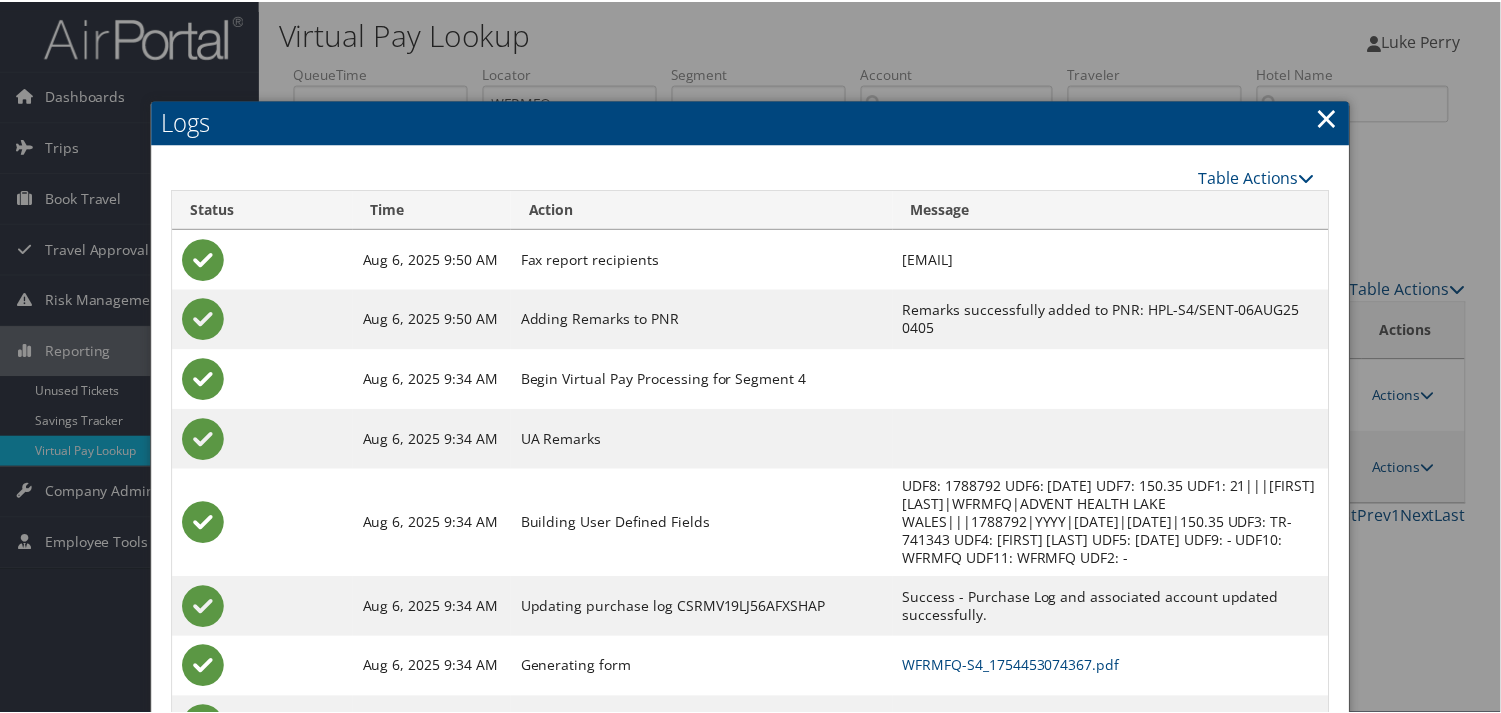 scroll, scrollTop: 82, scrollLeft: 0, axis: vertical 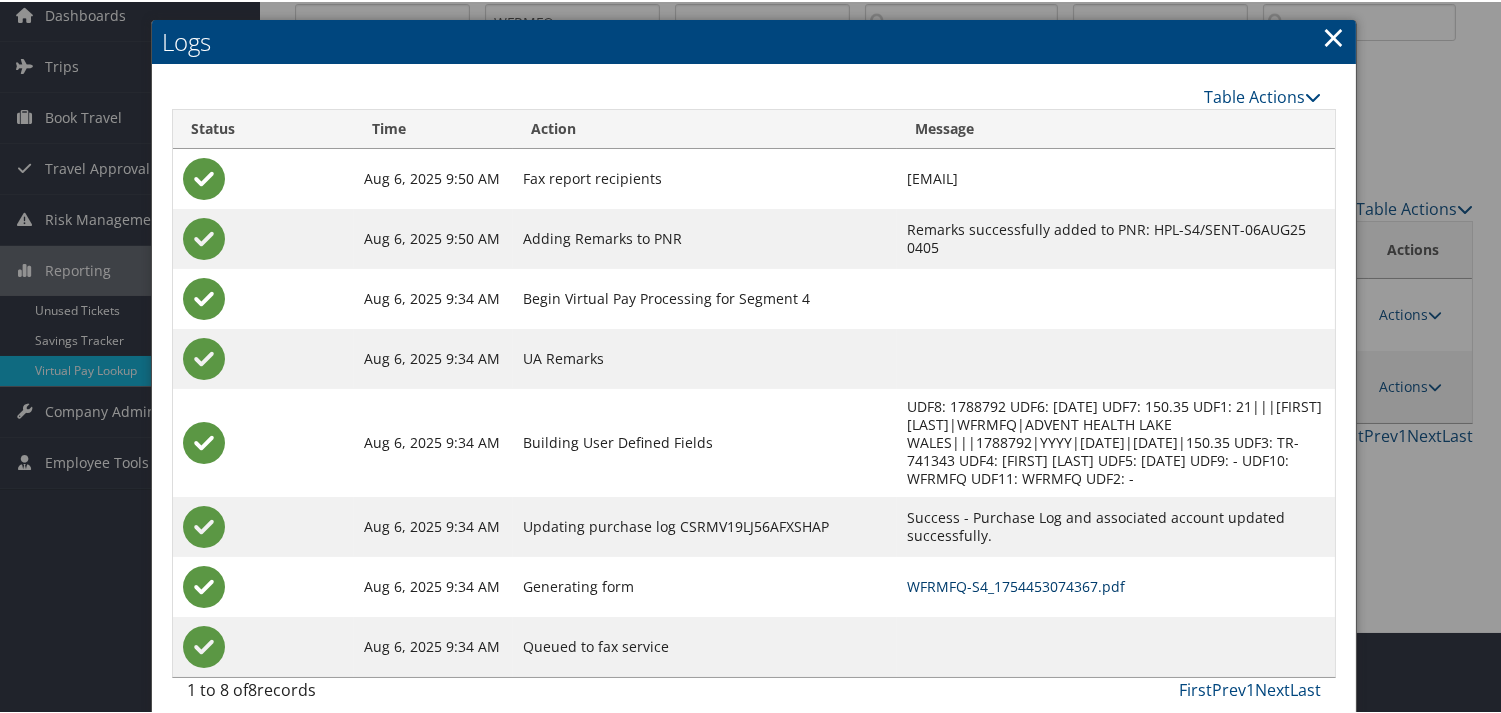 click on "WFRMFQ-S4_1754453074367.pdf" at bounding box center (1016, 584) 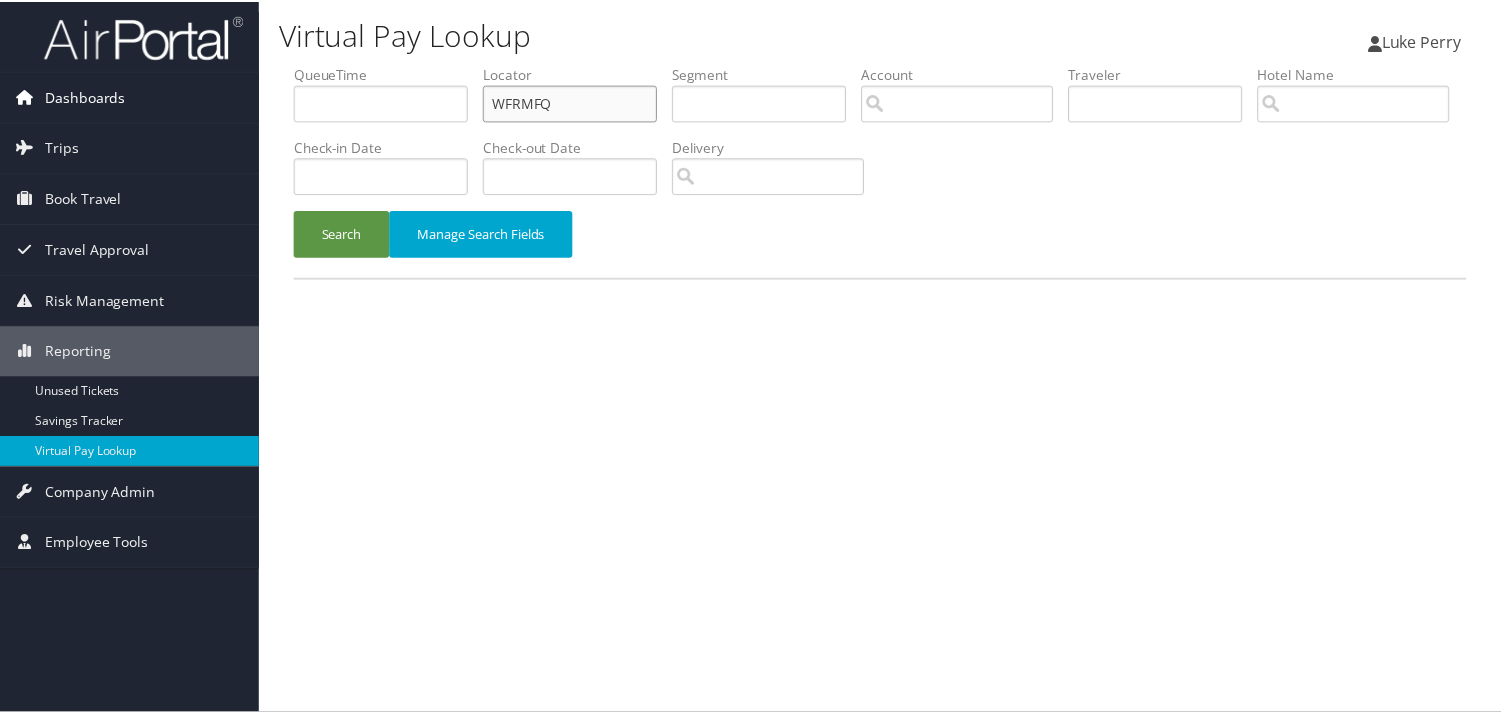 scroll, scrollTop: 0, scrollLeft: 0, axis: both 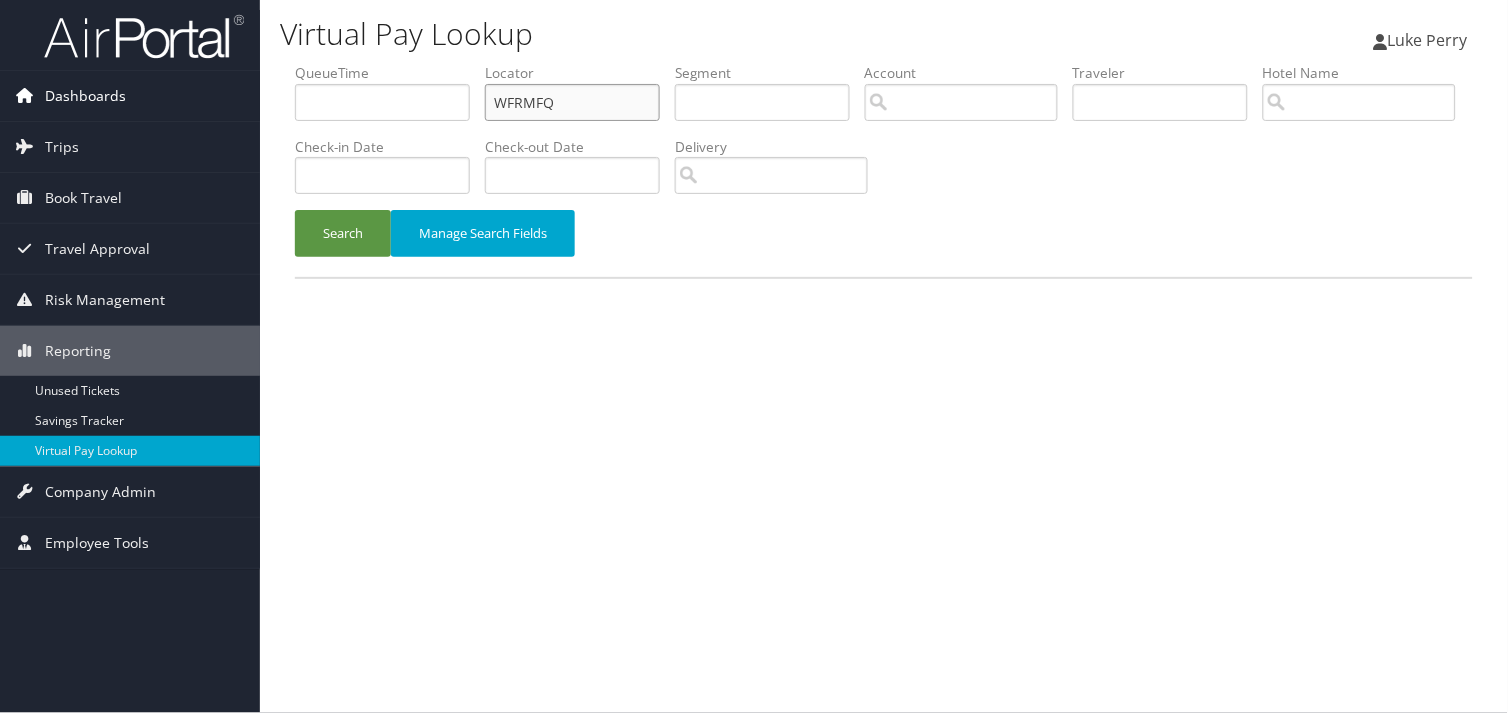 drag, startPoint x: 0, startPoint y: 0, endPoint x: 238, endPoint y: 97, distance: 257.00778 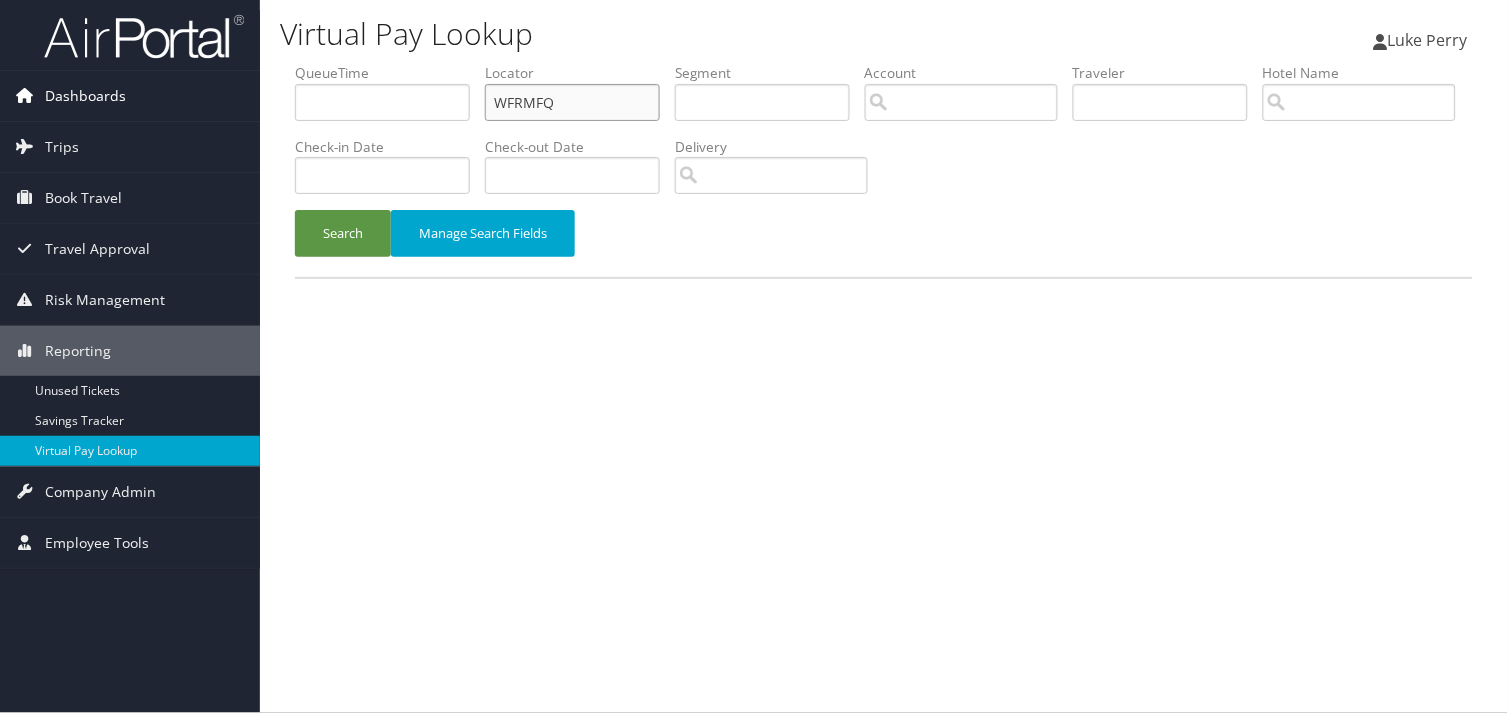 click on "Dashboards AirPortal 360™ (Manager) My Travel Dashboard   Trips Airtinerary® Lookup Current/Future Trips Past Trips Trips Missing Hotels Hotel Check-ins   Book Travel Approval Request (Beta)   Travel Approval Pending Trip Approvals Approved Trips Canceled Trips Approvals (Beta)   Risk Management SecurityLogic® Map Assistance Requests Travel Alerts Notifications   Reporting Unused Tickets Savings Tracker Virtual Pay Lookup   Company Admin Company Information Configure Approval Types (Beta) People Users (Beta) Vendor Contracts Travel Policy Service Fees  Reporting Fields (Beta) Report Settings Virtual Pay Settings   Employee Tools Help Desk" at bounding box center [754, 356] 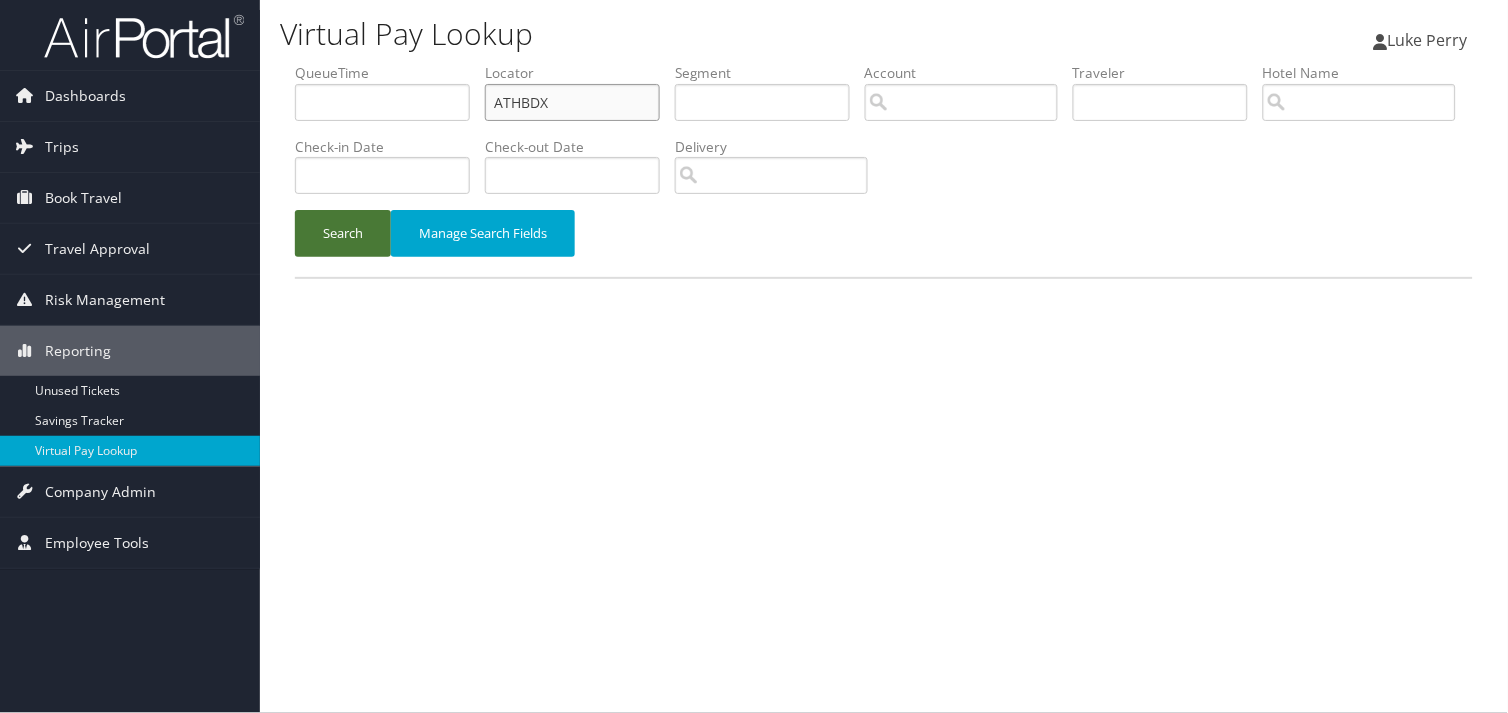 type on "ATHBDX" 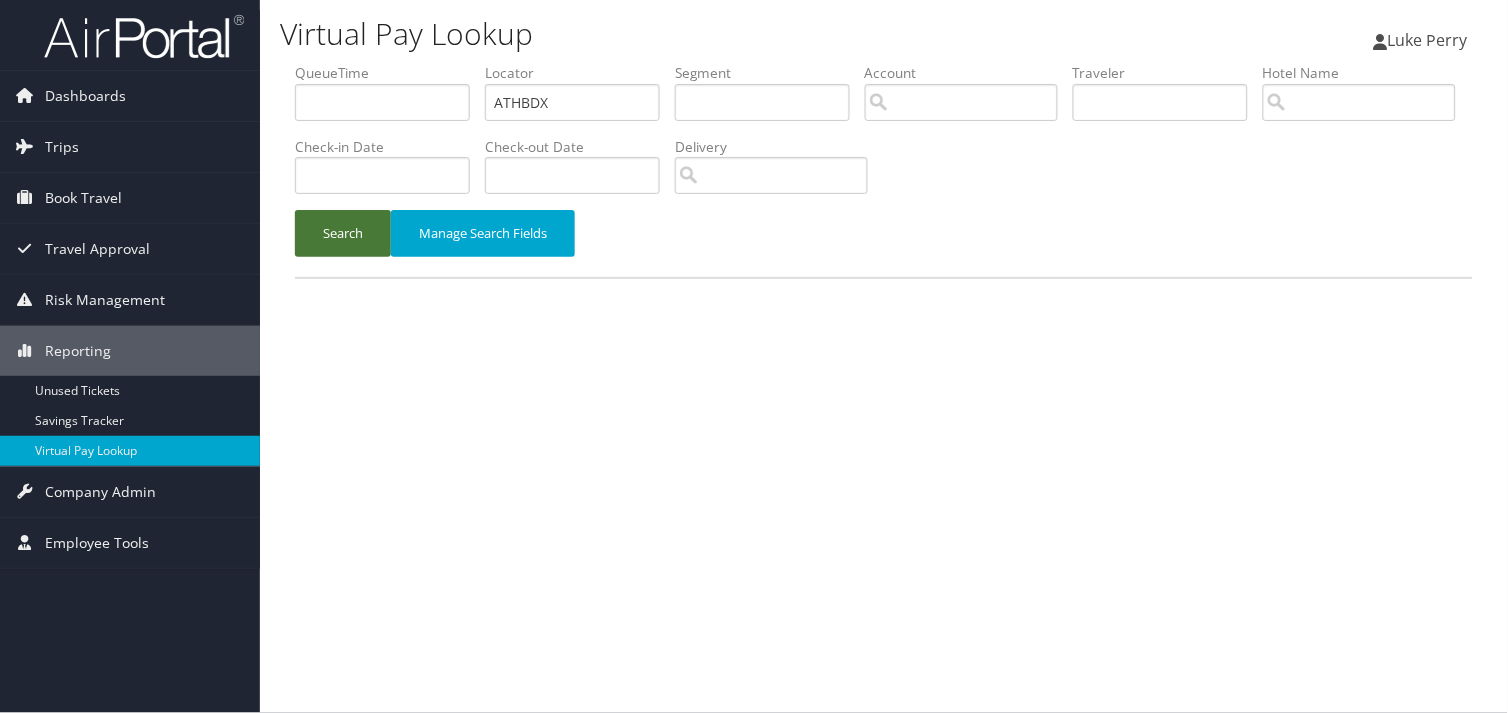 click on "Search" at bounding box center (343, 233) 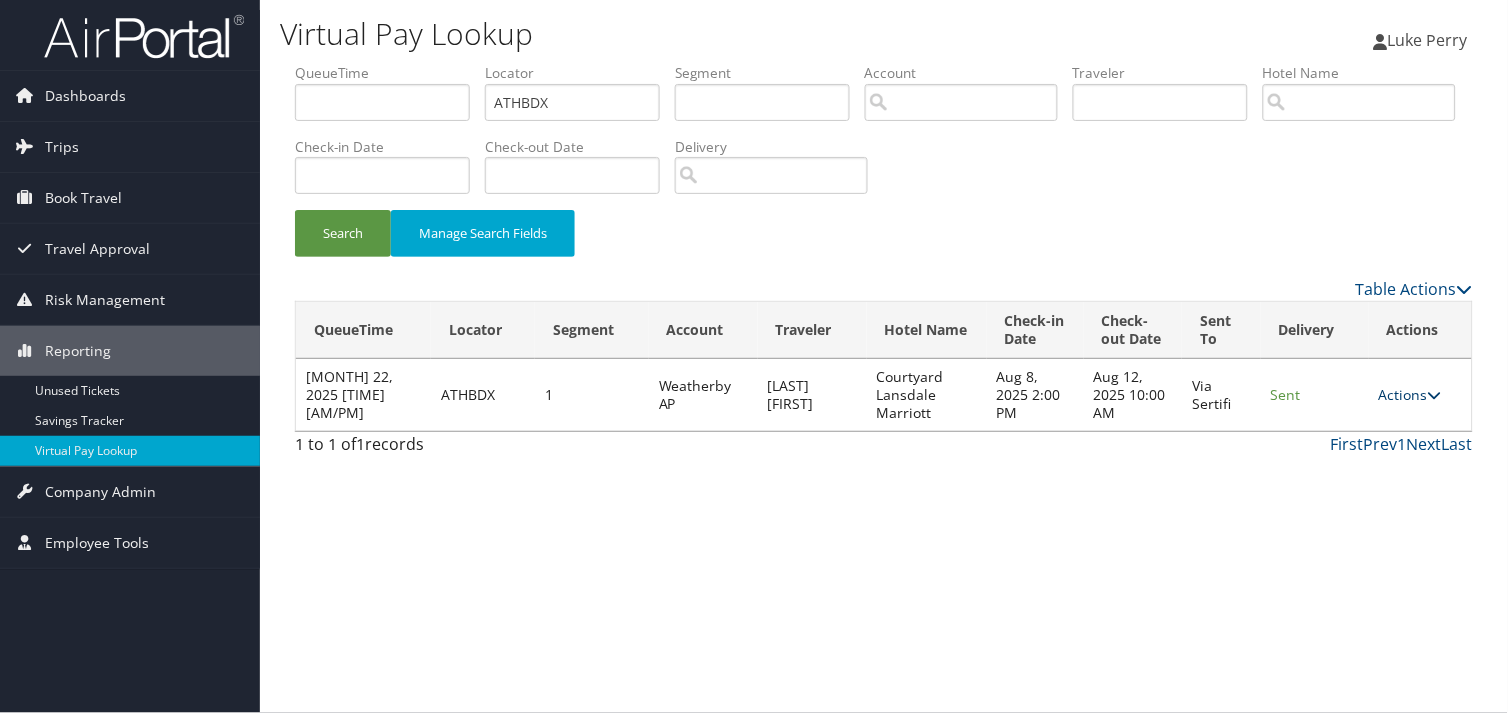 click on "Actions" at bounding box center (1410, 394) 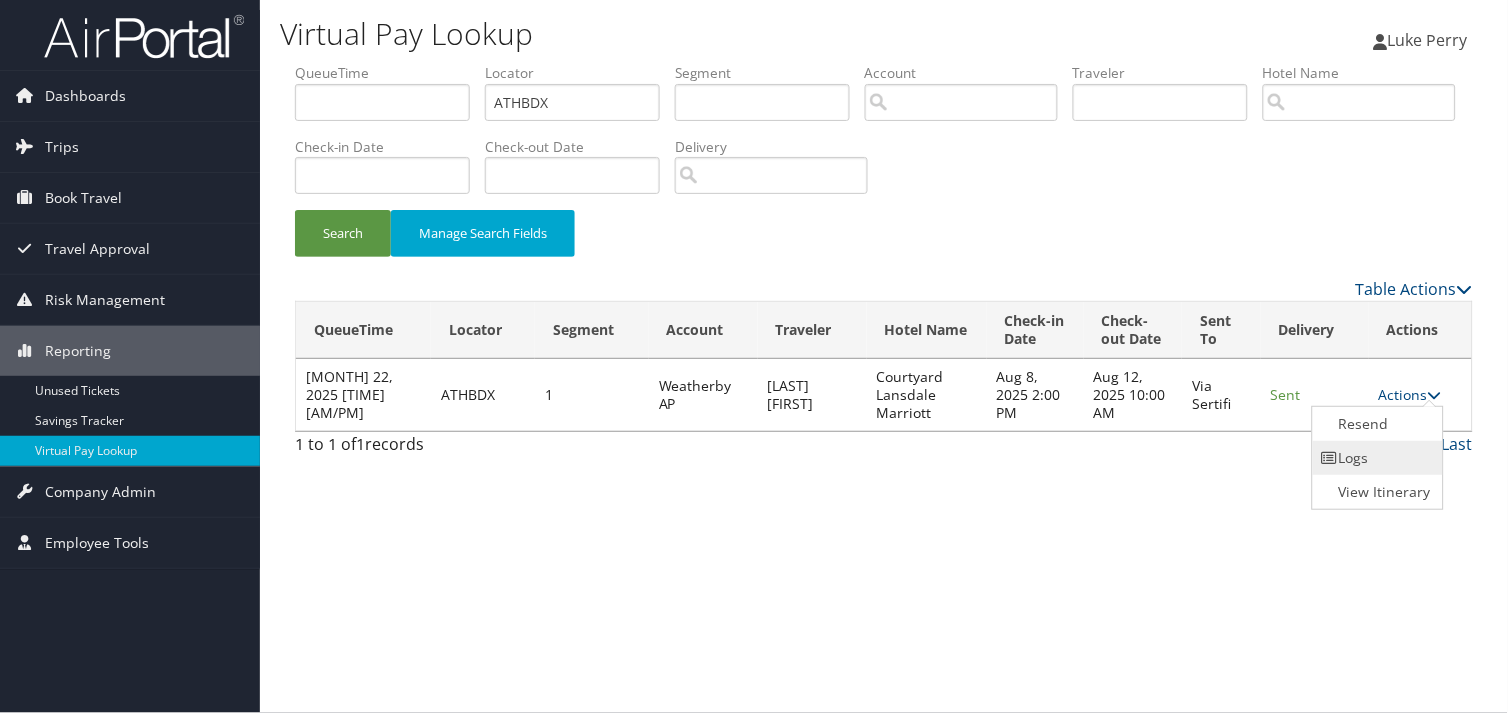click on "Logs" at bounding box center [1376, 458] 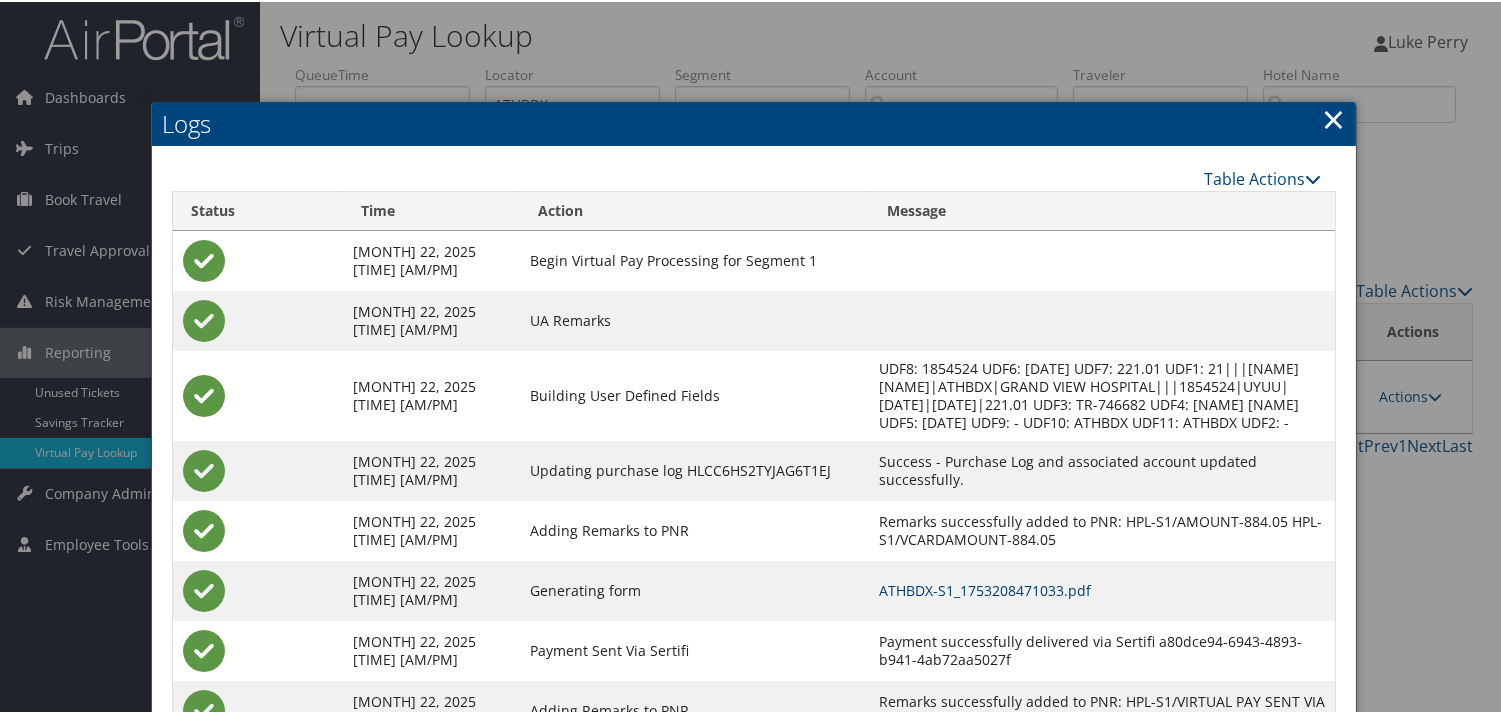 click on "ATHBDX-S1_1753208471033.pdf" at bounding box center (985, 588) 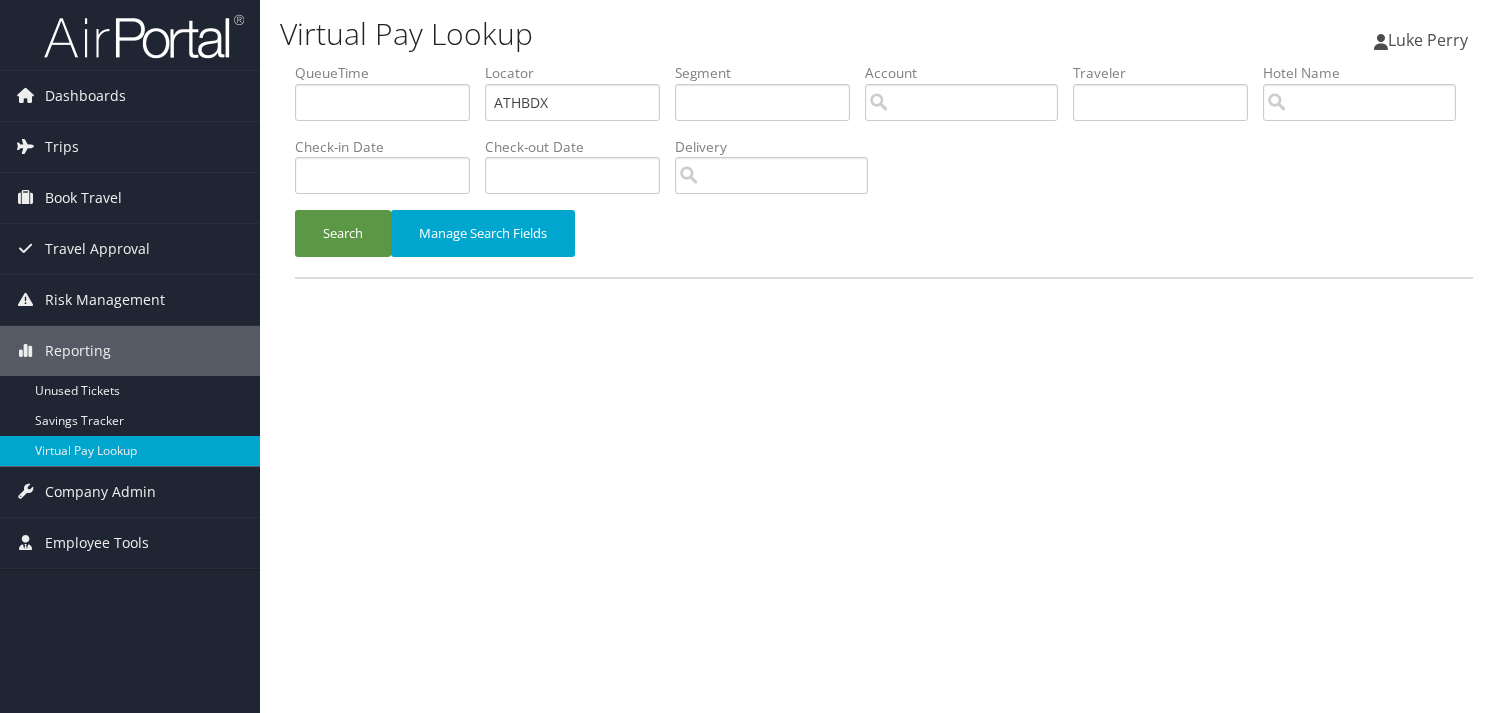 scroll, scrollTop: 0, scrollLeft: 0, axis: both 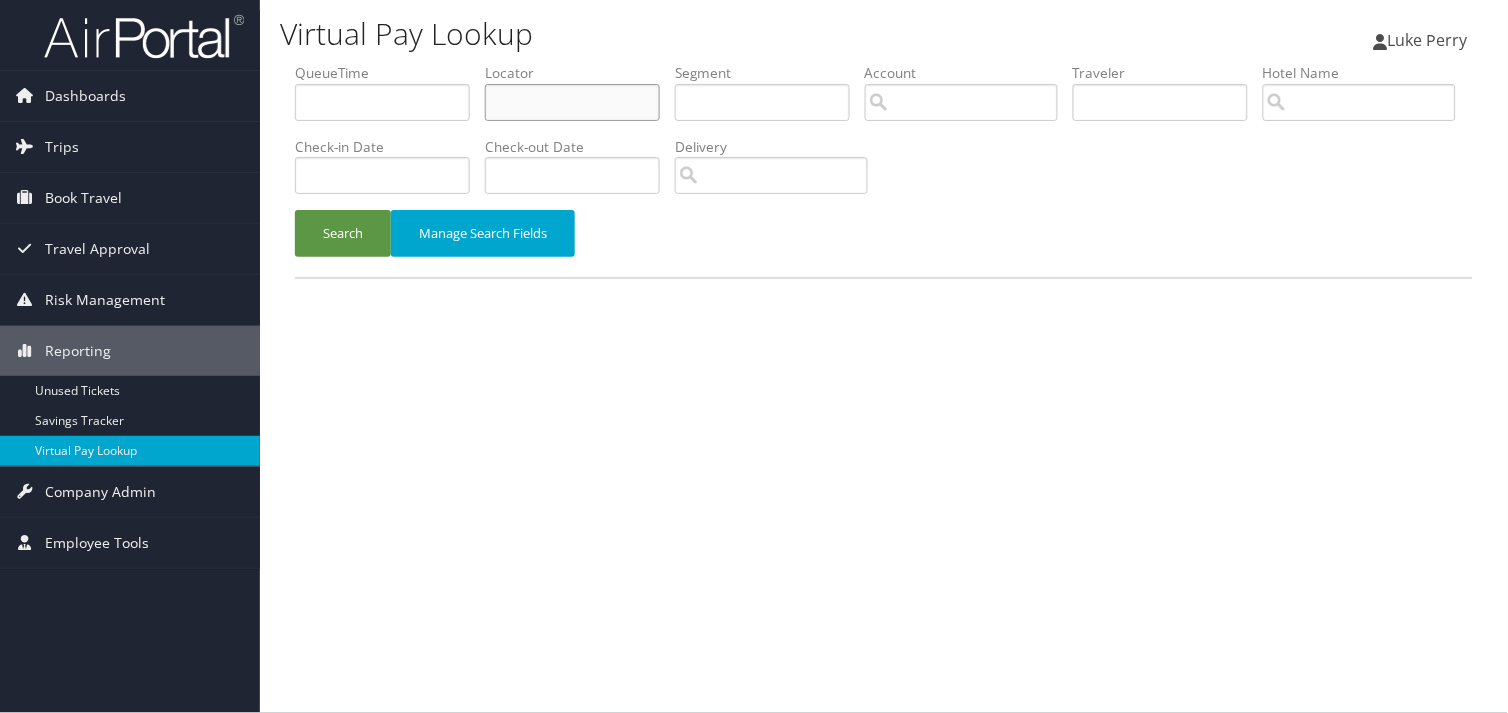 click at bounding box center [572, 102] 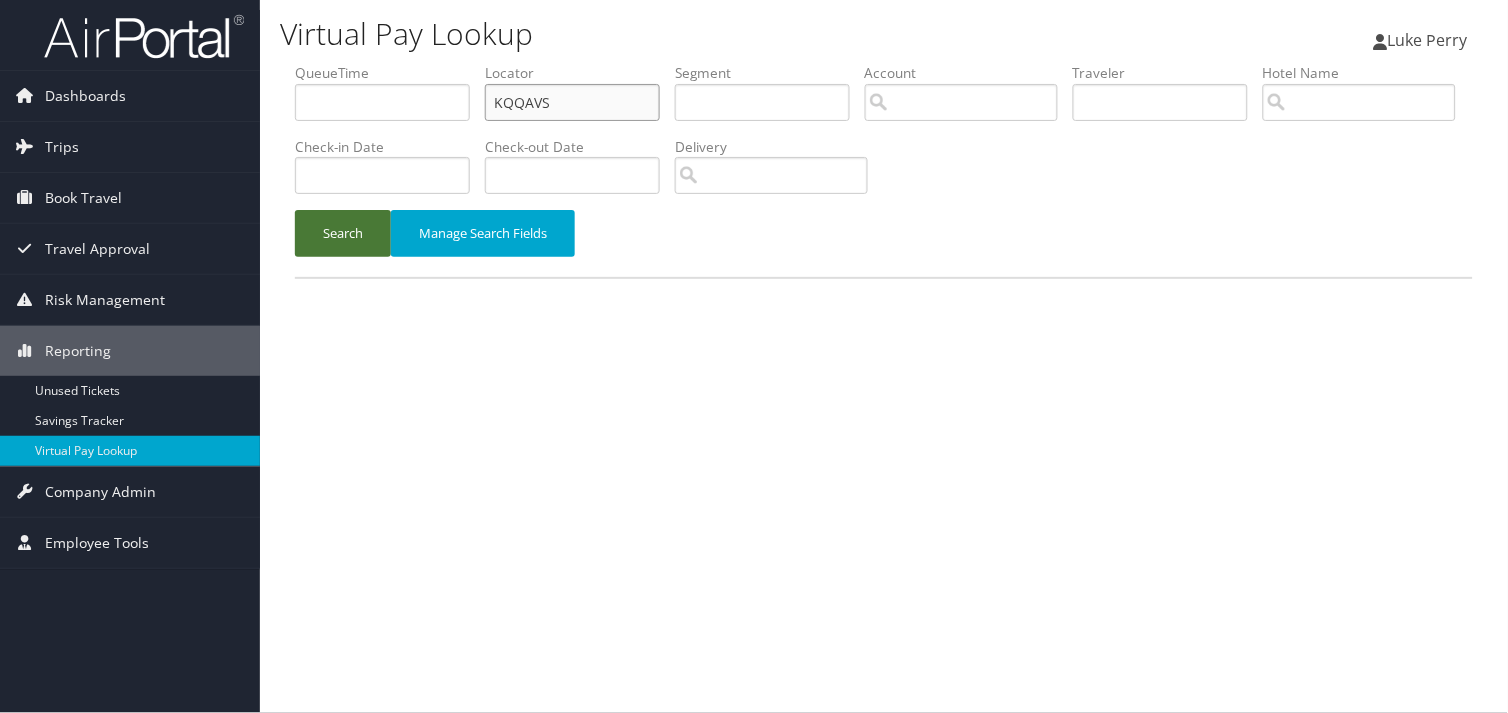 type on "KQQAVS" 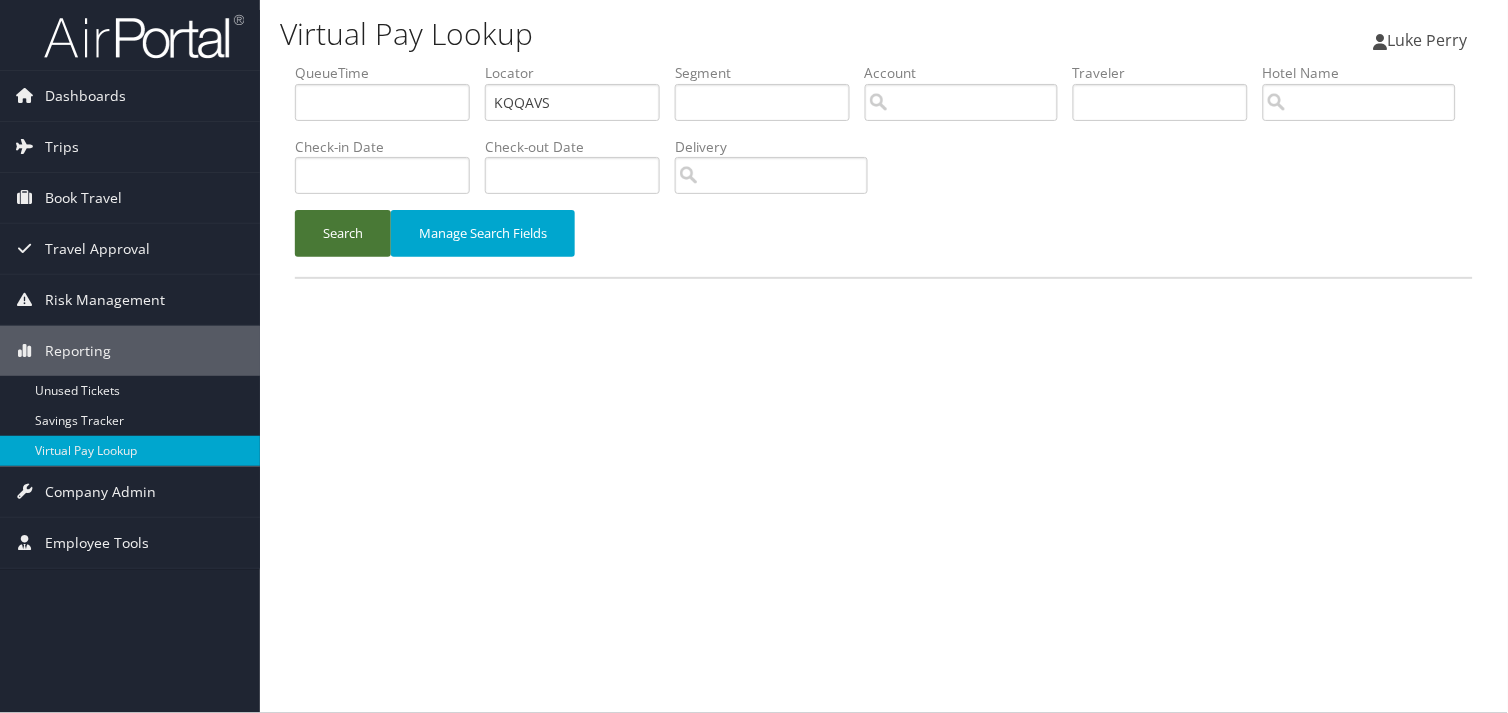 click on "Search" at bounding box center (343, 233) 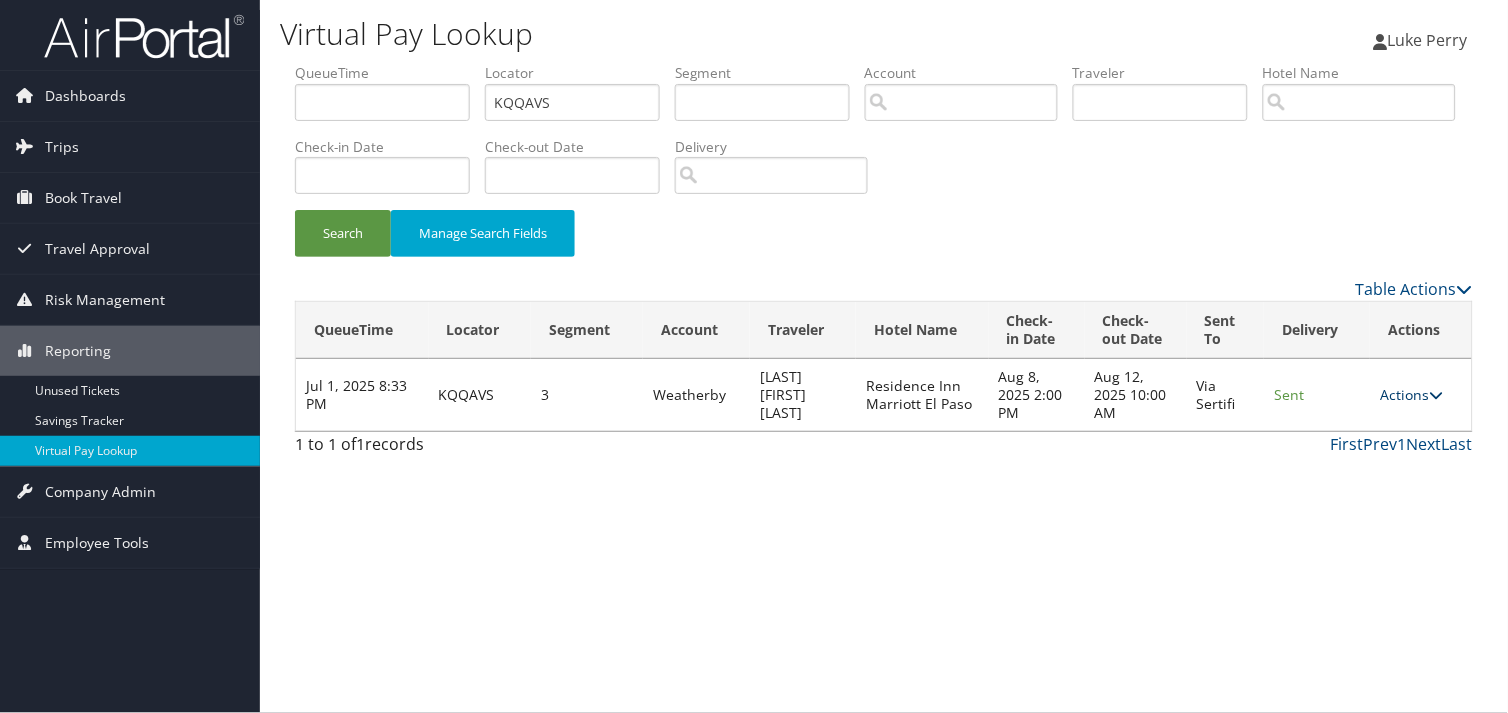 click on "Actions" at bounding box center [1411, 394] 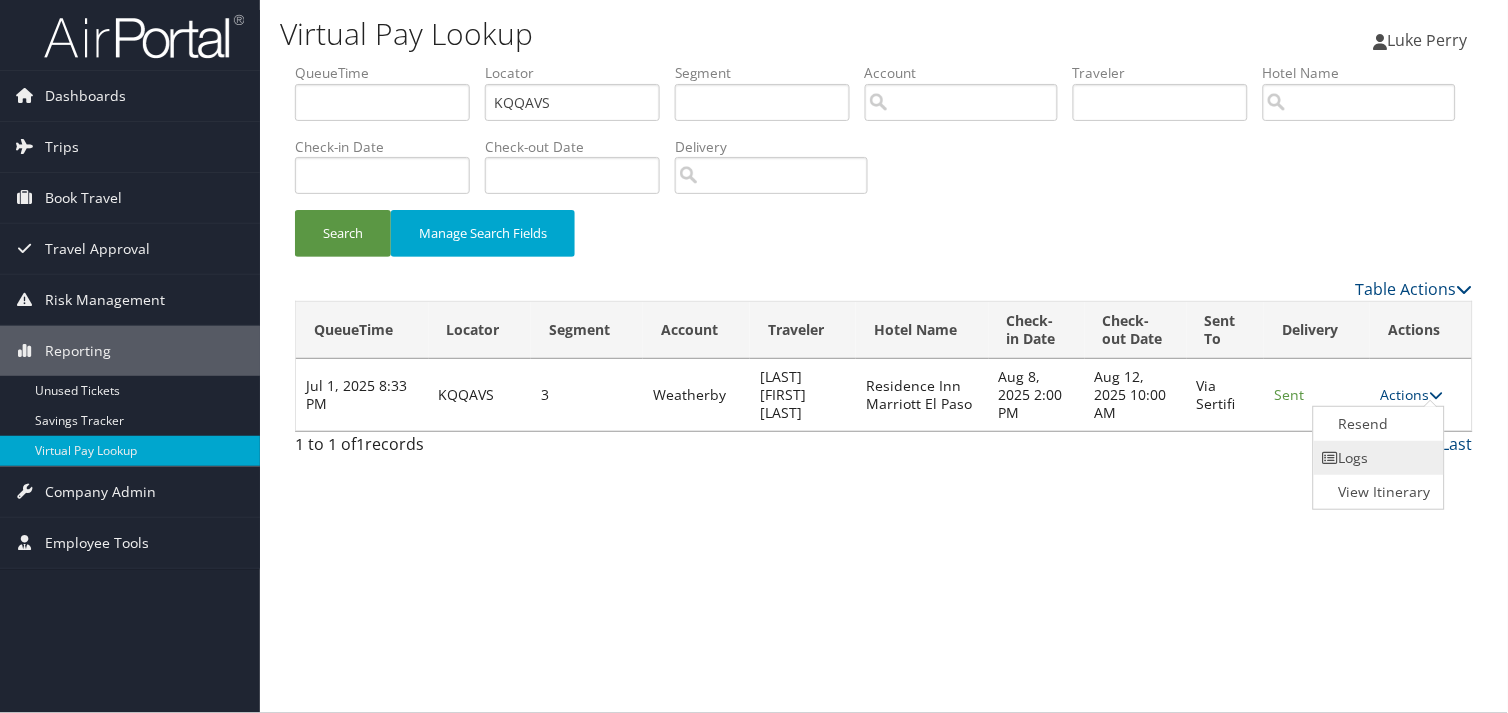 click on "Logs" at bounding box center (1377, 458) 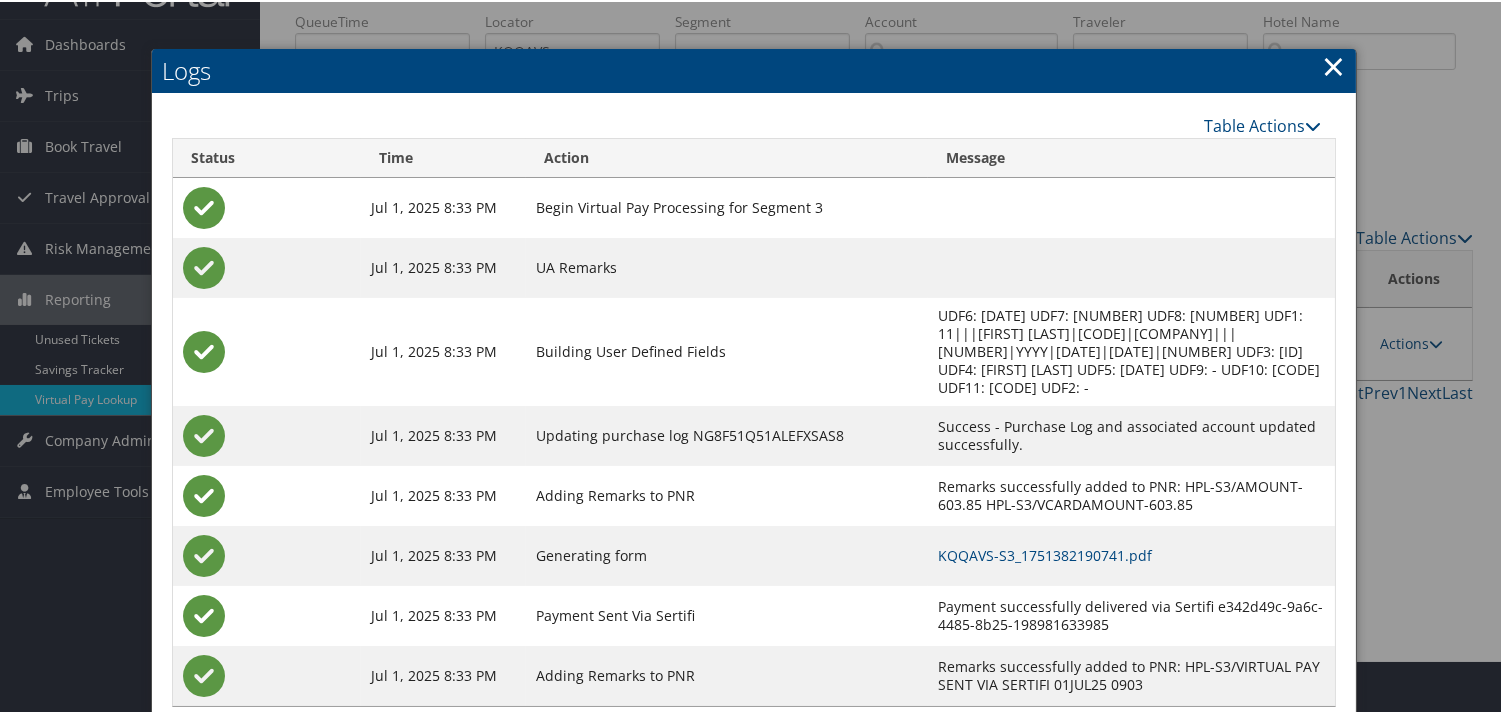 scroll, scrollTop: 82, scrollLeft: 0, axis: vertical 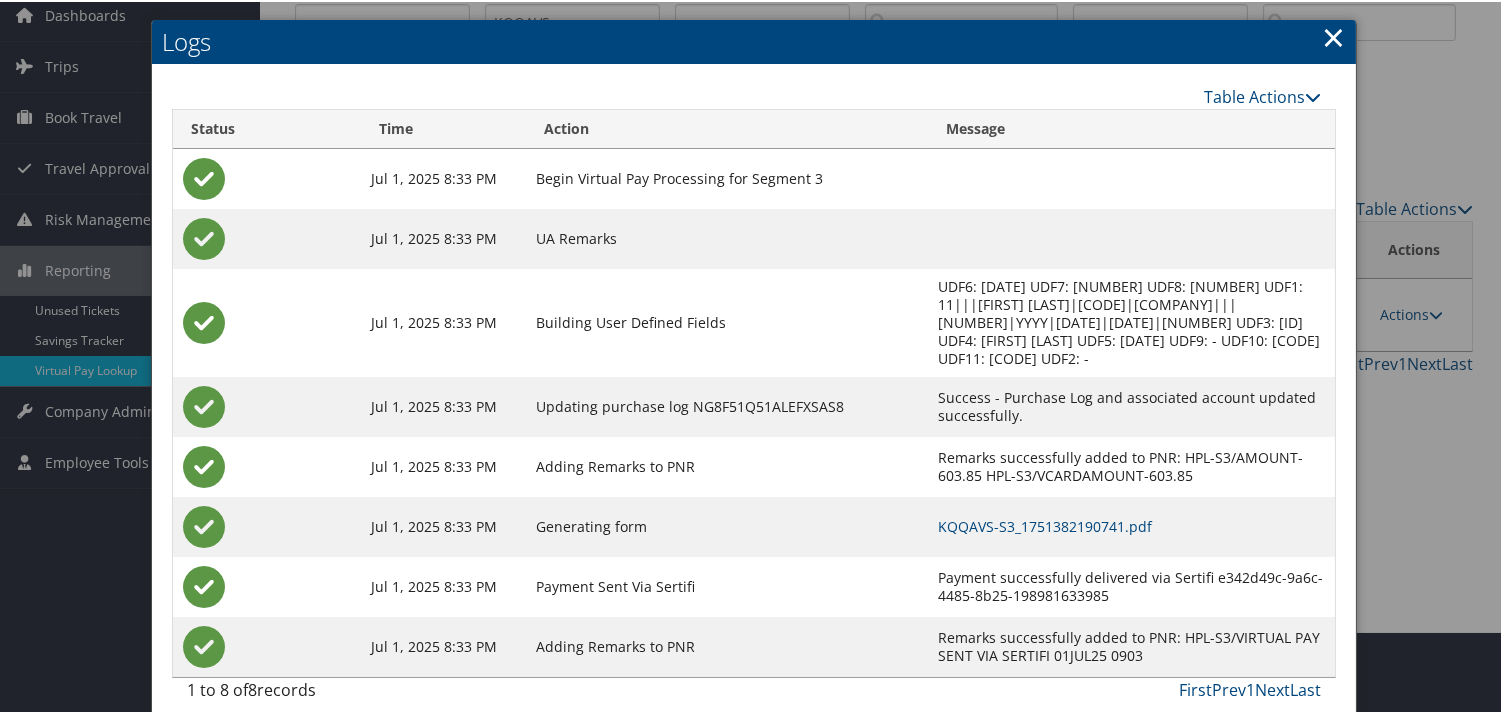 click on "KQQAVS-S3_1751382190741.pdf" at bounding box center (1131, 525) 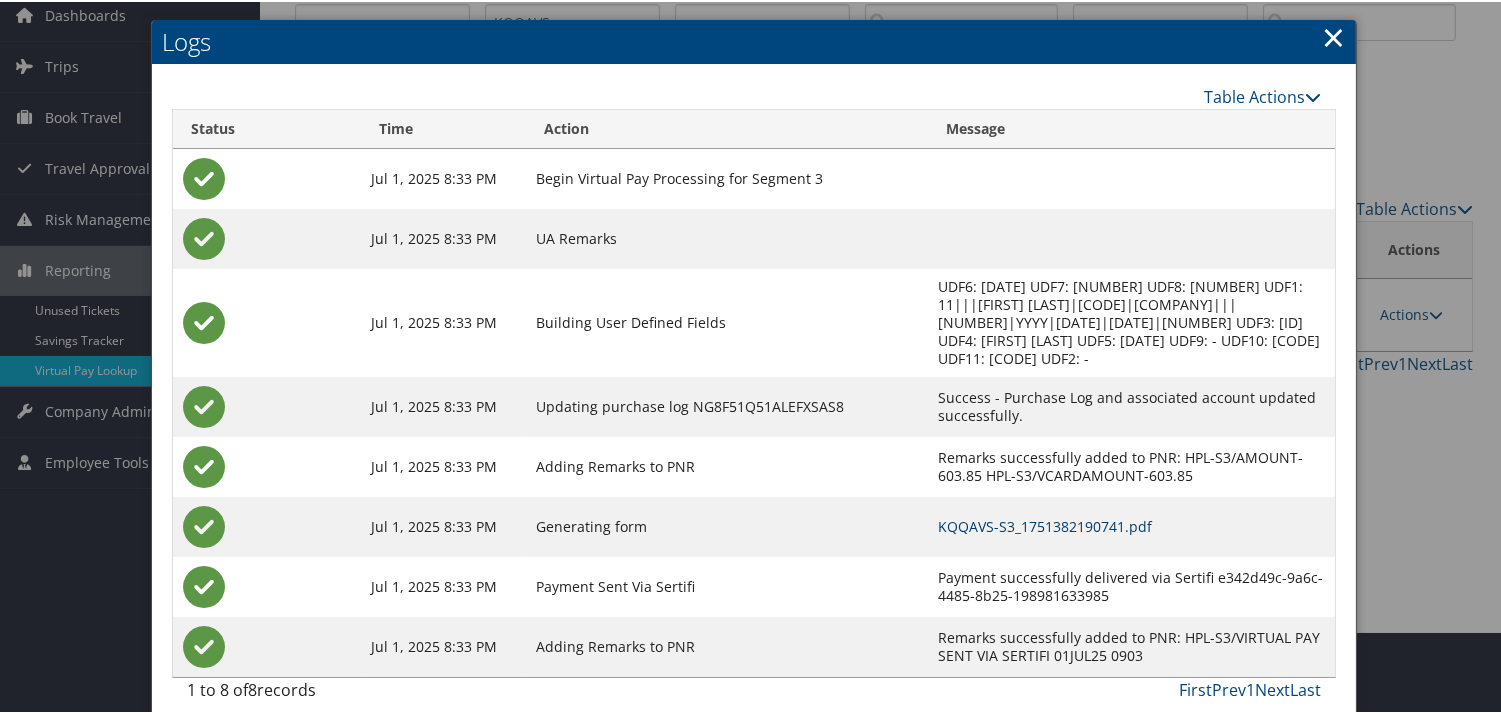click on "KQQAVS-S3_1751382190741.pdf" at bounding box center [1045, 524] 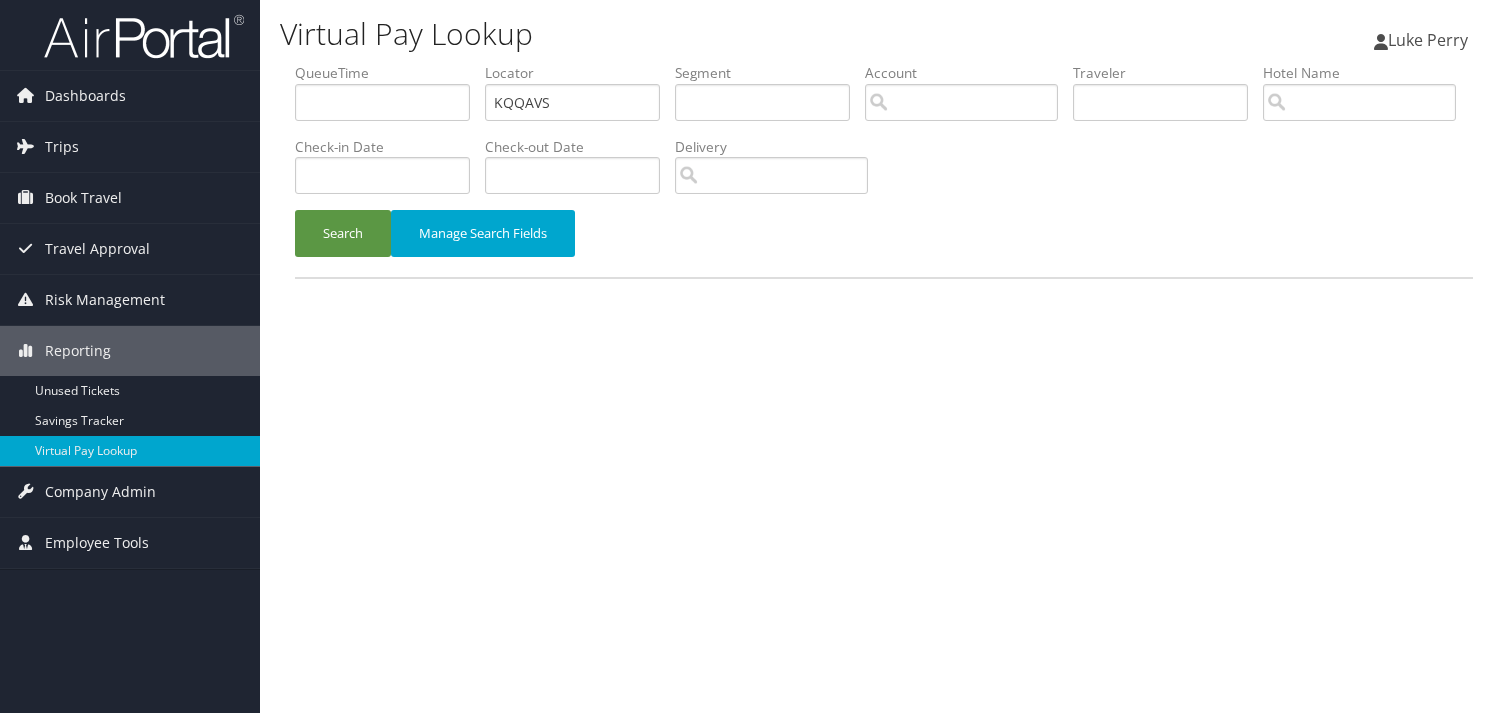 scroll, scrollTop: 0, scrollLeft: 0, axis: both 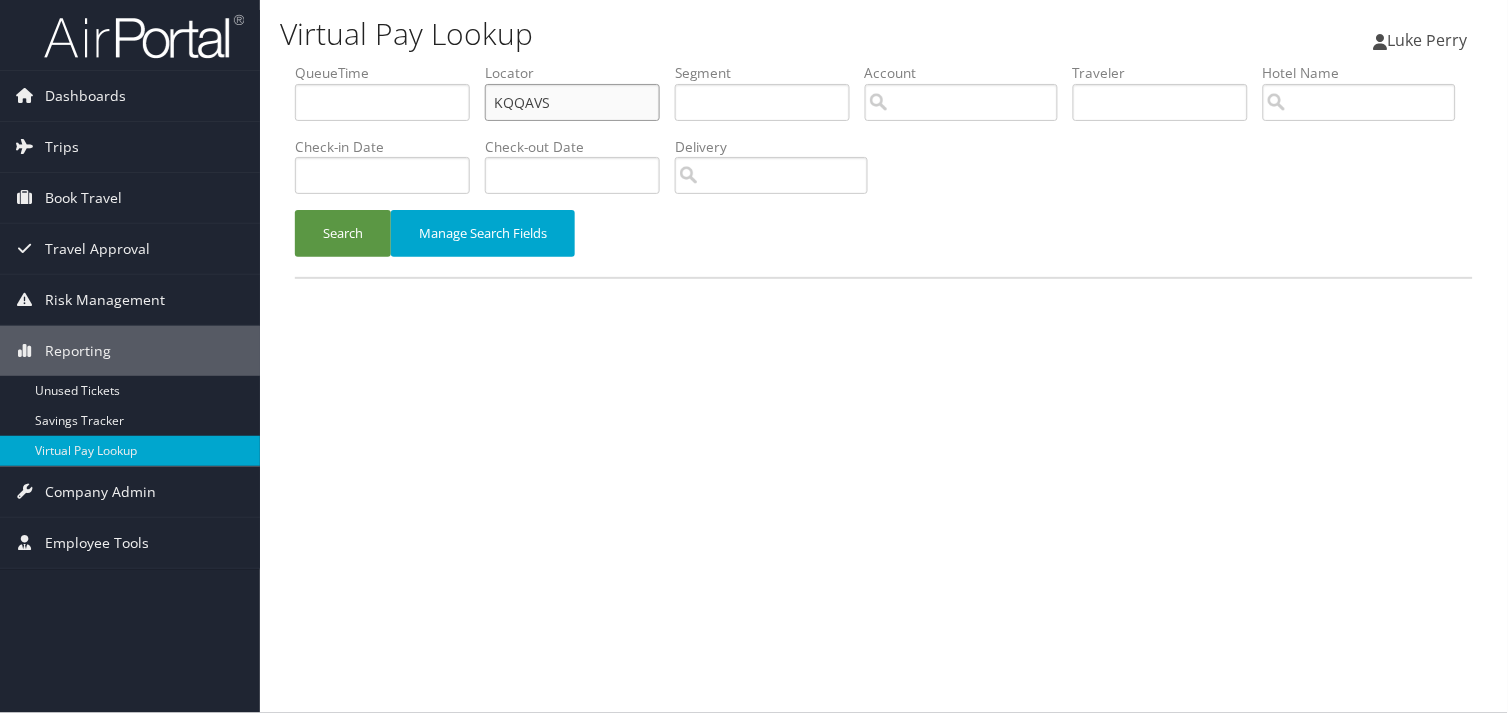 drag, startPoint x: 551, startPoint y: 106, endPoint x: 406, endPoint y: 130, distance: 146.9728 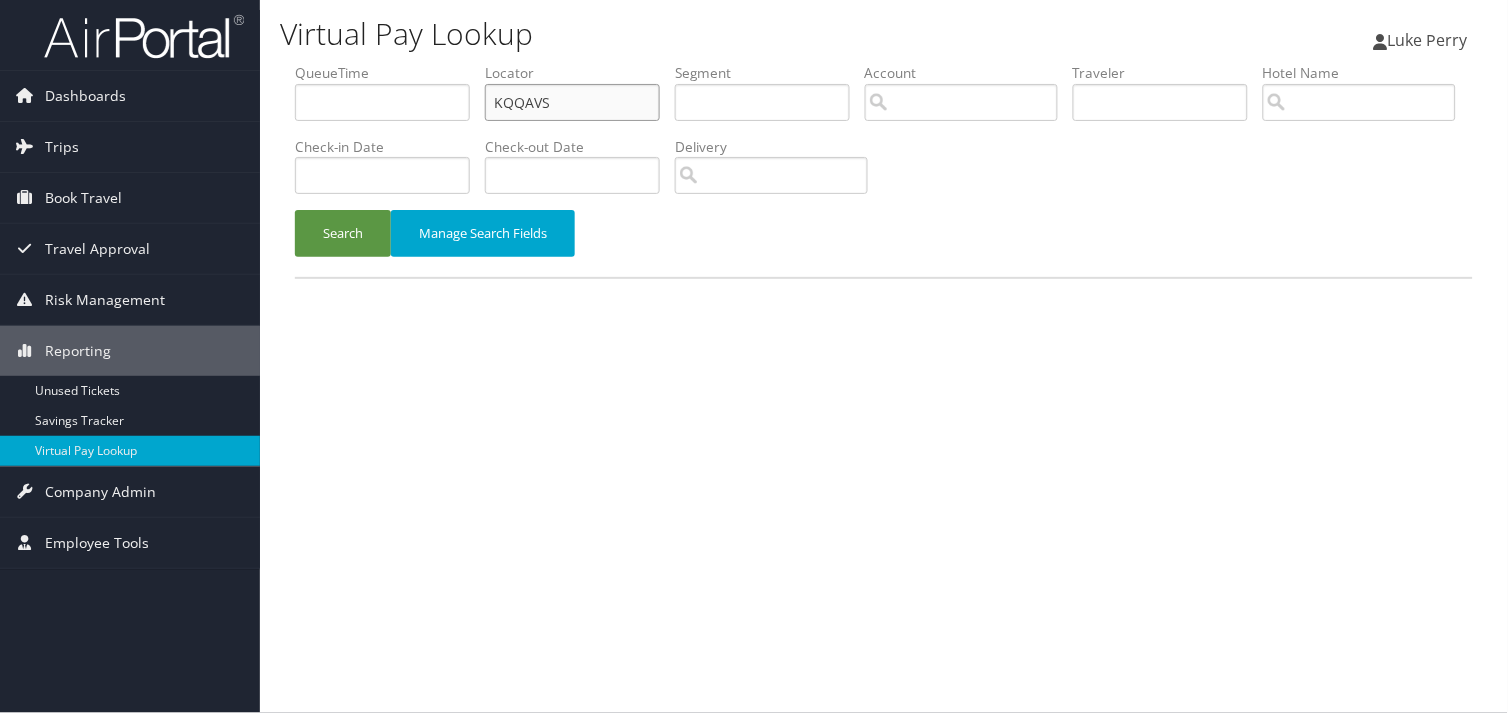 click on "QueueTime Locator KQQAVS Segment Account Traveler Hotel Name Check-in Date Check-out Date Delivery" at bounding box center [884, 63] 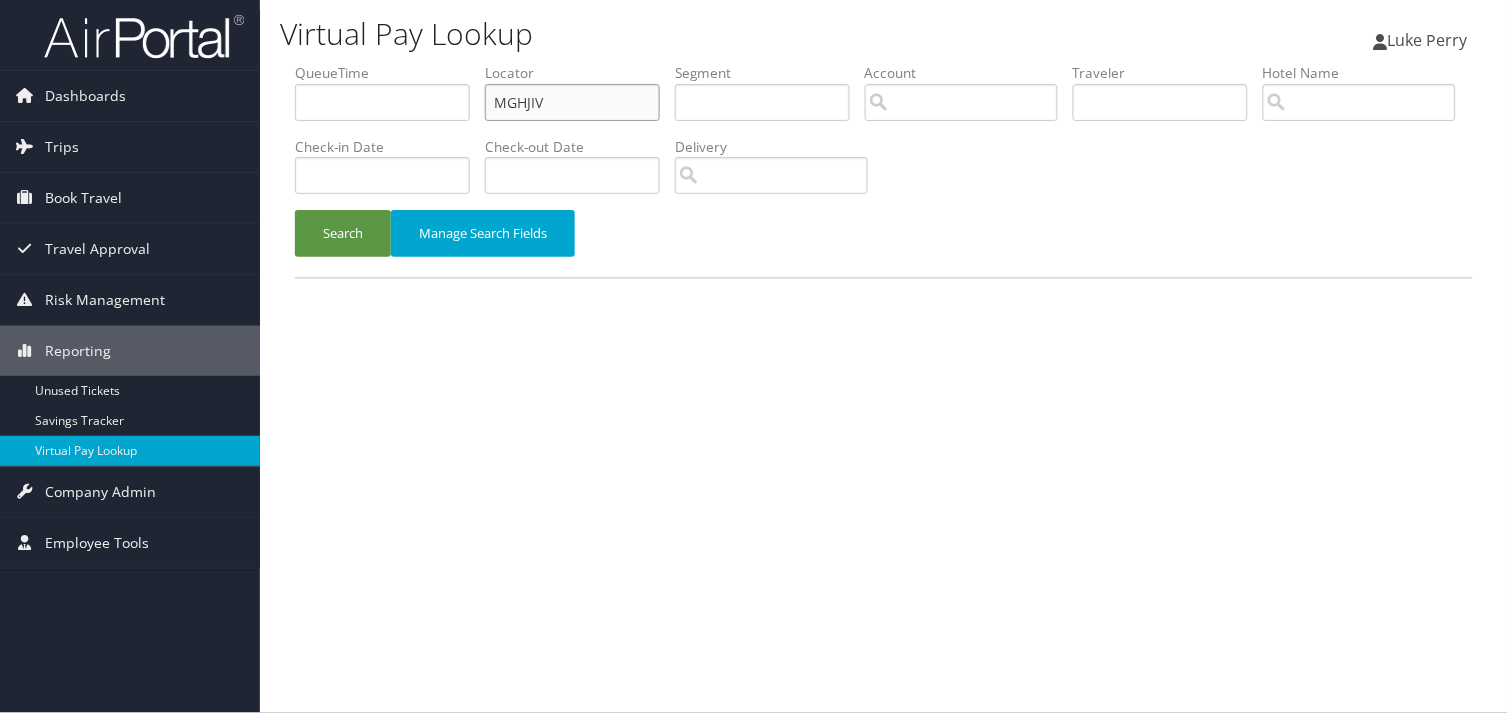 type on "MGHJIV" 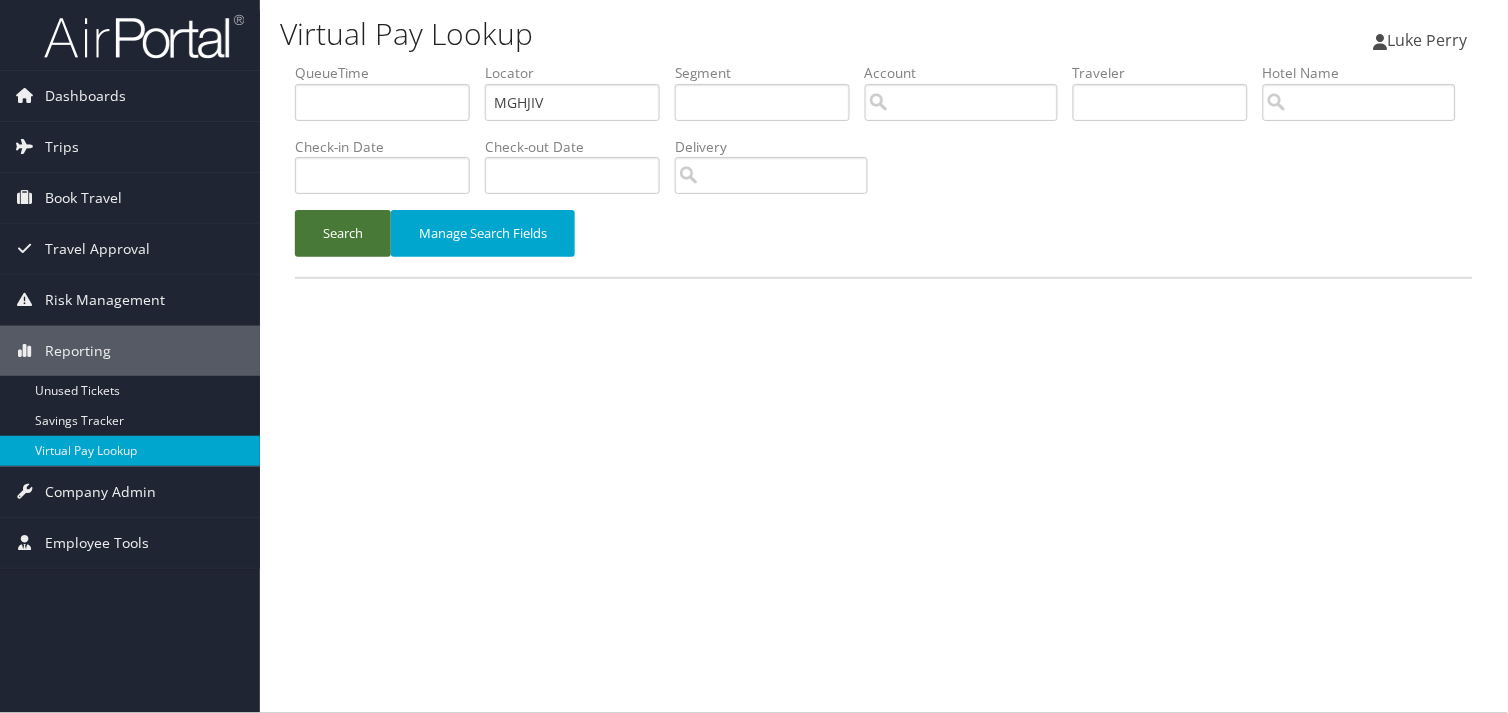 click on "Search" at bounding box center (343, 233) 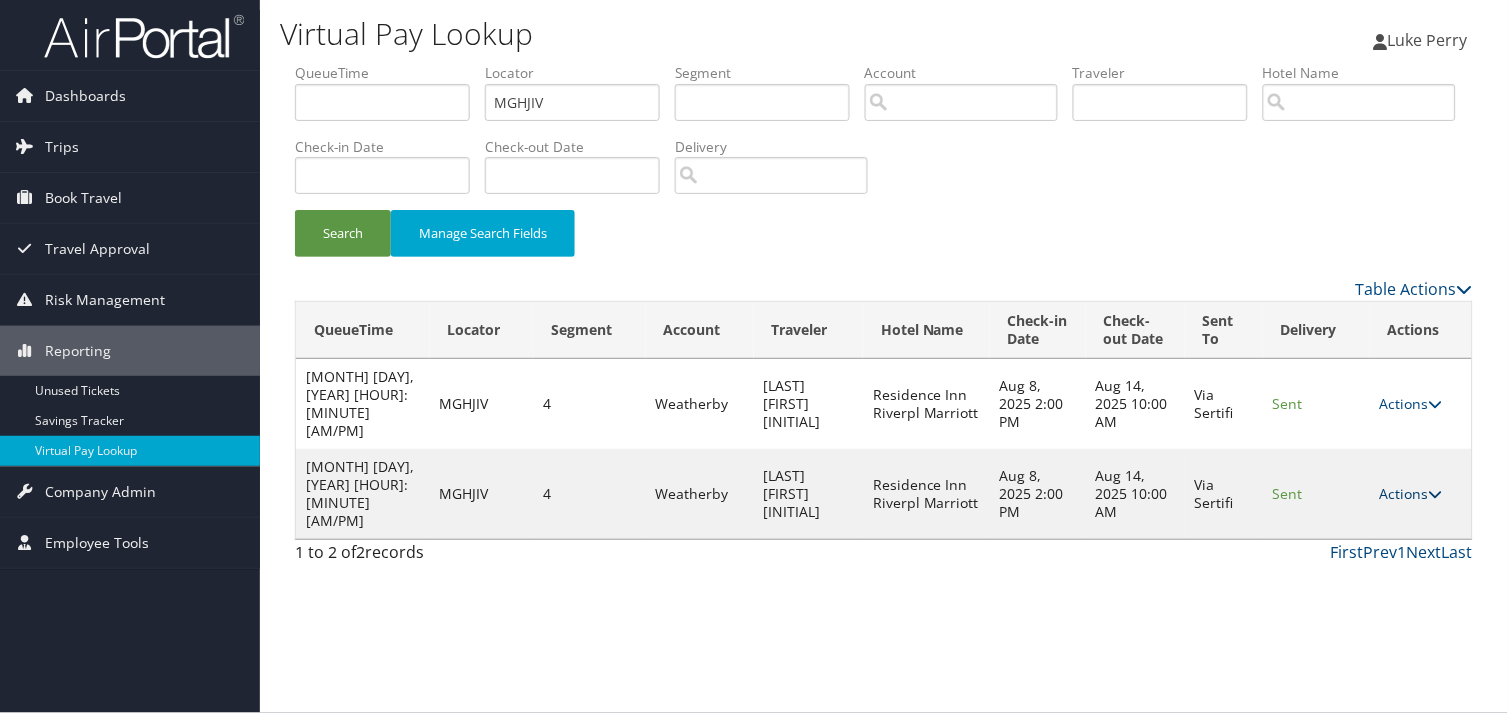 click on "Actions" at bounding box center (1411, 493) 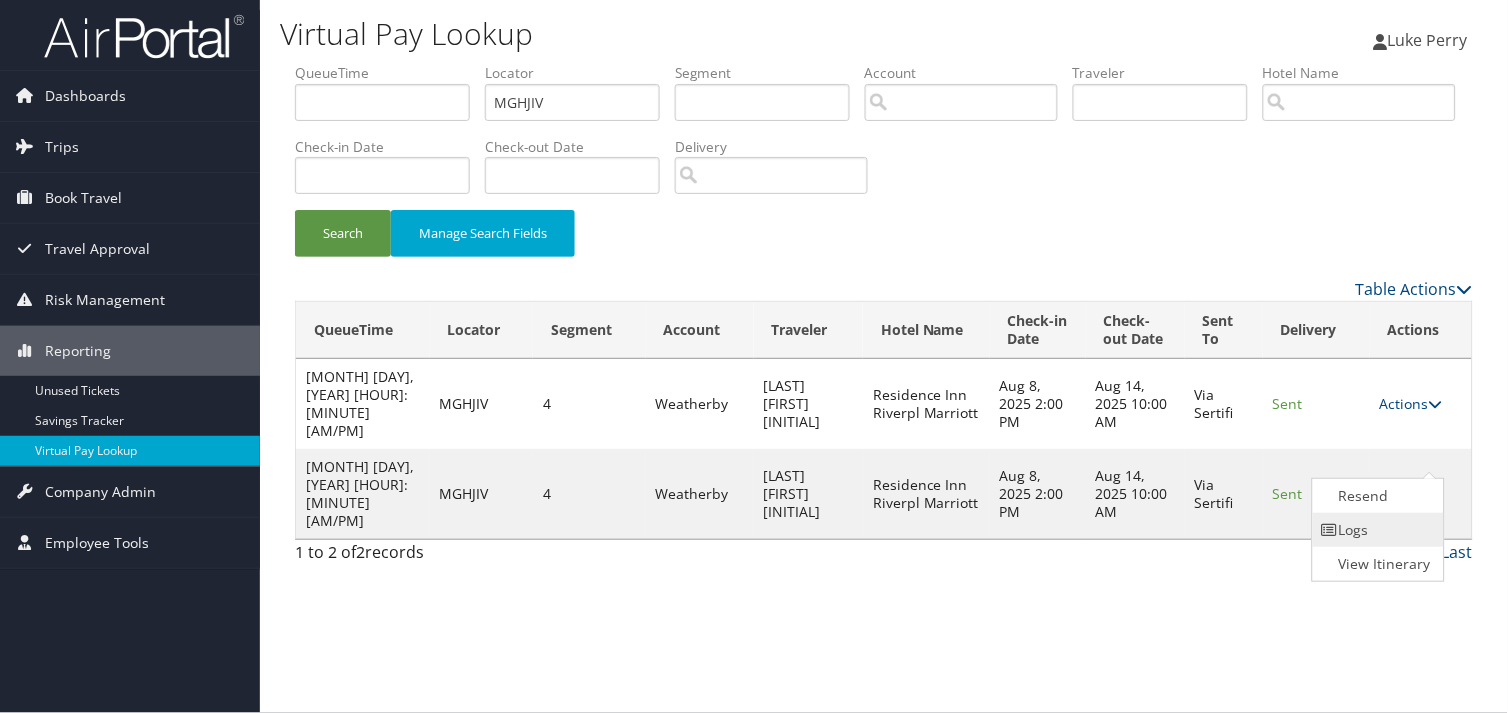 click on "Logs" at bounding box center [1376, 530] 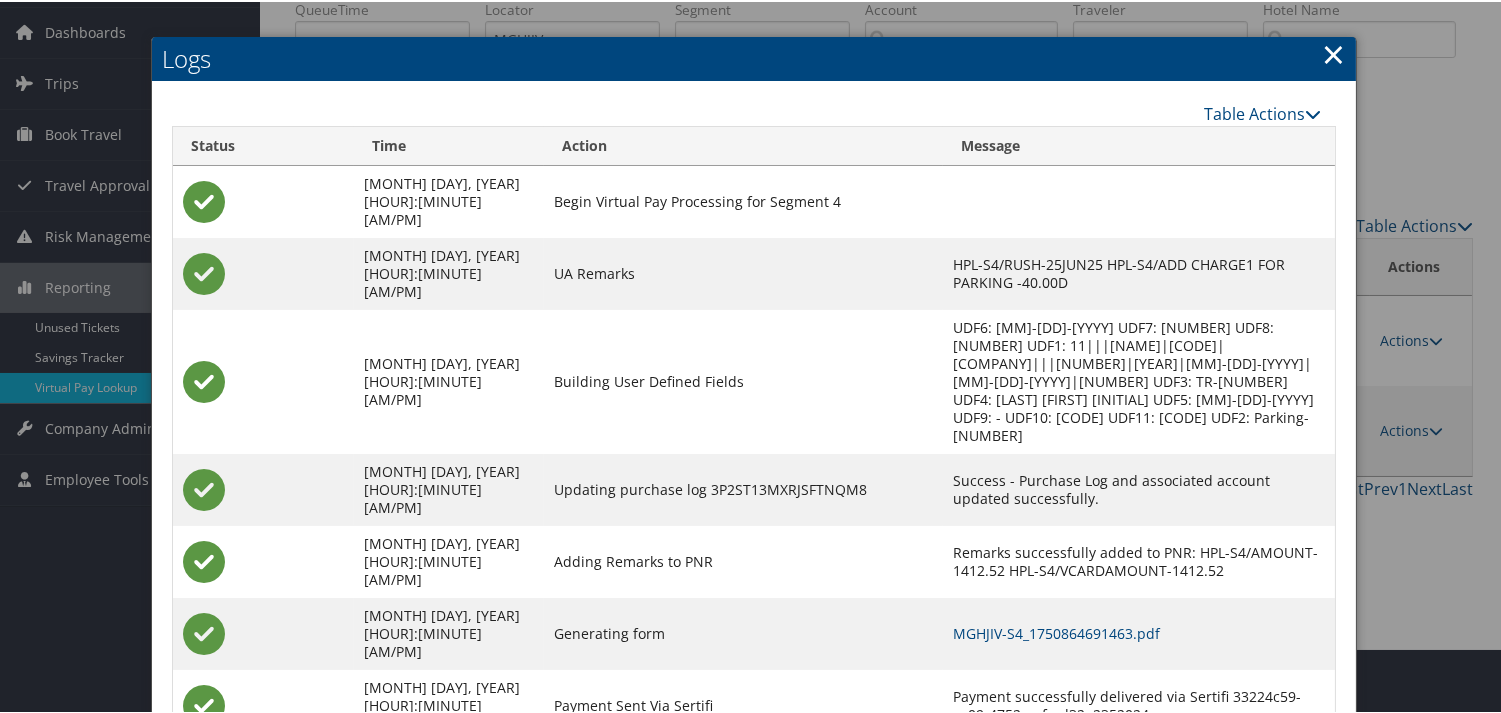 scroll, scrollTop: 100, scrollLeft: 0, axis: vertical 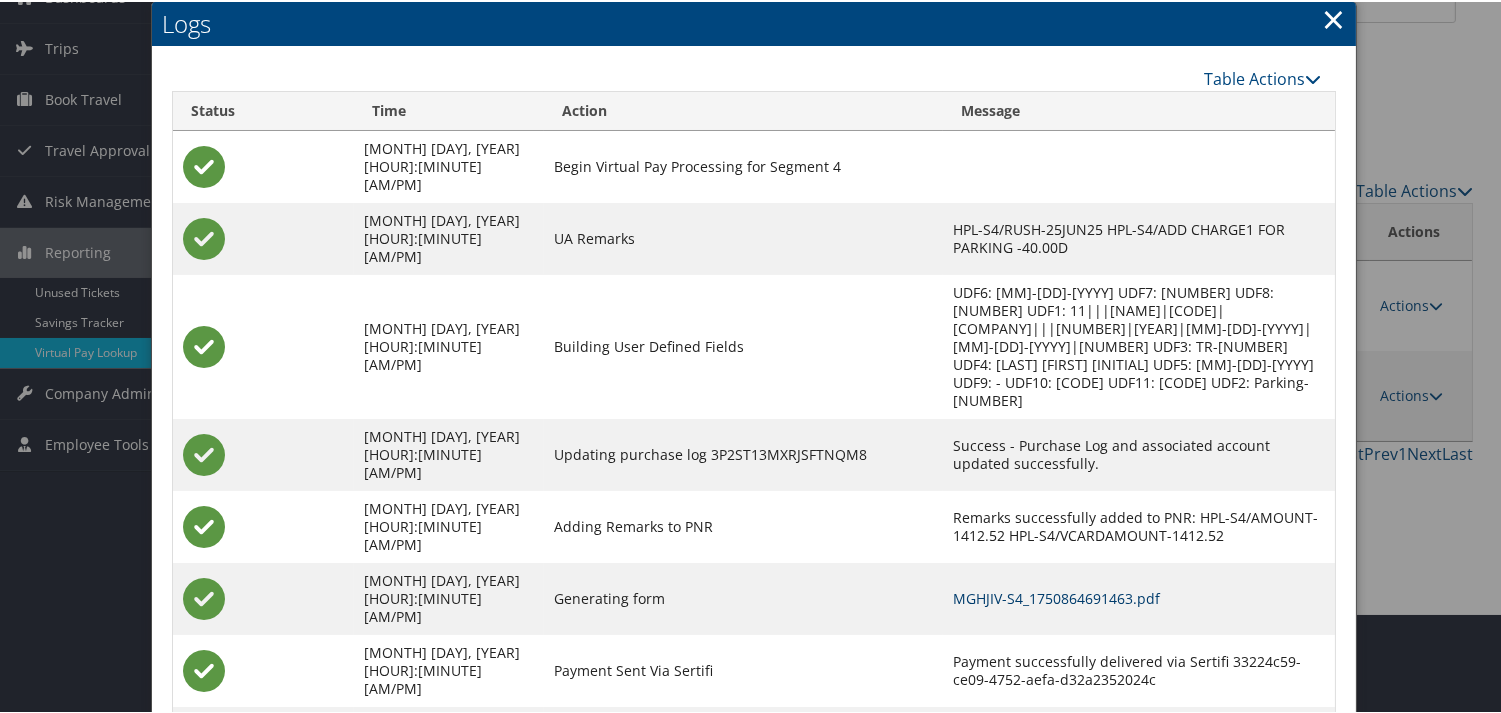 click on "MGHJIV-S4_1750864691463.pdf" at bounding box center [1056, 596] 